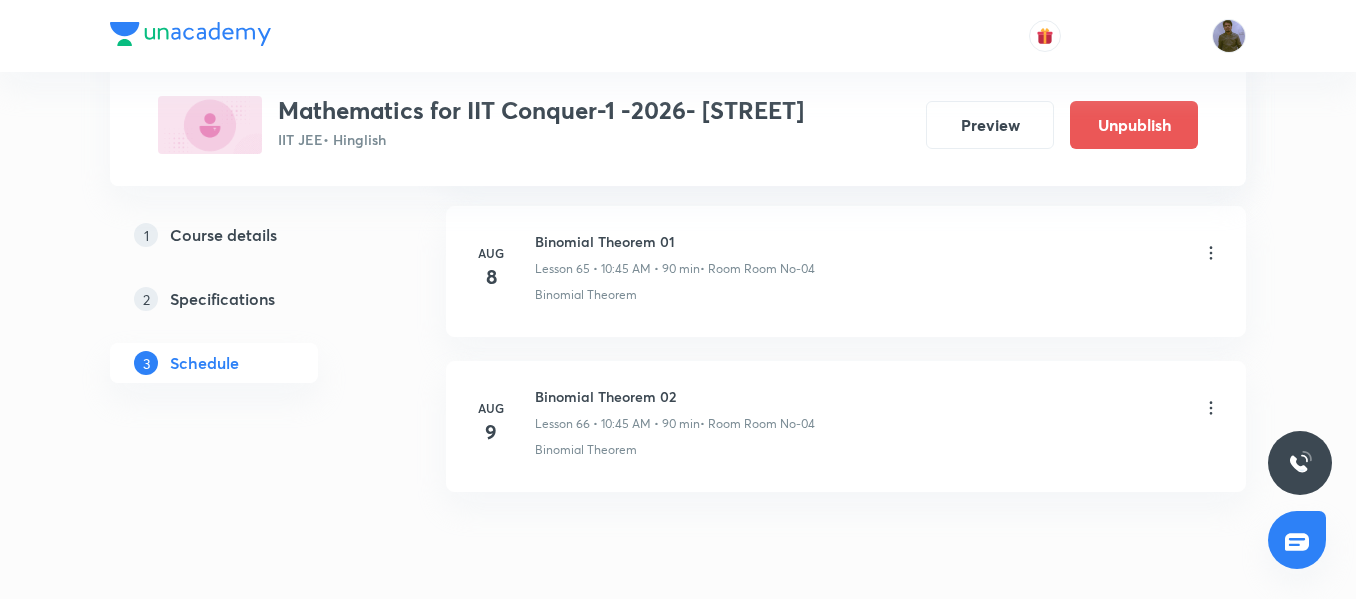 scroll, scrollTop: 0, scrollLeft: 0, axis: both 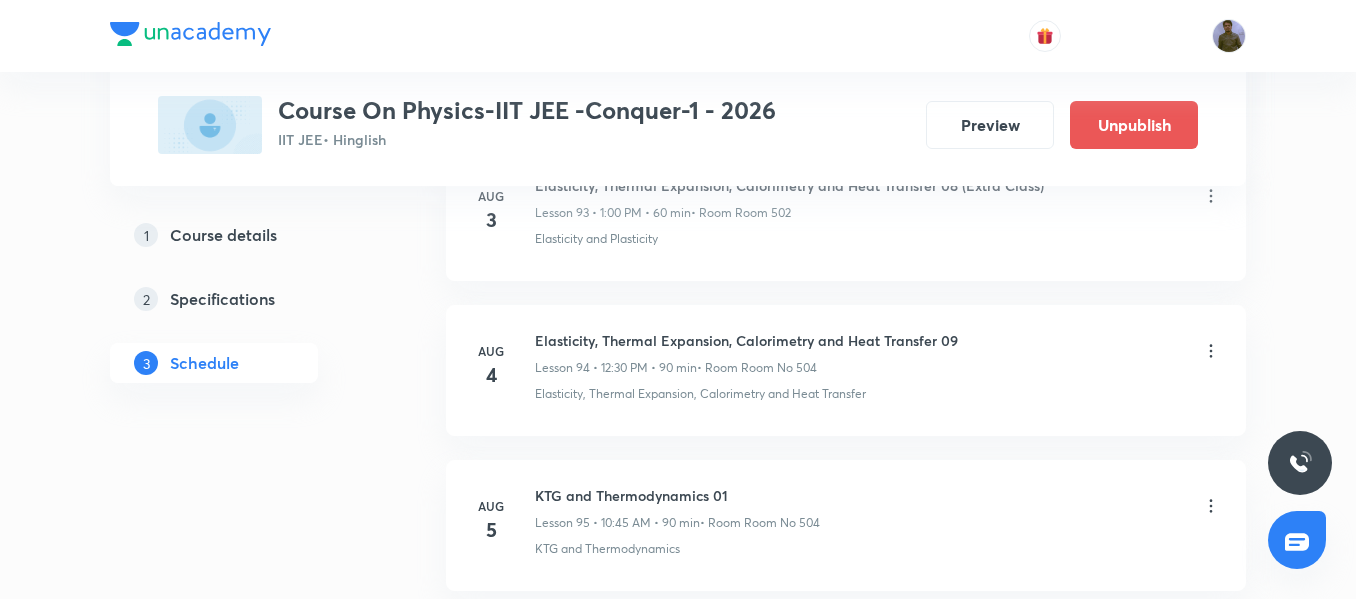 click on "Elasticity, Thermal Expansion, Calorimetry and Heat Transfer 09" at bounding box center [746, 340] 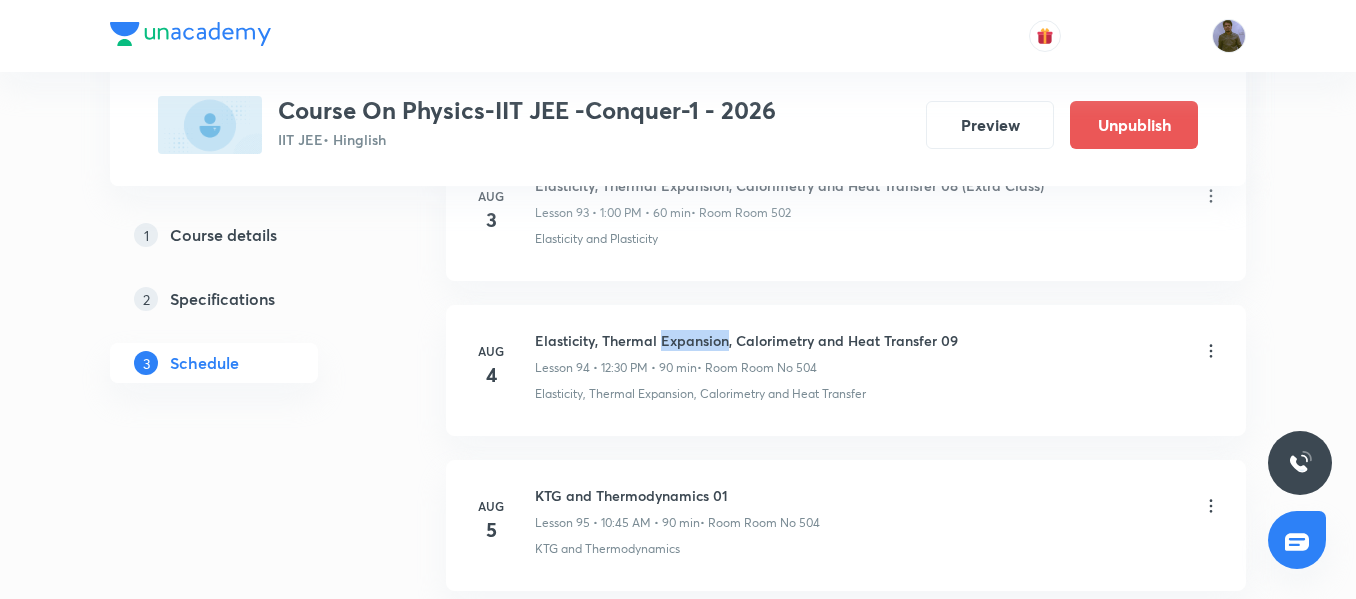 click on "Elasticity, Thermal Expansion, Calorimetry and Heat Transfer 09" at bounding box center (746, 340) 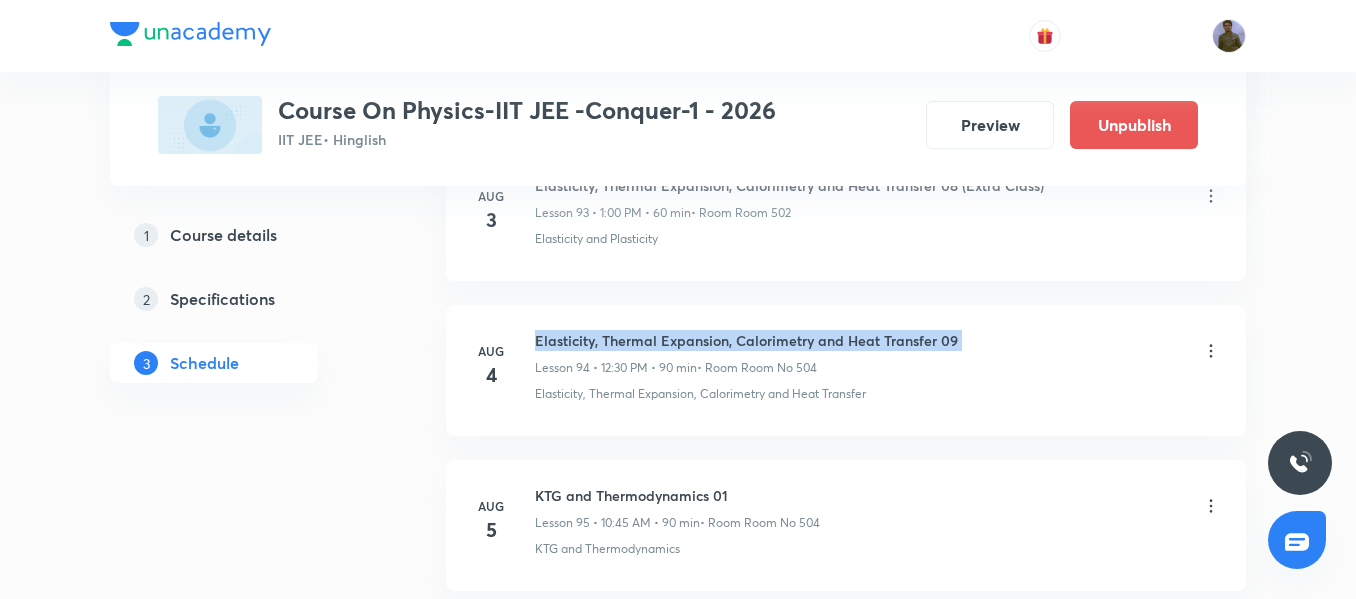 click on "Elasticity, Thermal Expansion, Calorimetry and Heat Transfer 09" at bounding box center (746, 340) 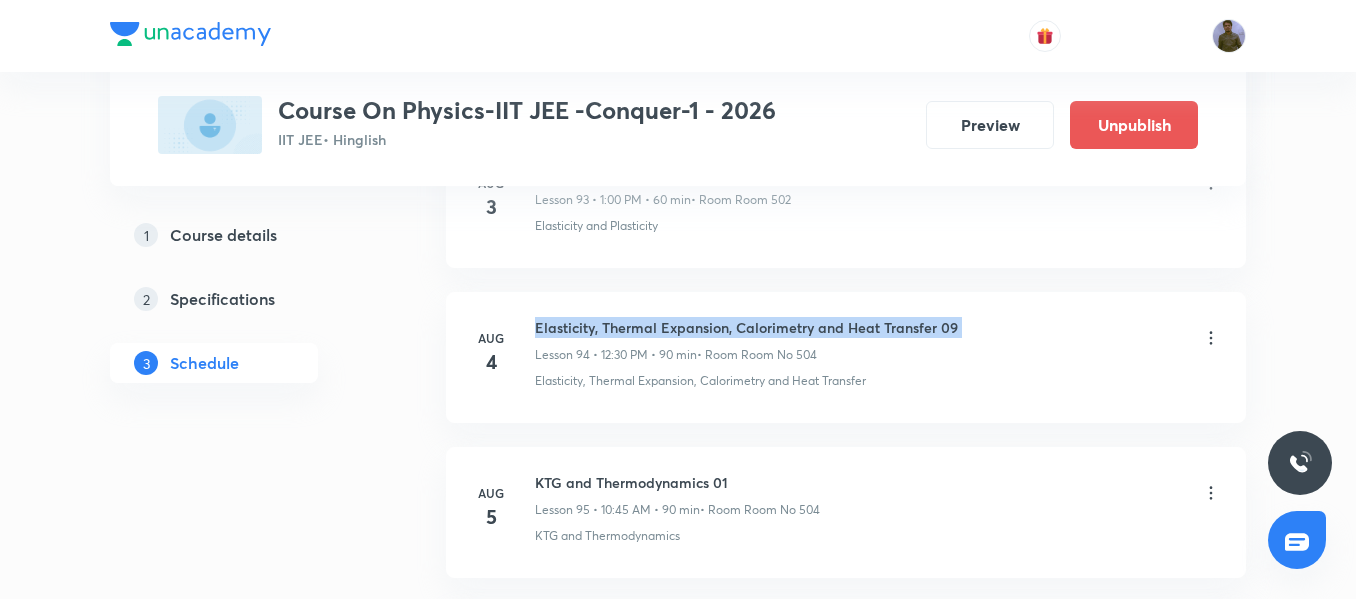 scroll, scrollTop: 15653, scrollLeft: 0, axis: vertical 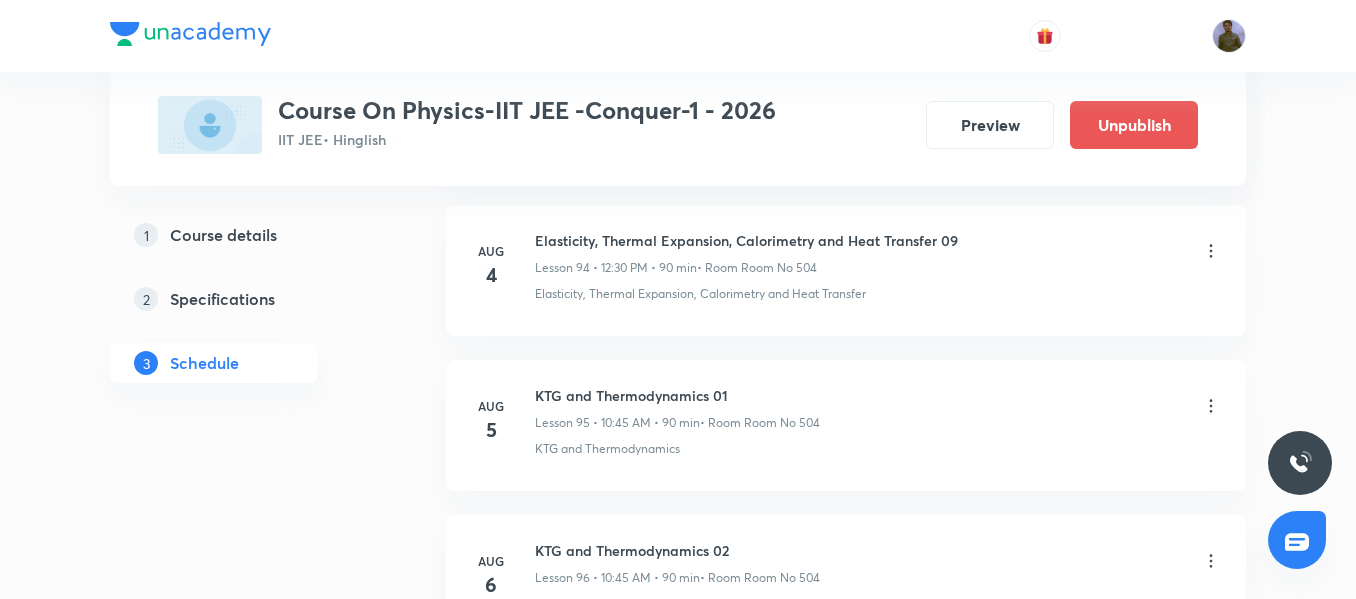 click 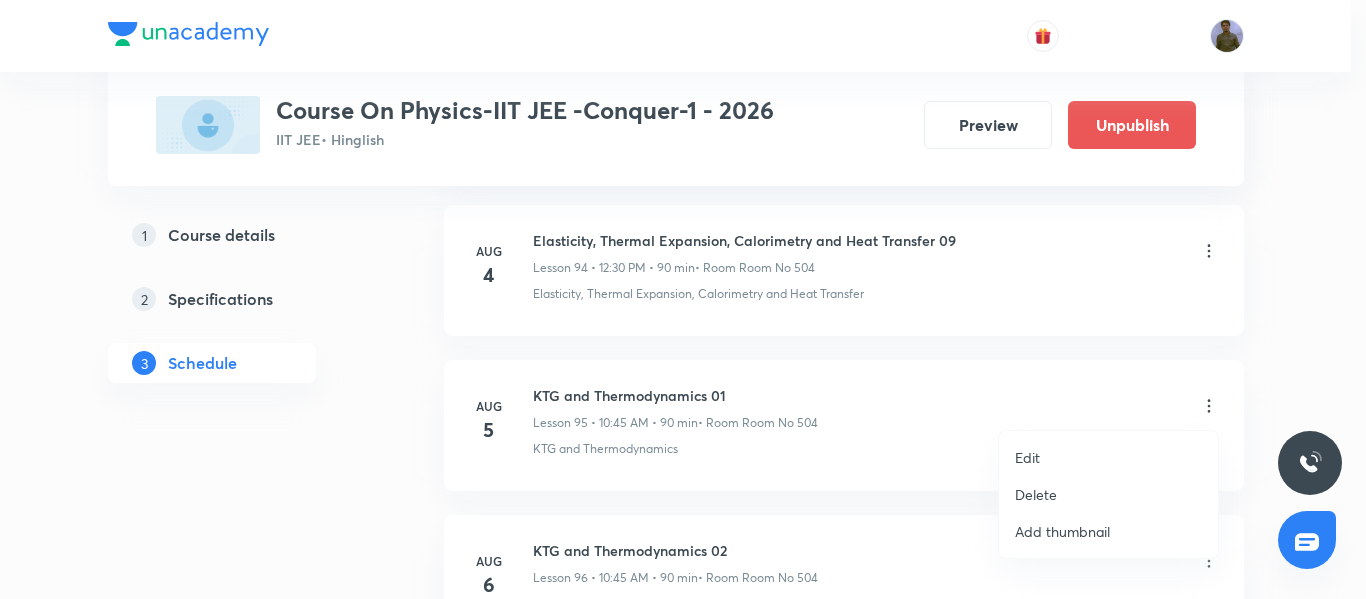 click on "Edit" at bounding box center [1027, 457] 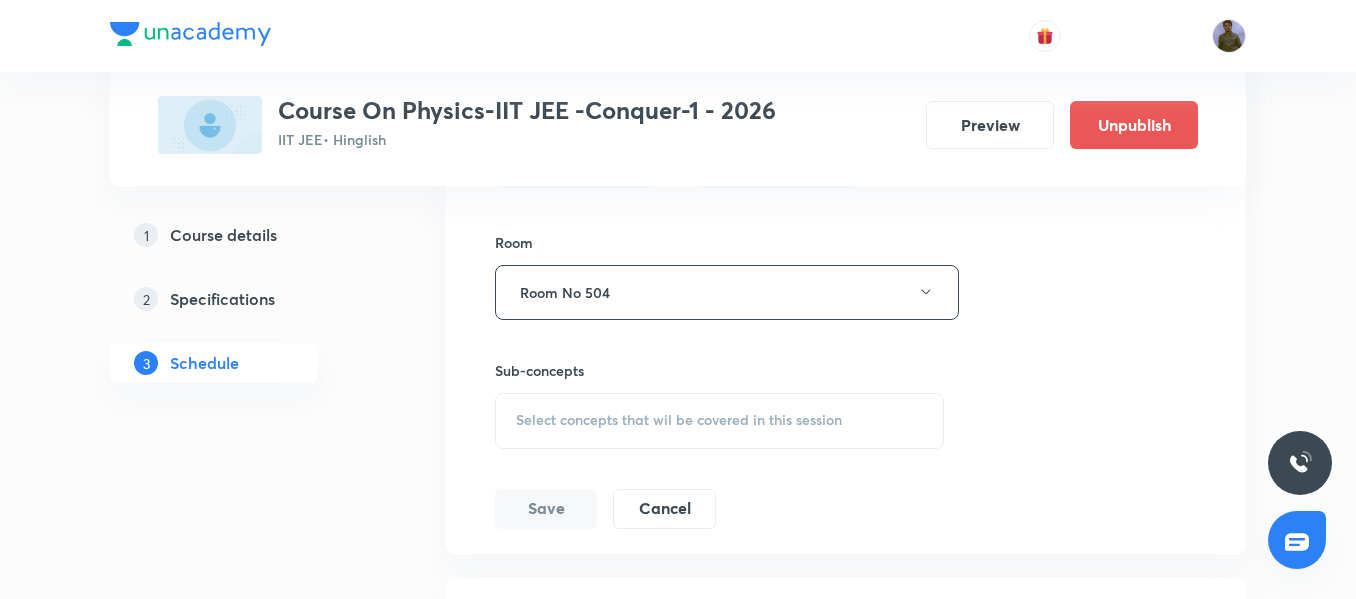 scroll, scrollTop: 15453, scrollLeft: 0, axis: vertical 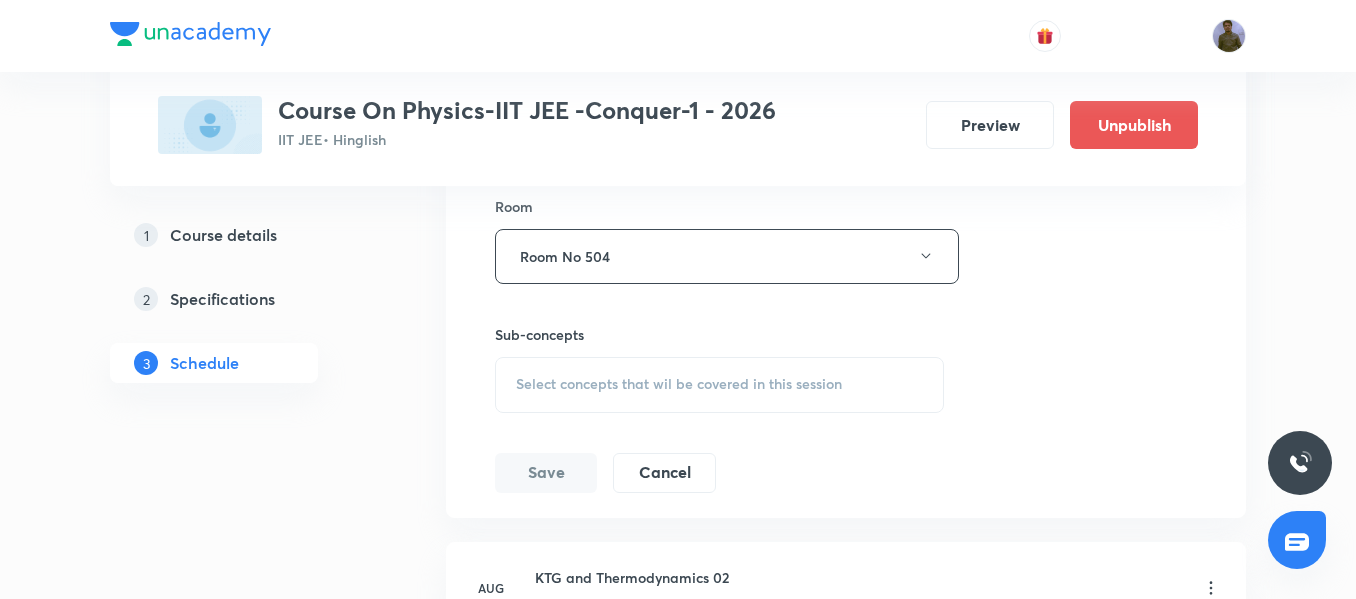click on "Select concepts that wil be covered in this session" at bounding box center [719, 385] 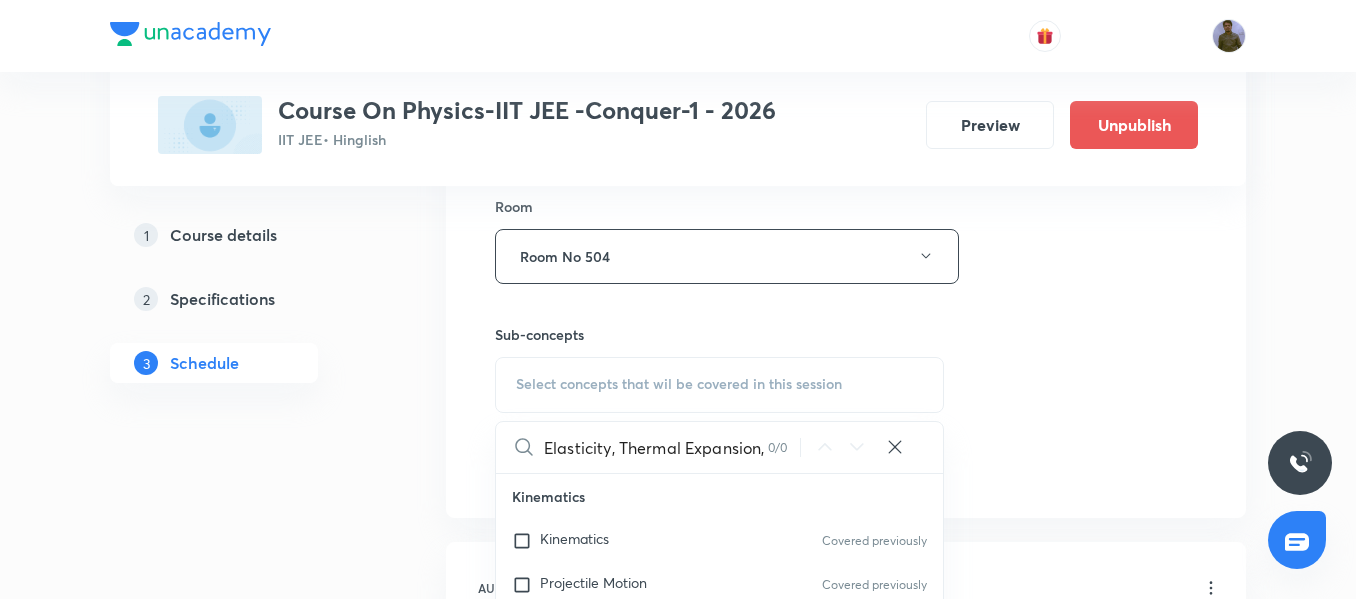 scroll, scrollTop: 0, scrollLeft: 255, axis: horizontal 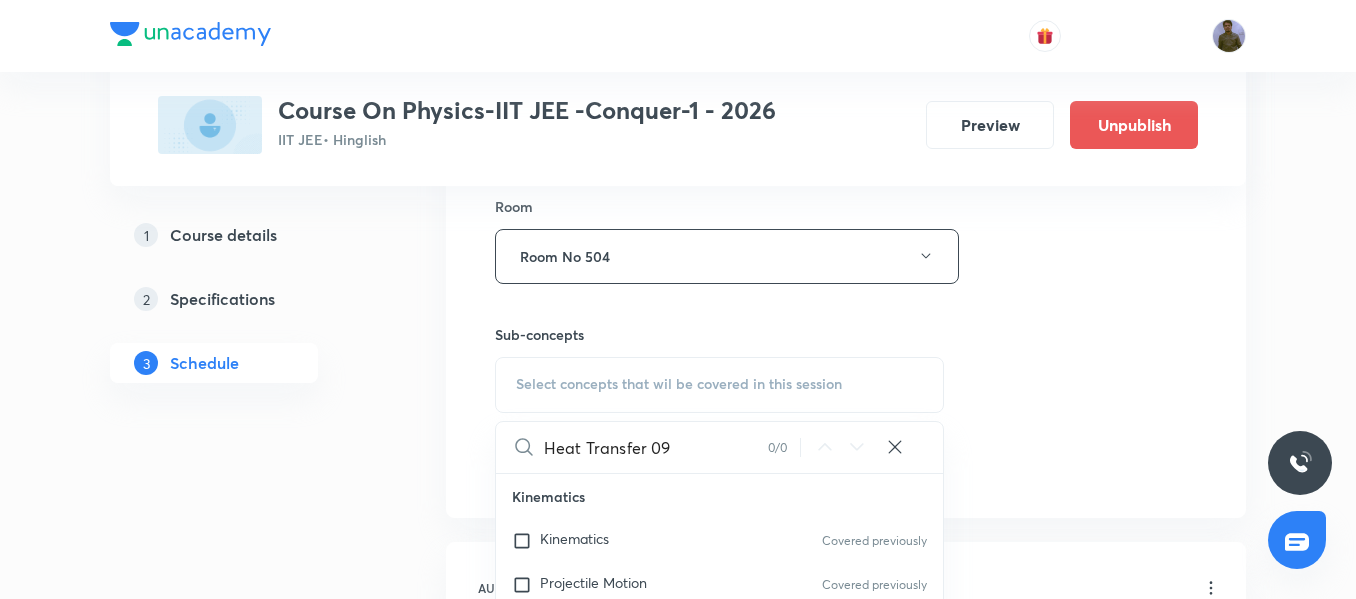 drag, startPoint x: 659, startPoint y: 446, endPoint x: 693, endPoint y: 447, distance: 34.0147 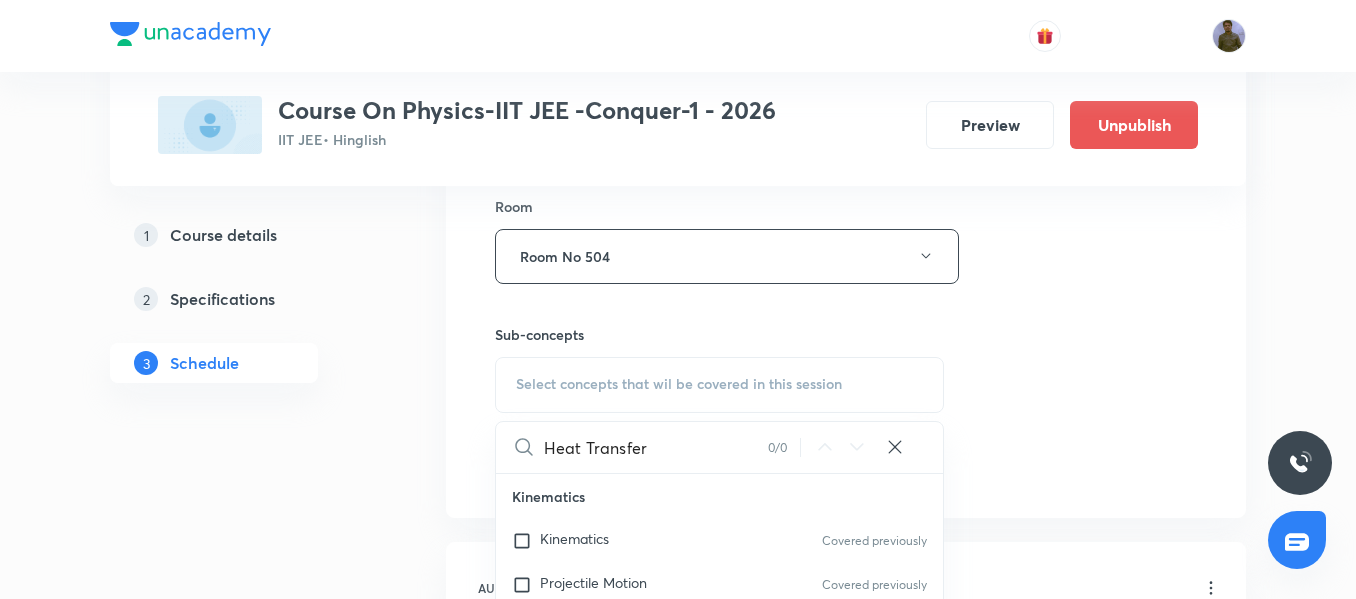 click on "Heat Transfer" at bounding box center (656, 447) 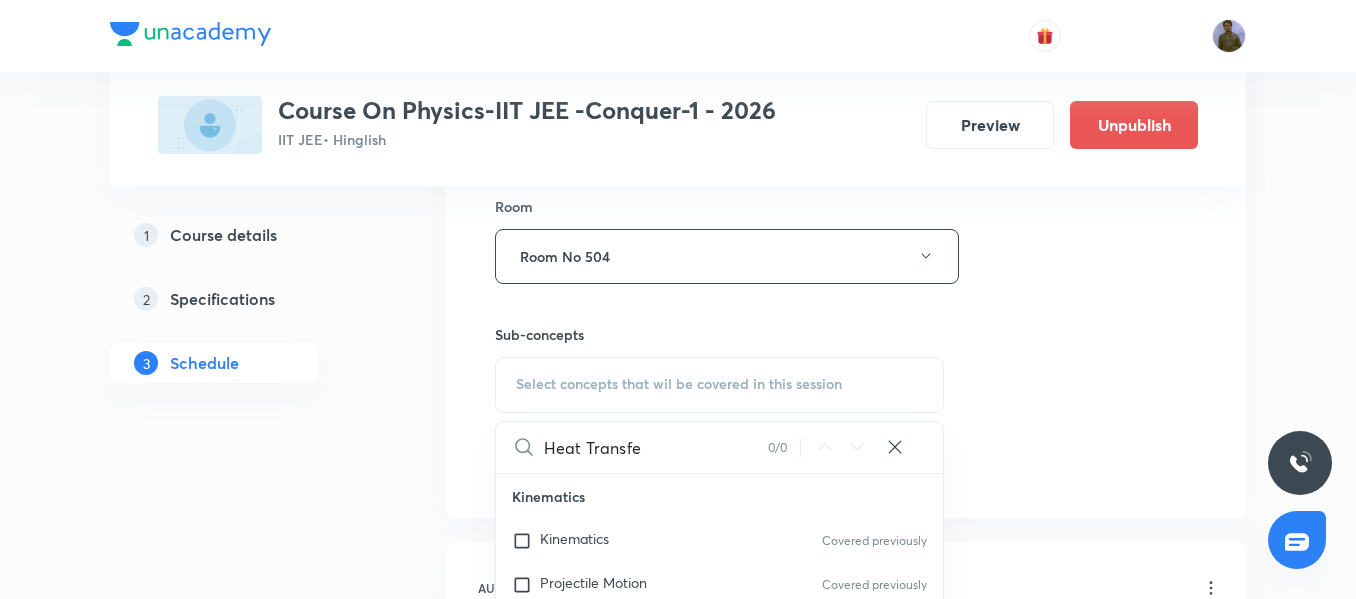 drag, startPoint x: 580, startPoint y: 448, endPoint x: 657, endPoint y: 445, distance: 77.05842 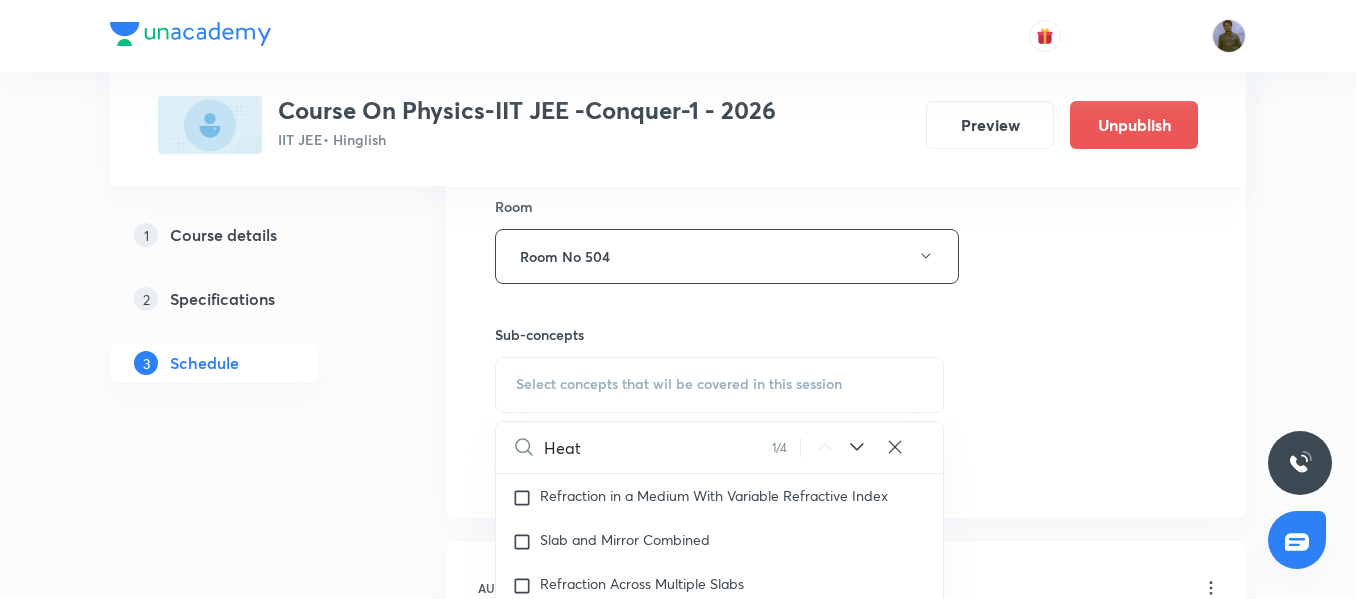 scroll, scrollTop: 18110, scrollLeft: 0, axis: vertical 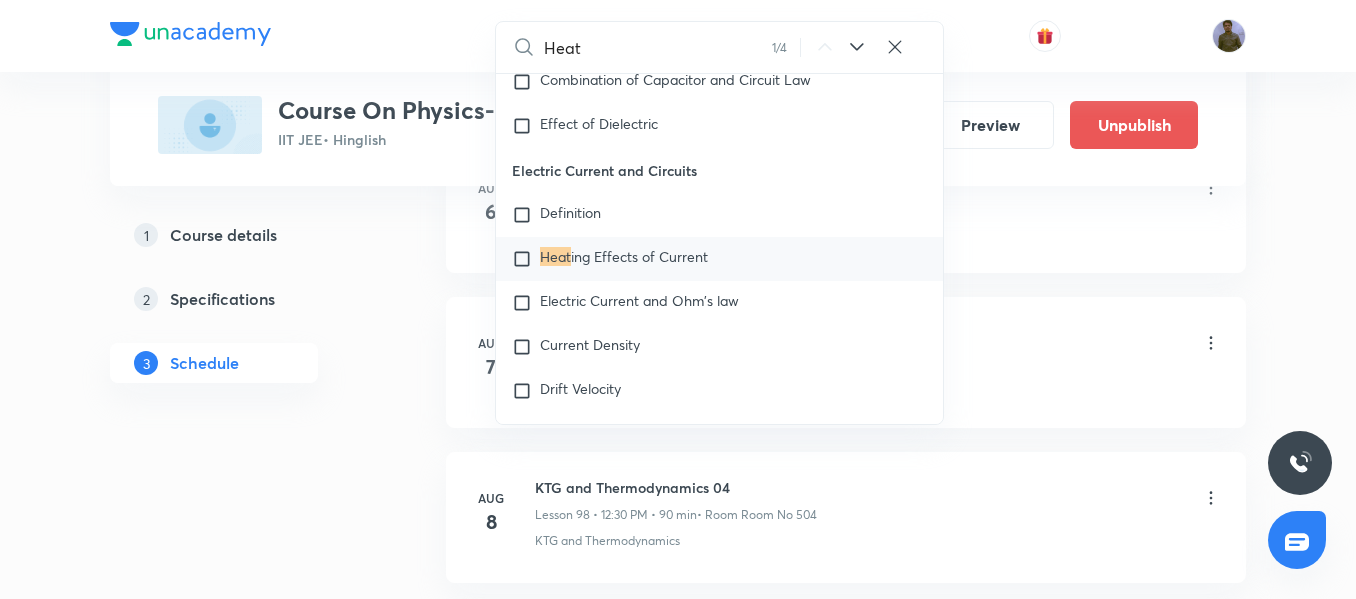 type on "Heat" 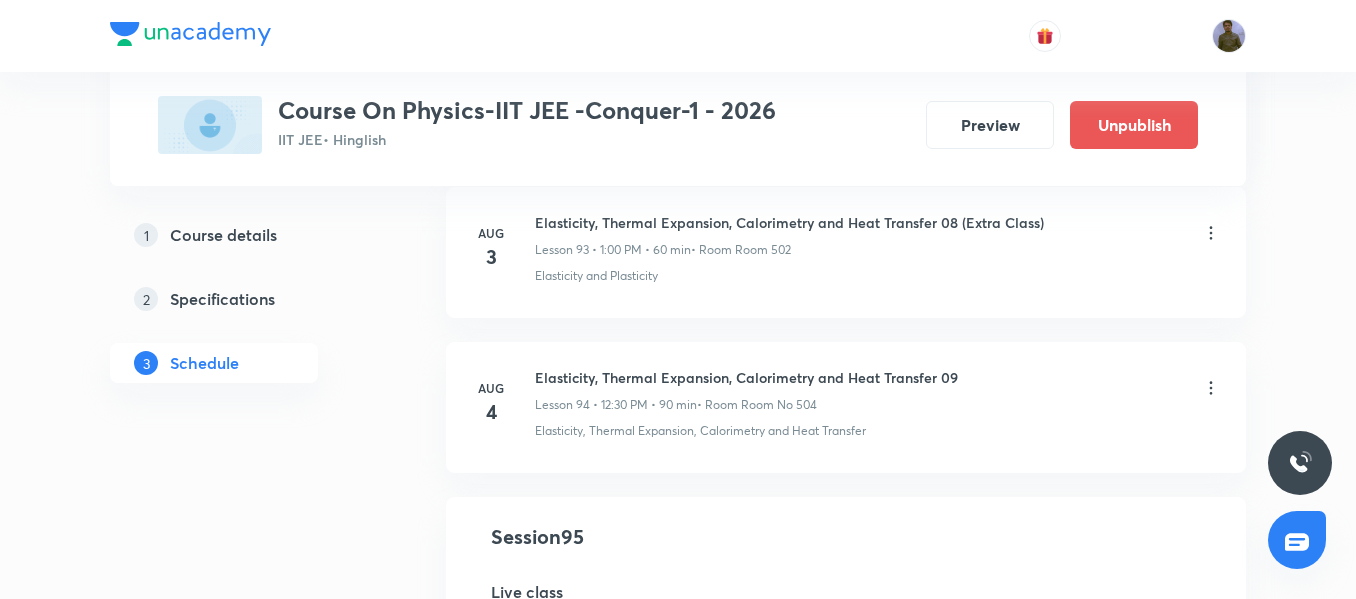 scroll, scrollTop: 14453, scrollLeft: 0, axis: vertical 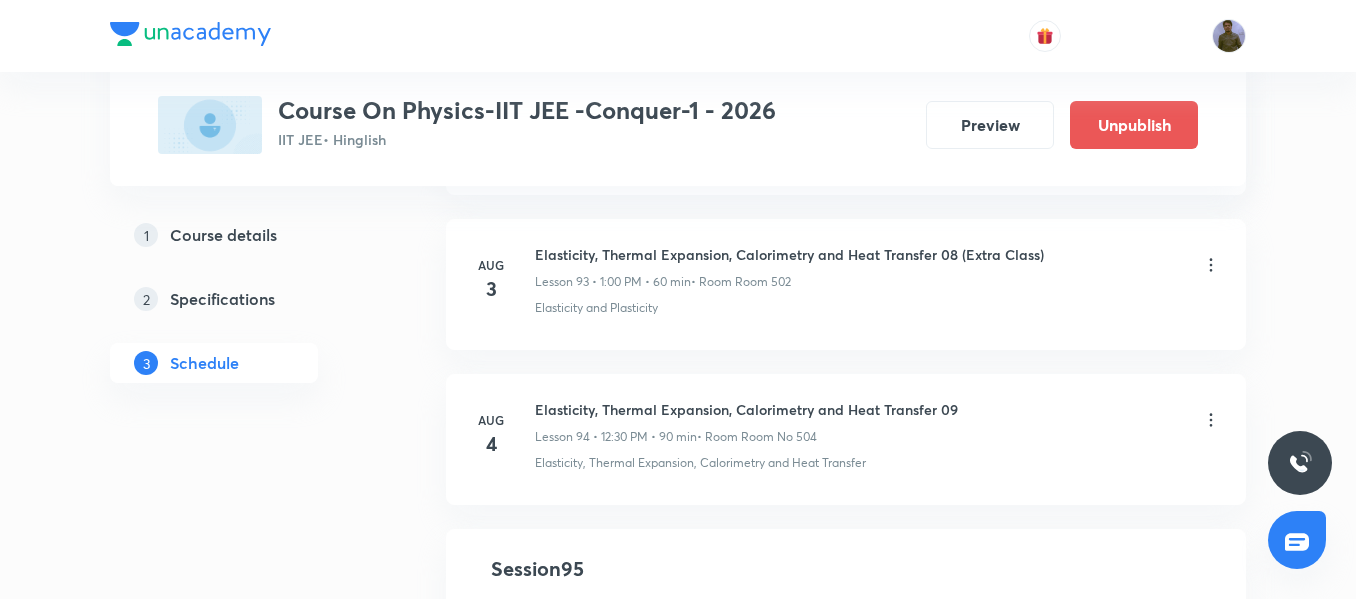 click on "Elasticity, Thermal Expansion, Calorimetry and Heat Transfer 09" at bounding box center (746, 409) 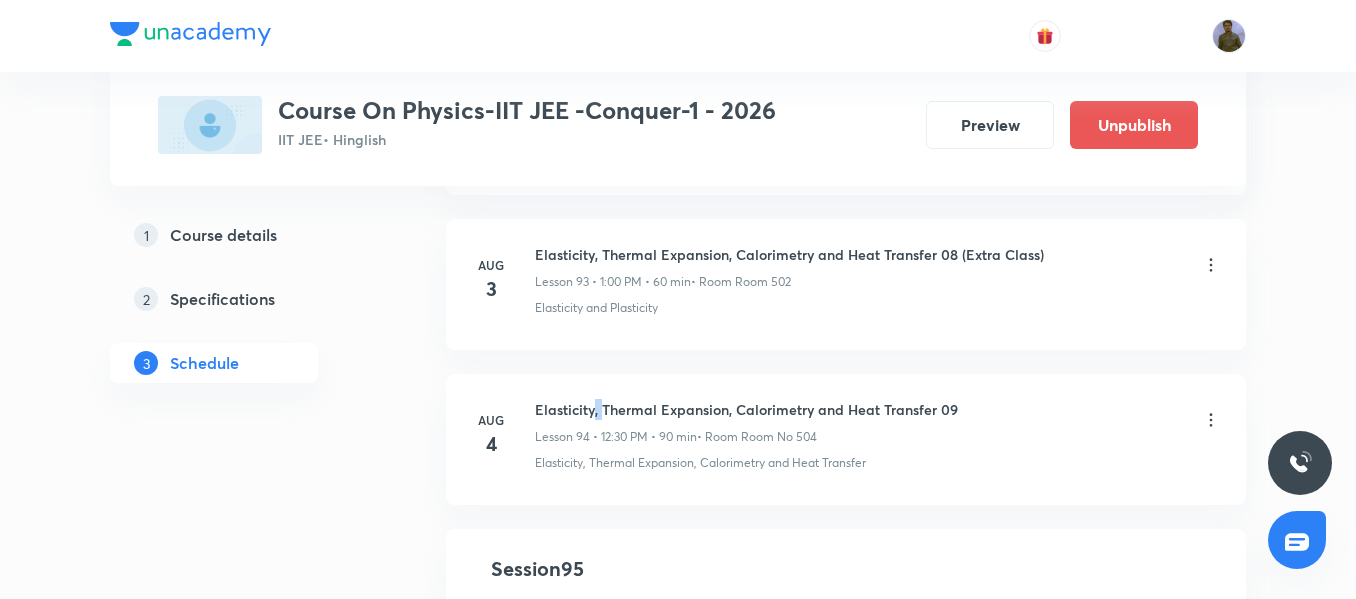 click on "Elasticity, Thermal Expansion, Calorimetry and Heat Transfer 09" at bounding box center (746, 409) 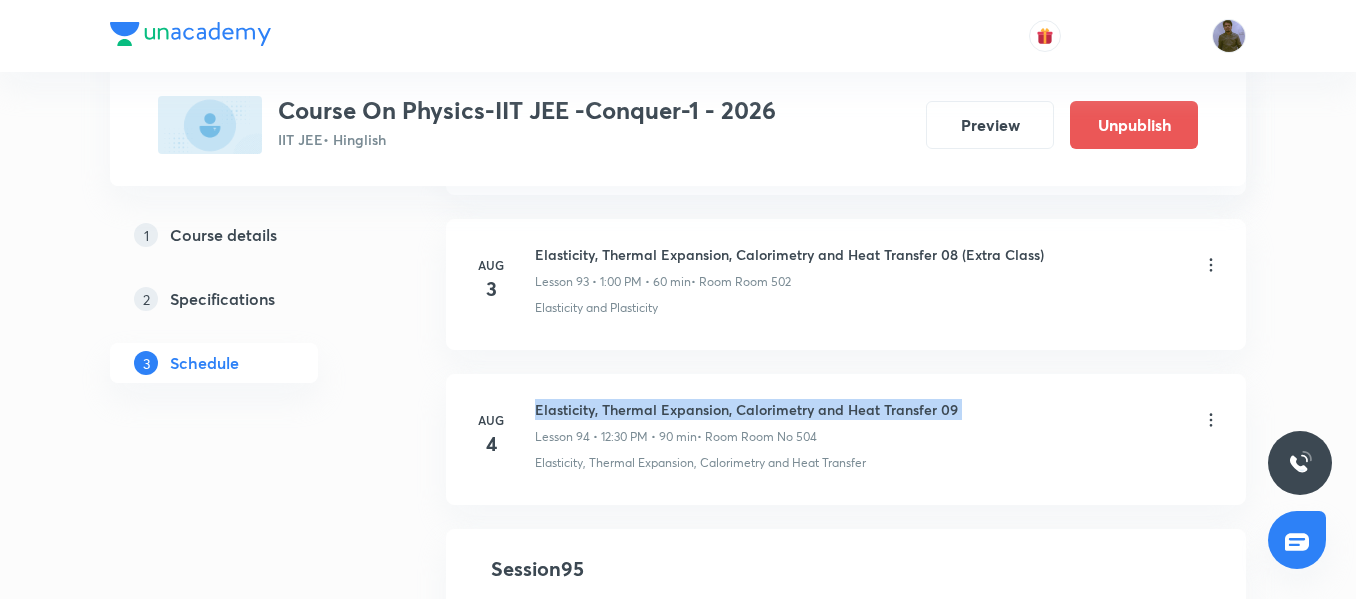 click on "Elasticity, Thermal Expansion, Calorimetry and Heat Transfer 09" at bounding box center (746, 409) 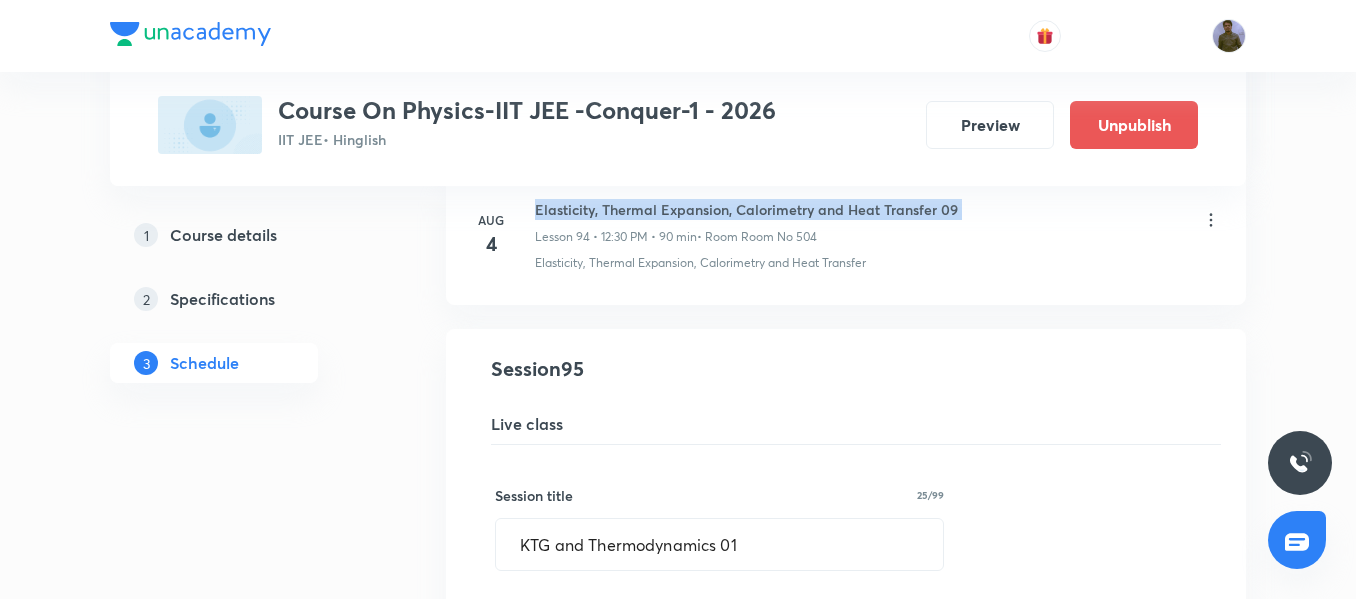 scroll, scrollTop: 14853, scrollLeft: 0, axis: vertical 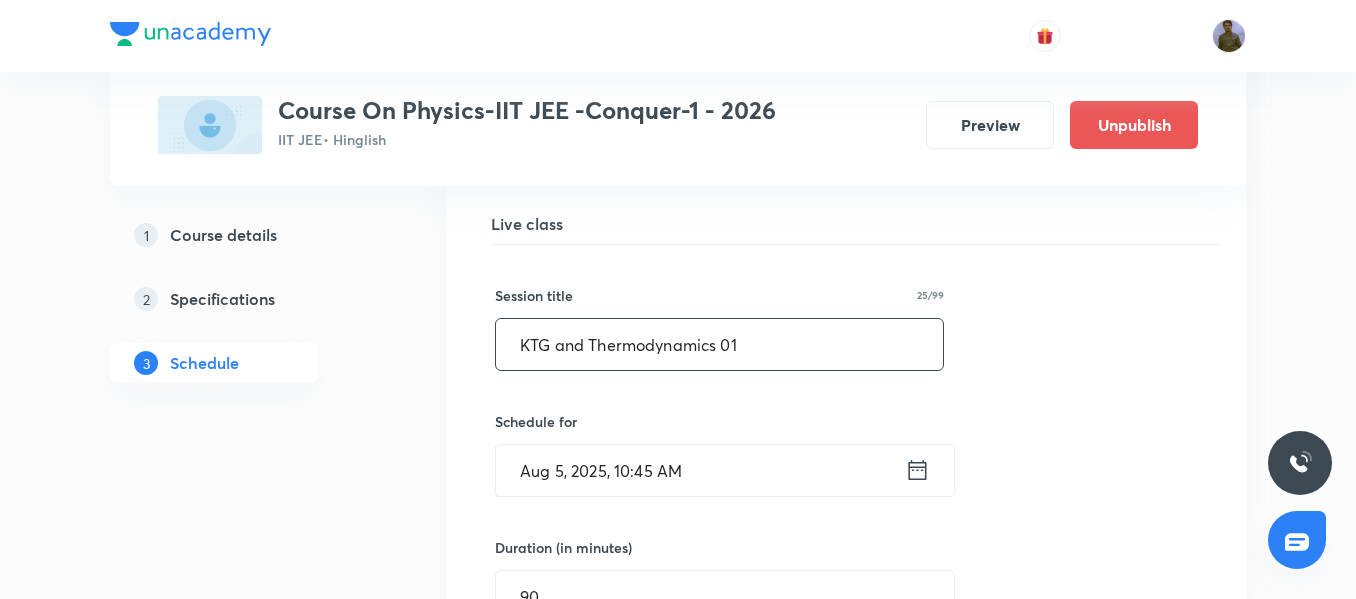 drag, startPoint x: 748, startPoint y: 347, endPoint x: 481, endPoint y: 358, distance: 267.2265 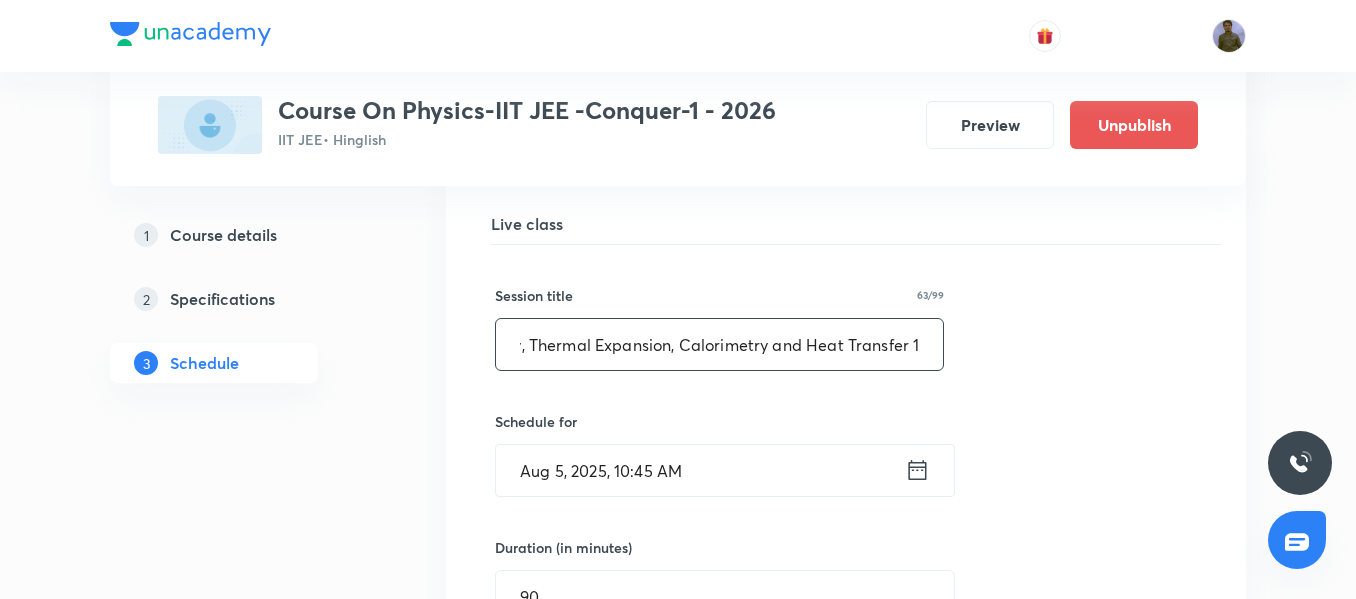 scroll, scrollTop: 0, scrollLeft: 76, axis: horizontal 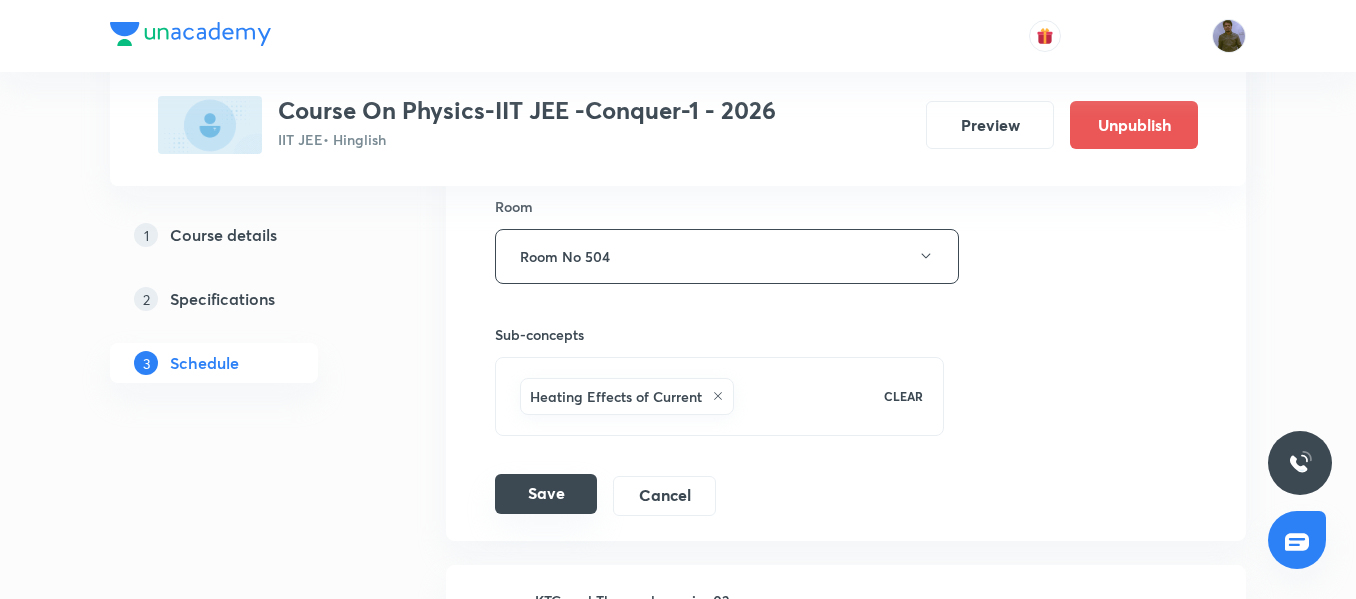 type on "Elasticity, Thermal Expansion, Calorimetry and Heat Transfer 10" 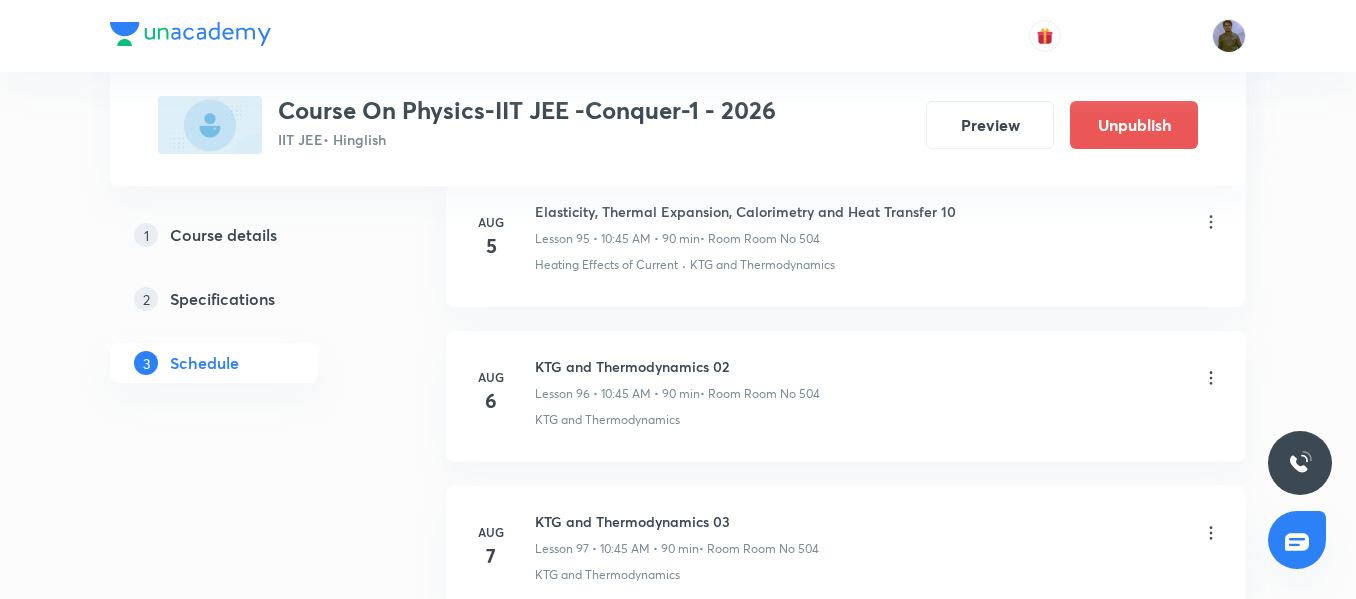 scroll, scrollTop: 14953, scrollLeft: 0, axis: vertical 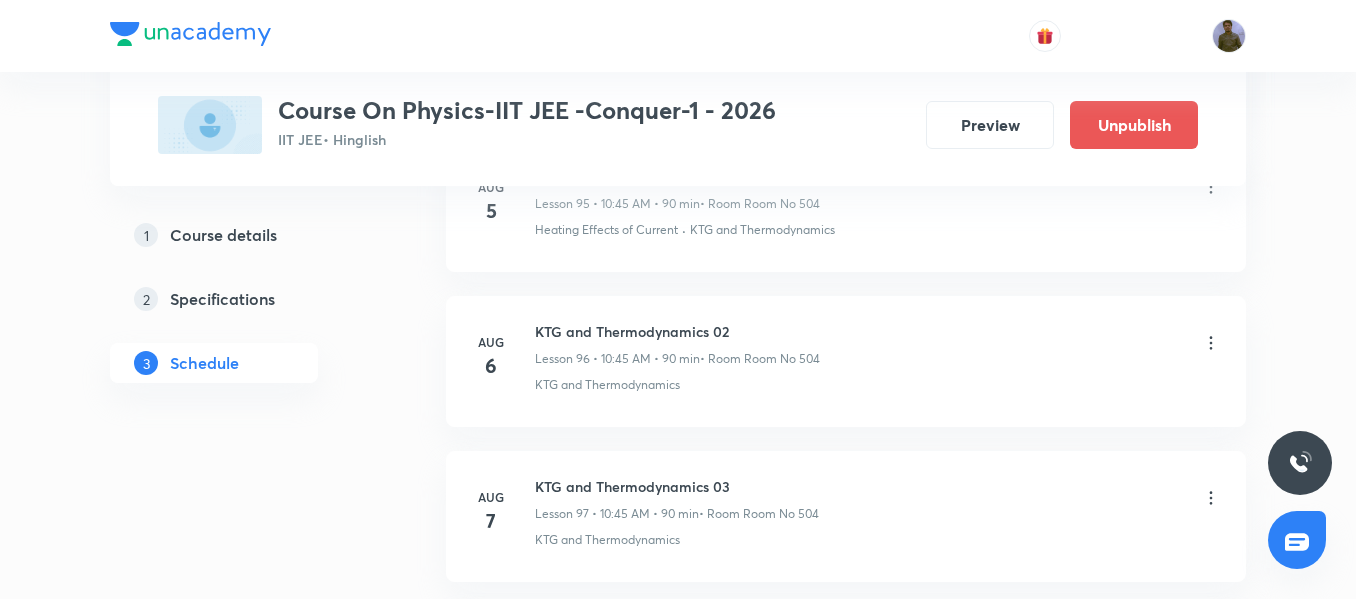 click 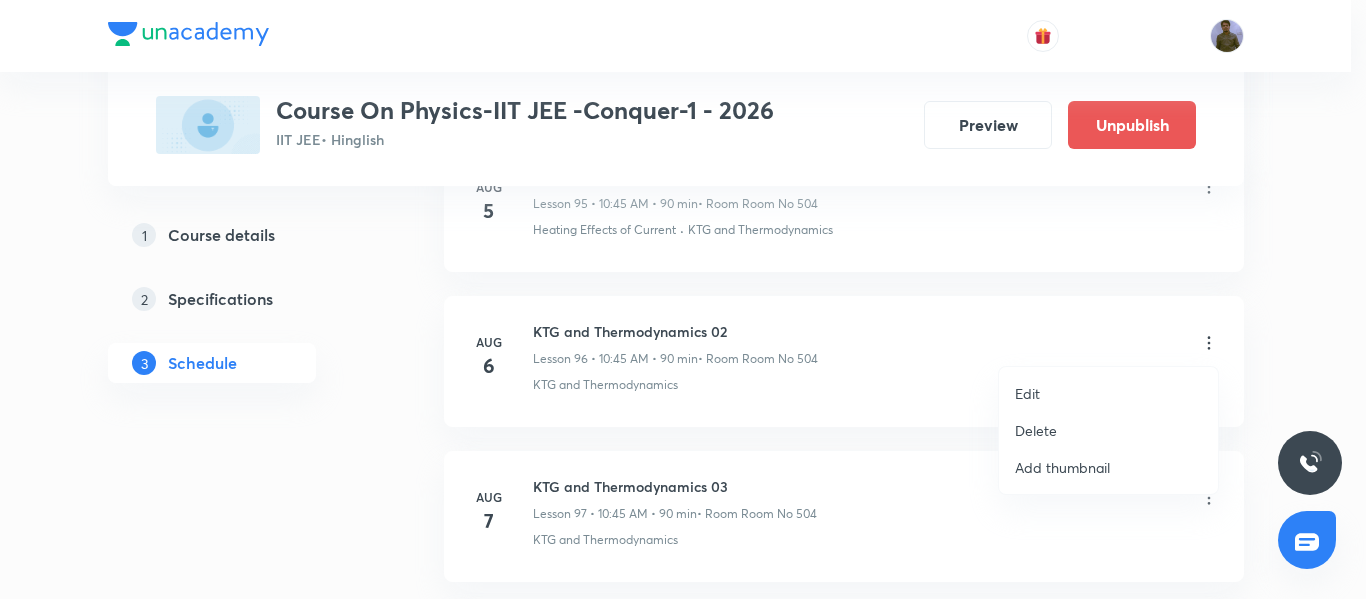 click on "Edit" at bounding box center (1108, 393) 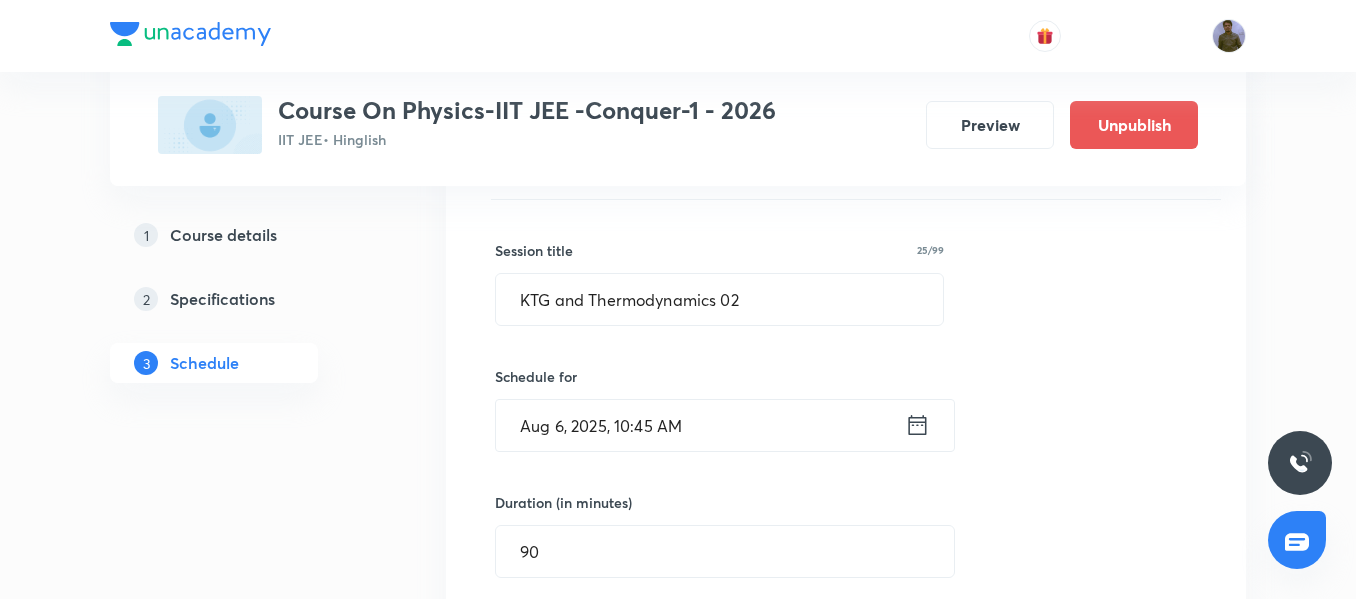 scroll, scrollTop: 14753, scrollLeft: 0, axis: vertical 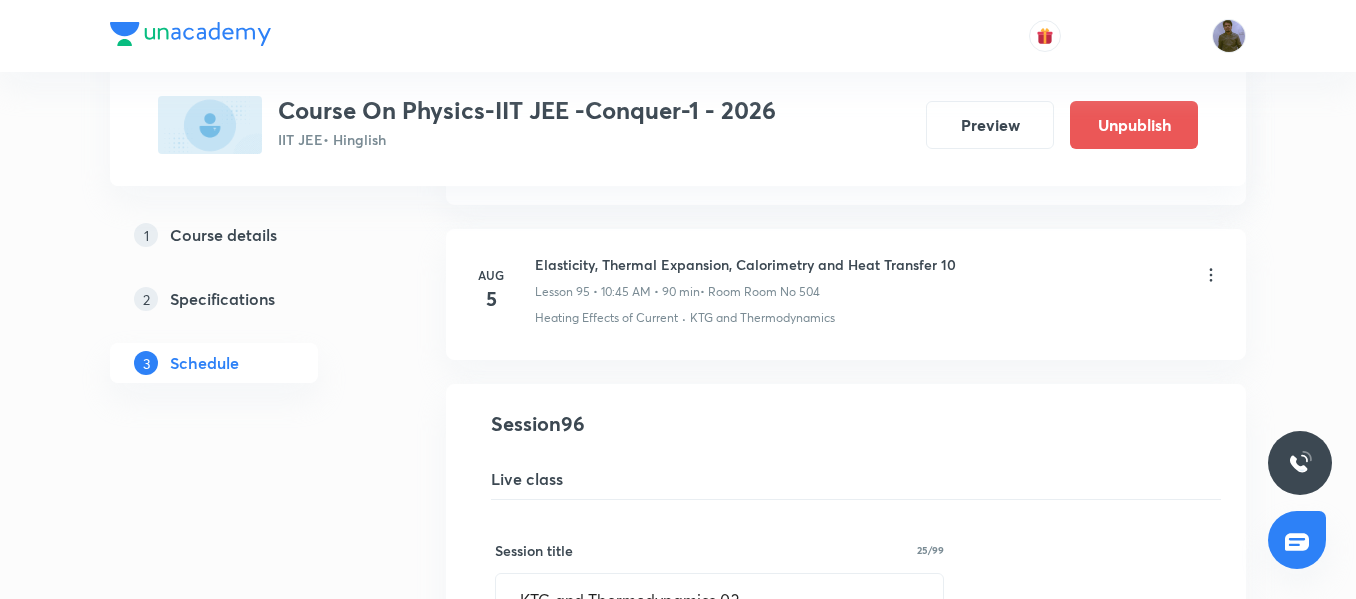 click on "Elasticity, Thermal Expansion, Calorimetry and Heat Transfer 10" at bounding box center (745, 264) 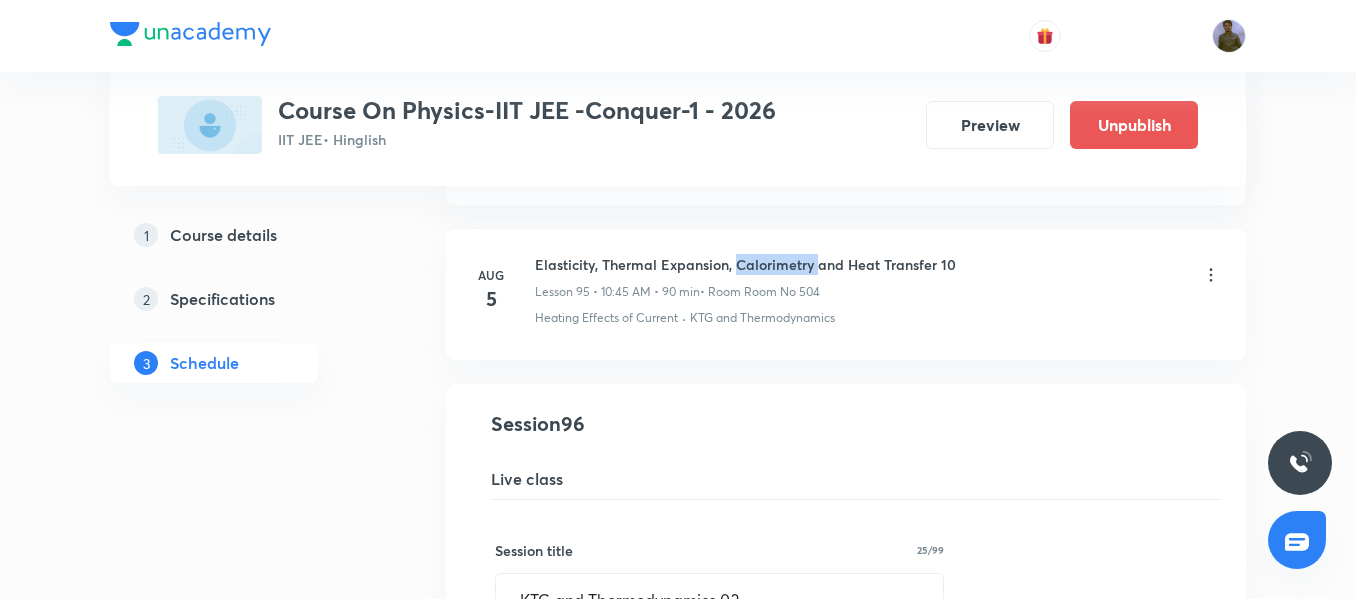 click on "Elasticity, Thermal Expansion, Calorimetry and Heat Transfer 10" at bounding box center [745, 264] 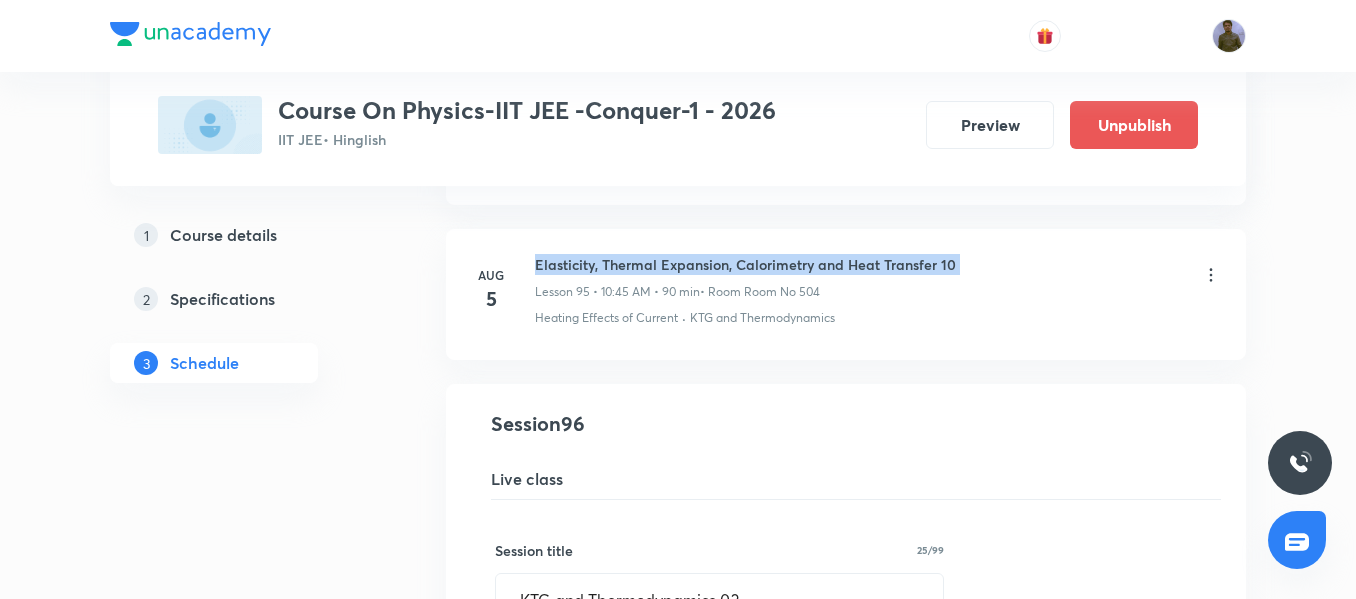 click on "Elasticity, Thermal Expansion, Calorimetry and Heat Transfer 10" at bounding box center [745, 264] 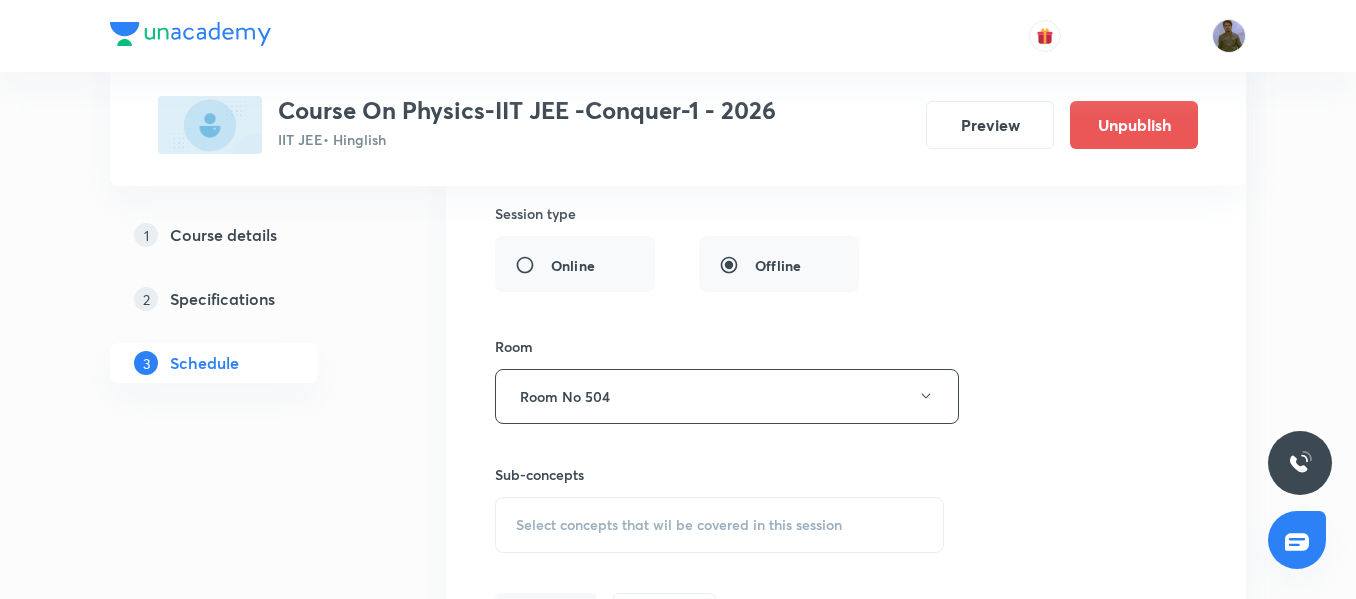 scroll, scrollTop: 15653, scrollLeft: 0, axis: vertical 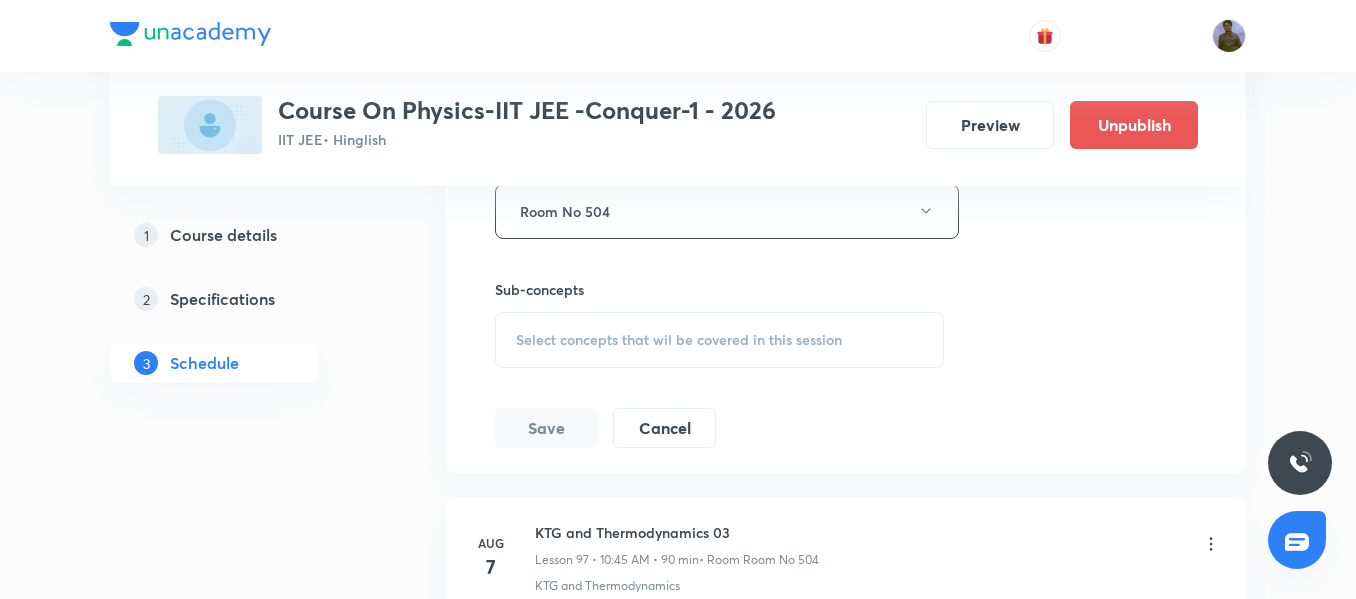 click on "Select concepts that wil be covered in this session" at bounding box center (679, 340) 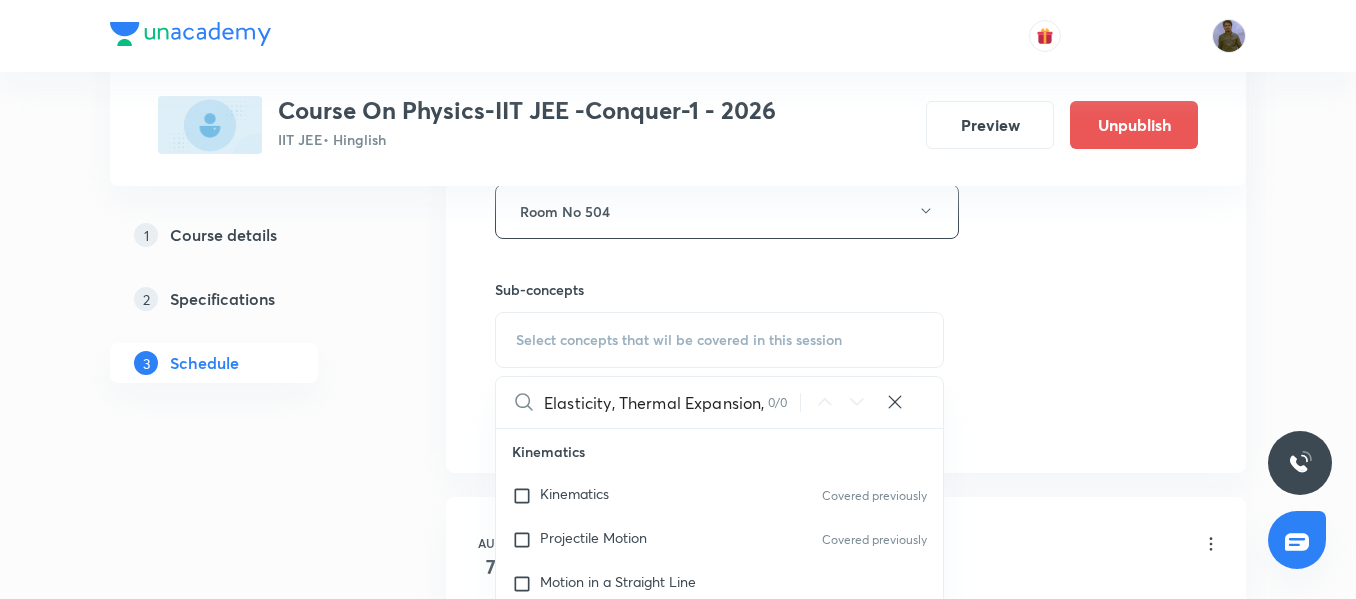 scroll, scrollTop: 0, scrollLeft: 252, axis: horizontal 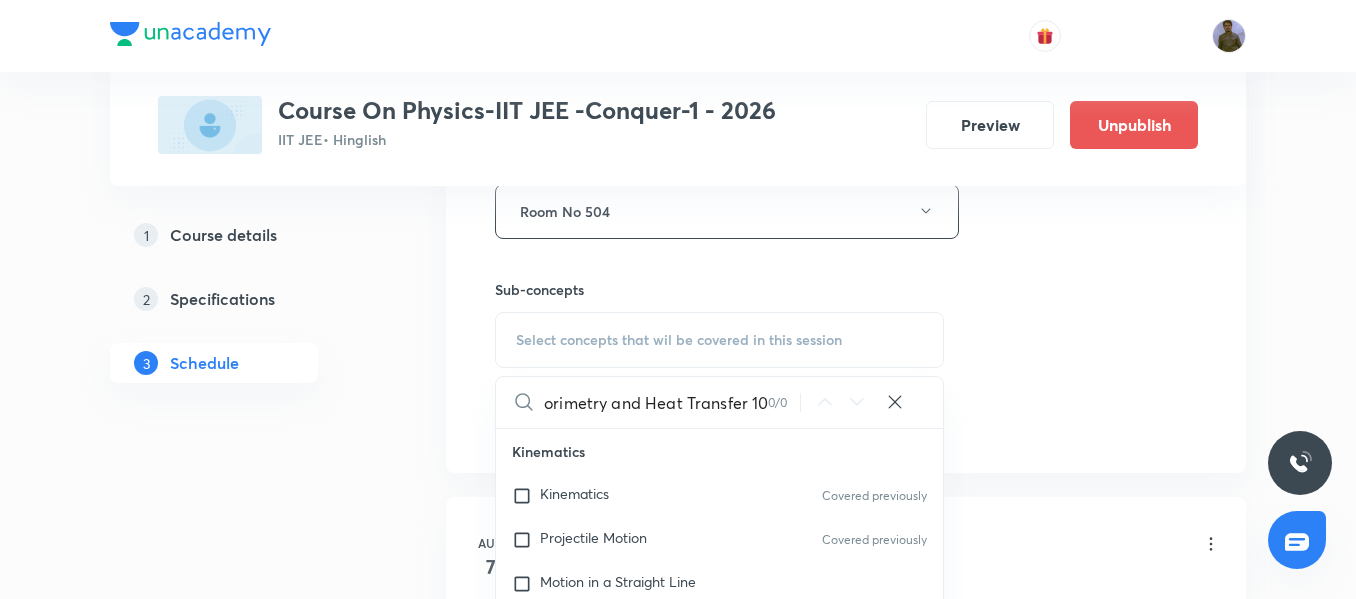 drag, startPoint x: 546, startPoint y: 398, endPoint x: 824, endPoint y: 423, distance: 279.12183 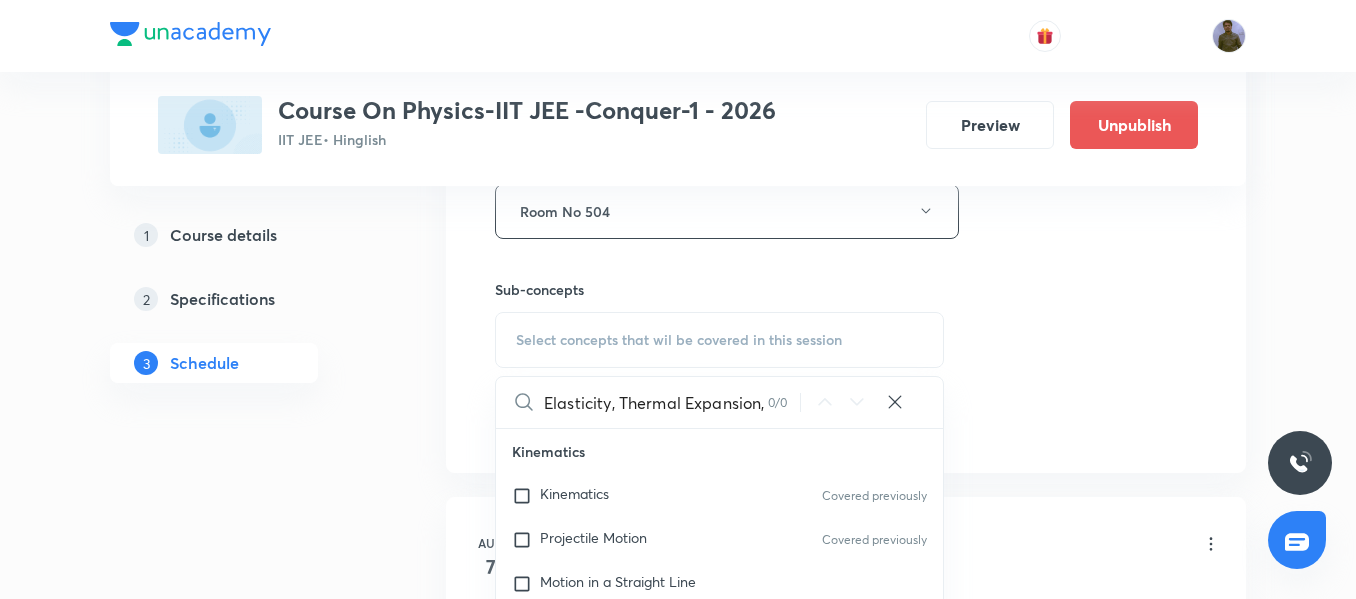 scroll, scrollTop: 0, scrollLeft: 0, axis: both 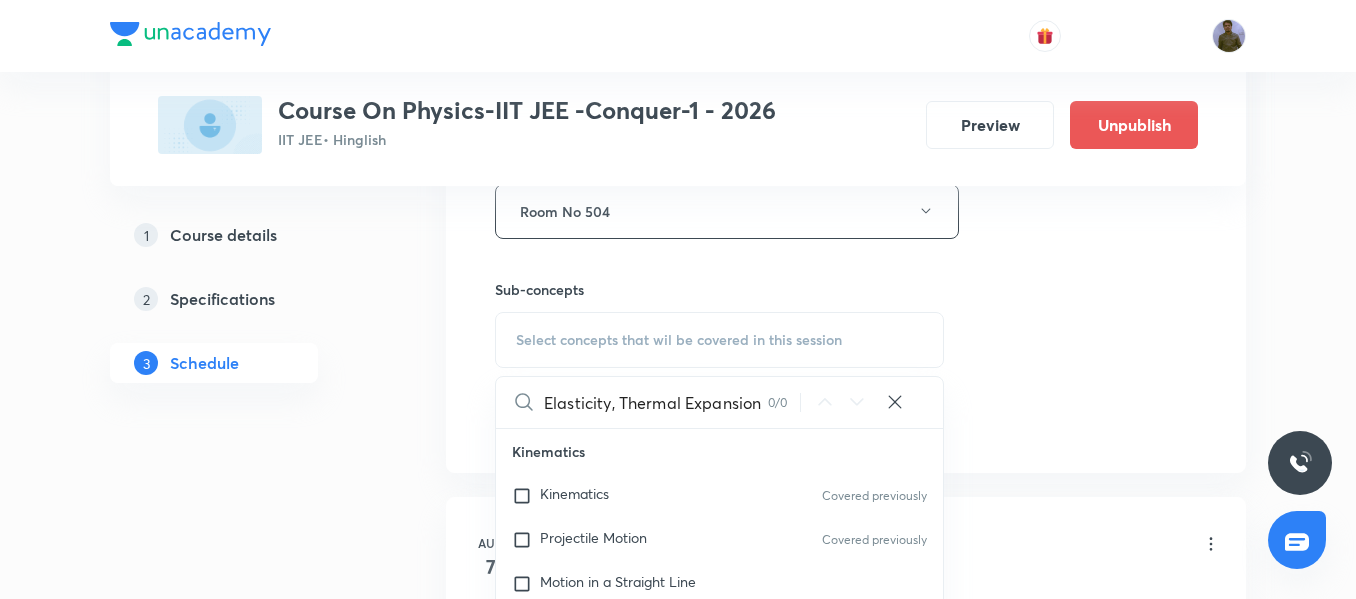 drag, startPoint x: 608, startPoint y: 401, endPoint x: 798, endPoint y: 412, distance: 190.31816 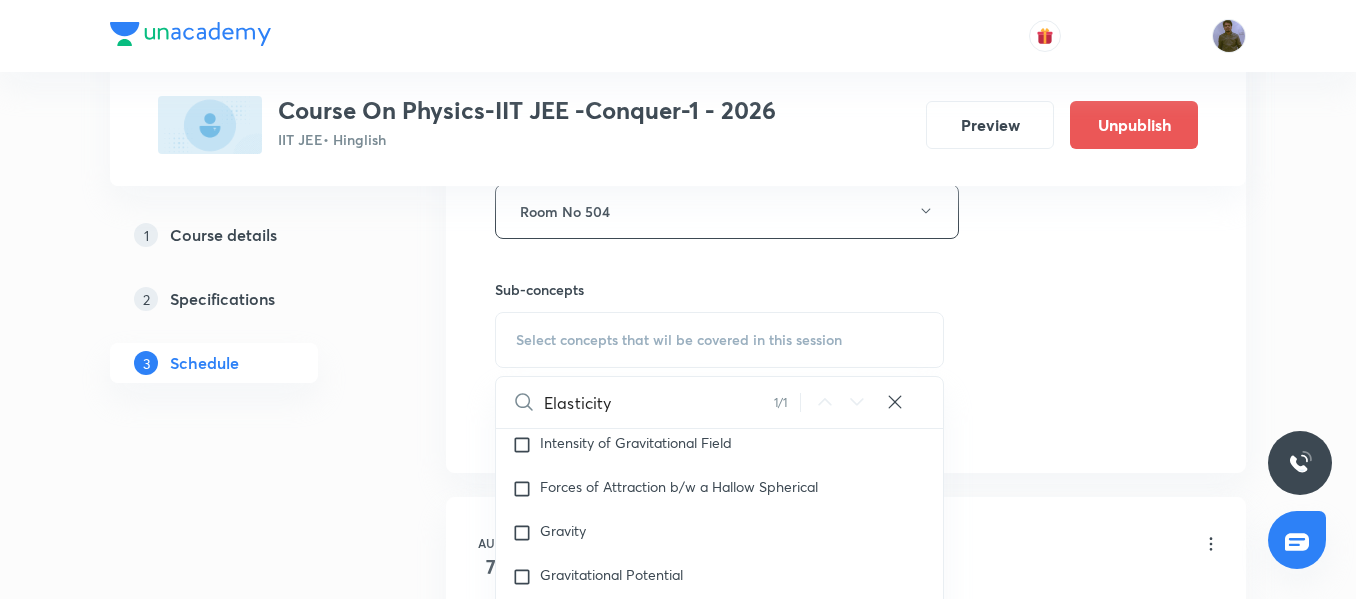 scroll, scrollTop: 7500, scrollLeft: 0, axis: vertical 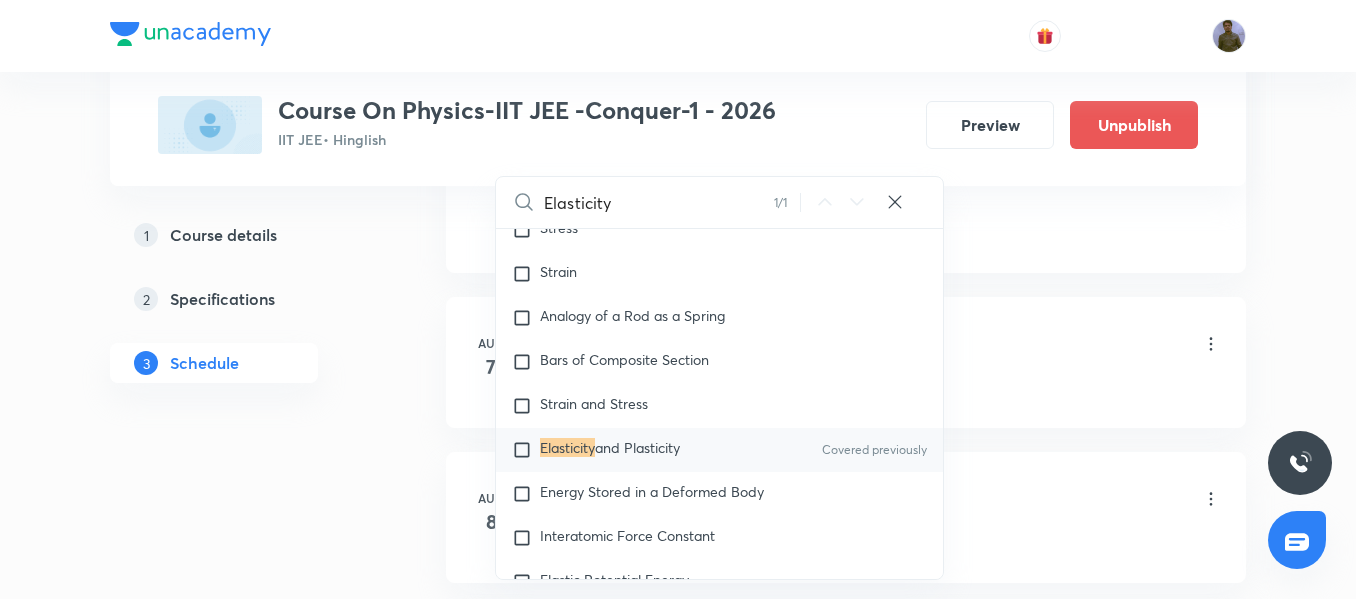 type on "Elasticity" 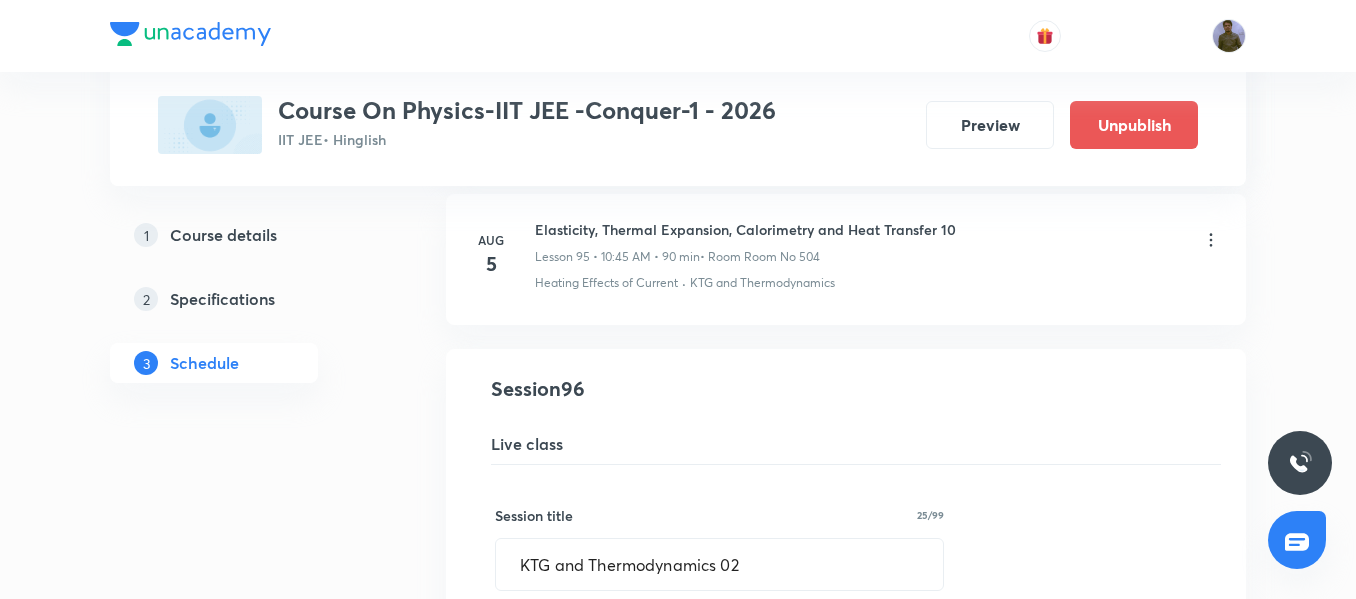 scroll, scrollTop: 14753, scrollLeft: 0, axis: vertical 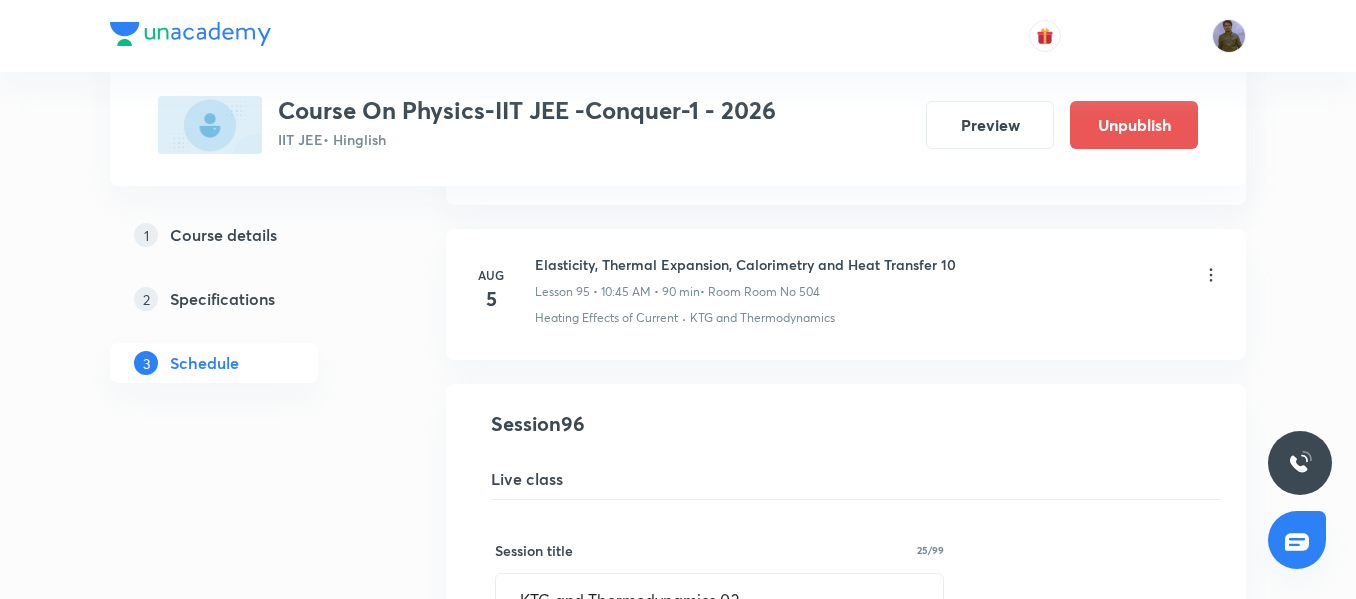 click on "Elasticity, Thermal Expansion, Calorimetry and Heat Transfer 10 Lesson 95 • 10:45 AM • 90 min  • Room Room No 504" at bounding box center [745, 277] 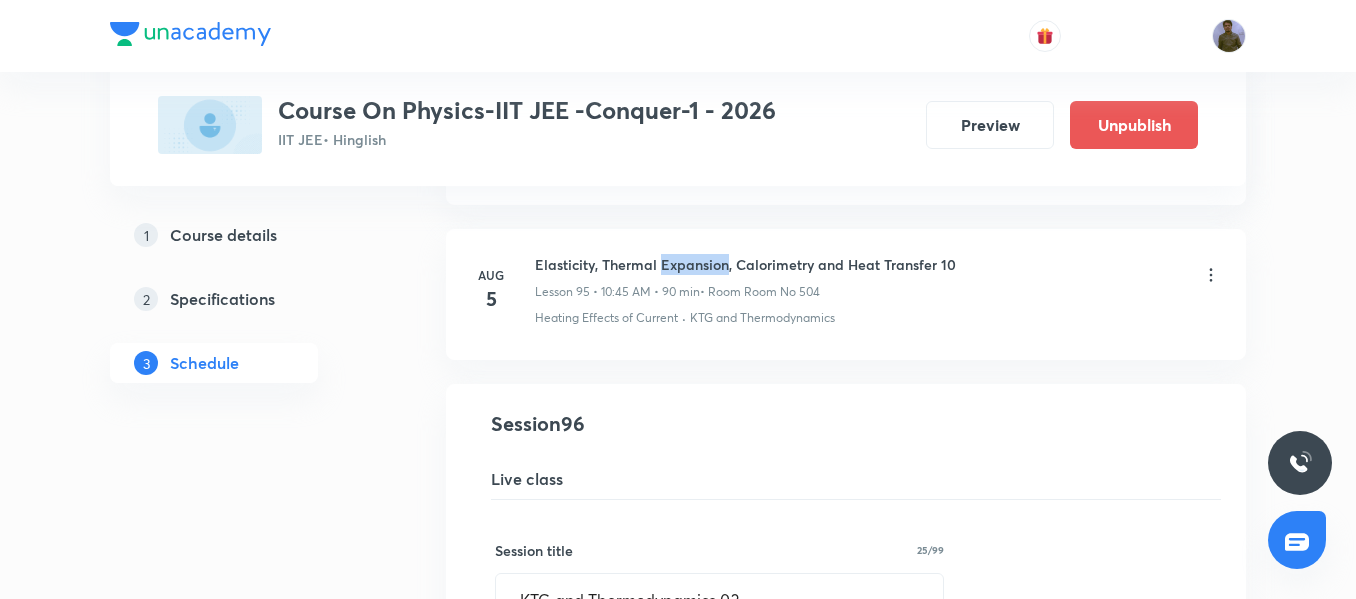click on "Elasticity, Thermal Expansion, Calorimetry and Heat Transfer 10" at bounding box center [745, 264] 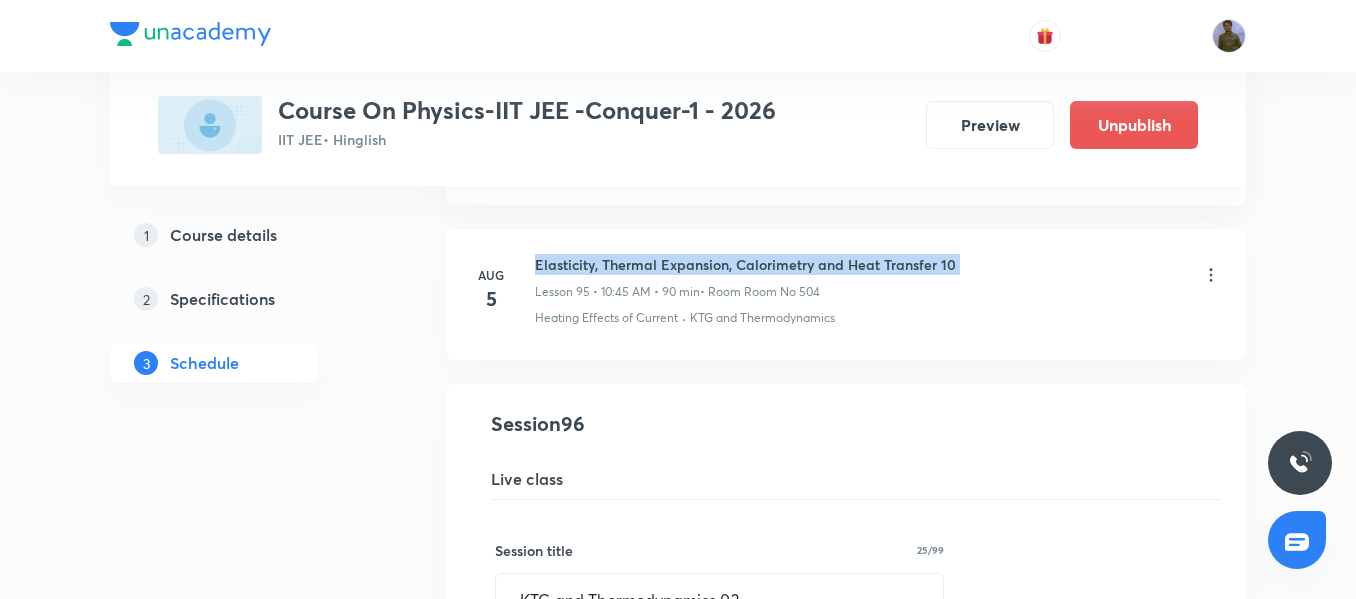 click on "Elasticity, Thermal Expansion, Calorimetry and Heat Transfer 10" at bounding box center [745, 264] 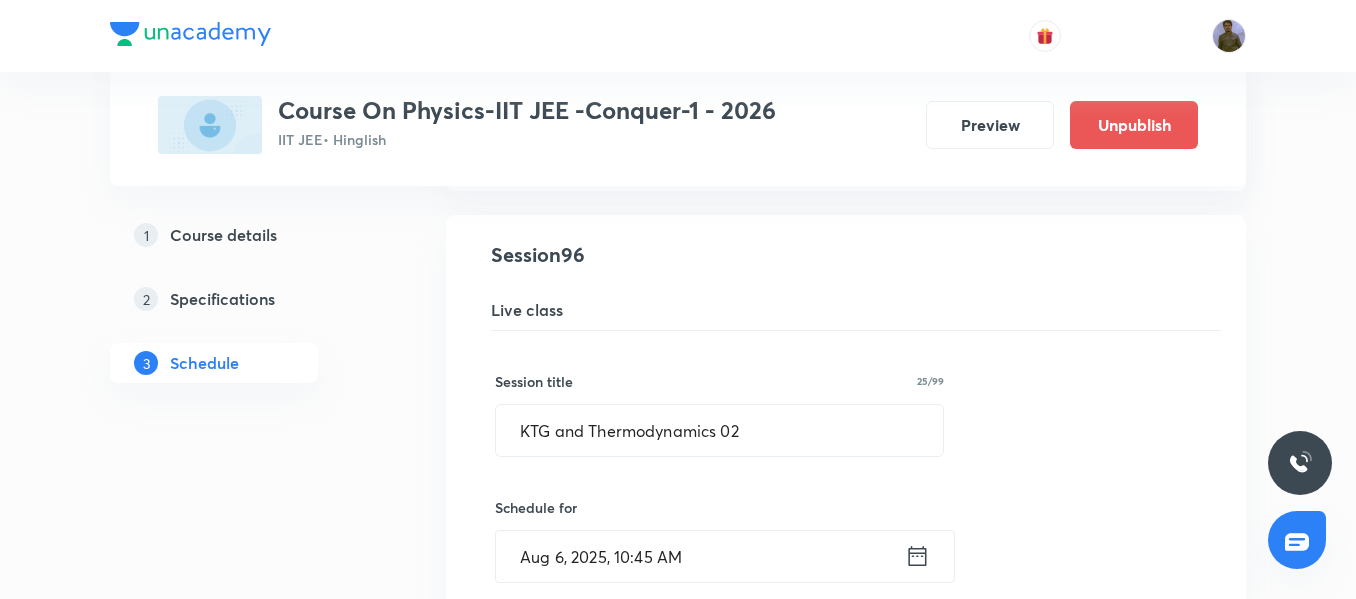 scroll, scrollTop: 15053, scrollLeft: 0, axis: vertical 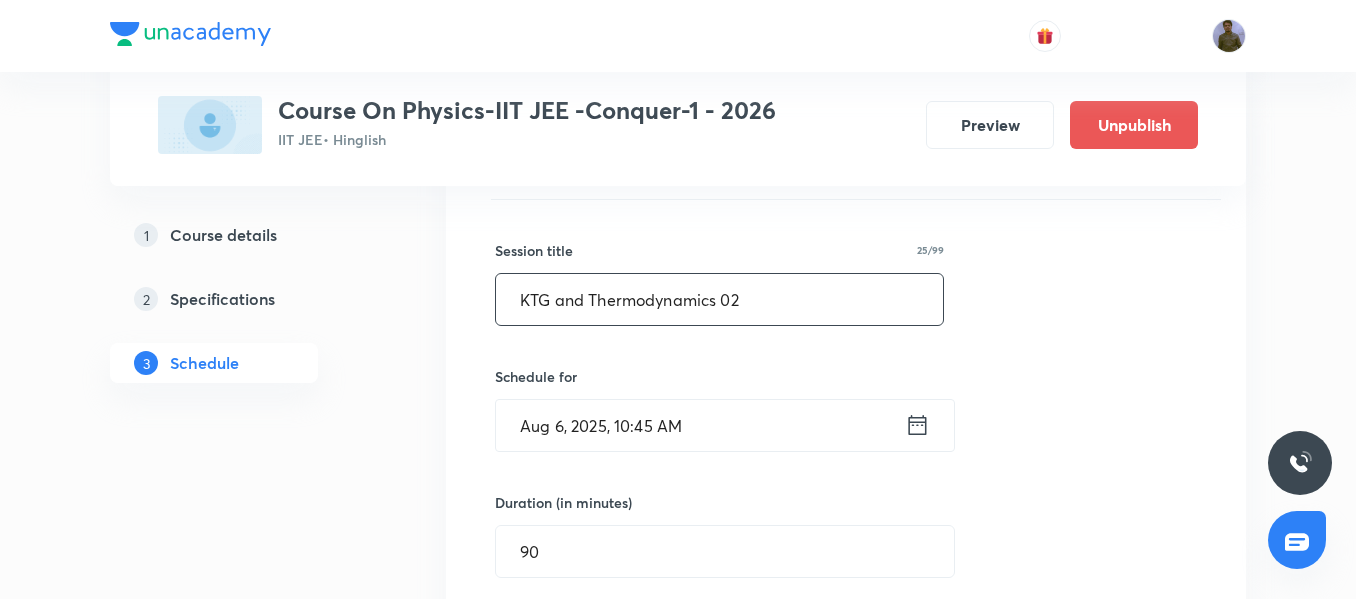 drag, startPoint x: 762, startPoint y: 305, endPoint x: 412, endPoint y: 296, distance: 350.1157 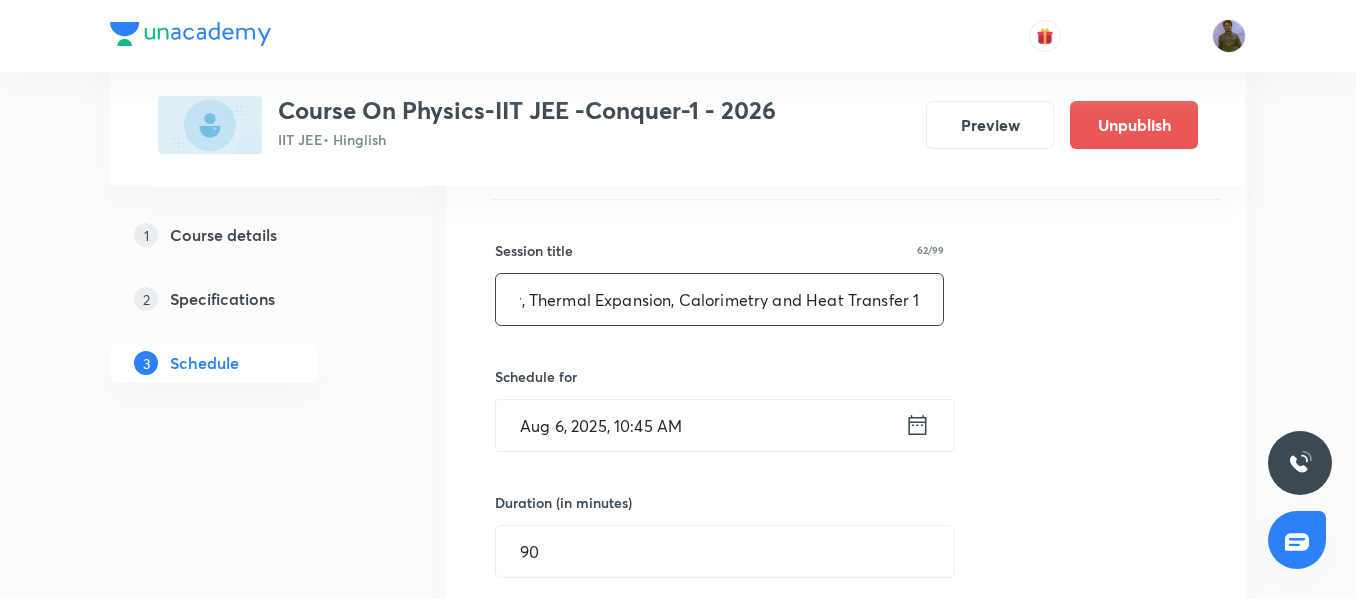scroll, scrollTop: 0, scrollLeft: 72, axis: horizontal 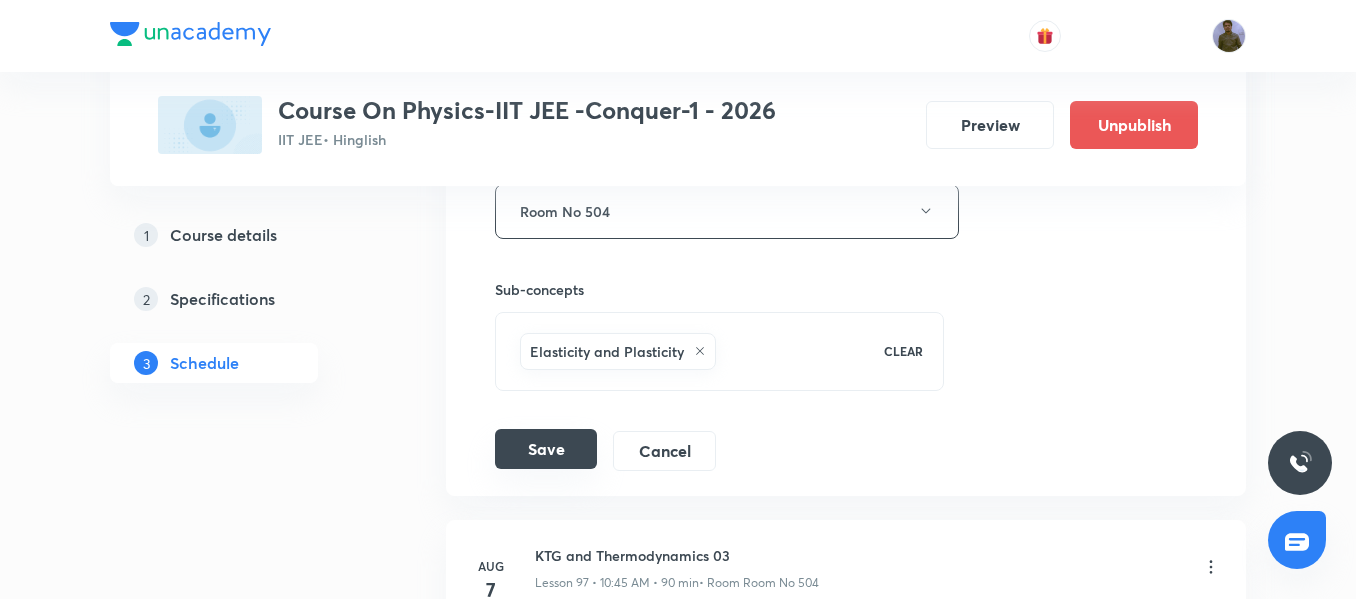 type on "Elasticity, Thermal Expansion, Calorimetry and Heat Transfer 11" 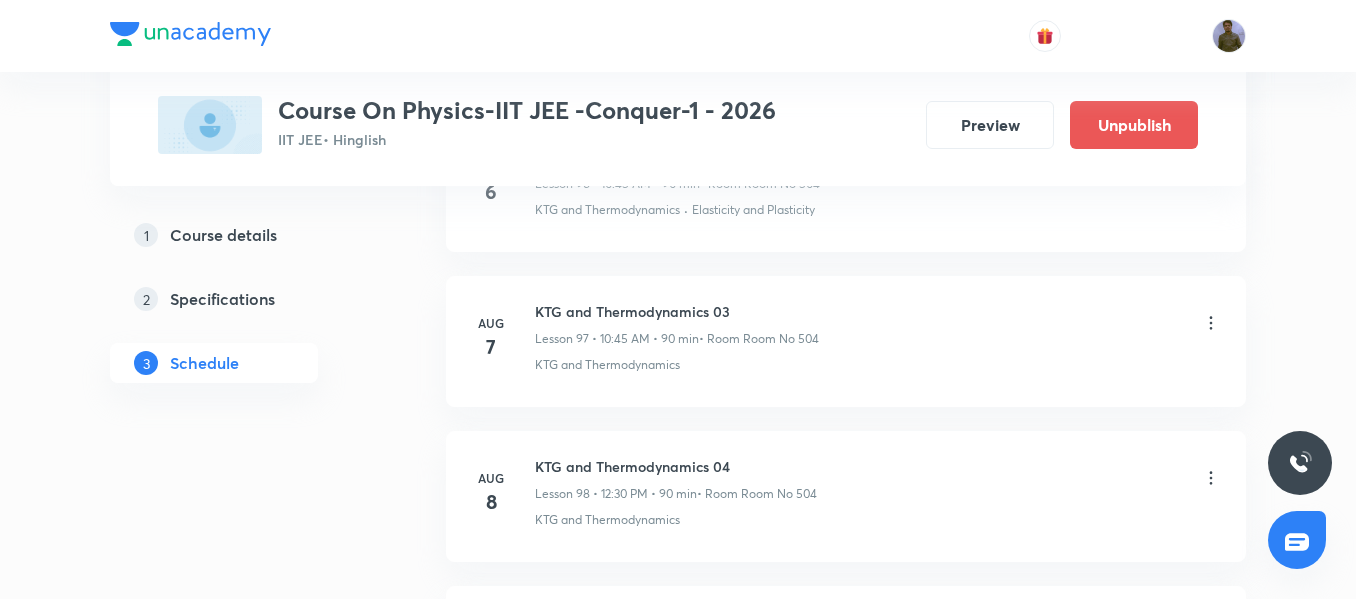 scroll, scrollTop: 15134, scrollLeft: 0, axis: vertical 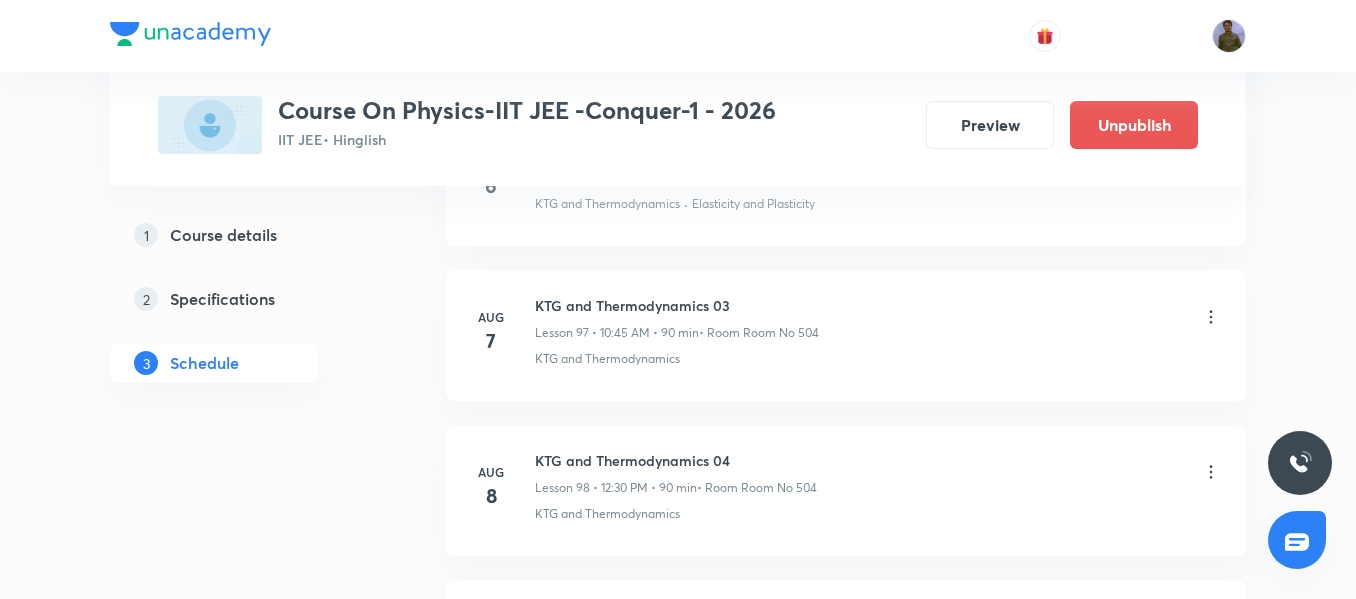 click 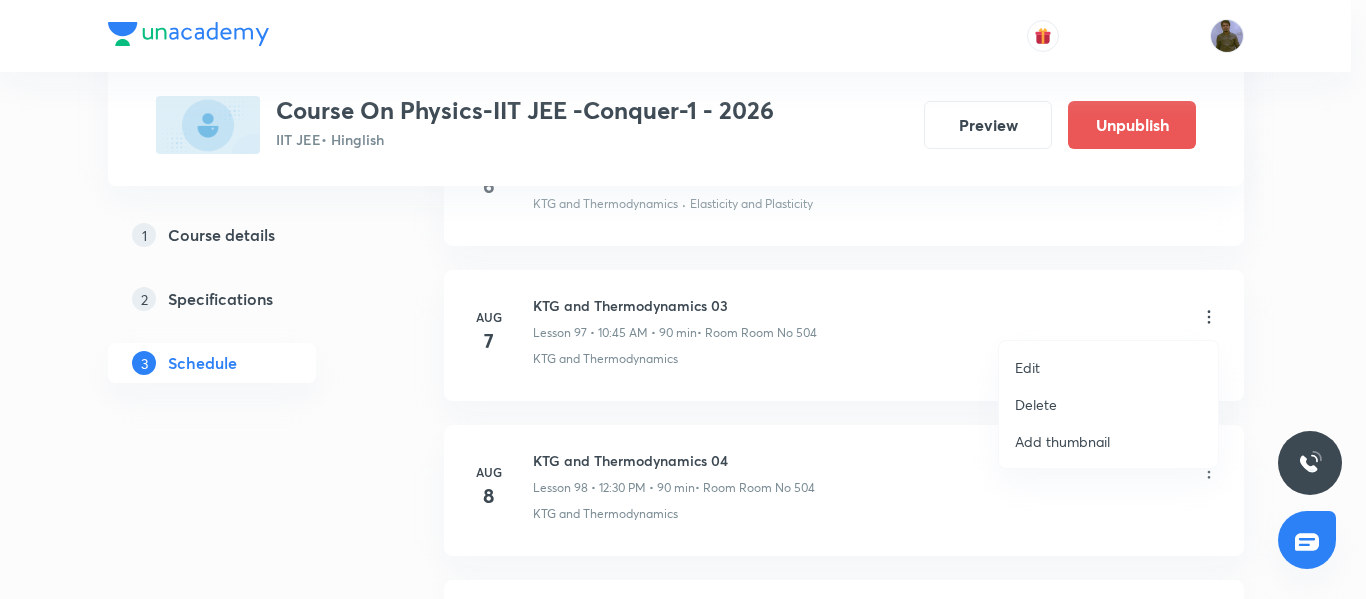 click on "Edit" at bounding box center (1108, 367) 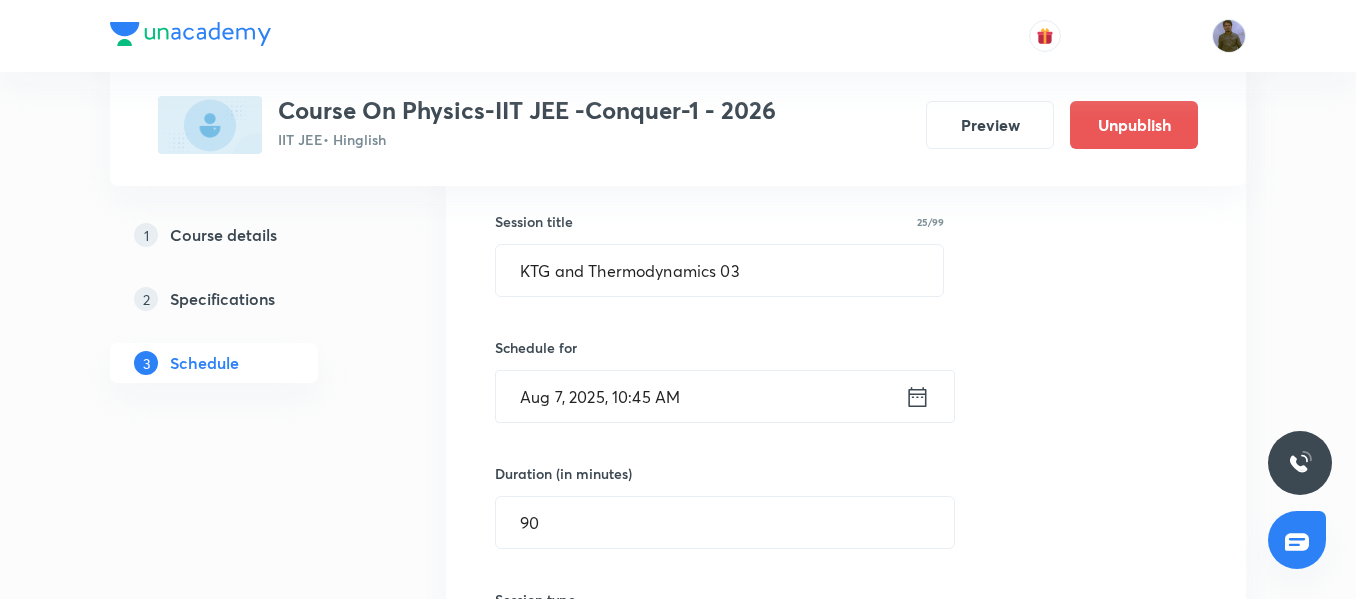scroll, scrollTop: 15234, scrollLeft: 0, axis: vertical 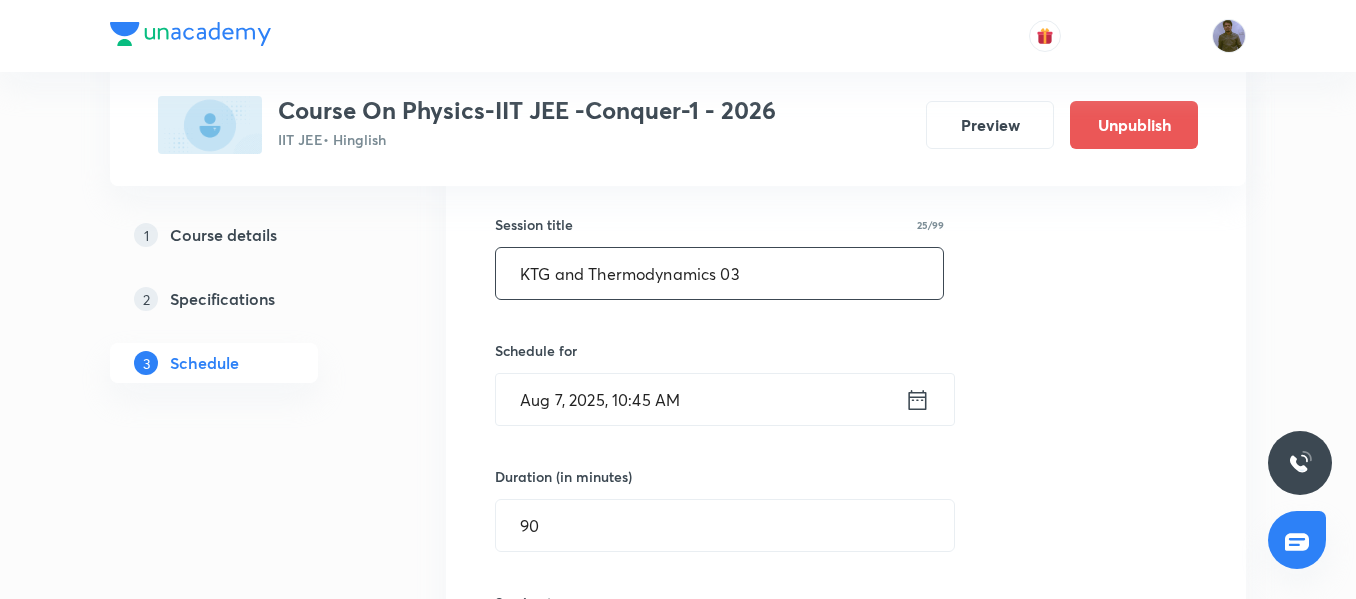 drag, startPoint x: 519, startPoint y: 280, endPoint x: 719, endPoint y: 291, distance: 200.30228 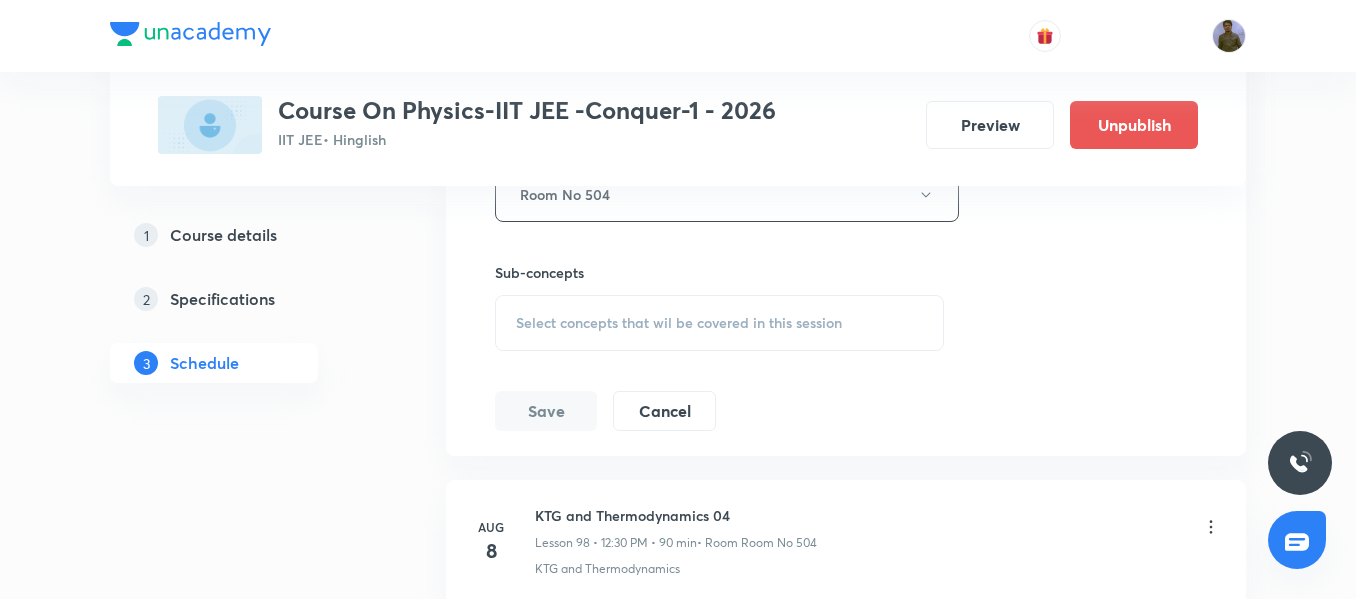 scroll, scrollTop: 15834, scrollLeft: 0, axis: vertical 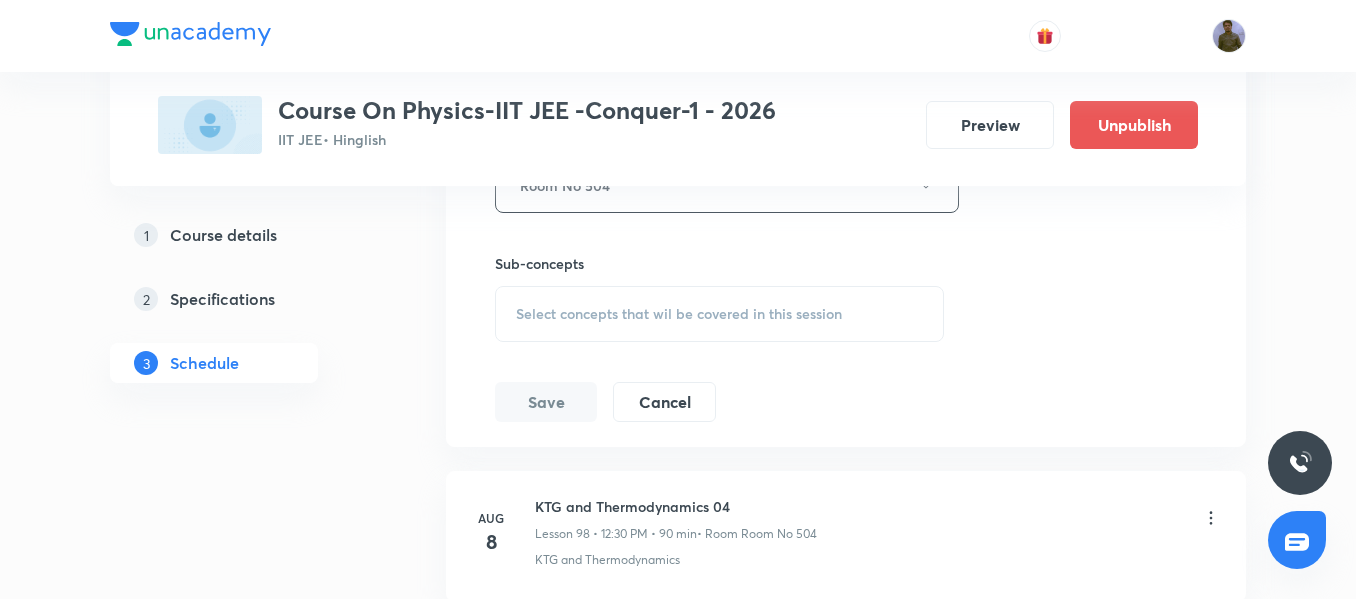 click on "Select concepts that wil be covered in this session" at bounding box center (679, 314) 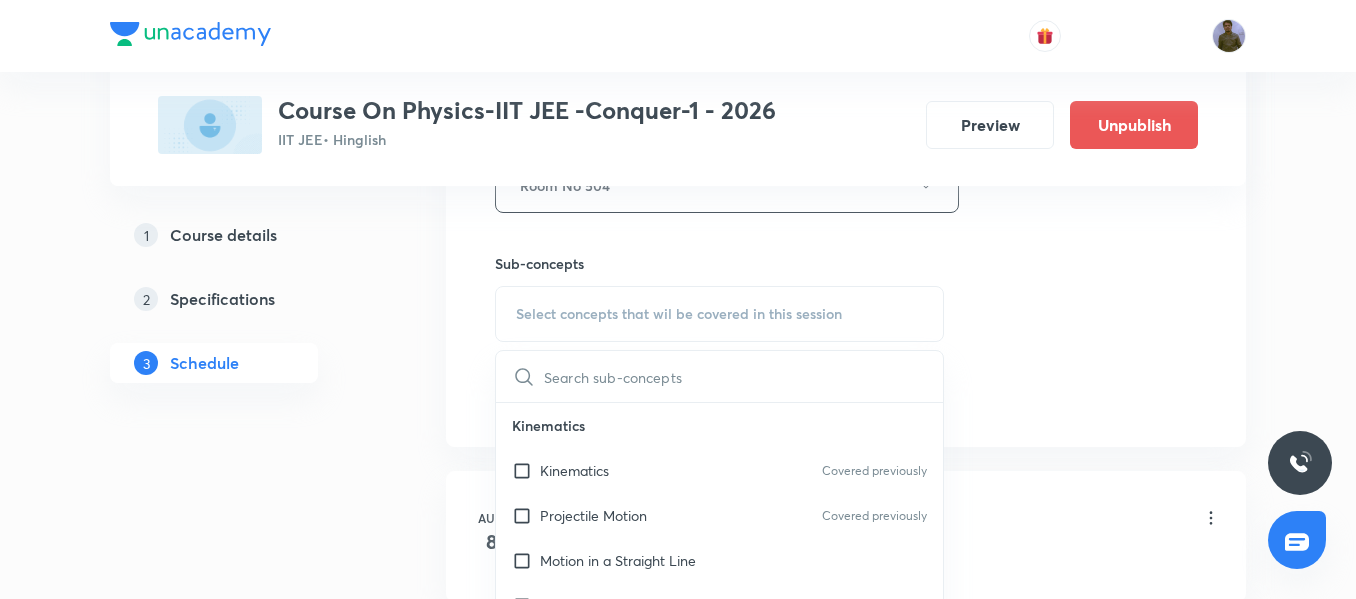 type on "KTG and Thermodynamics" 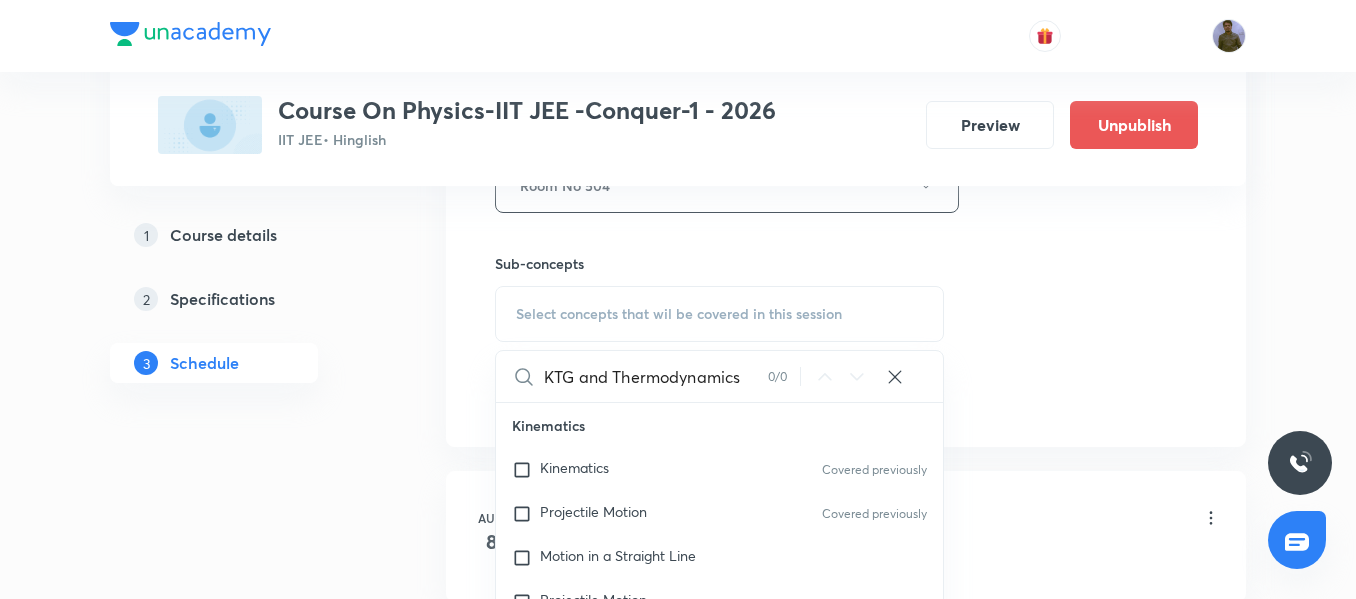 drag, startPoint x: 569, startPoint y: 375, endPoint x: 753, endPoint y: 378, distance: 184.02446 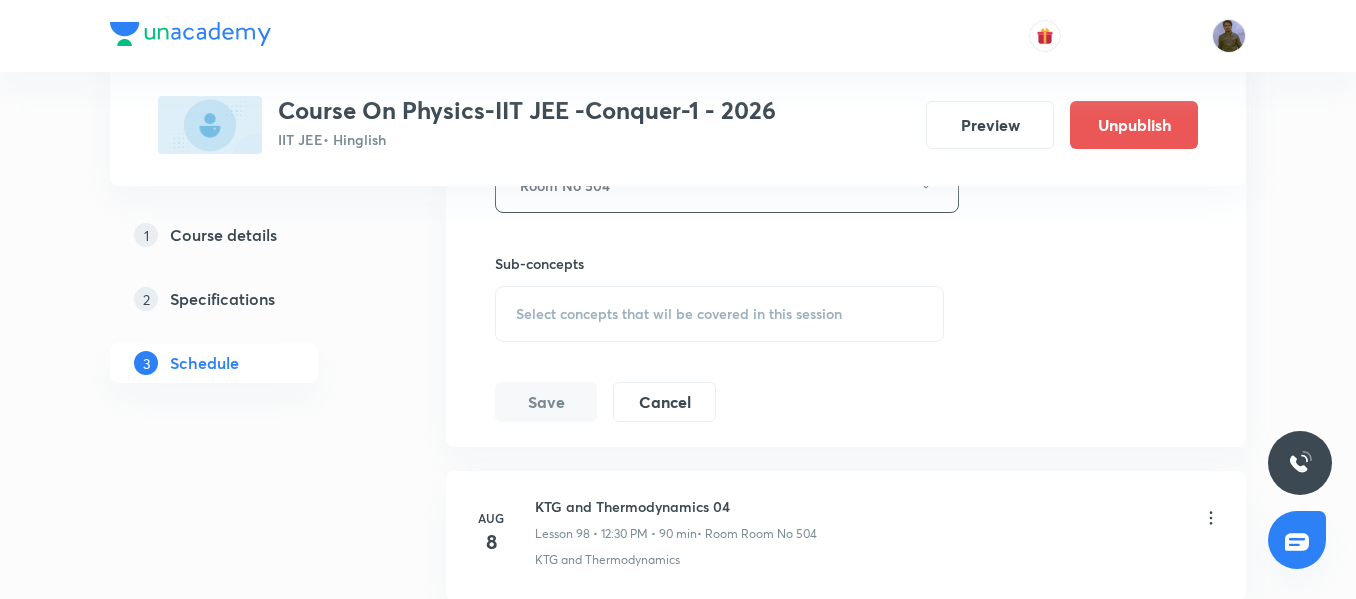 click on "Select concepts that wil be covered in this session" at bounding box center (719, 314) 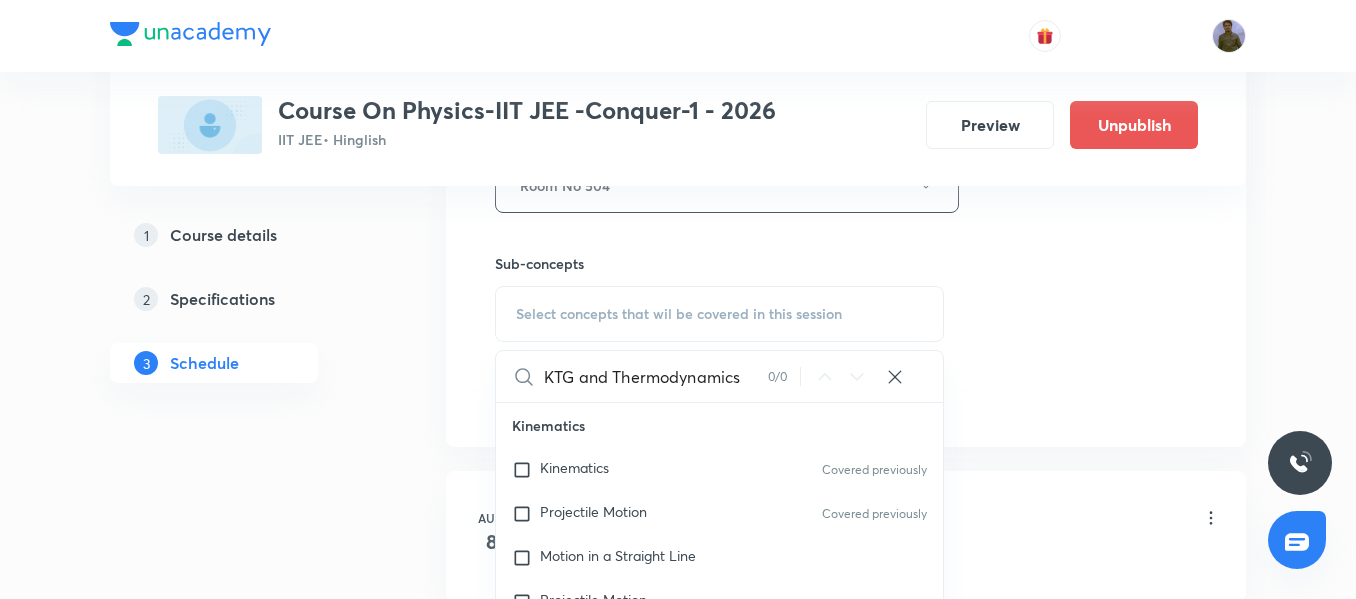 drag, startPoint x: 611, startPoint y: 366, endPoint x: 508, endPoint y: 356, distance: 103.4843 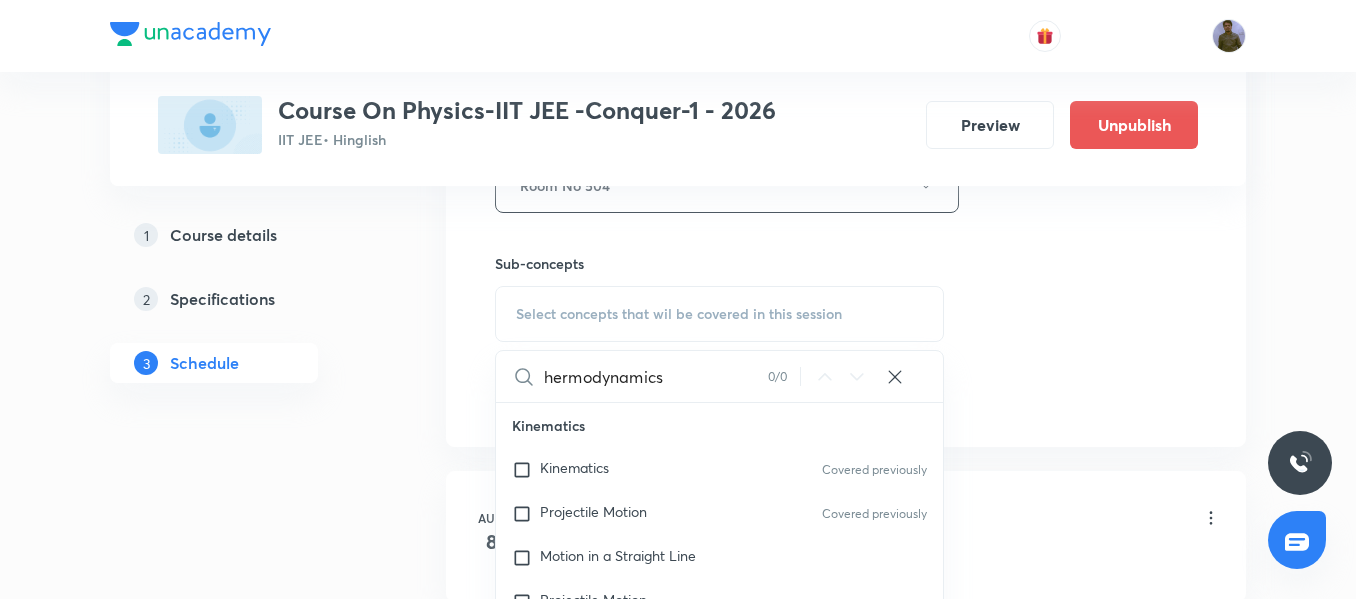 type on "Thermodynamics" 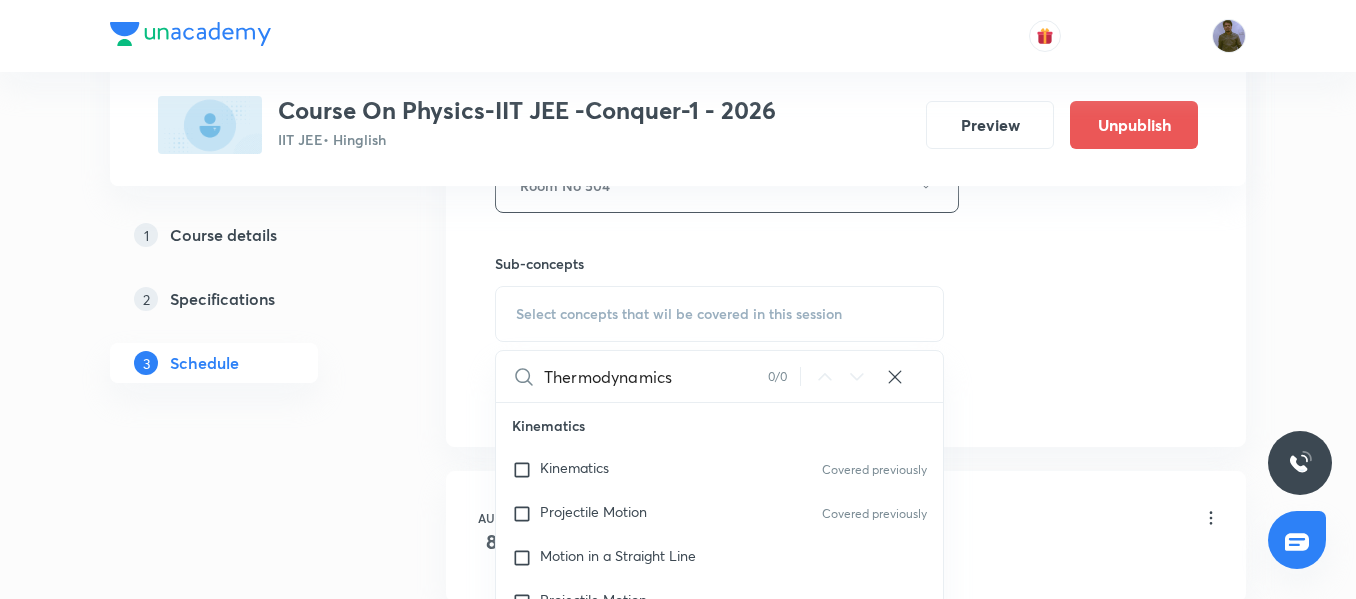 click on "Thermodynamics" at bounding box center (656, 376) 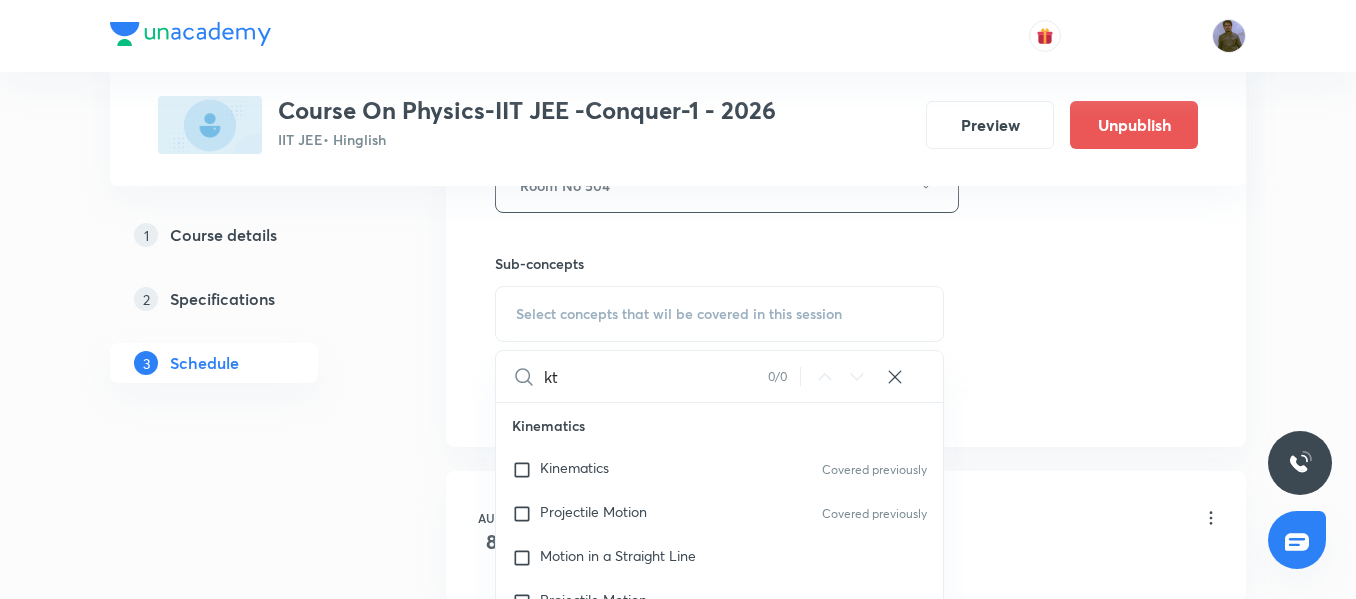 type on "k" 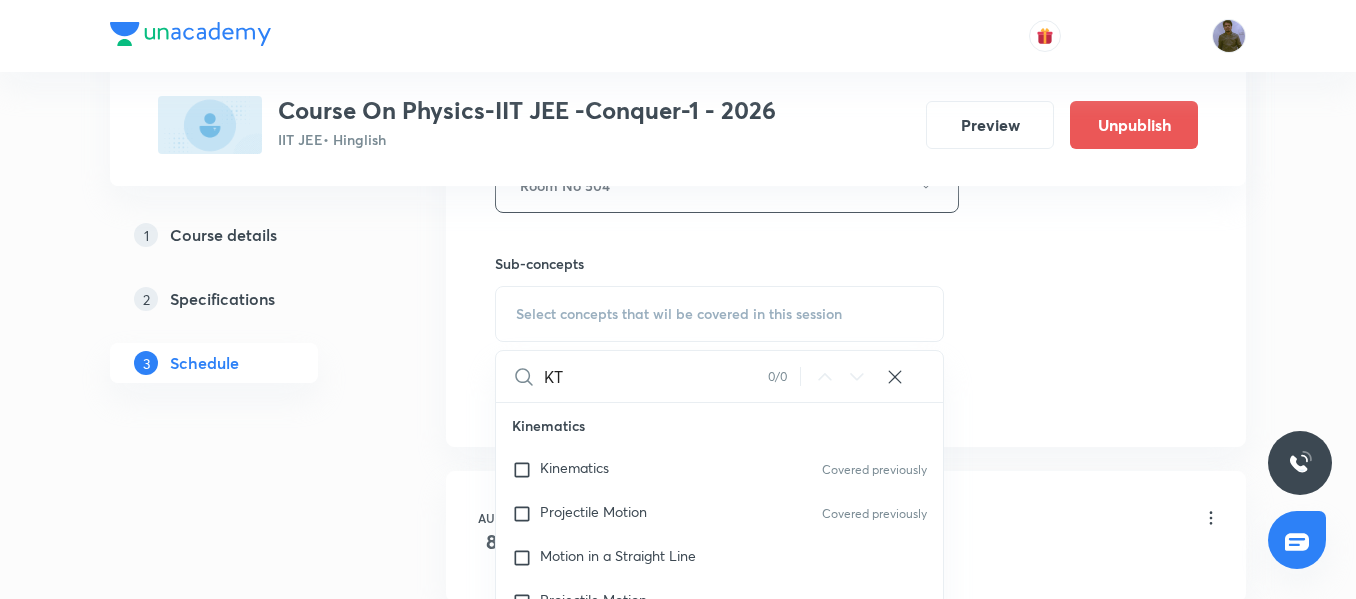 type on "K" 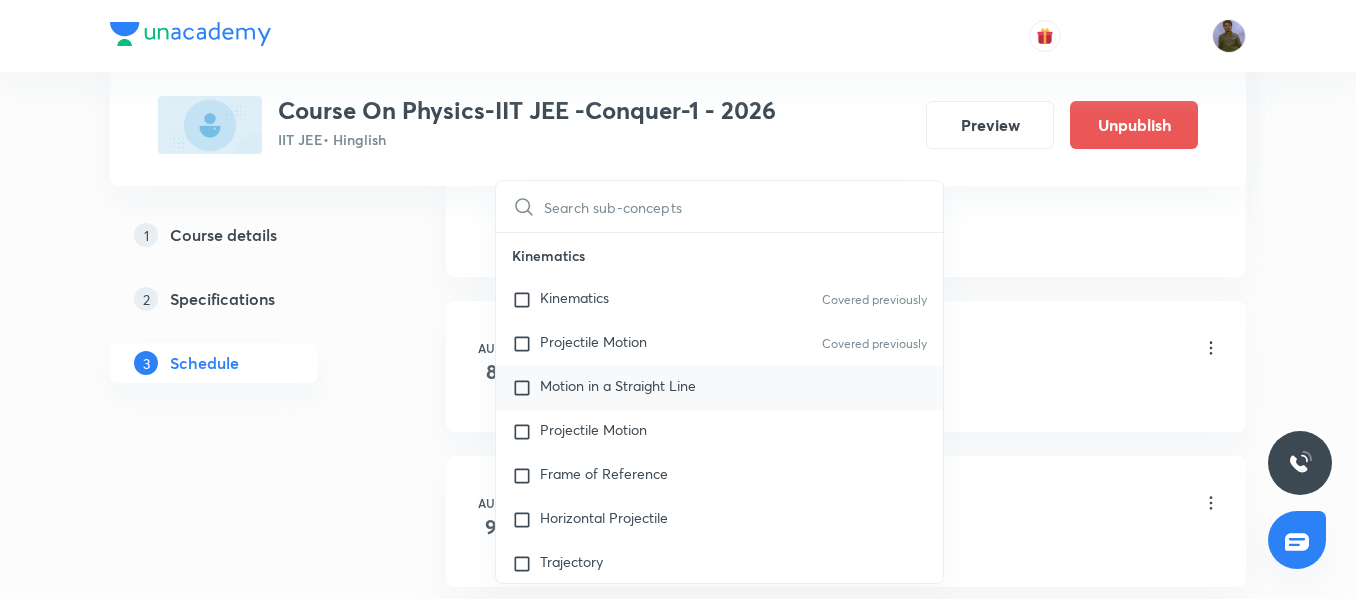 scroll, scrollTop: 16034, scrollLeft: 0, axis: vertical 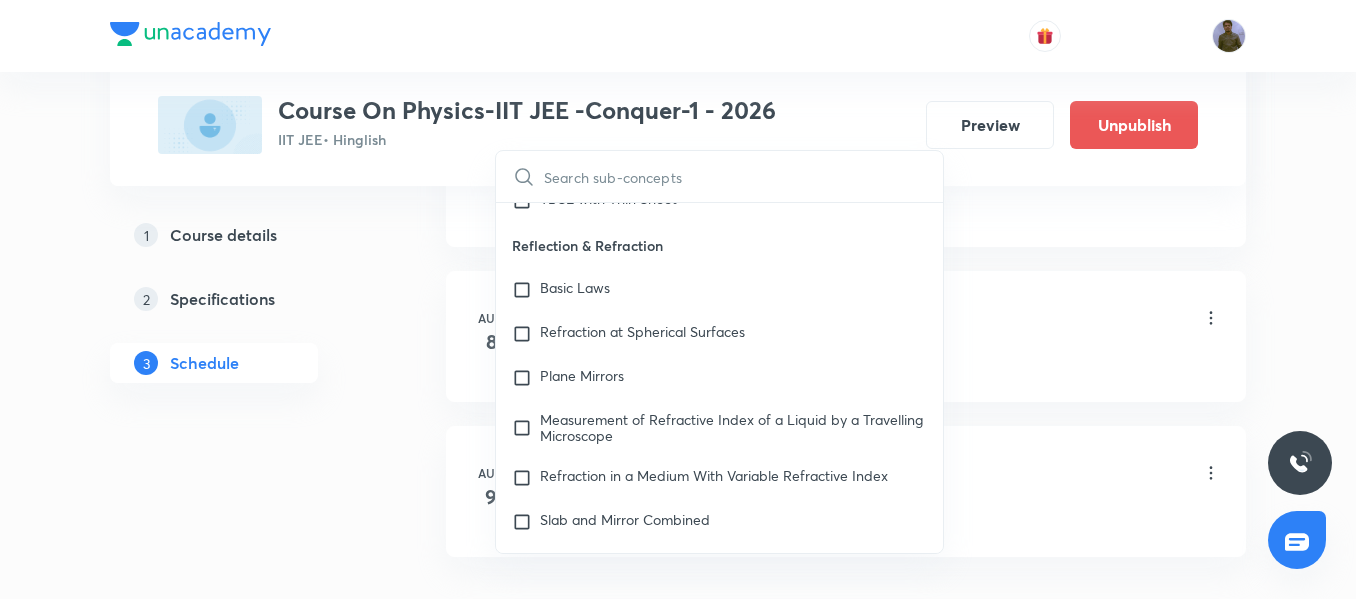 click at bounding box center (743, 176) 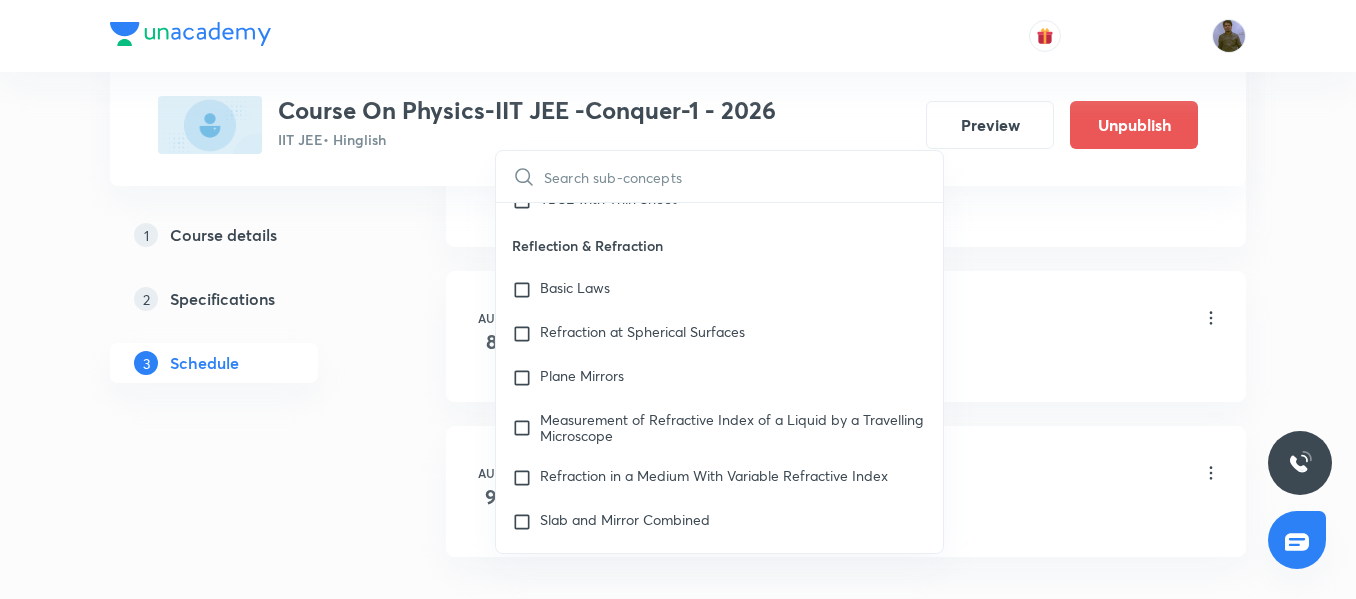 type on "K" 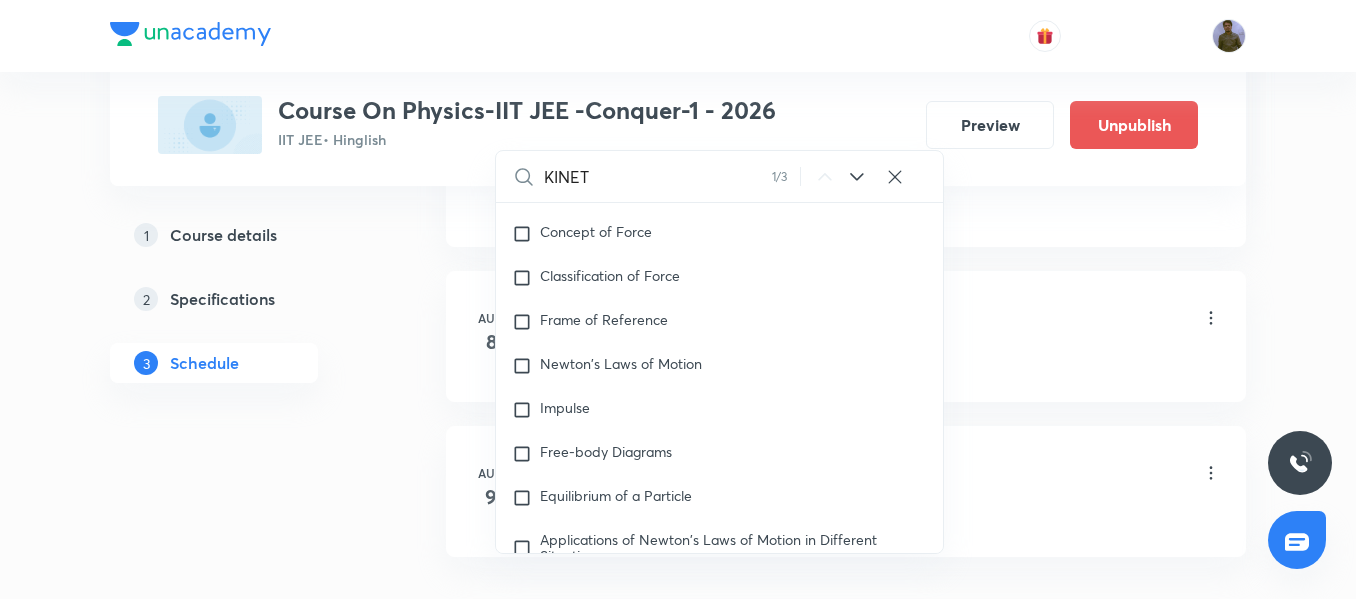 scroll, scrollTop: 1638, scrollLeft: 0, axis: vertical 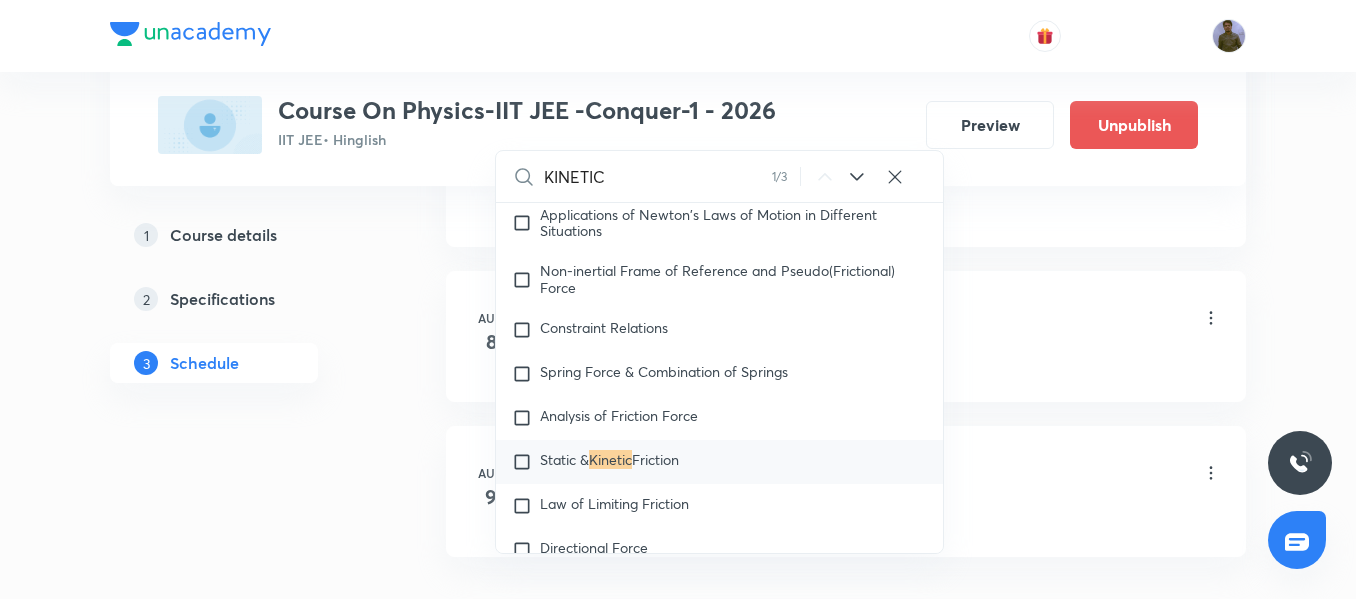 type on "KINETIC" 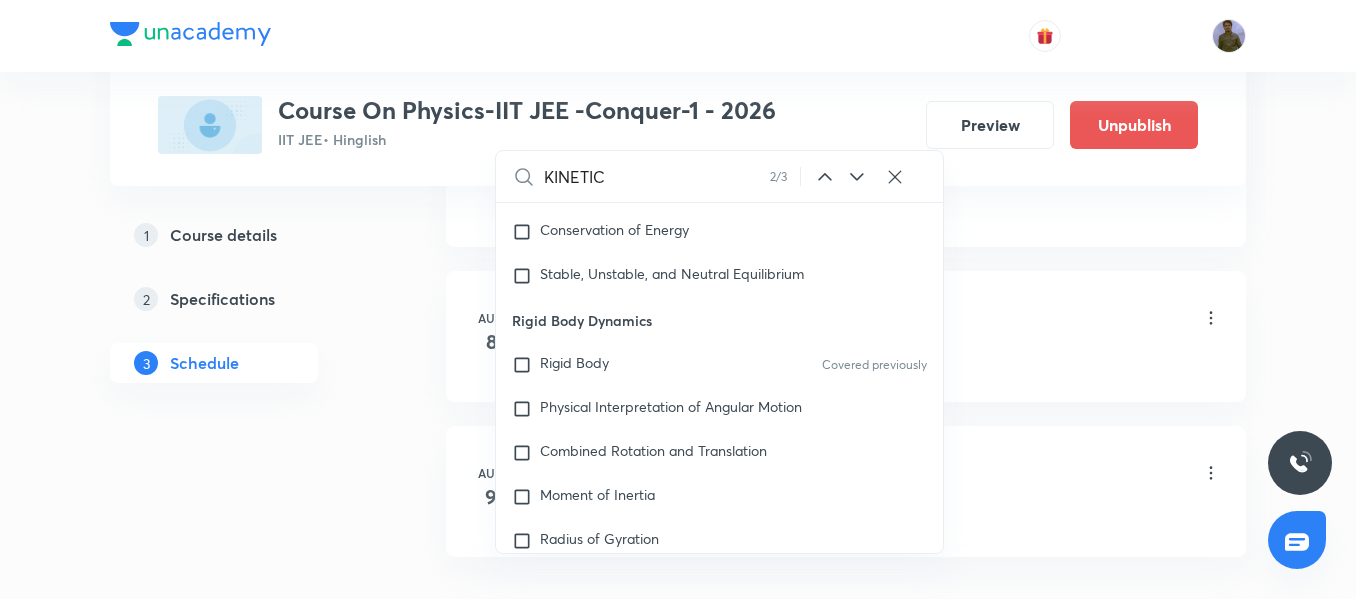 scroll, scrollTop: 3466, scrollLeft: 0, axis: vertical 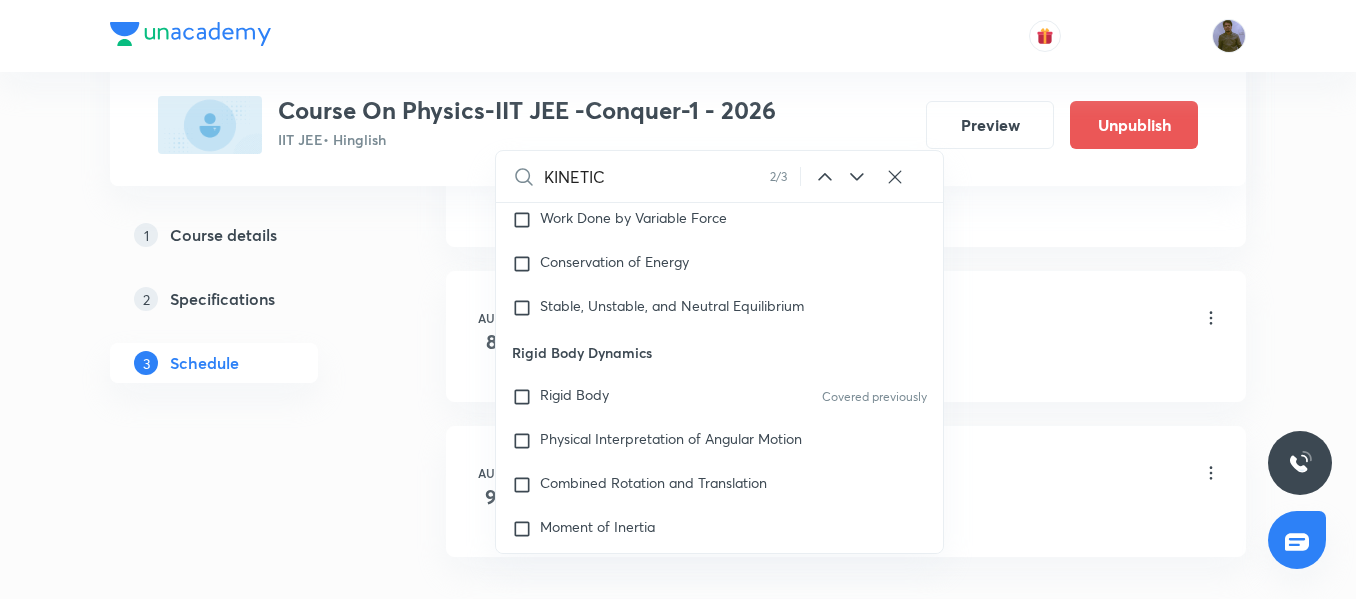 click 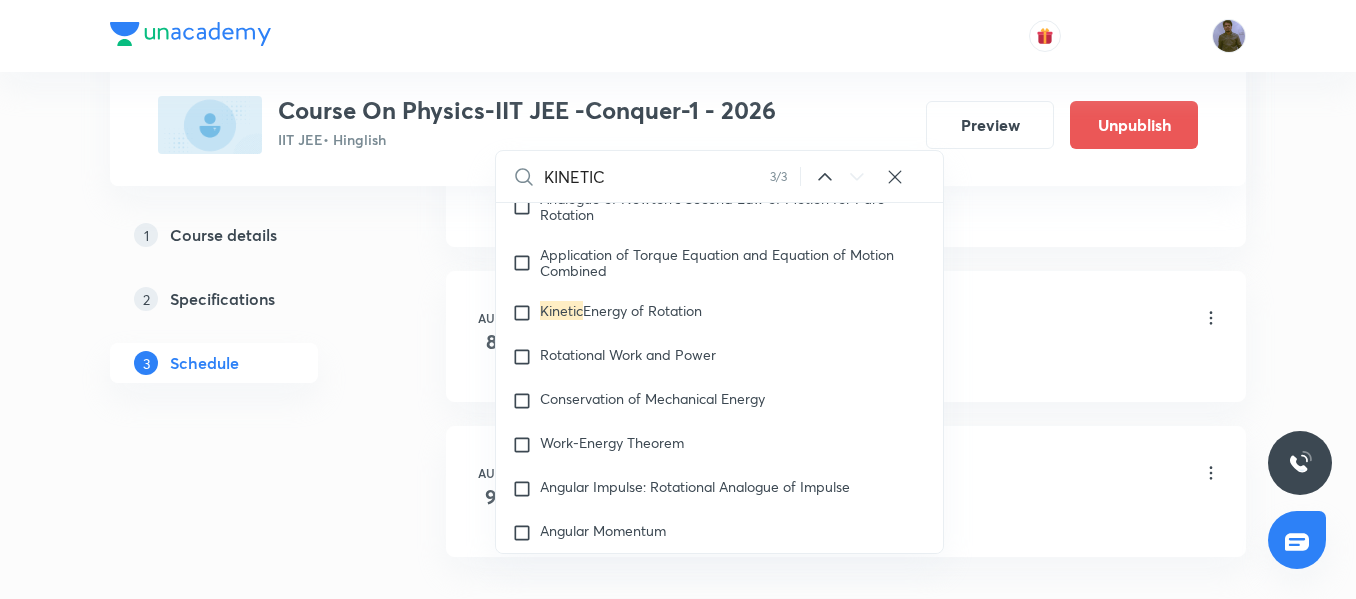 scroll, scrollTop: 3914, scrollLeft: 0, axis: vertical 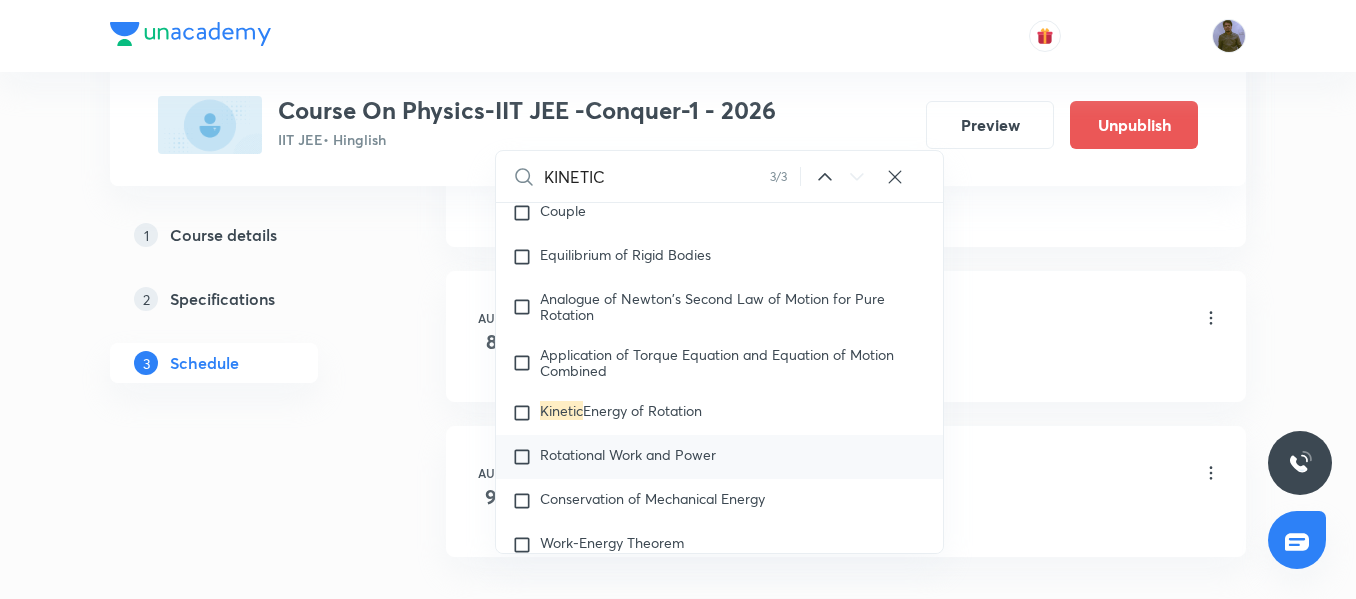 click on "Rotational Work and Power" at bounding box center [719, 457] 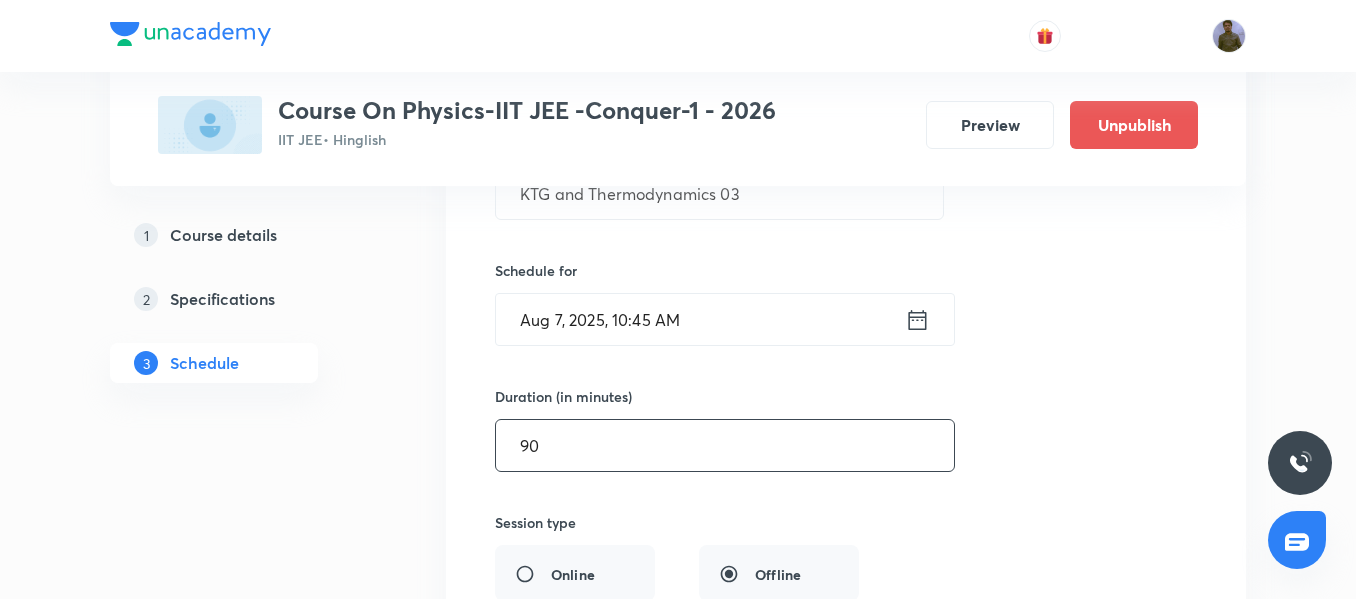 scroll, scrollTop: 15134, scrollLeft: 0, axis: vertical 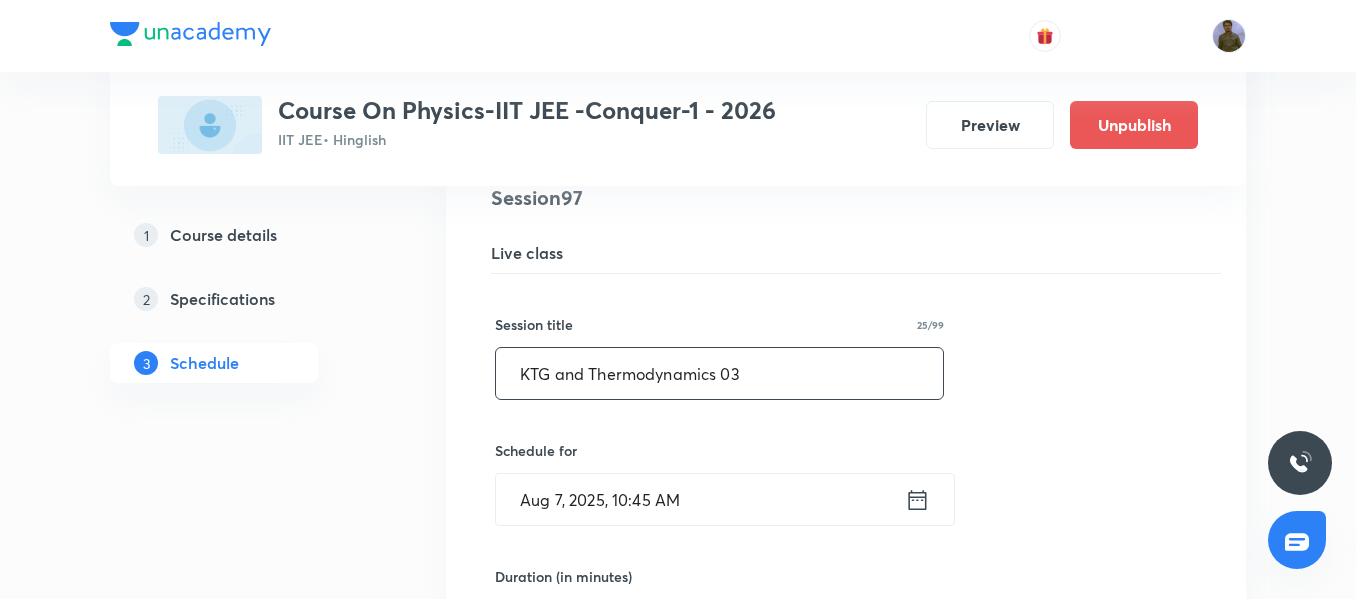 click on "KTG and Thermodynamics 03" at bounding box center [719, 373] 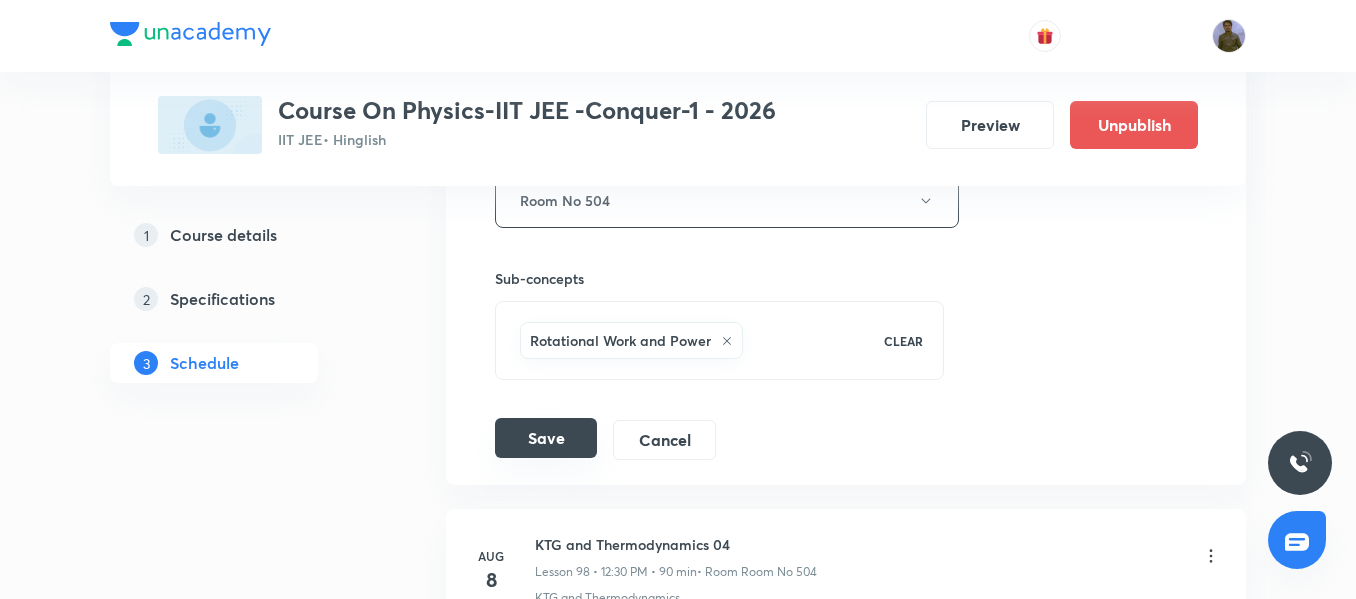 scroll, scrollTop: 15834, scrollLeft: 0, axis: vertical 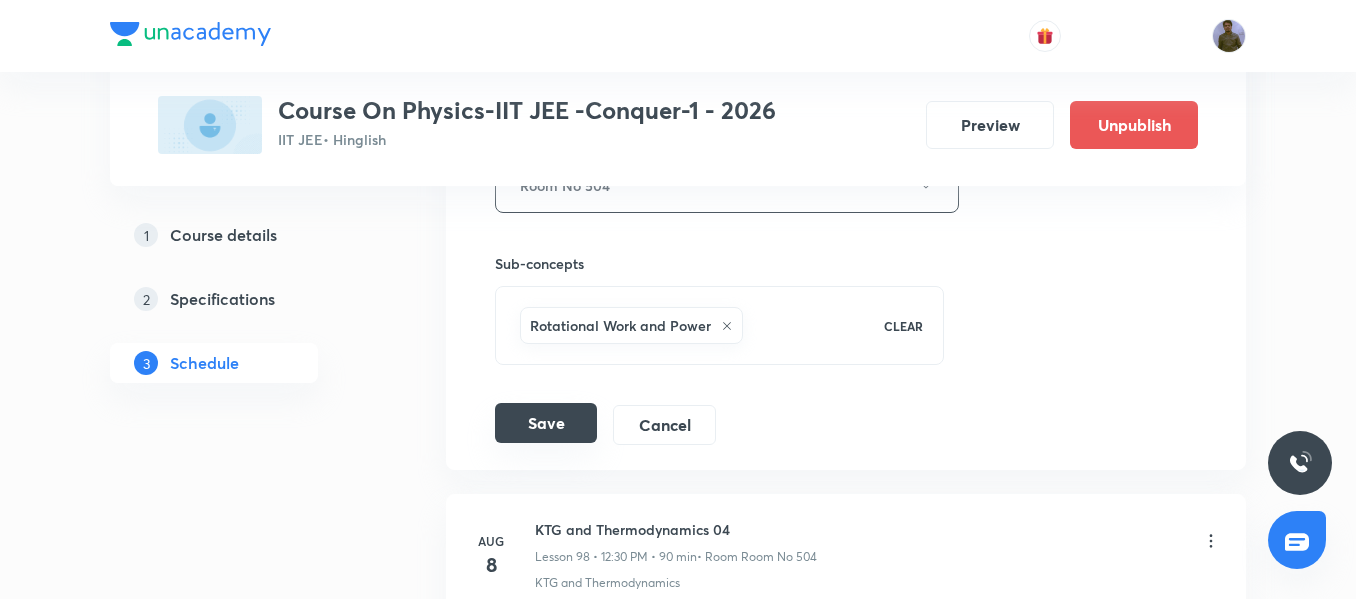type on "KTG and Thermodynamics 01" 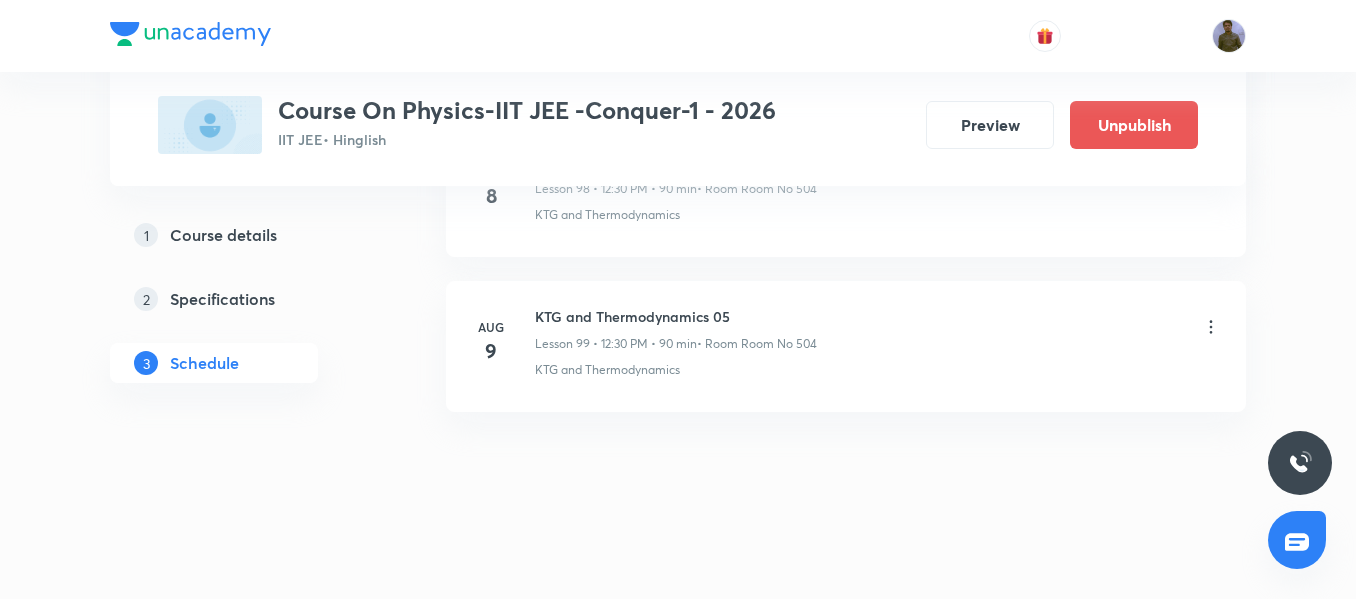 scroll, scrollTop: 15435, scrollLeft: 0, axis: vertical 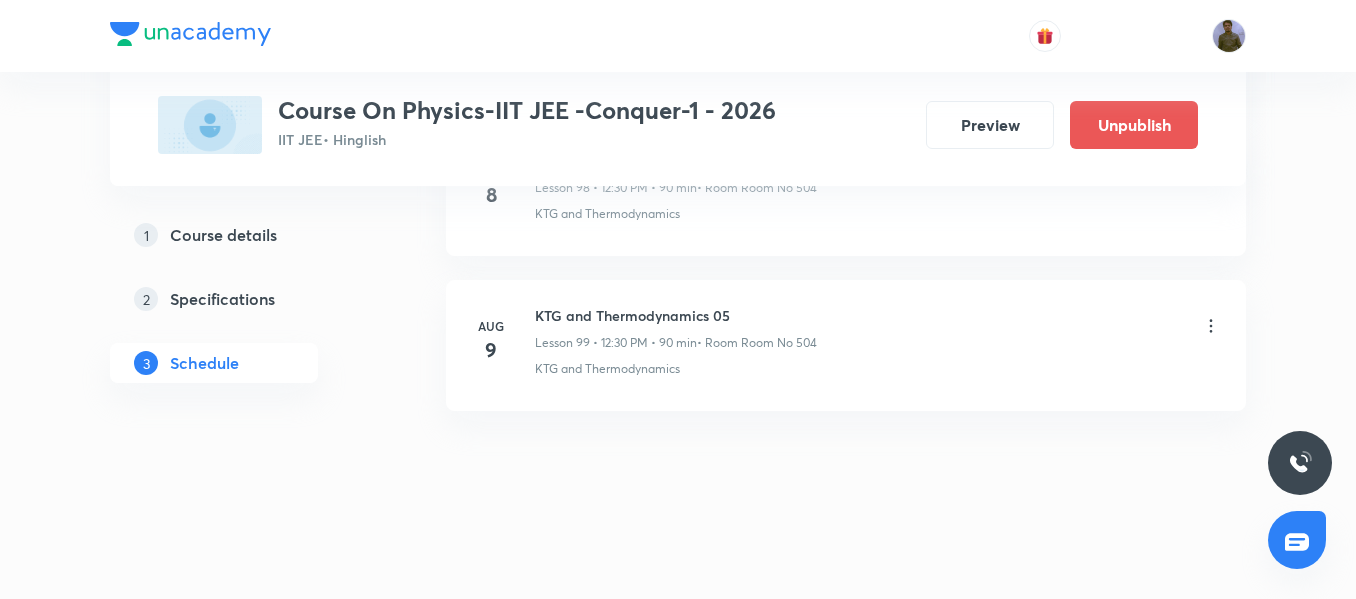 click on "KTG and Thermodynamics 05" at bounding box center [676, 315] 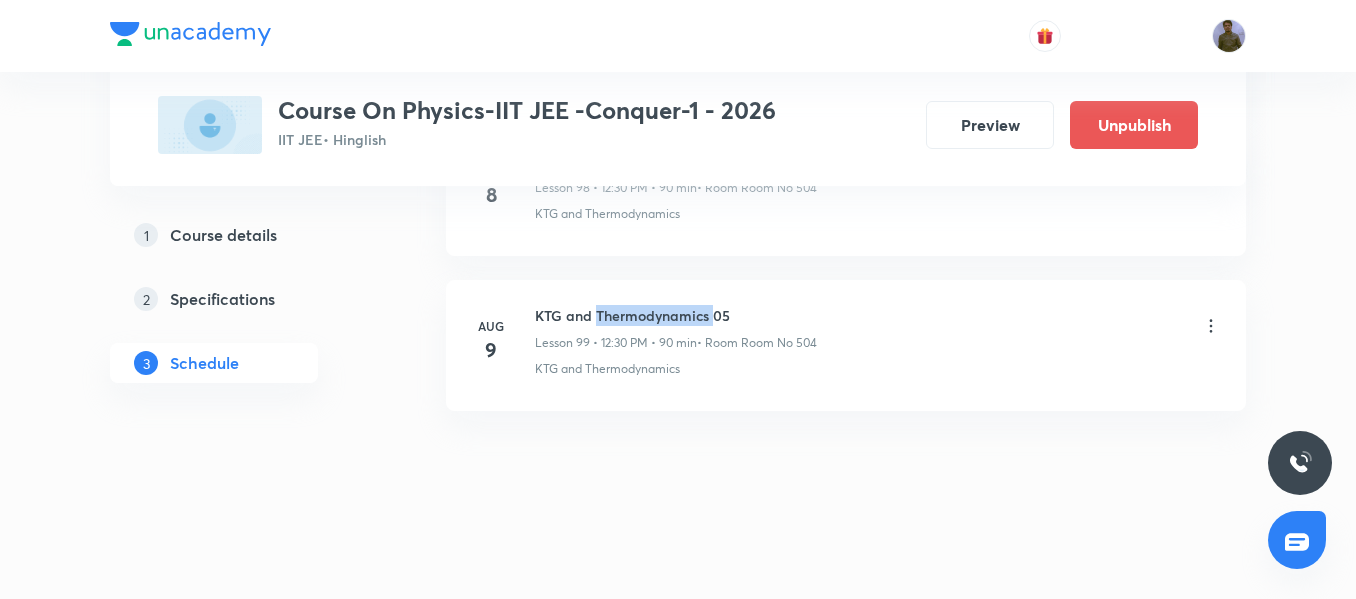 click on "KTG and Thermodynamics 05" at bounding box center (676, 315) 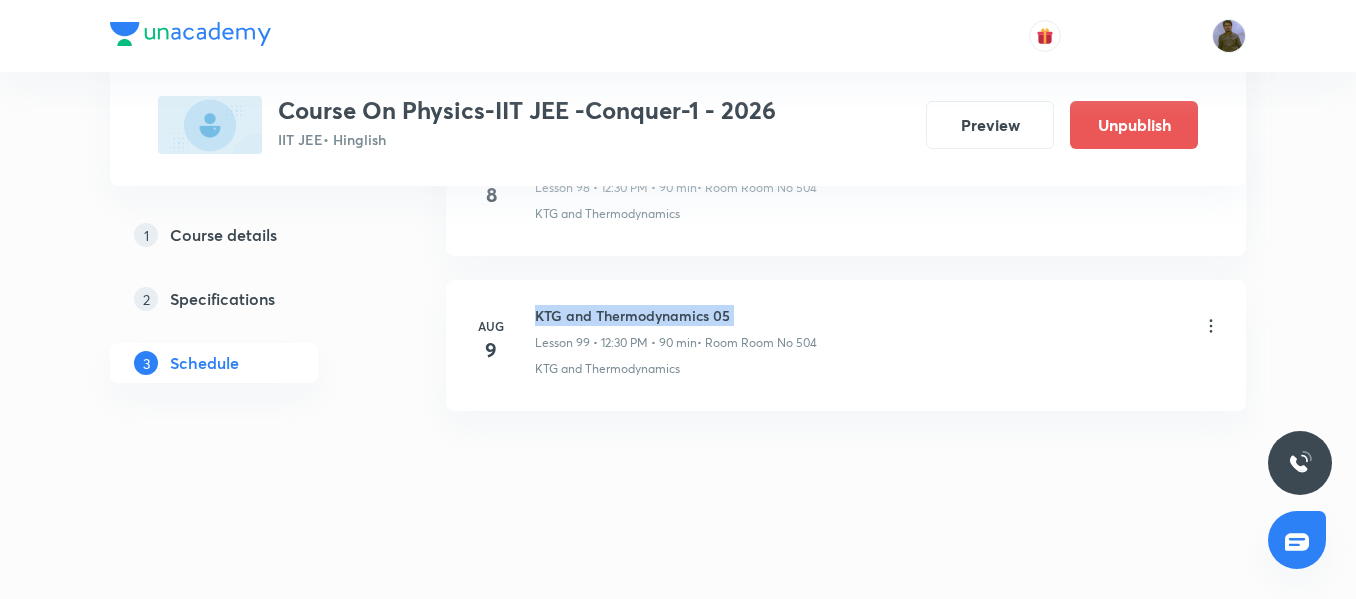 click on "KTG and Thermodynamics 05" at bounding box center (676, 315) 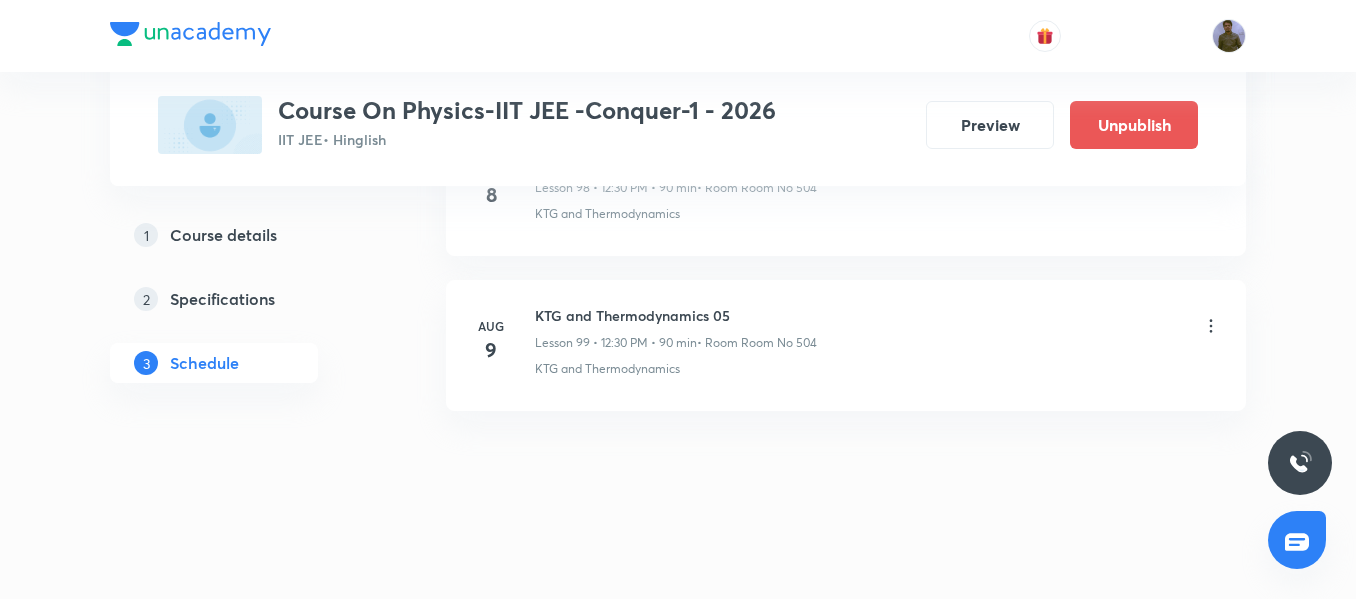 click on "Aug 9" at bounding box center (503, 341) 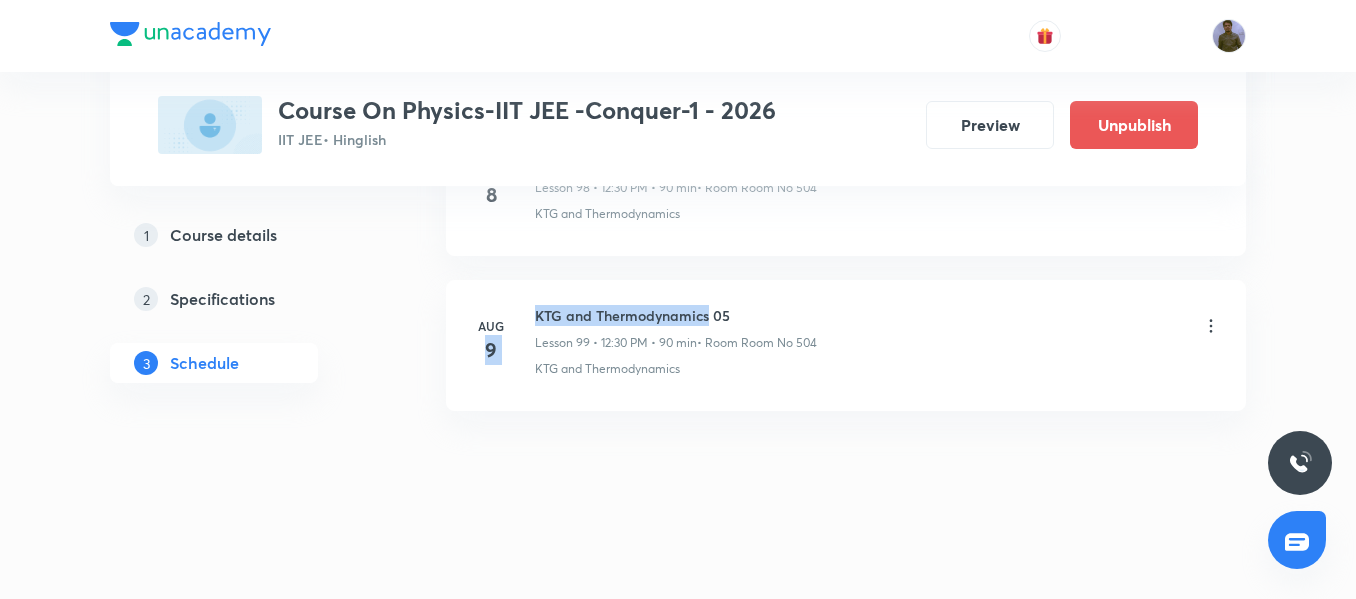 drag, startPoint x: 534, startPoint y: 317, endPoint x: 707, endPoint y: 313, distance: 173.04623 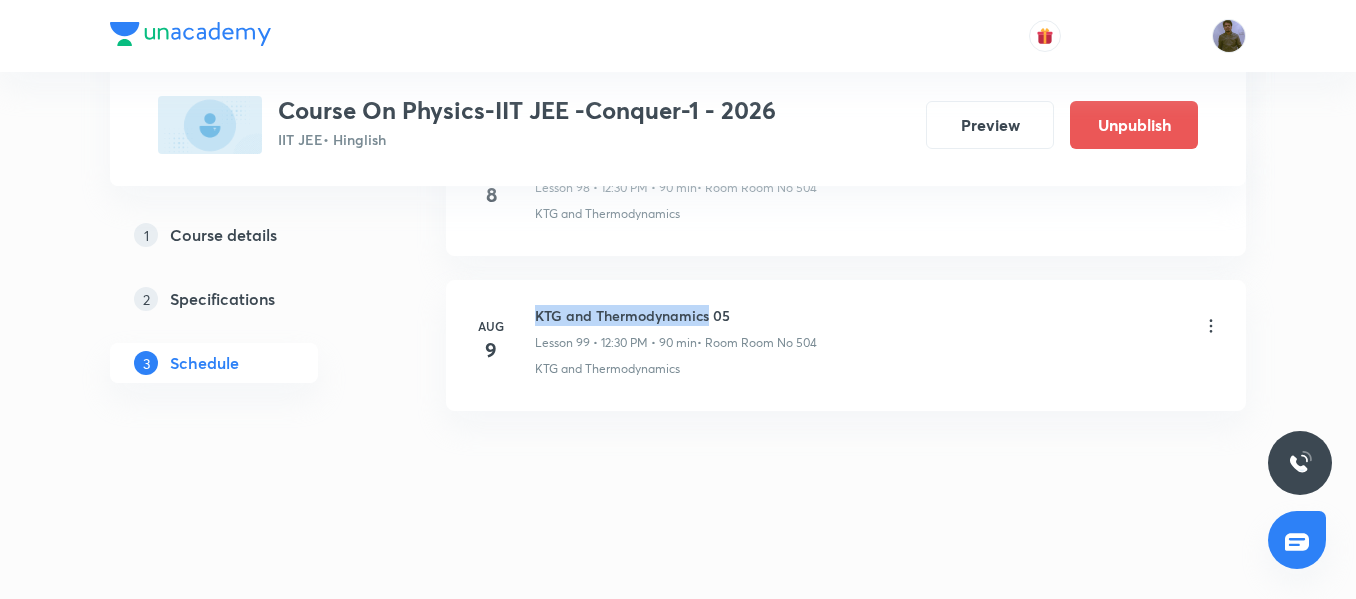 drag, startPoint x: 537, startPoint y: 316, endPoint x: 709, endPoint y: 319, distance: 172.02615 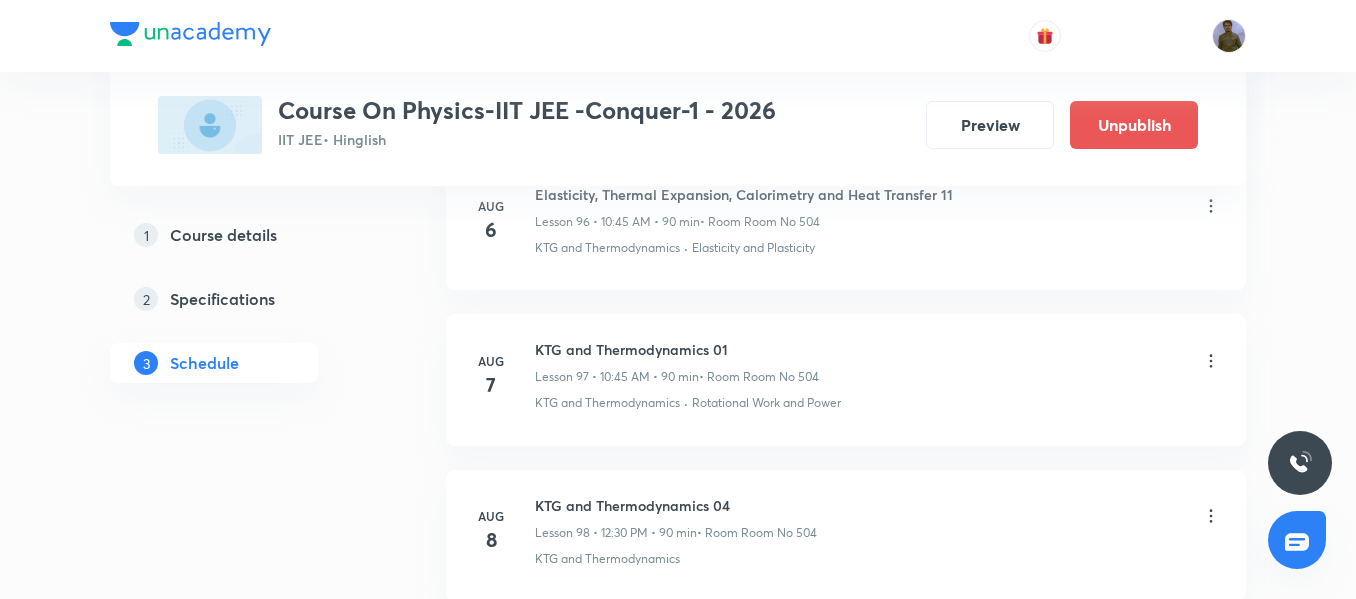 scroll, scrollTop: 15135, scrollLeft: 0, axis: vertical 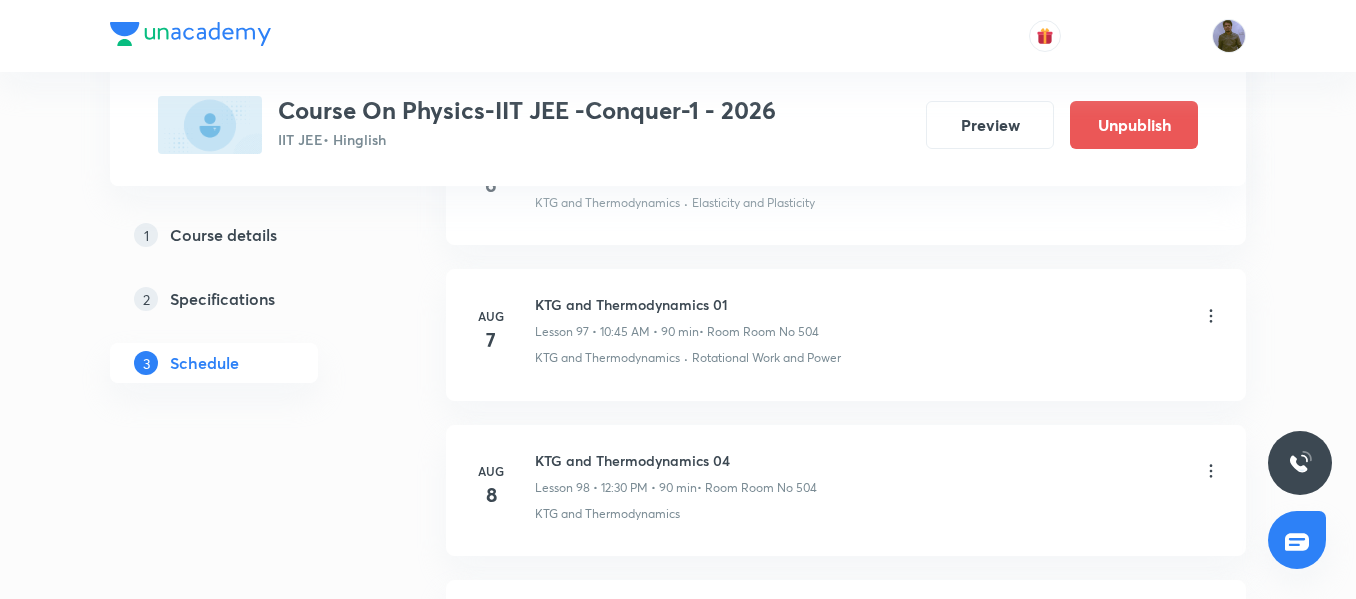 click 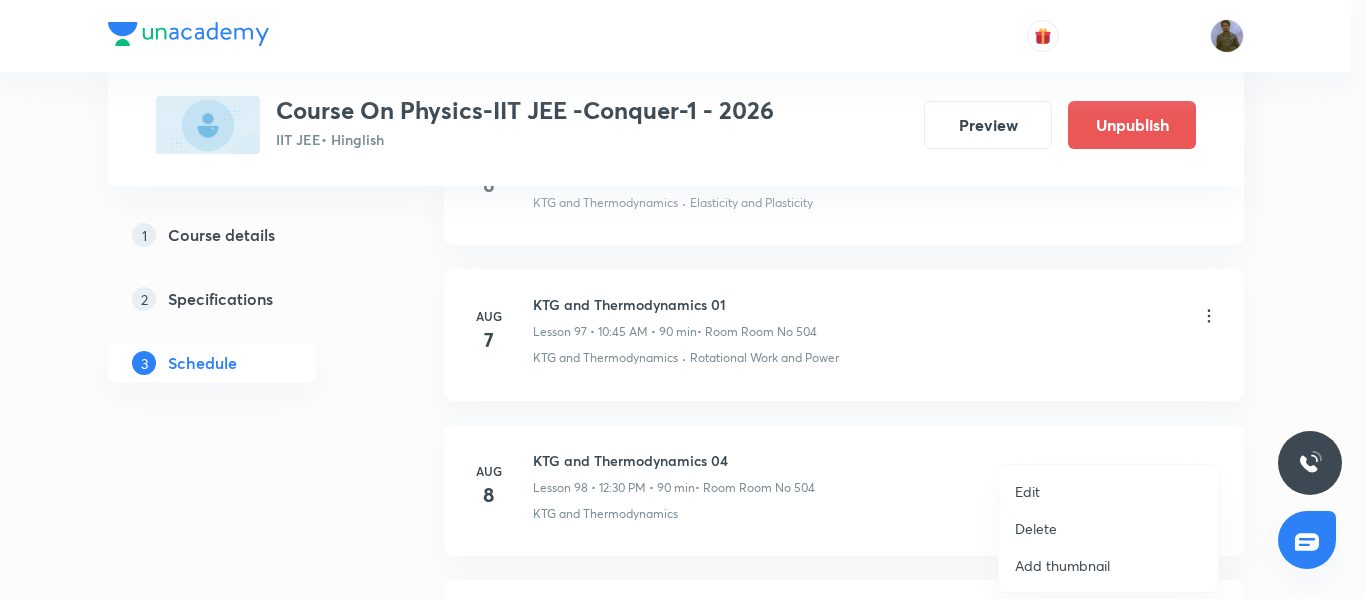 click on "Edit" at bounding box center (1108, 491) 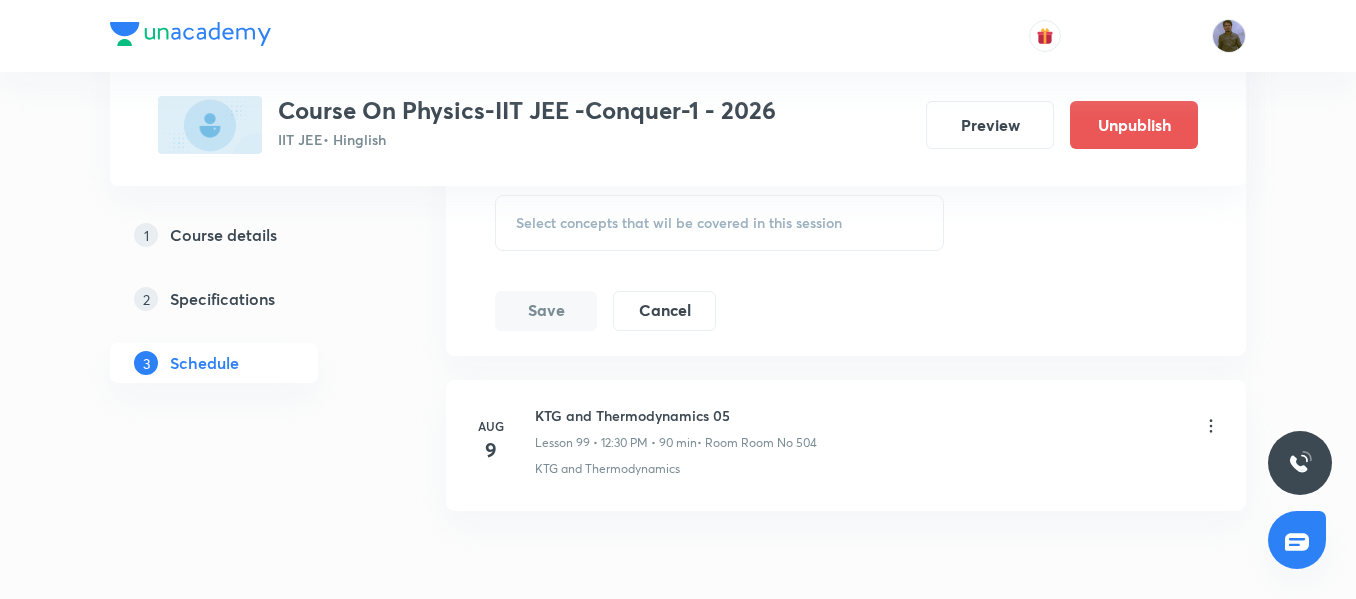 scroll, scrollTop: 16035, scrollLeft: 0, axis: vertical 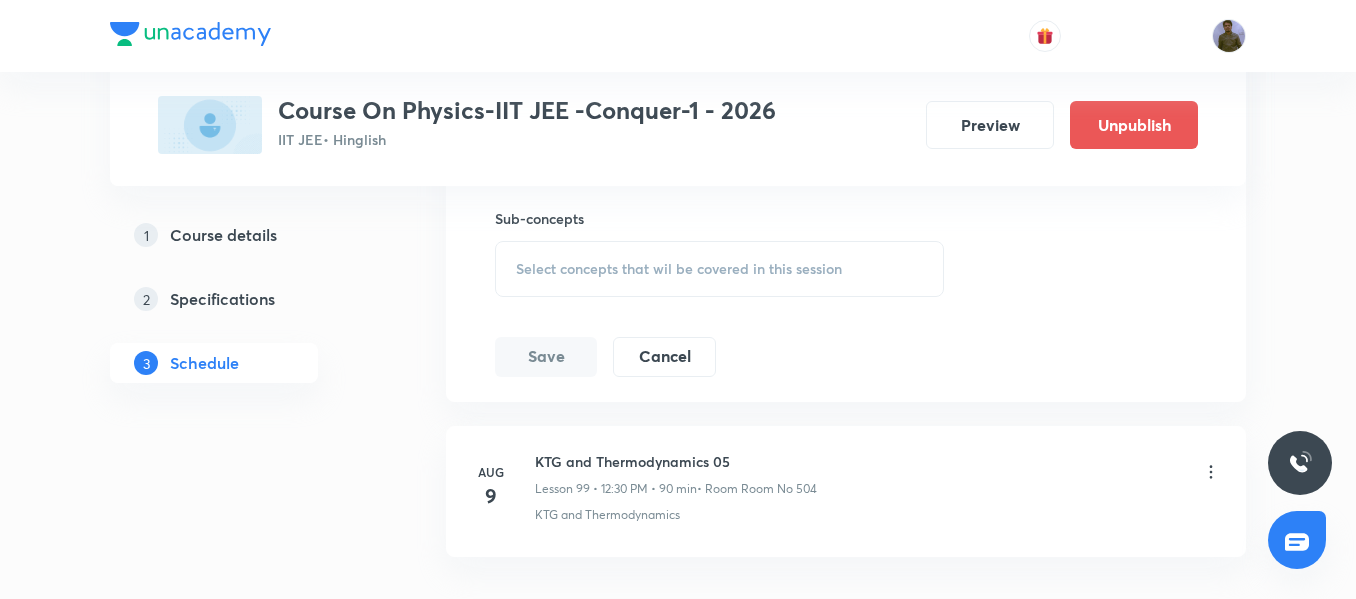 click on "Select concepts that wil be covered in this session" at bounding box center [679, 269] 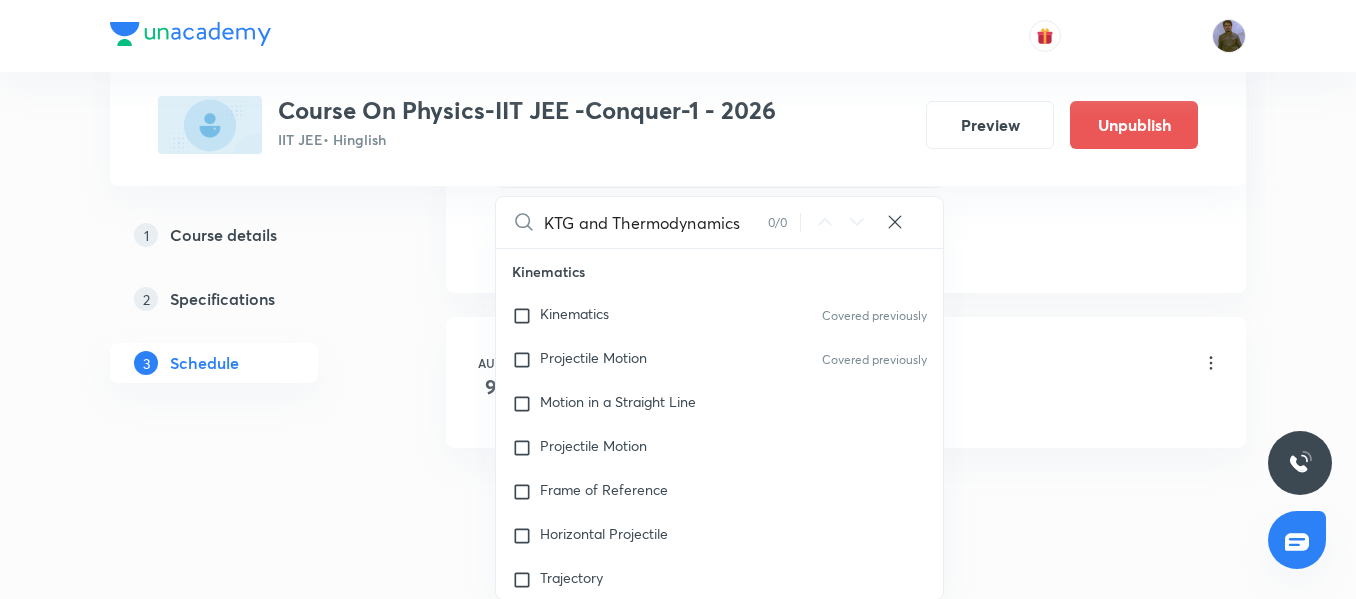 scroll, scrollTop: 16181, scrollLeft: 0, axis: vertical 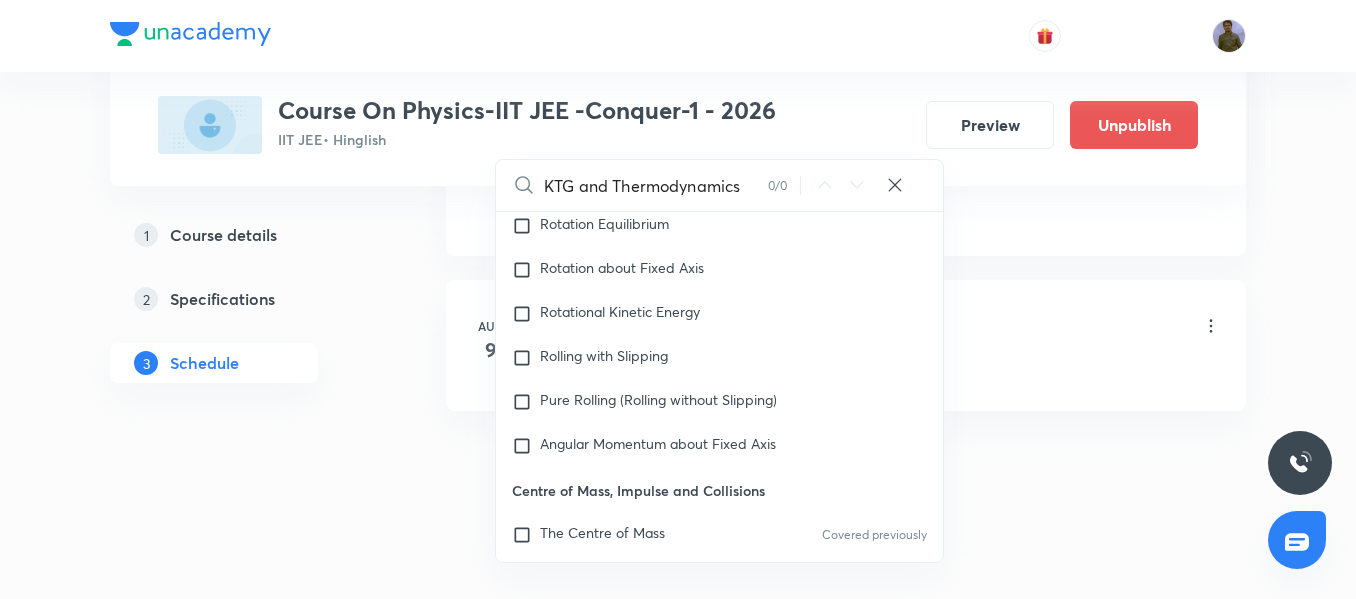 type on "KTG and Thermodynamics" 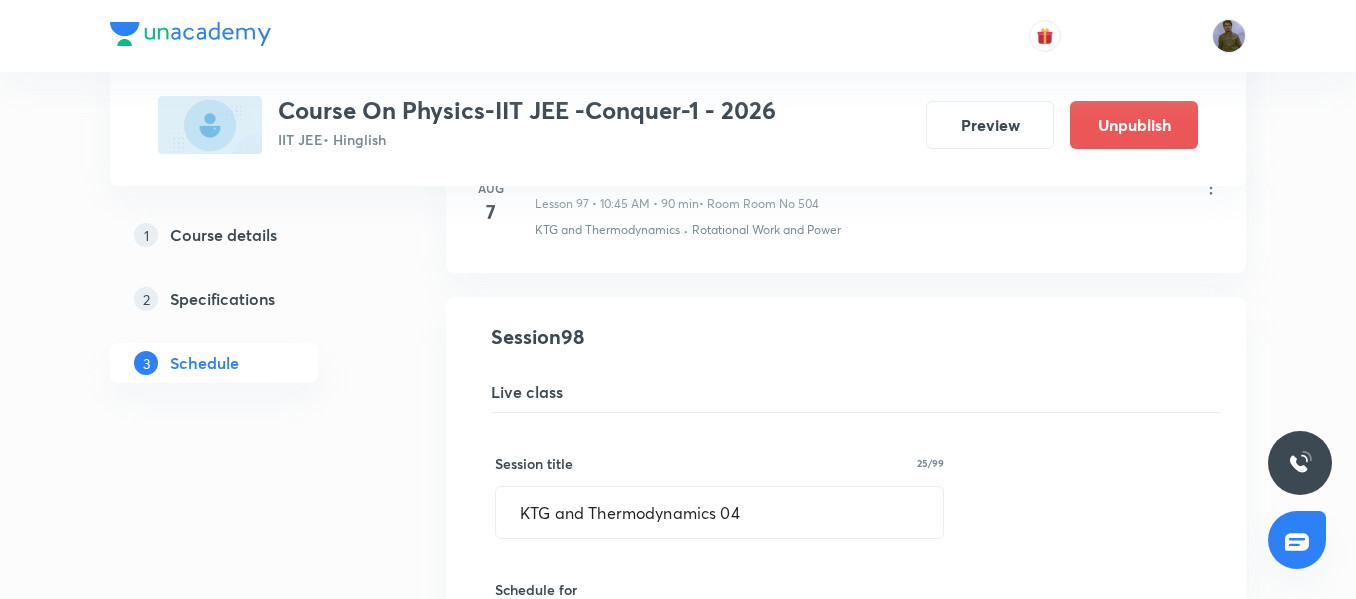 scroll, scrollTop: 15181, scrollLeft: 0, axis: vertical 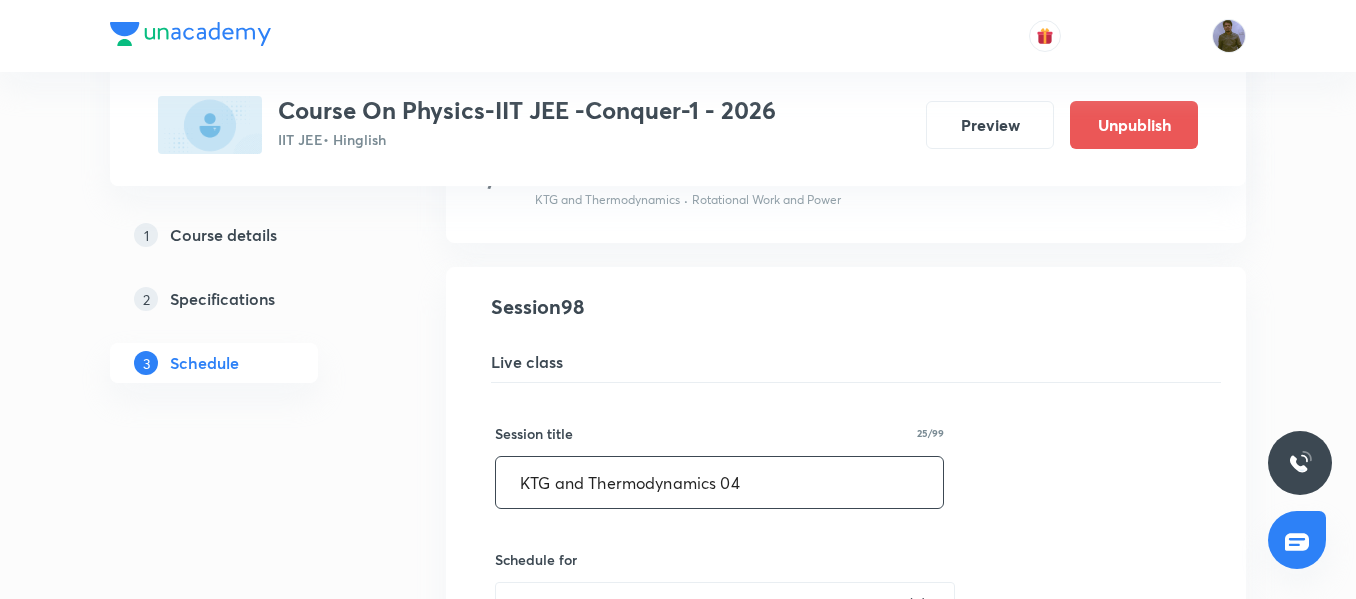 click on "KTG and Thermodynamics 04" at bounding box center (719, 482) 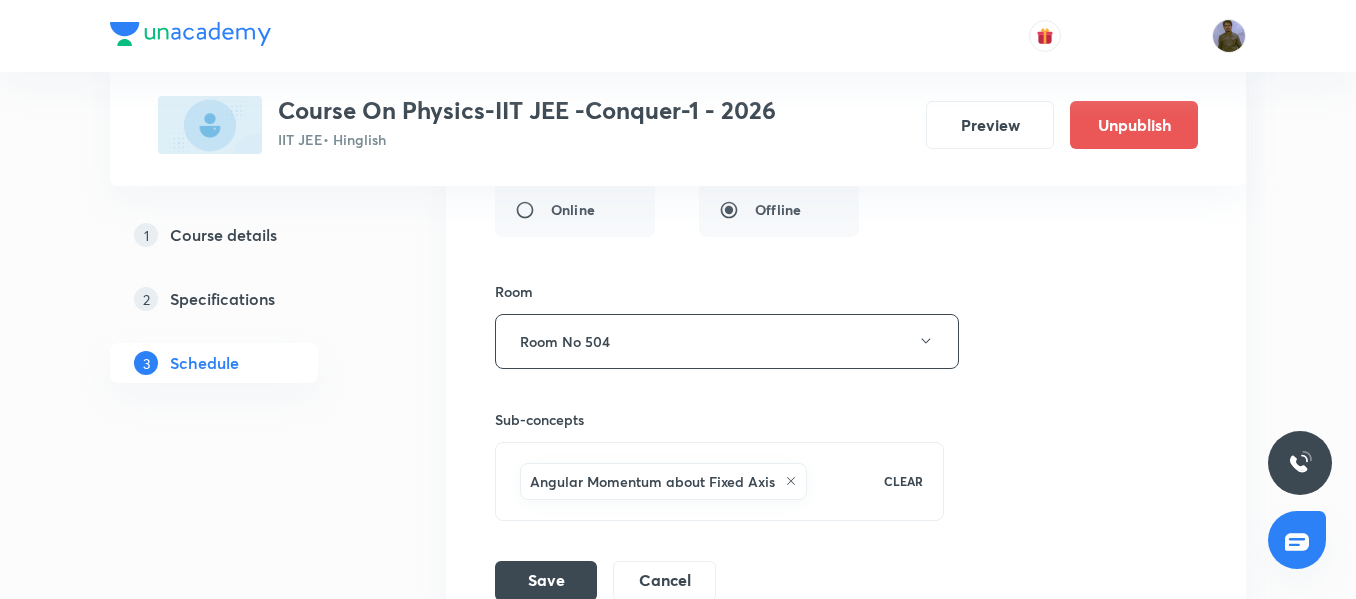 scroll, scrollTop: 15981, scrollLeft: 0, axis: vertical 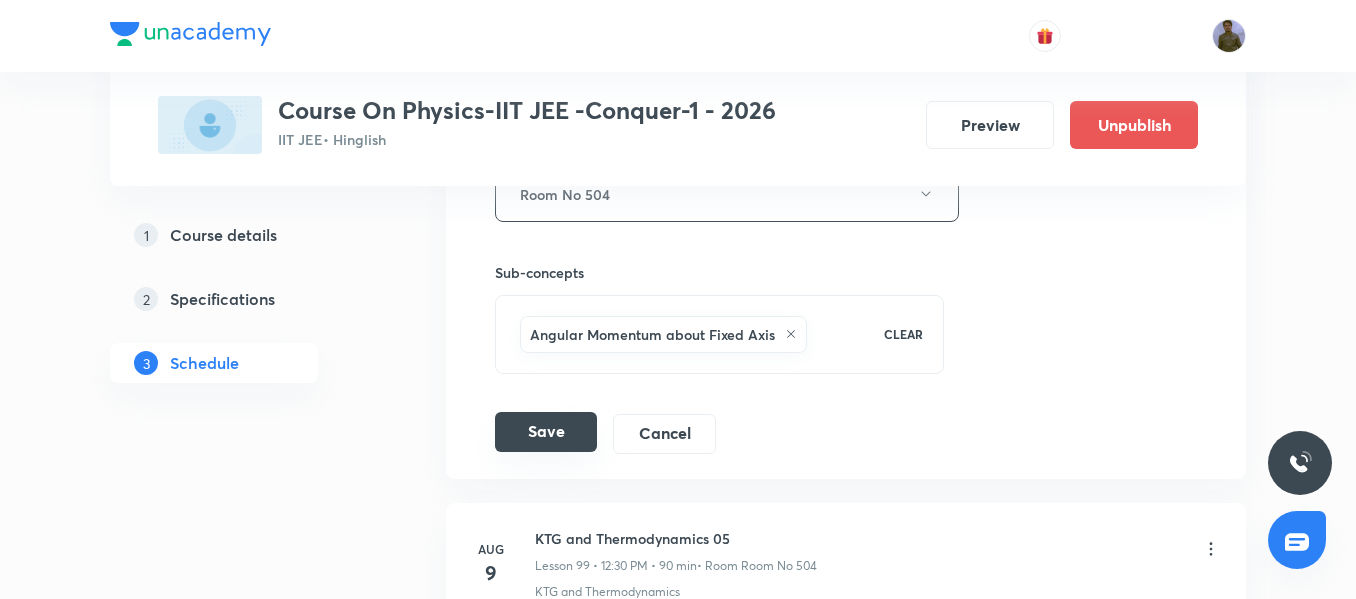 type on "KTG and Thermodynamics 02" 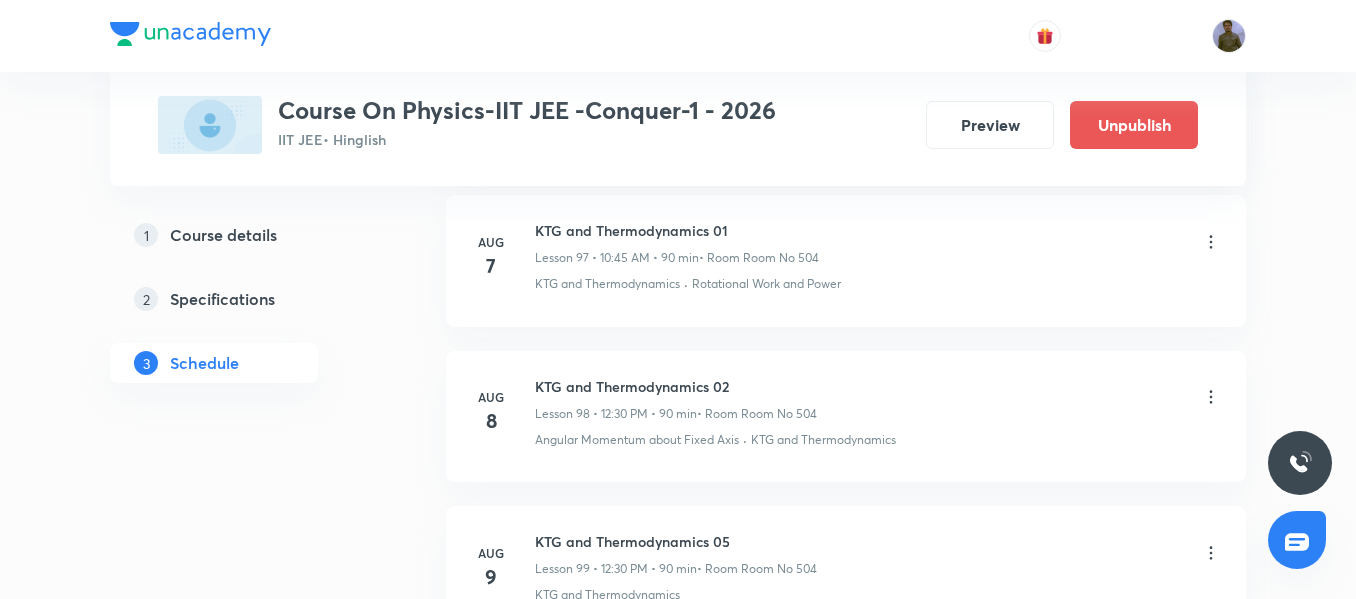 scroll, scrollTop: 15335, scrollLeft: 0, axis: vertical 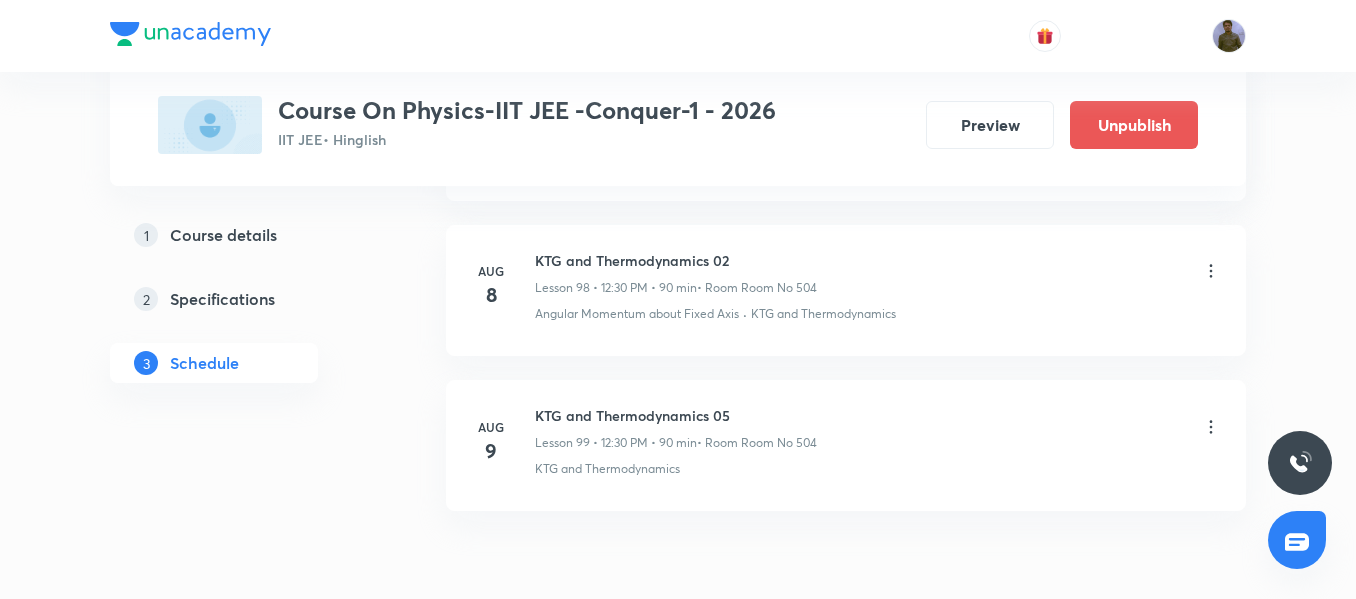 click 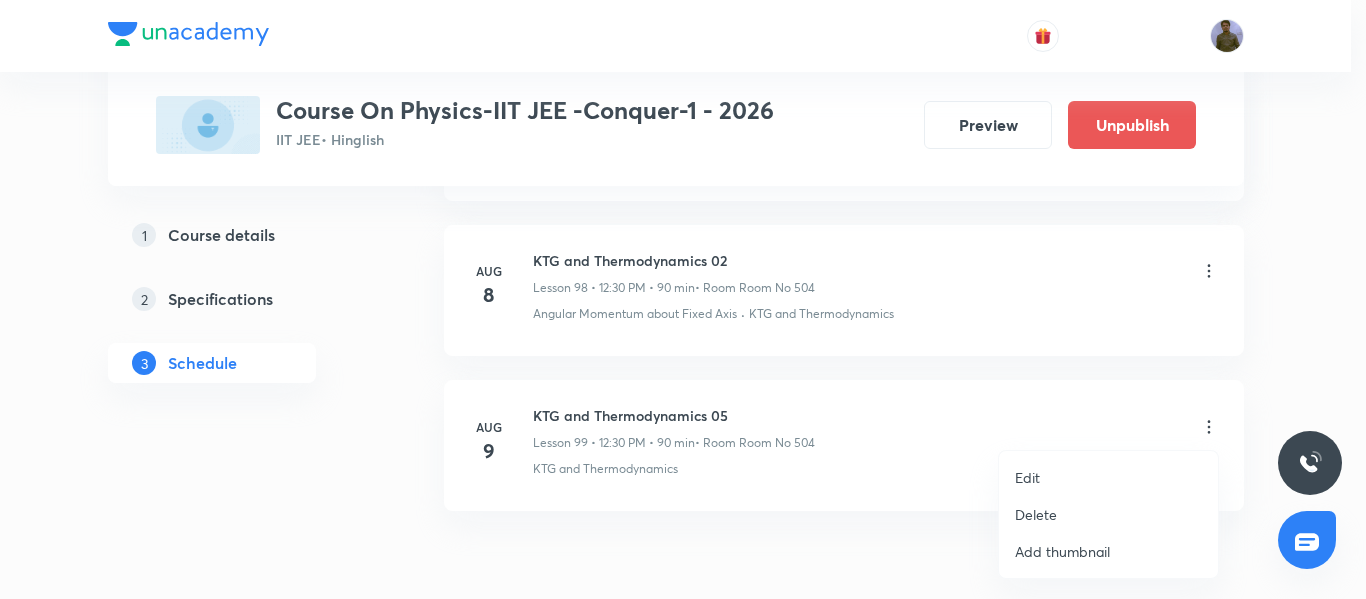 click on "Edit" at bounding box center (1027, 477) 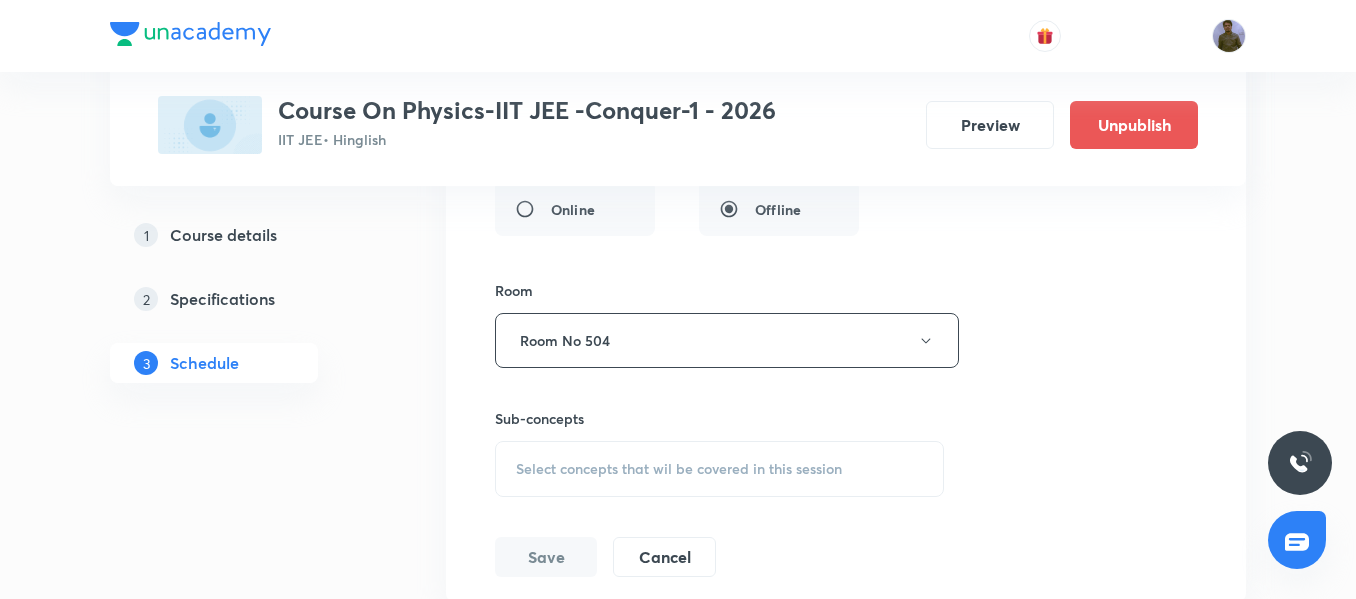 scroll, scrollTop: 16135, scrollLeft: 0, axis: vertical 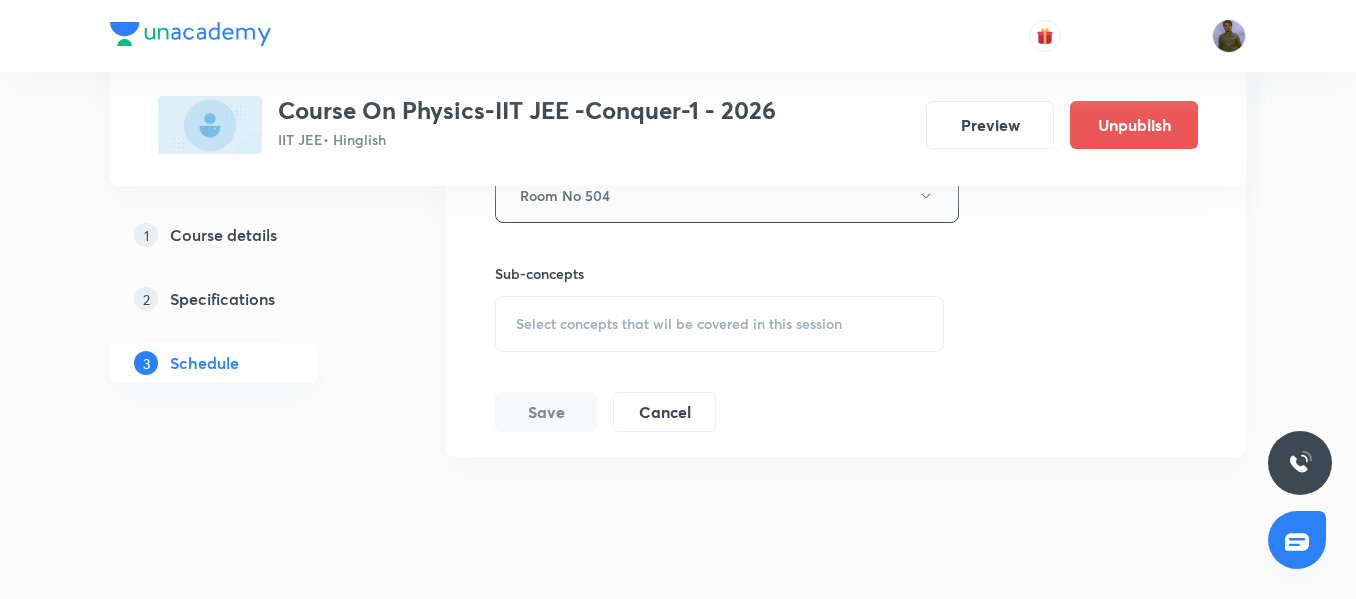 click on "Select concepts that wil be covered in this session" at bounding box center (679, 324) 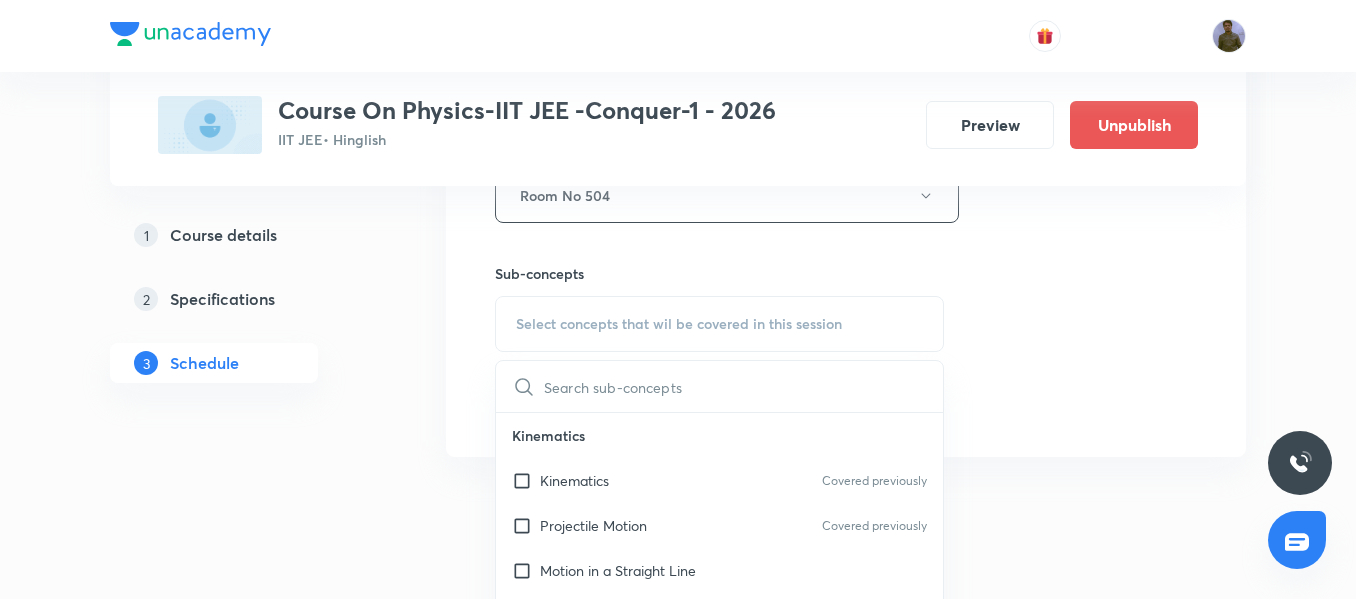 click on "Kinematics Covered previously" at bounding box center [719, 480] 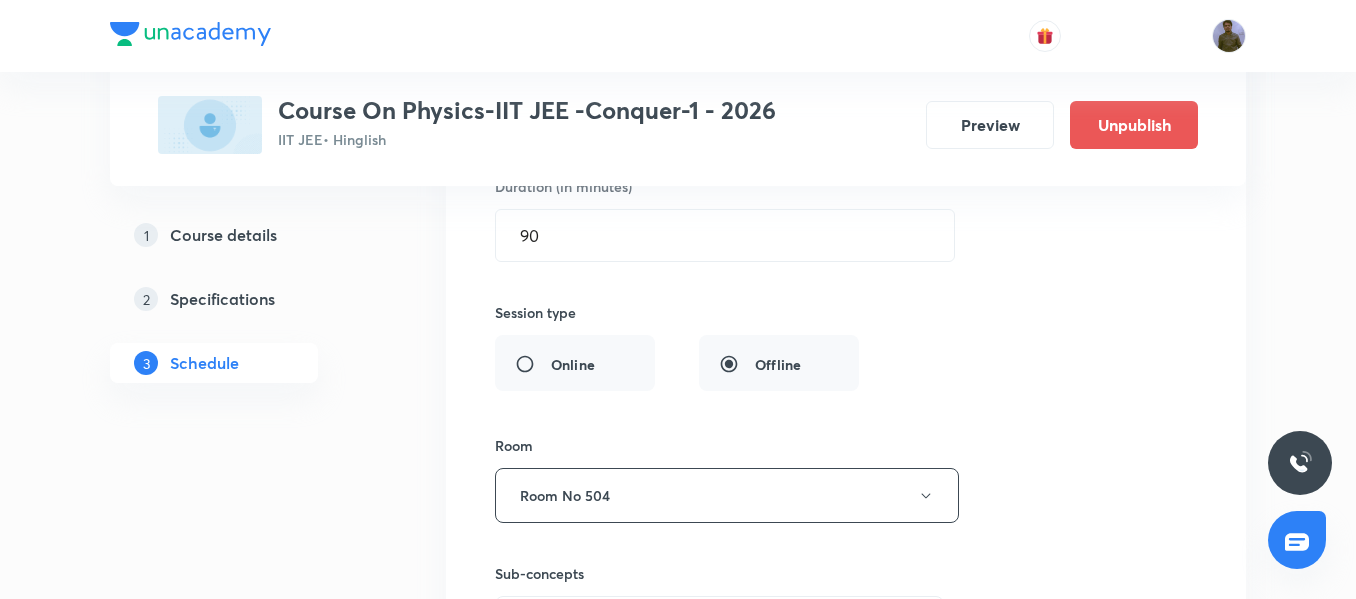 scroll, scrollTop: 15535, scrollLeft: 0, axis: vertical 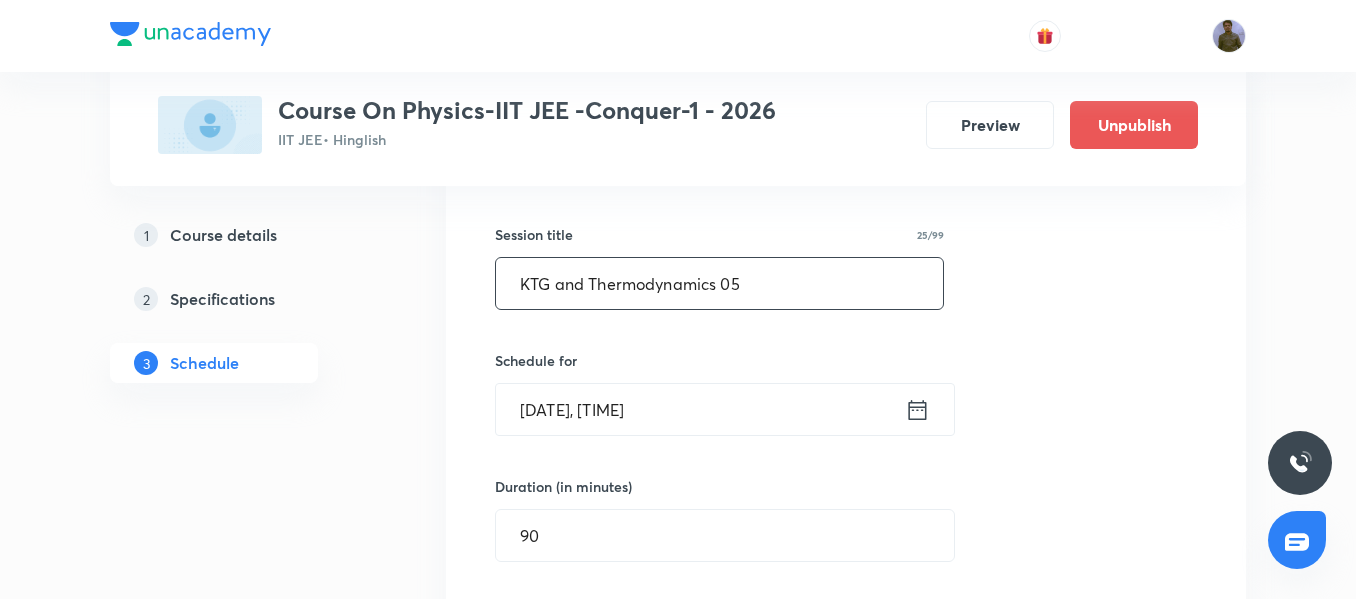 click on "KTG and Thermodynamics 05" at bounding box center [719, 283] 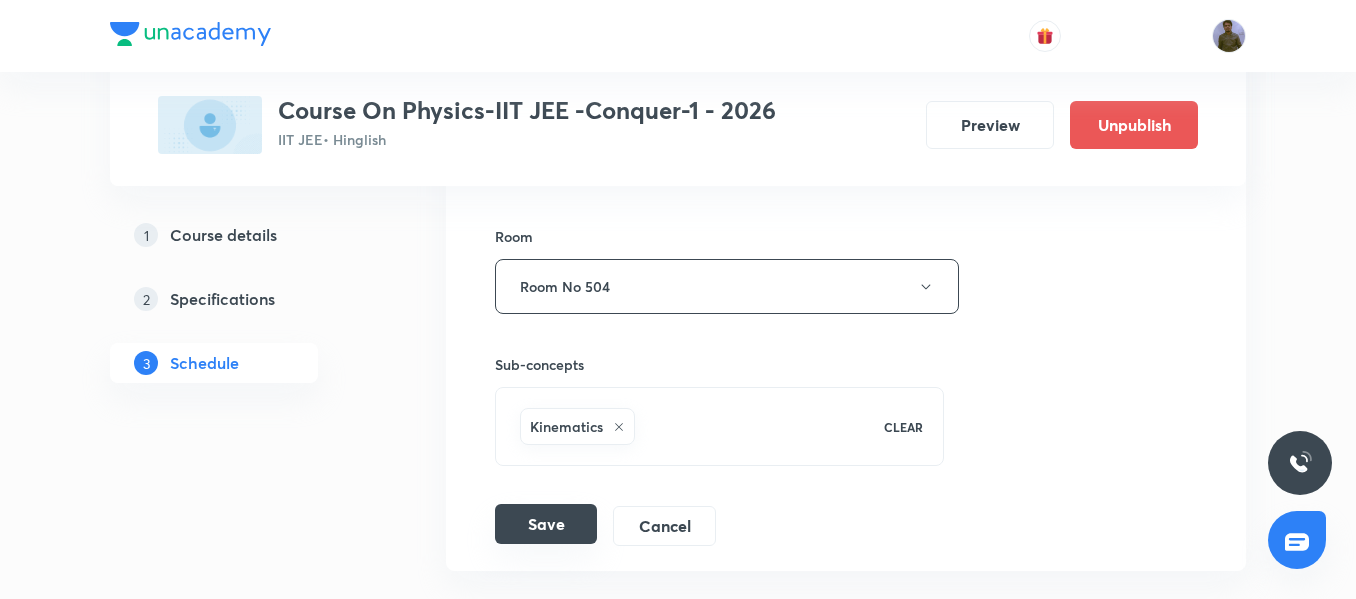 scroll, scrollTop: 16204, scrollLeft: 0, axis: vertical 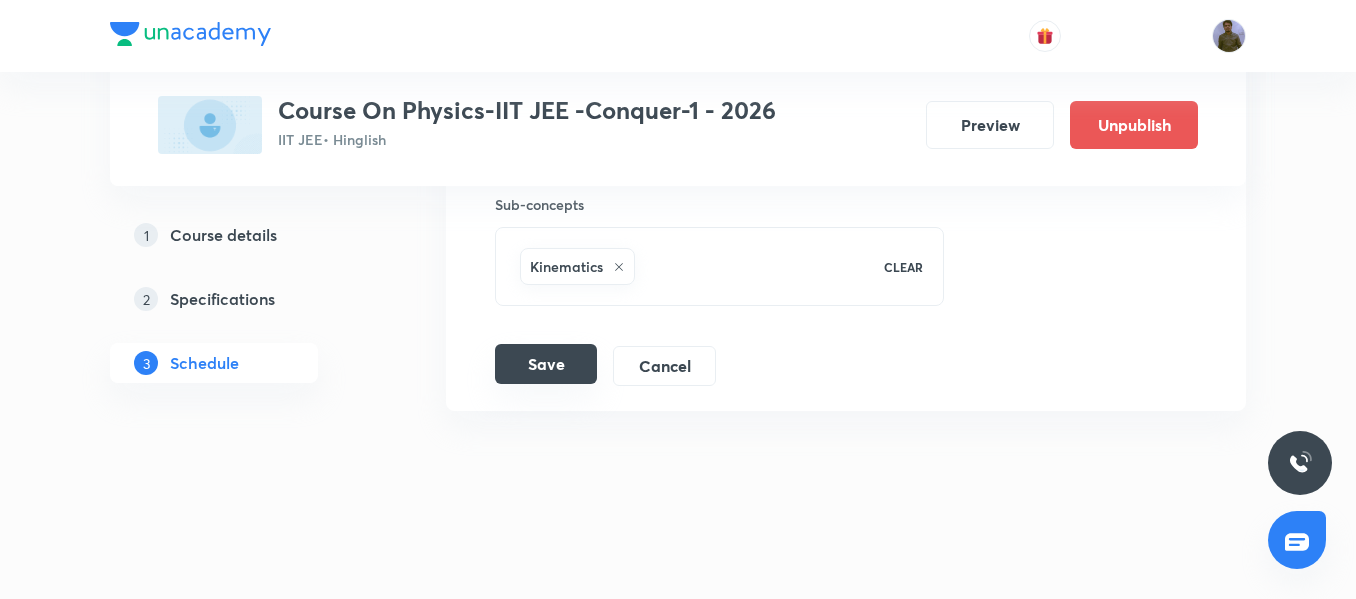 type on "KTG and Thermodynamics 03" 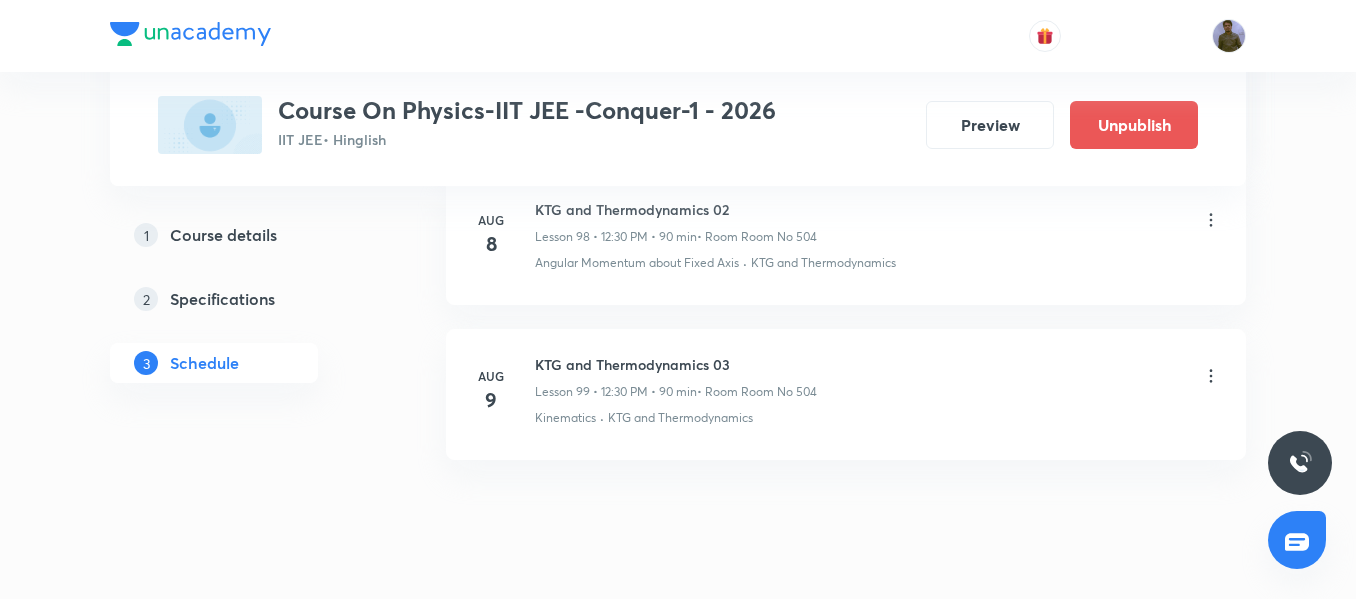 scroll, scrollTop: 15435, scrollLeft: 0, axis: vertical 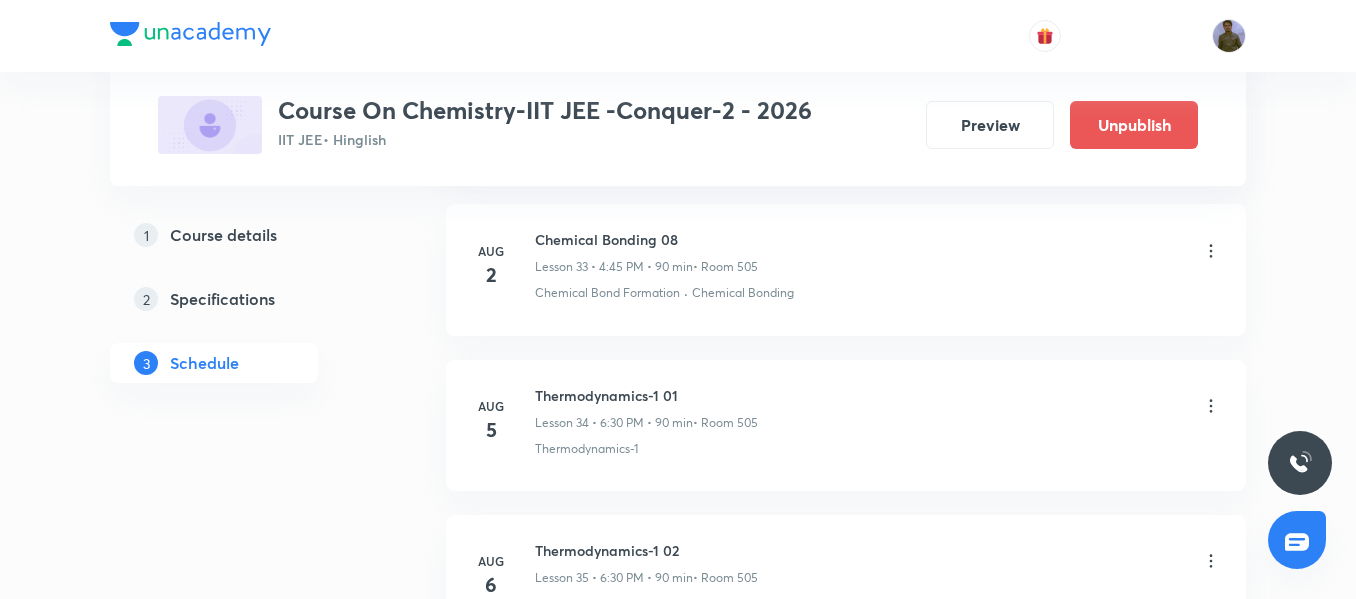 click 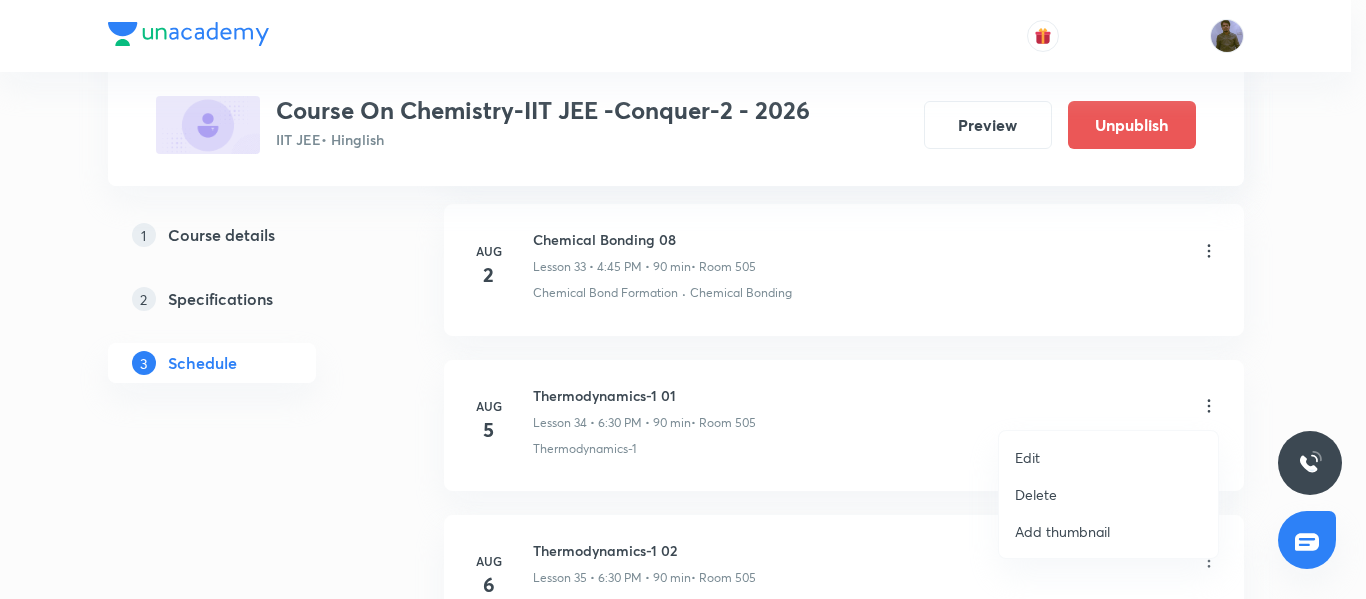 click on "Edit" at bounding box center (1108, 457) 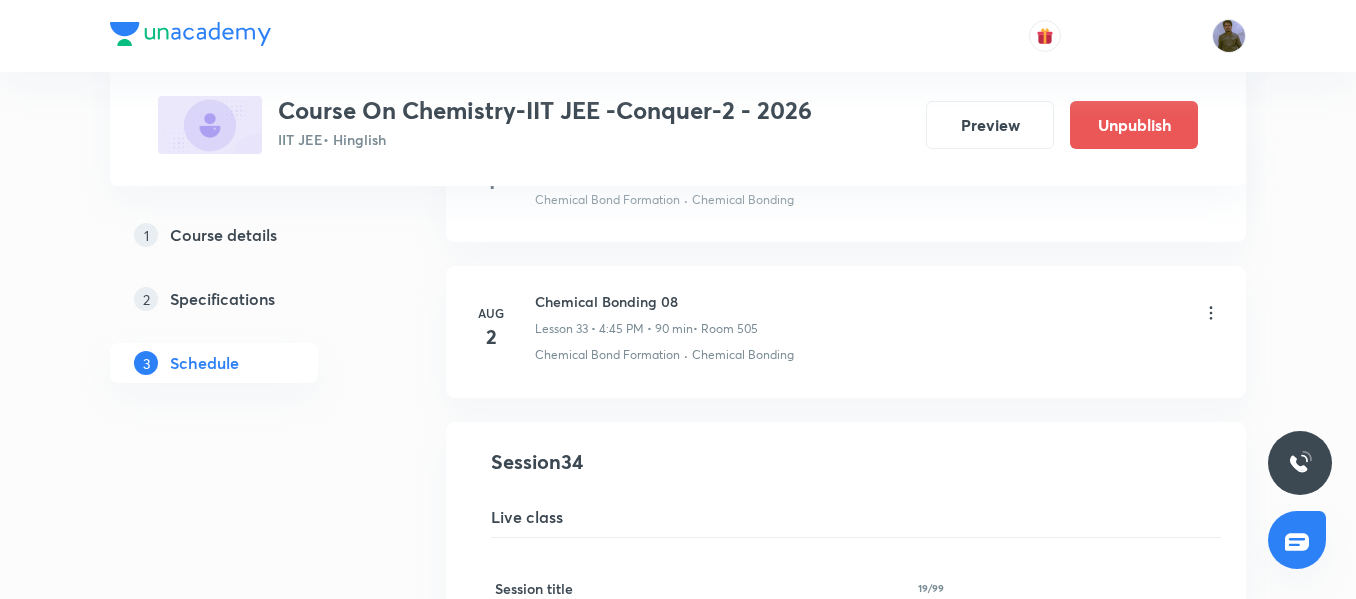 scroll, scrollTop: 5099, scrollLeft: 0, axis: vertical 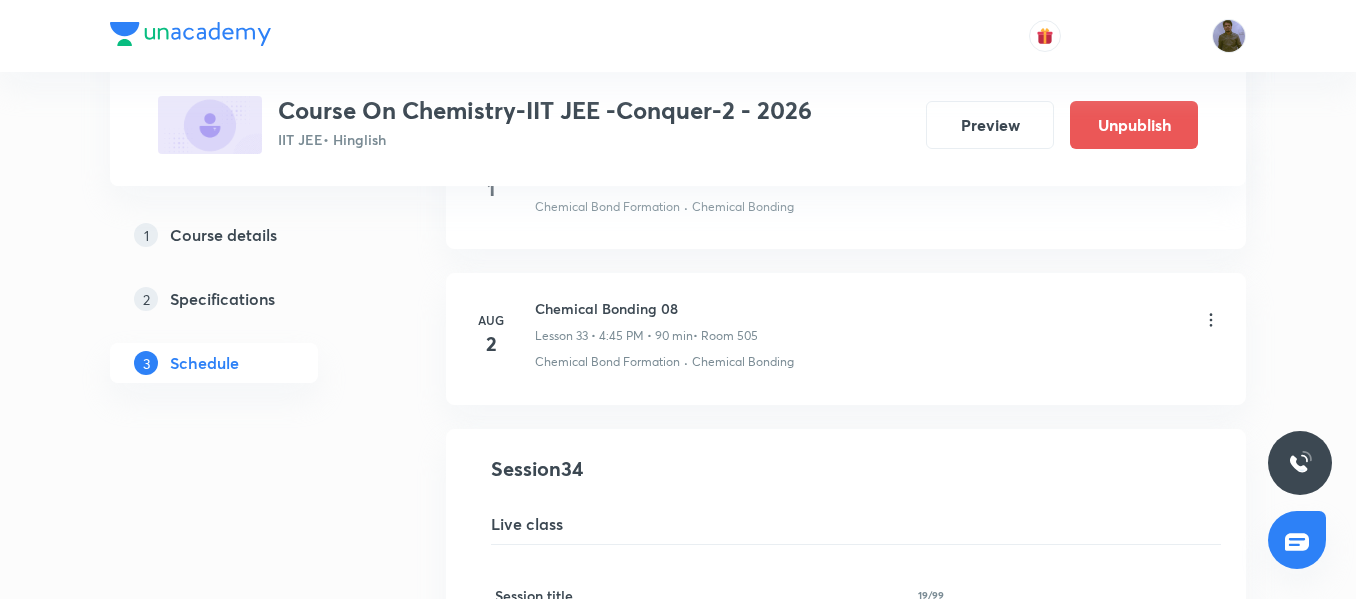 click on "Aug 2 Chemical Bonding 08 Lesson 33 • 4:45 PM • 90 min  • Room 505 Chemical Bond Formation · Chemical Bonding" at bounding box center [846, 338] 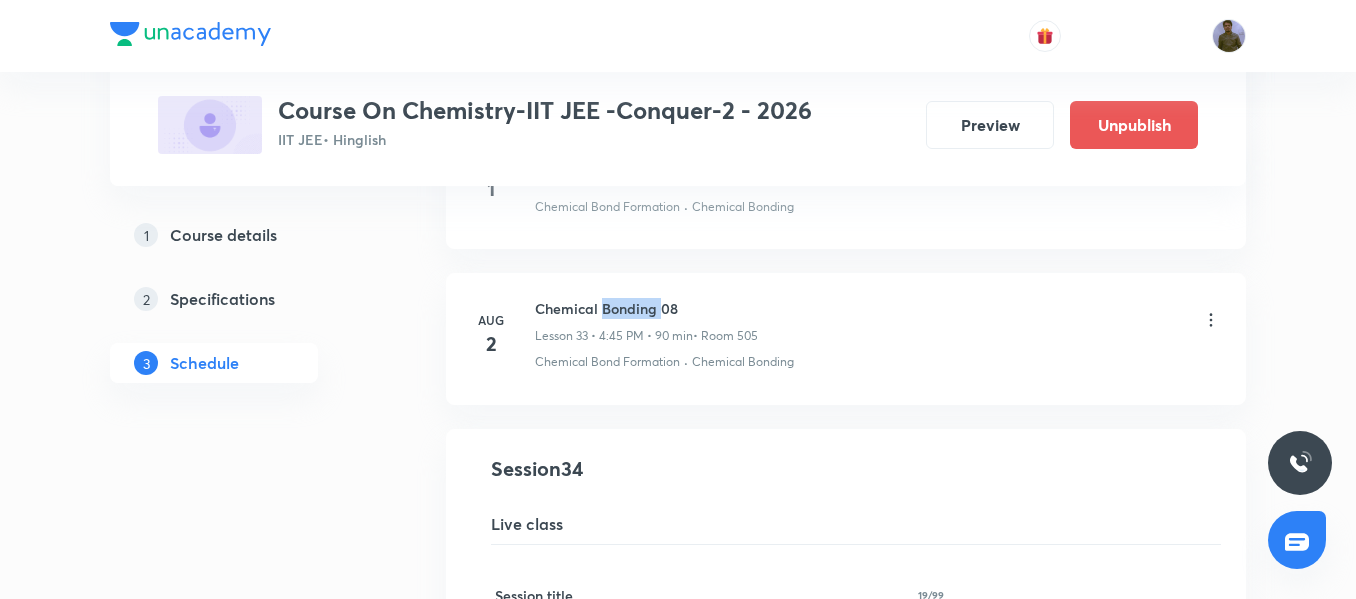 click on "Aug 2 Chemical Bonding 08 Lesson 33 • 4:45 PM • 90 min  • Room 505 Chemical Bond Formation · Chemical Bonding" at bounding box center (846, 338) 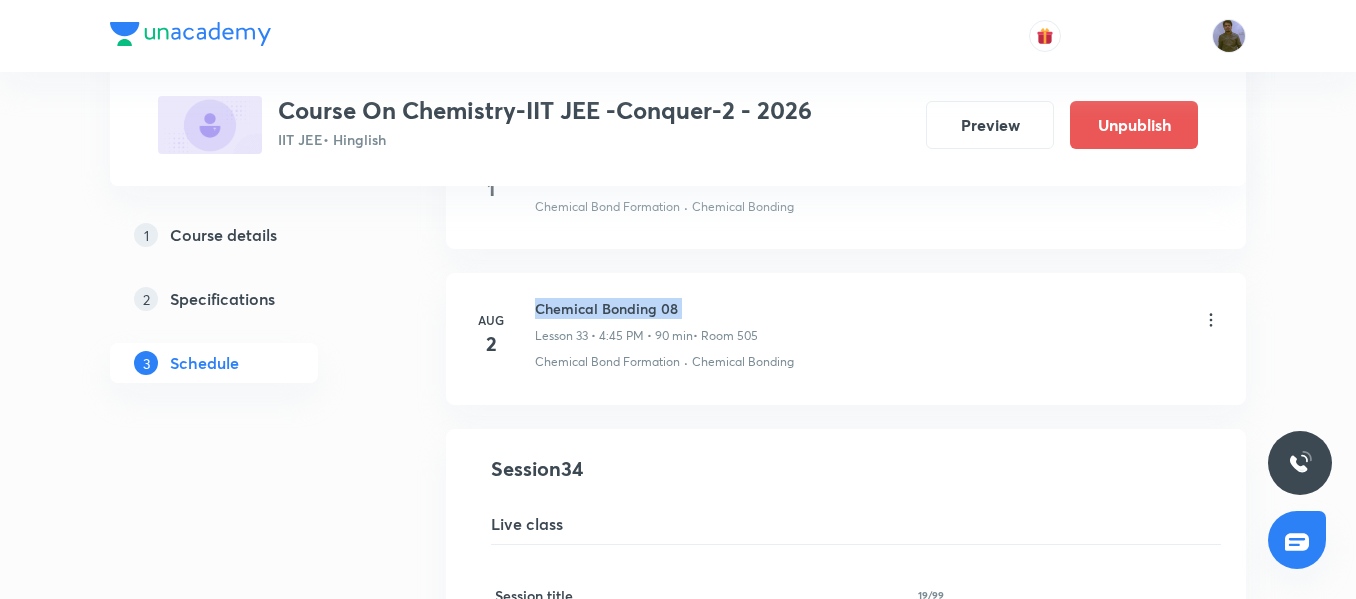 click on "Aug 2 Chemical Bonding 08 Lesson 33 • 4:45 PM • 90 min  • Room 505 Chemical Bond Formation · Chemical Bonding" at bounding box center (846, 338) 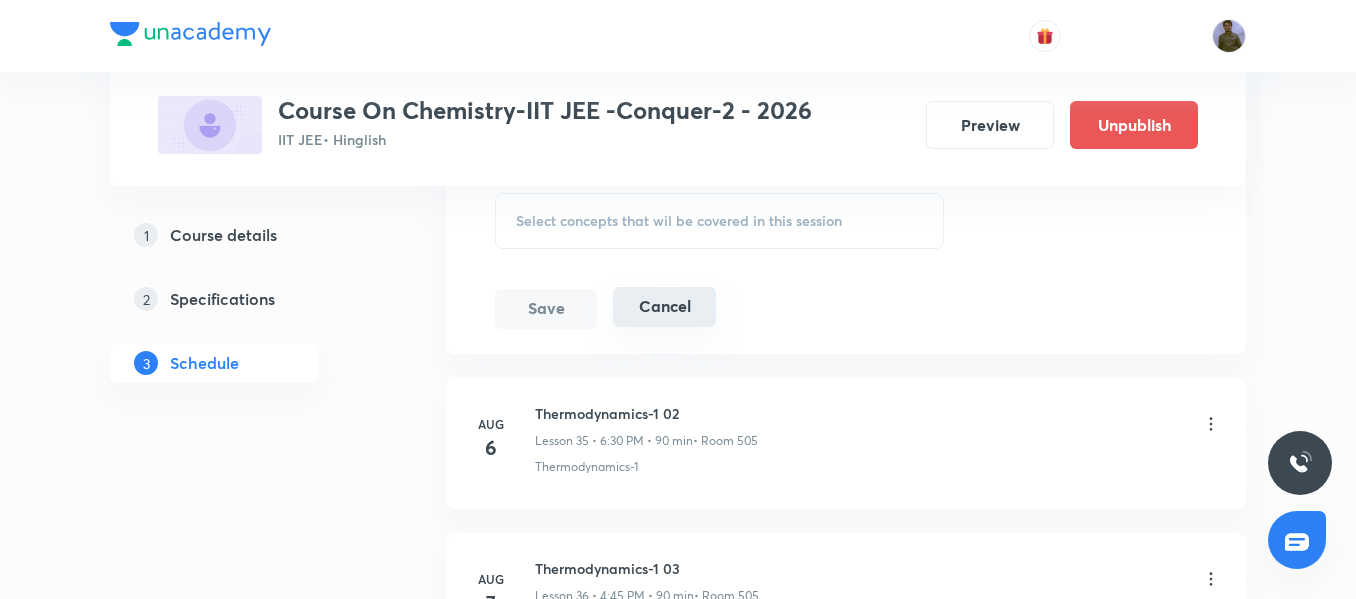 scroll, scrollTop: 6132, scrollLeft: 0, axis: vertical 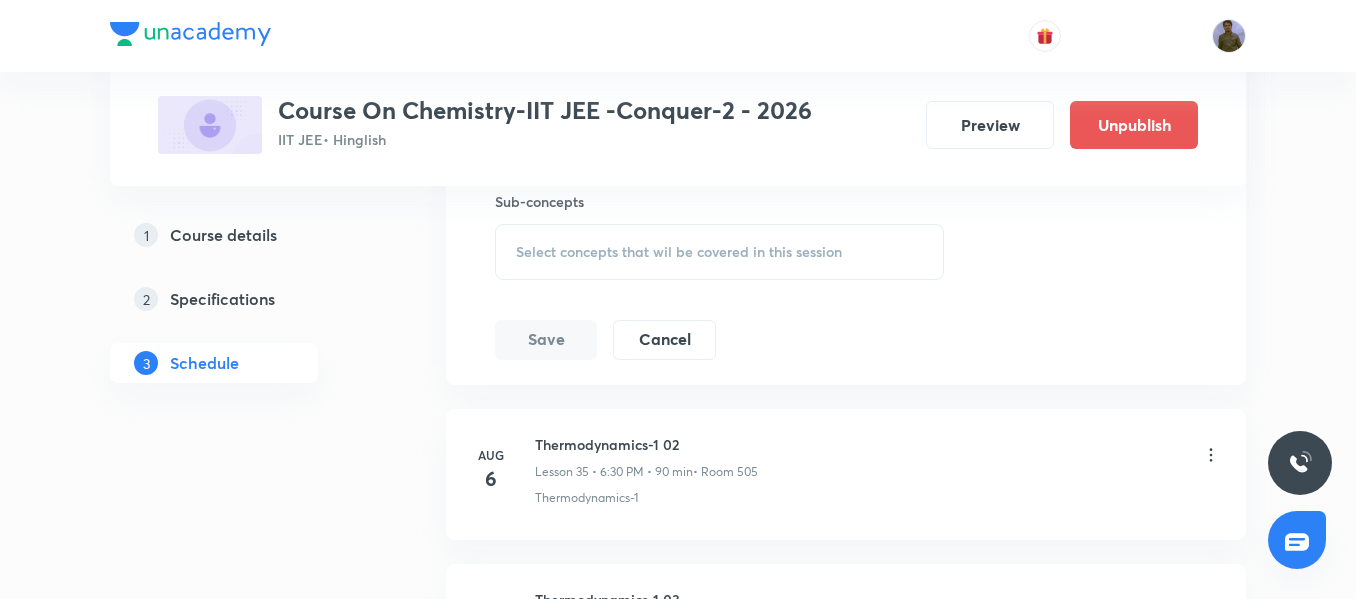 click on "Select concepts that wil be covered in this session" at bounding box center [679, 252] 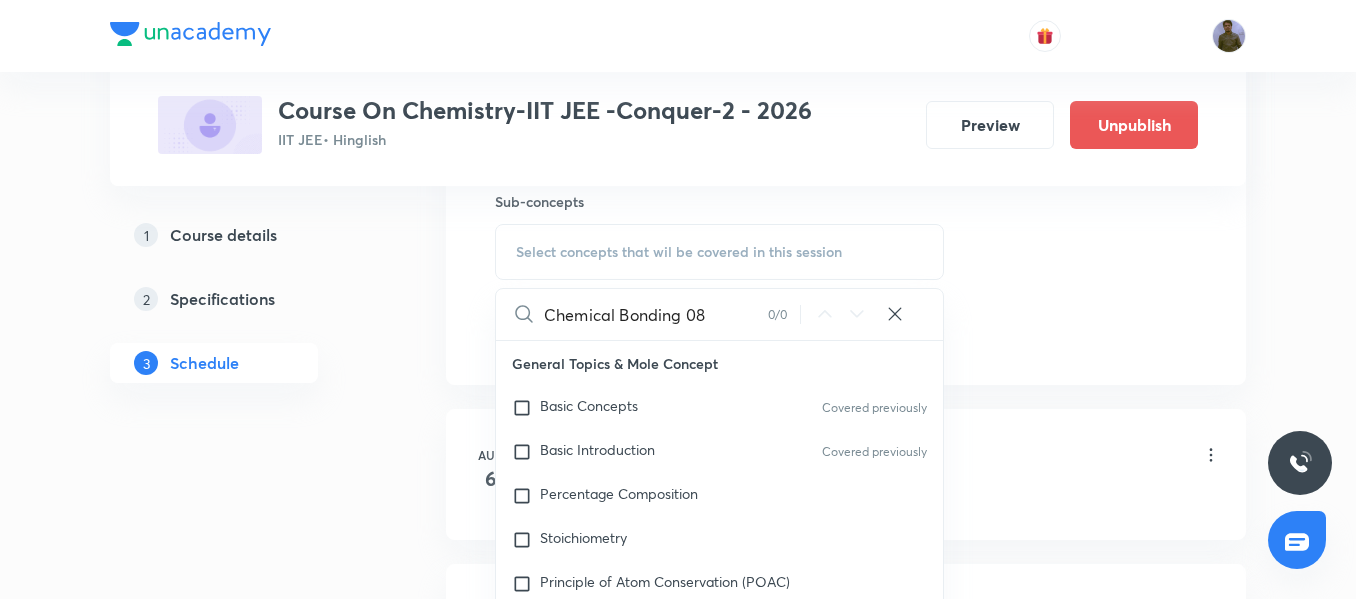 drag, startPoint x: 682, startPoint y: 320, endPoint x: 742, endPoint y: 319, distance: 60.00833 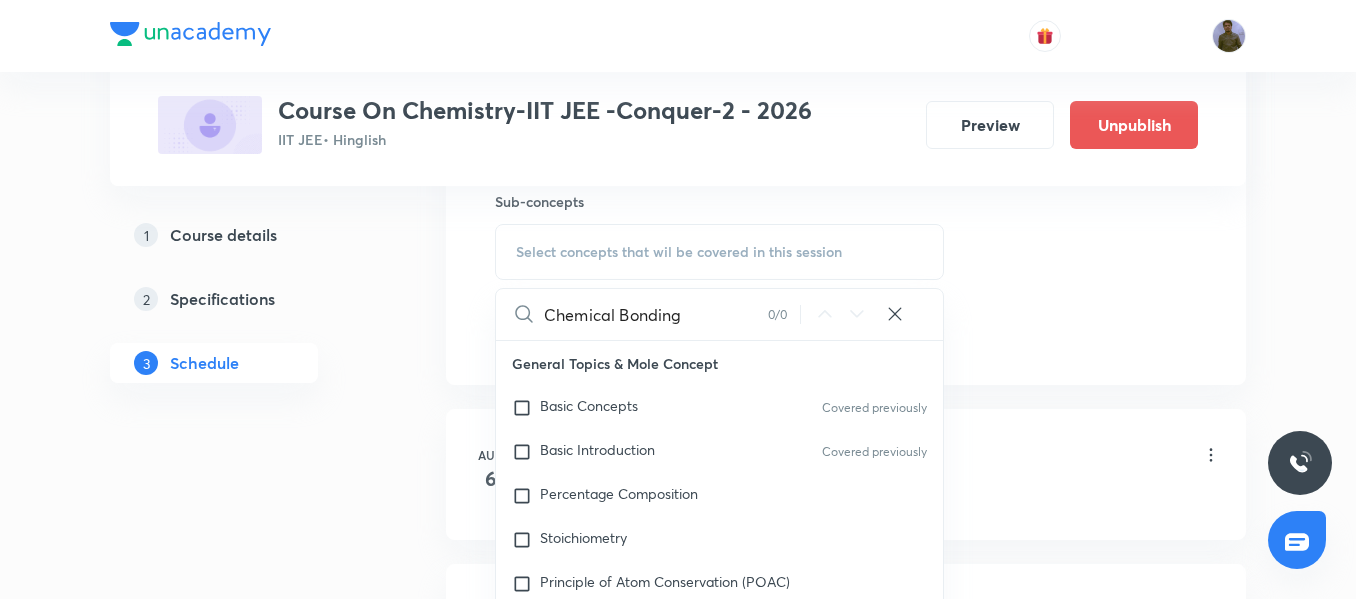 drag, startPoint x: 621, startPoint y: 316, endPoint x: 703, endPoint y: 311, distance: 82.1523 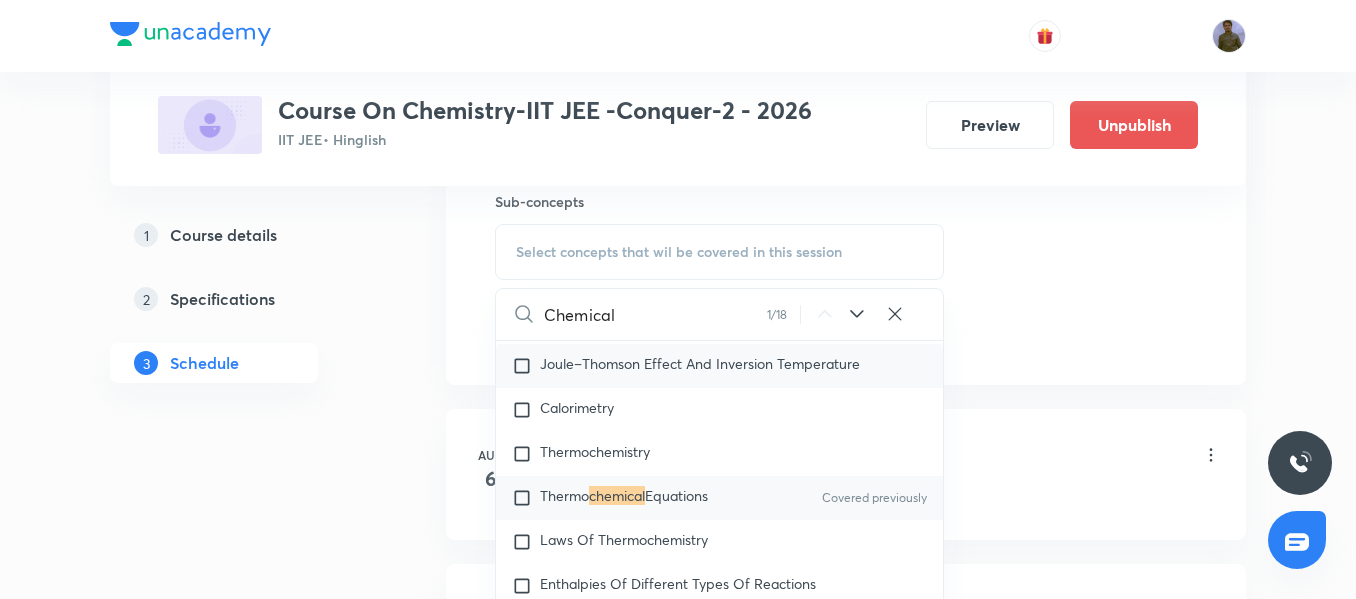 scroll, scrollTop: 3713, scrollLeft: 0, axis: vertical 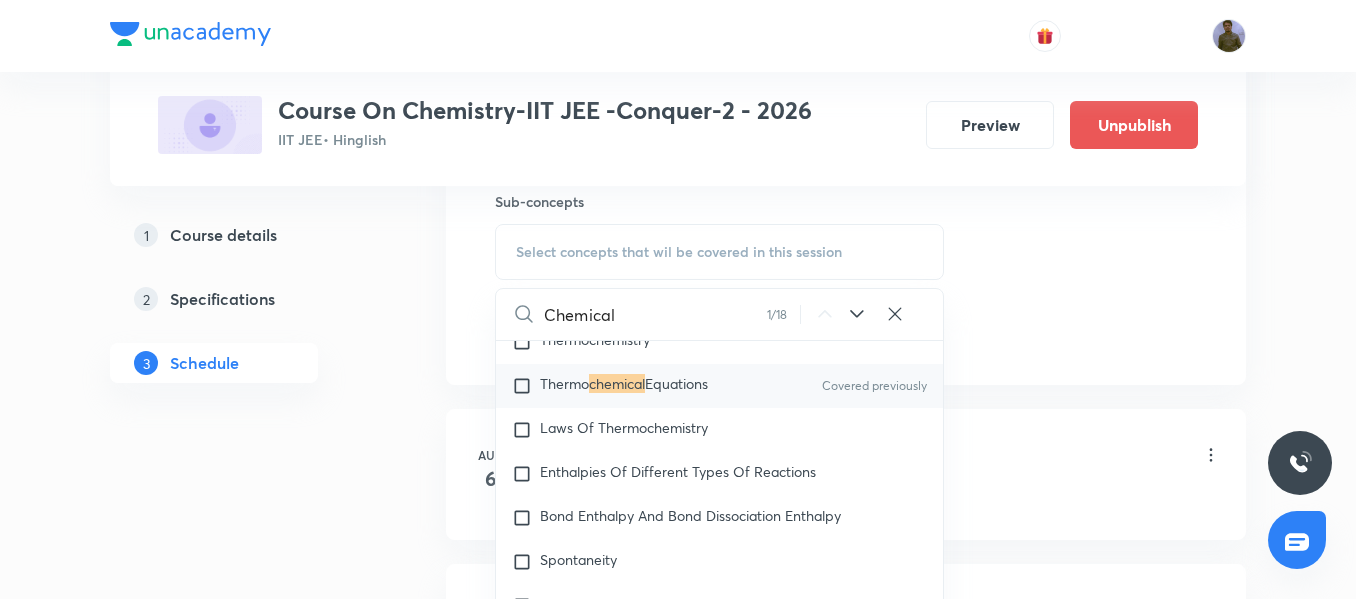 click 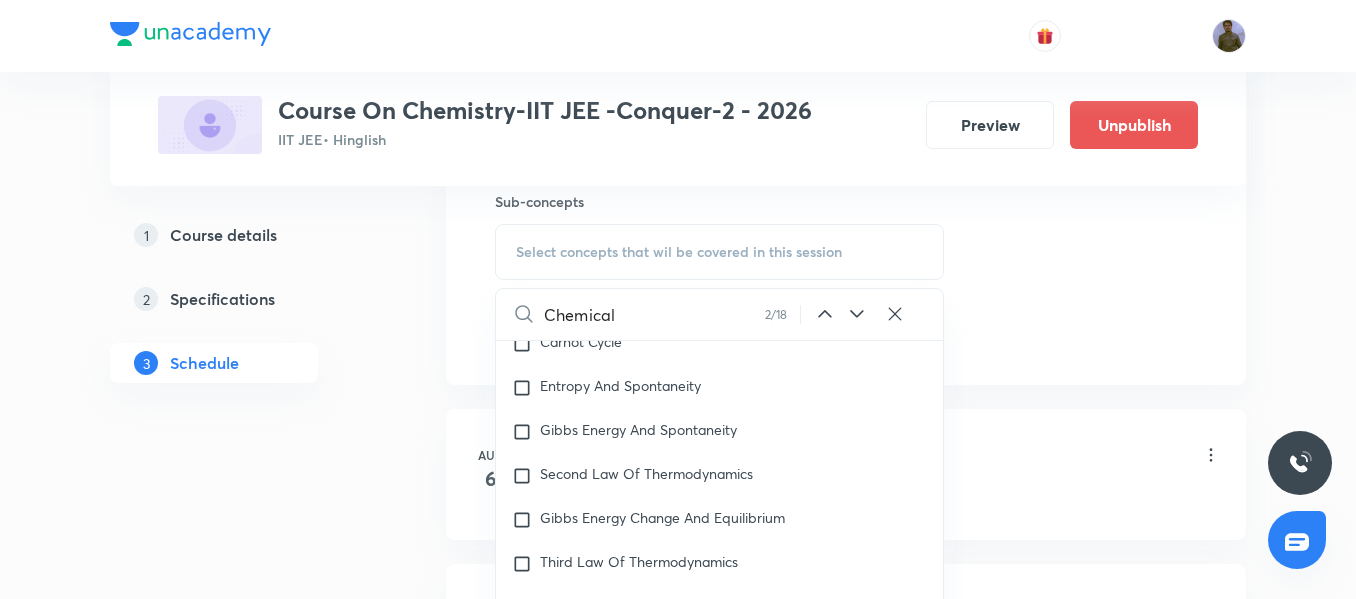 scroll, scrollTop: 4086, scrollLeft: 0, axis: vertical 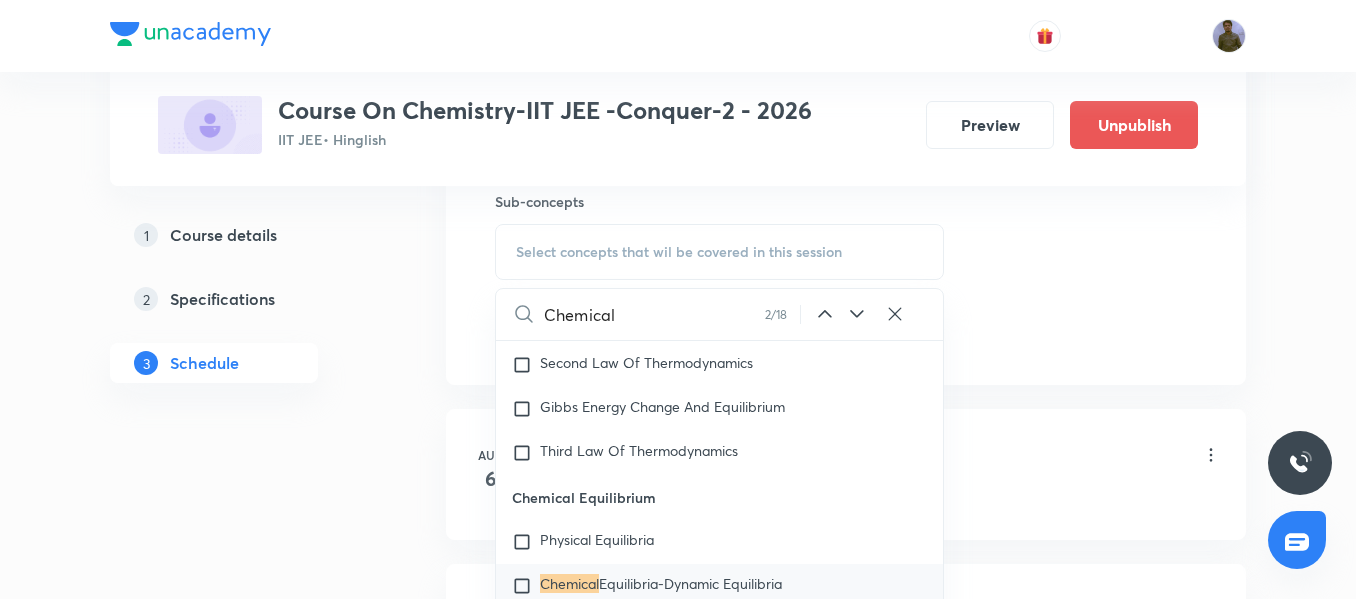 click 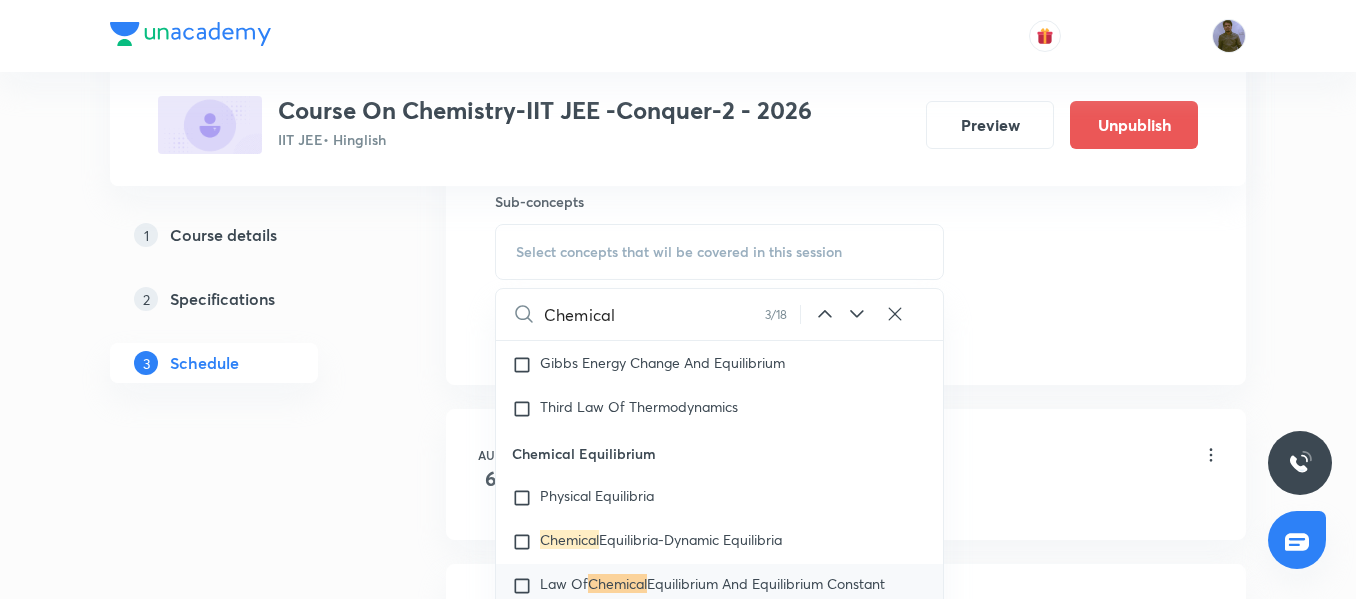 click 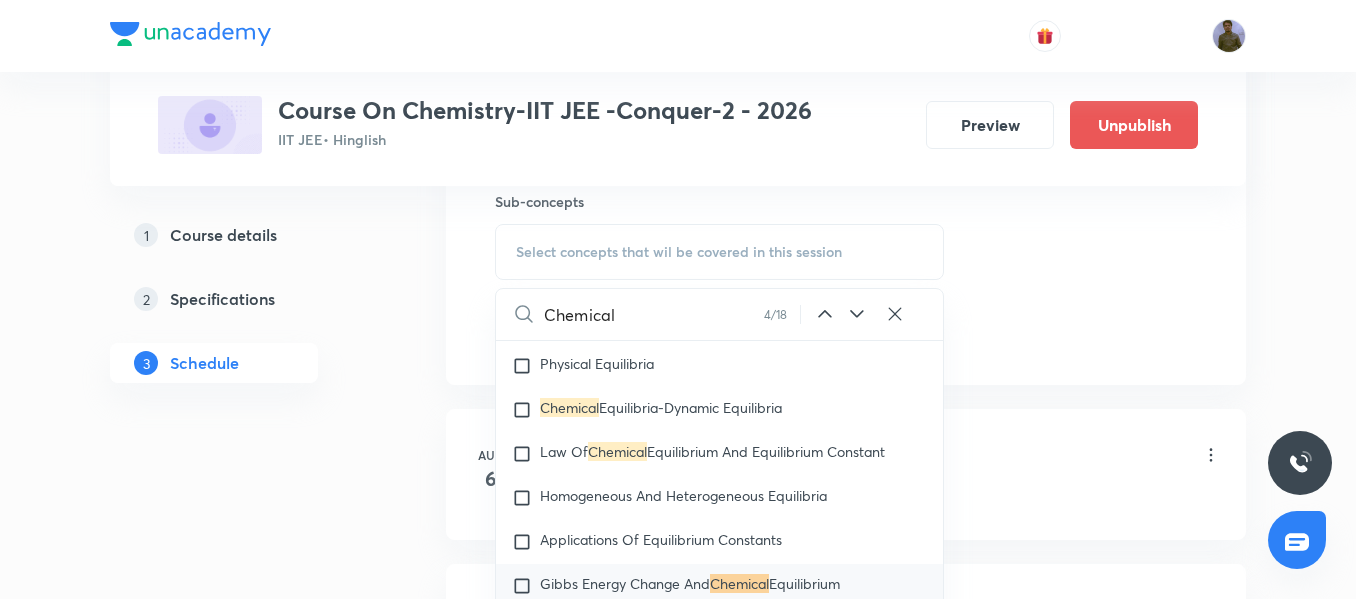 click 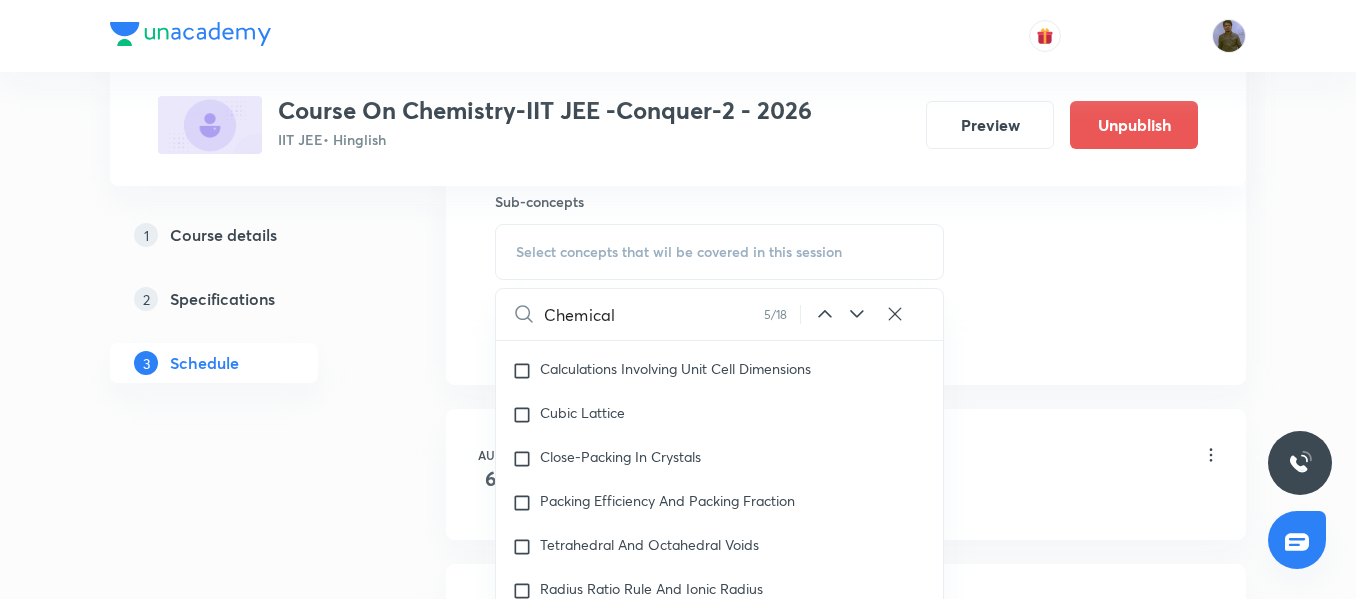 click 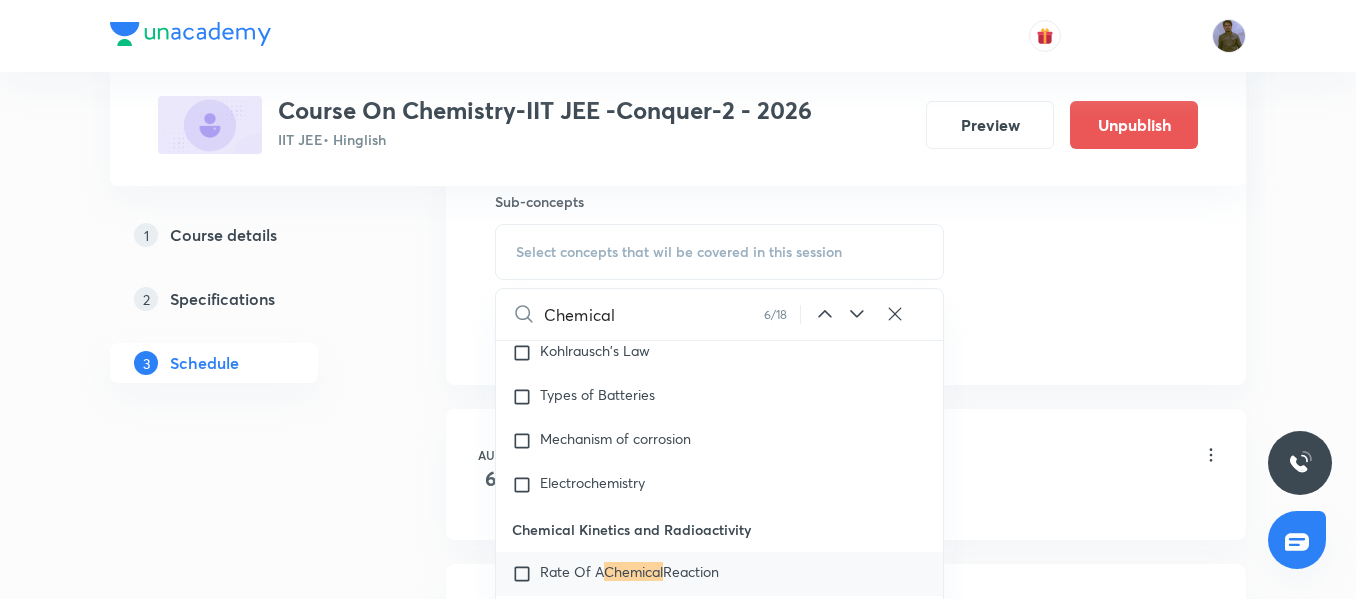 click 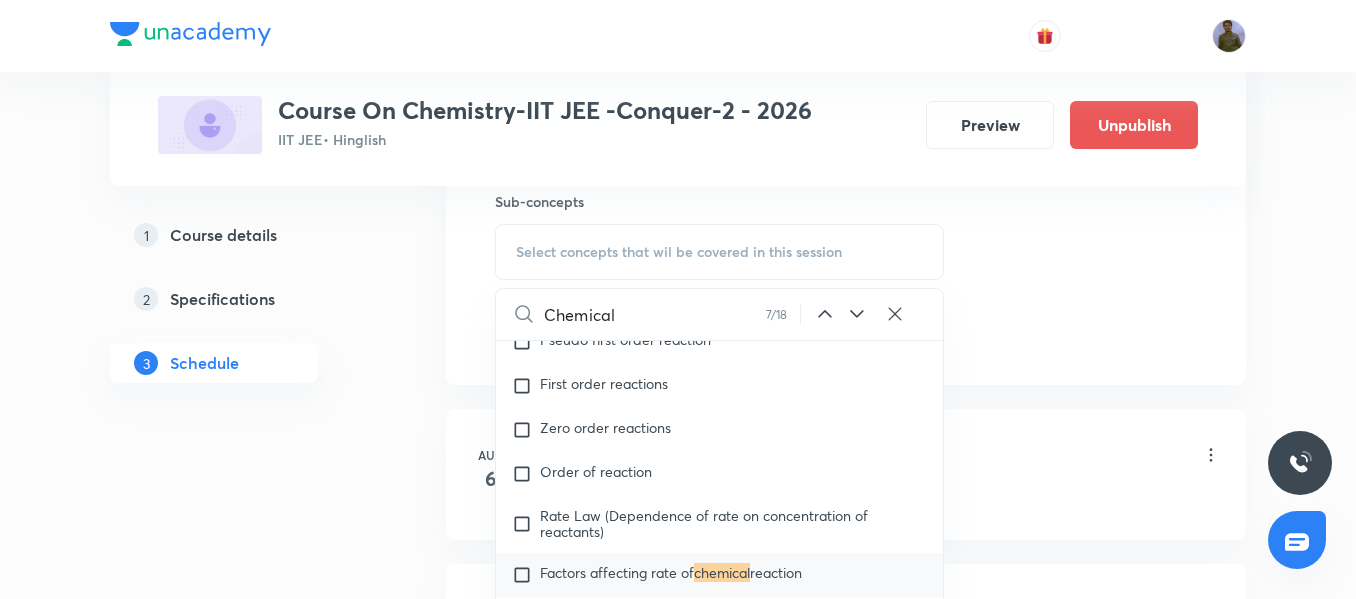 click 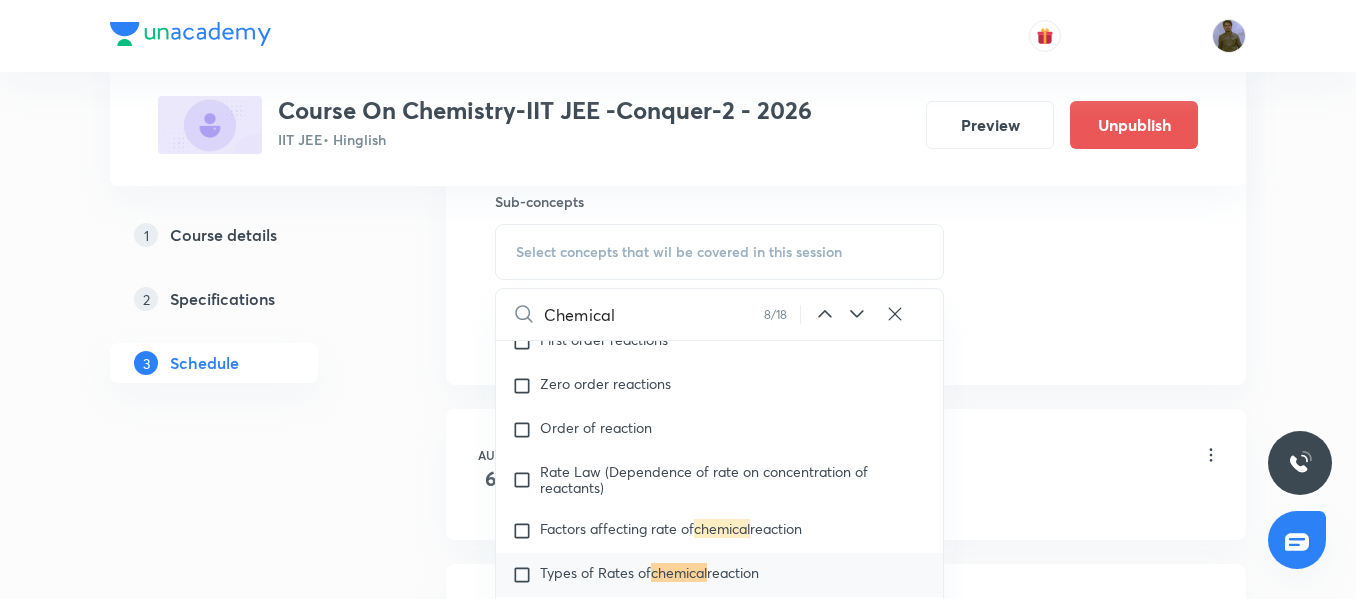 click 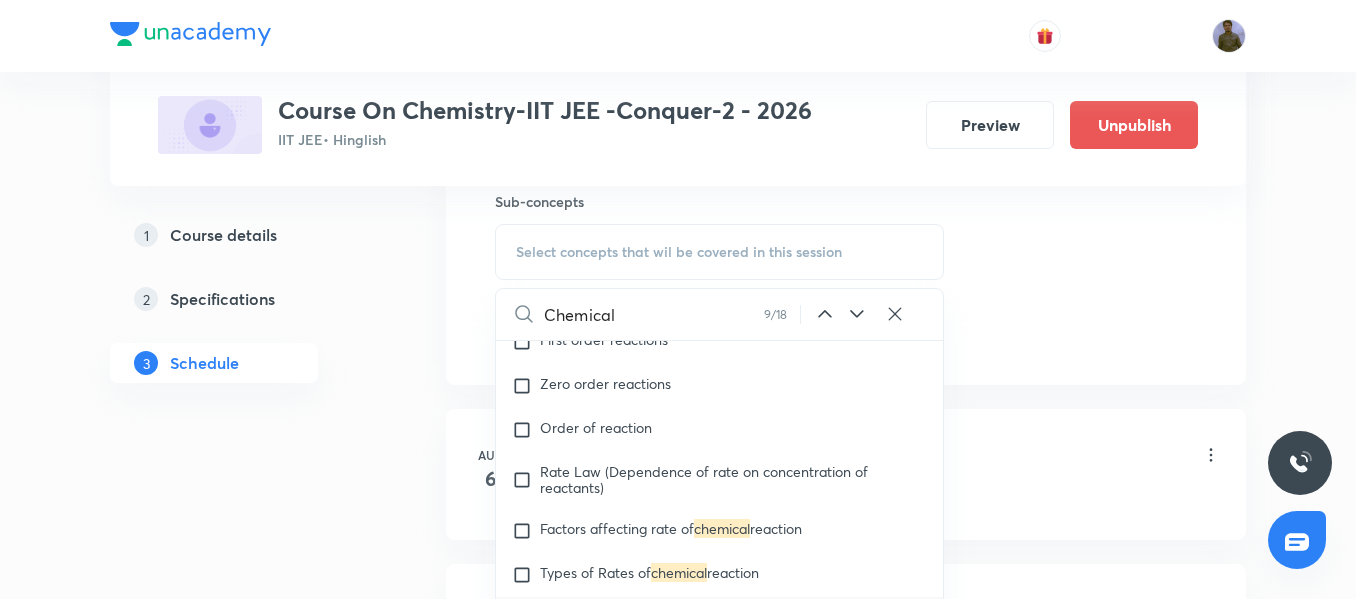 scroll, scrollTop: 12775, scrollLeft: 0, axis: vertical 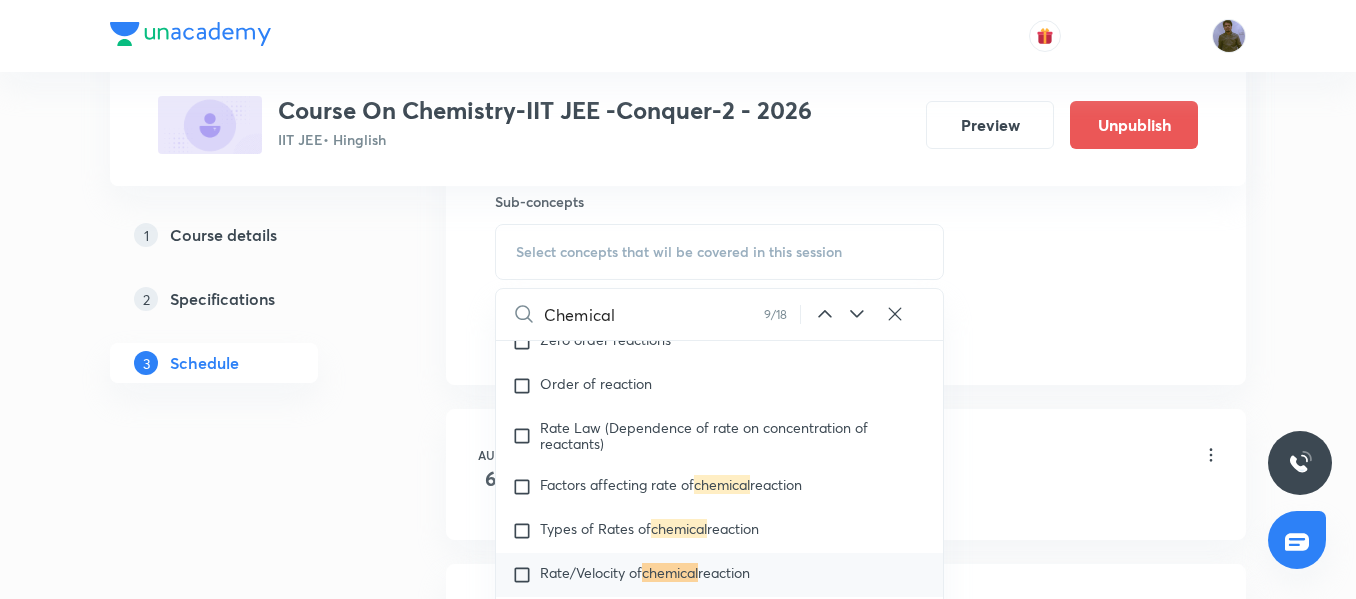 drag, startPoint x: 642, startPoint y: 310, endPoint x: 526, endPoint y: 300, distance: 116.43024 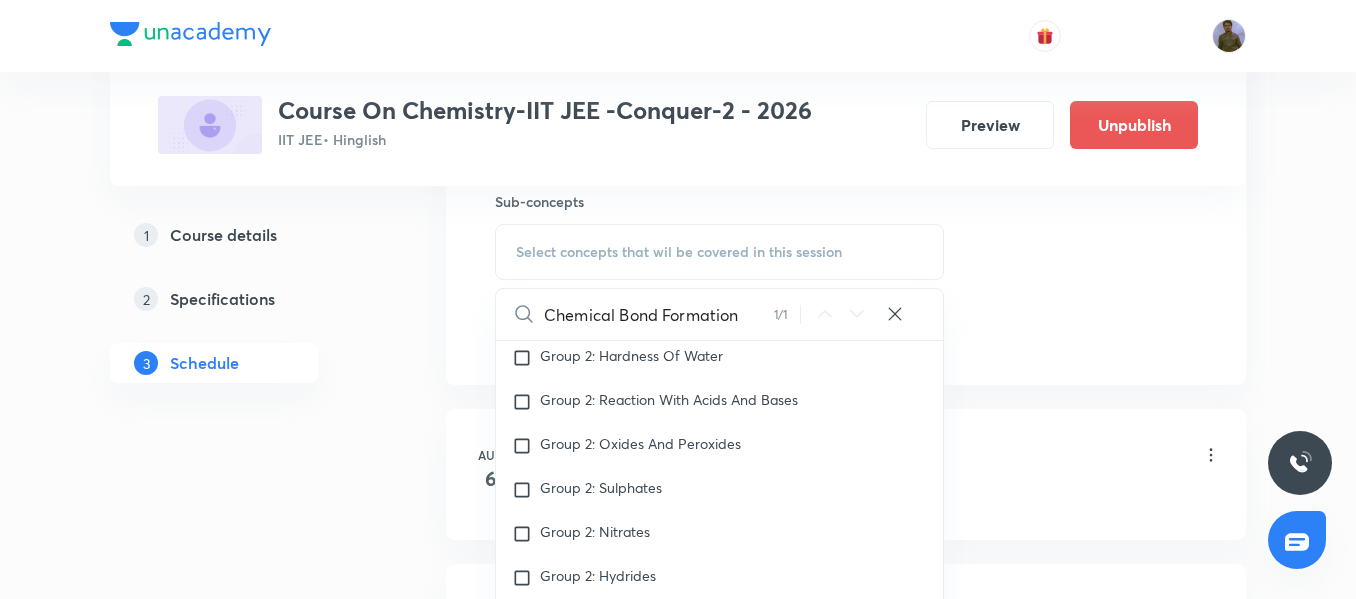 scroll, scrollTop: 27227, scrollLeft: 0, axis: vertical 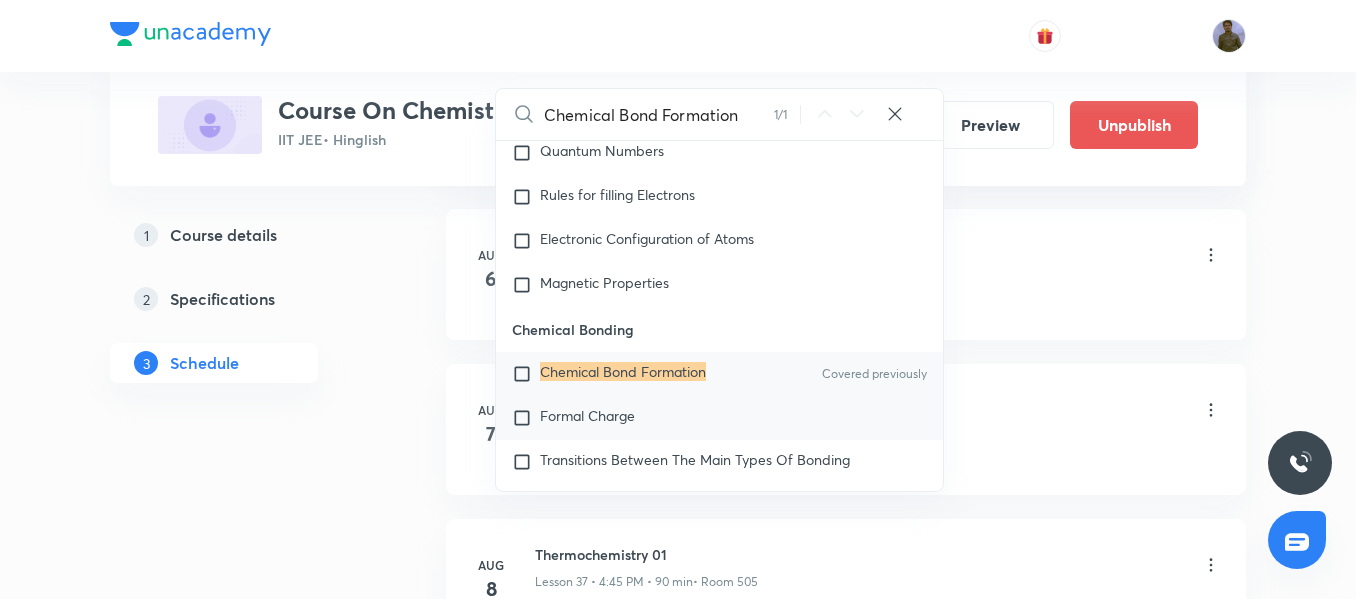 type on "Chemical Bond Formation" 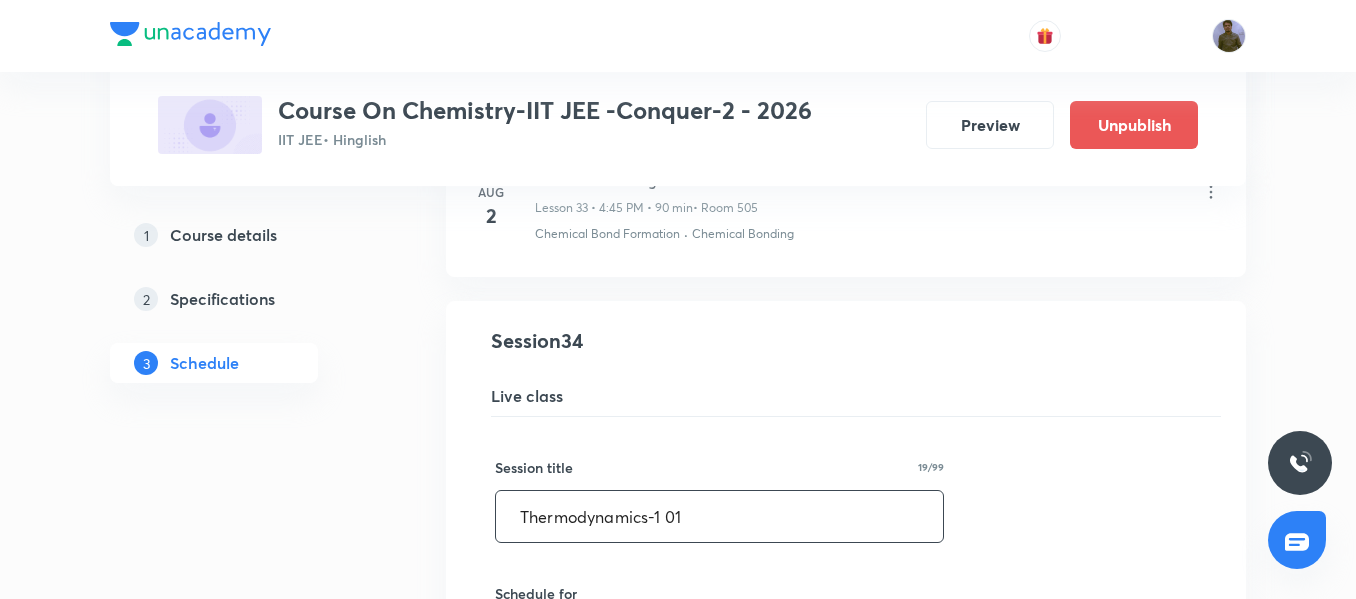 scroll, scrollTop: 5132, scrollLeft: 0, axis: vertical 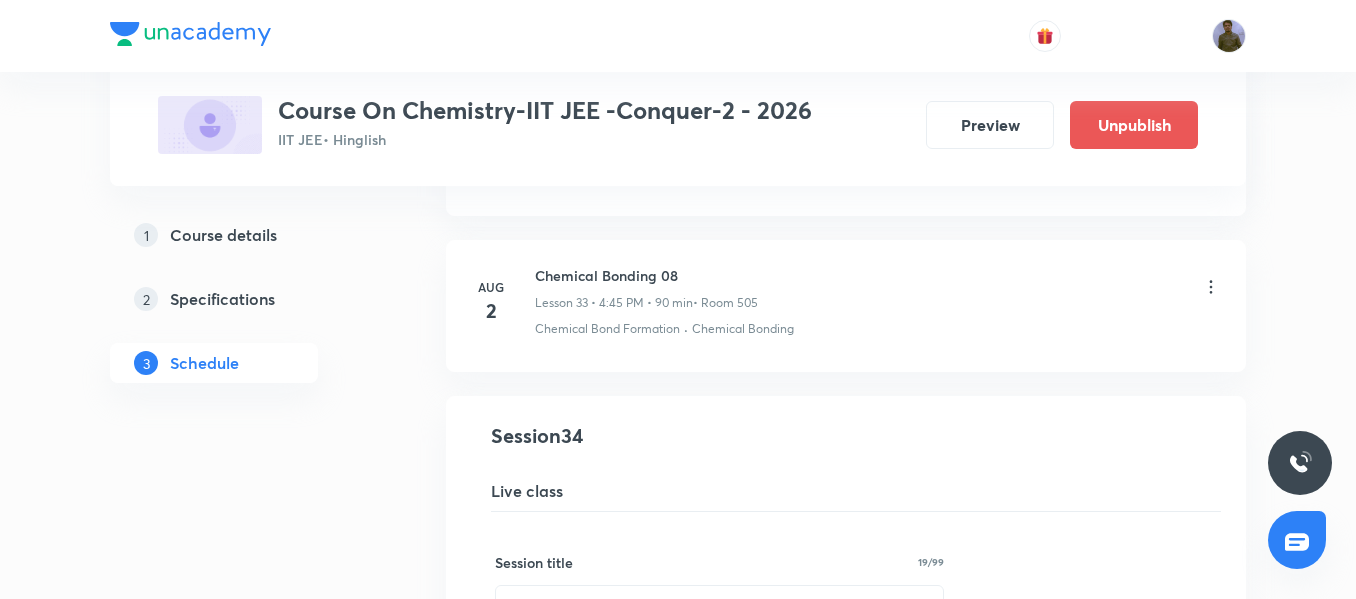 click on "Aug 2 Chemical Bonding 08 Lesson 33 • 4:45 PM • 90 min  • Room 505 Chemical Bond Formation · Chemical Bonding" at bounding box center (846, 305) 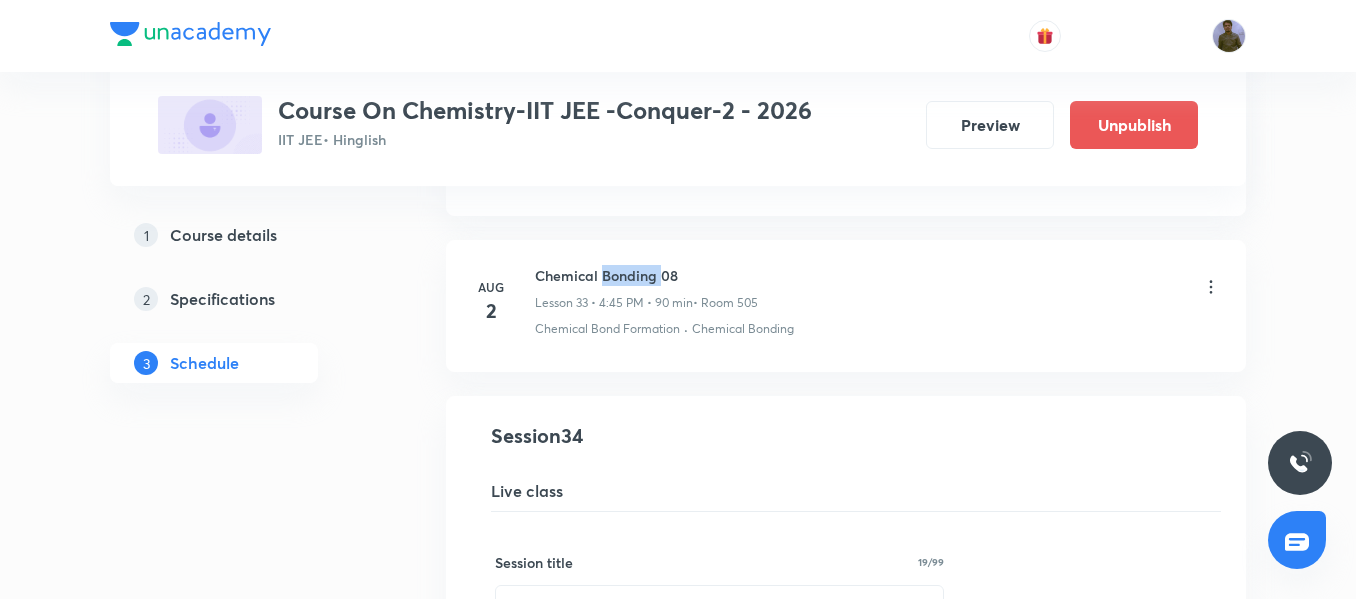 click on "Aug 2 Chemical Bonding 08 Lesson 33 • 4:45 PM • 90 min  • Room 505 Chemical Bond Formation · Chemical Bonding" at bounding box center (846, 305) 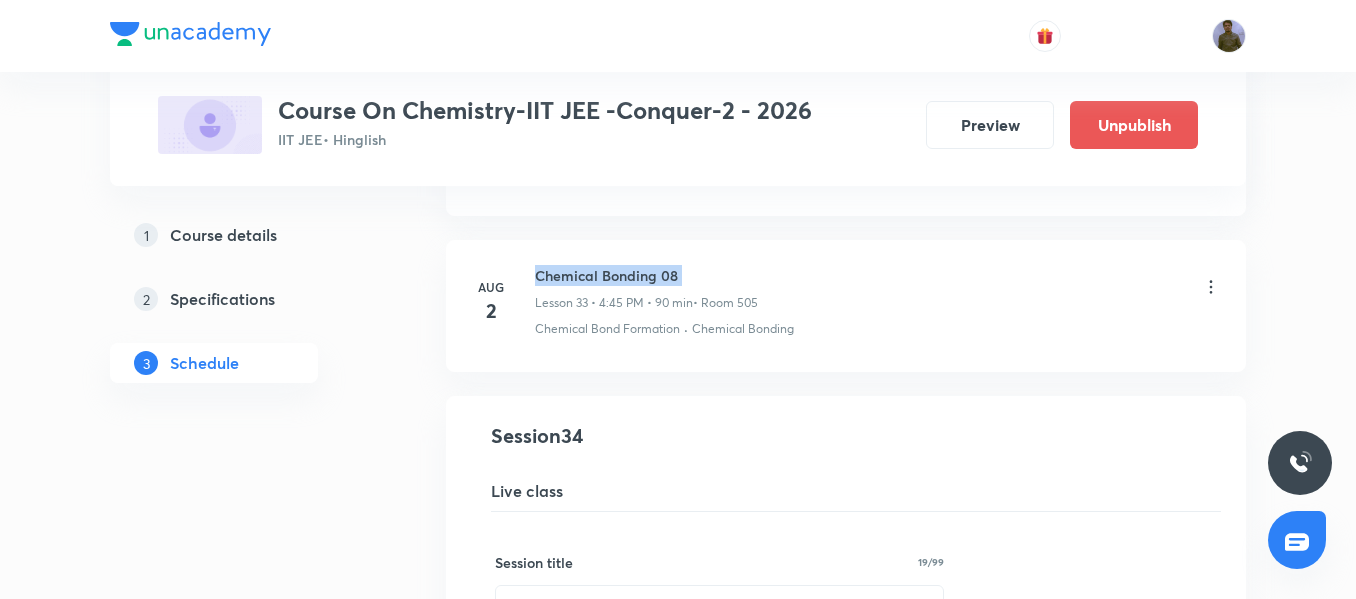 click on "Aug 2 Chemical Bonding 08 Lesson 33 • 4:45 PM • 90 min  • Room 505 Chemical Bond Formation · Chemical Bonding" at bounding box center [846, 305] 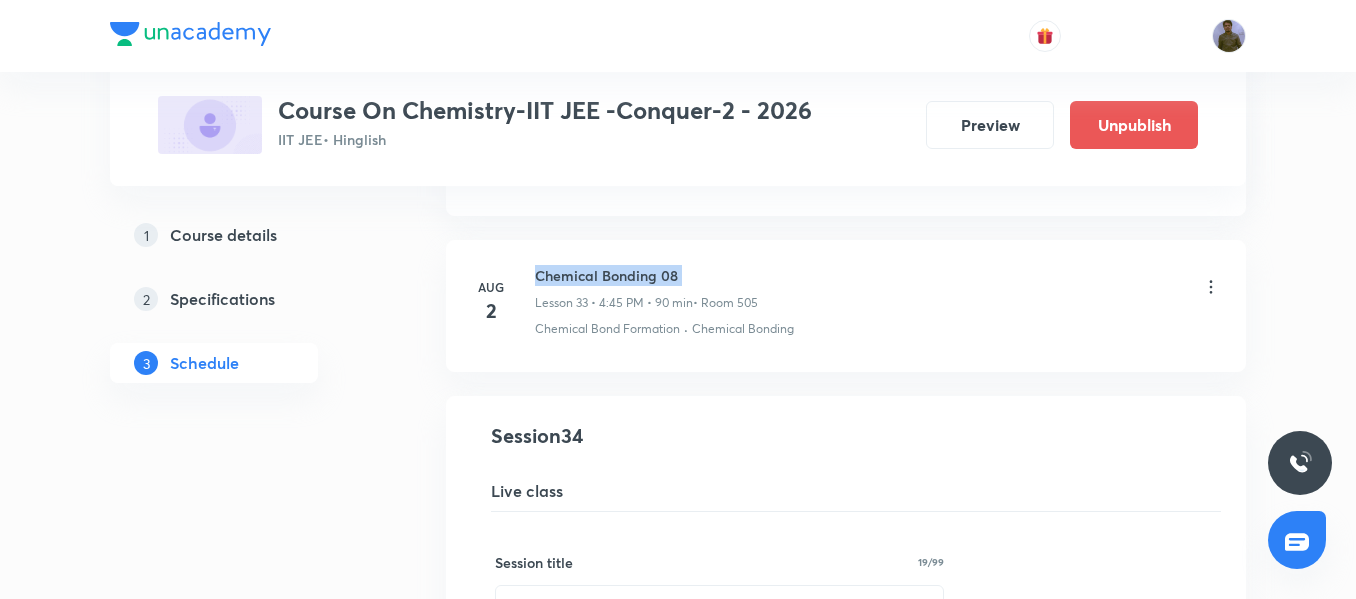 copy on "Chemical Bonding 08" 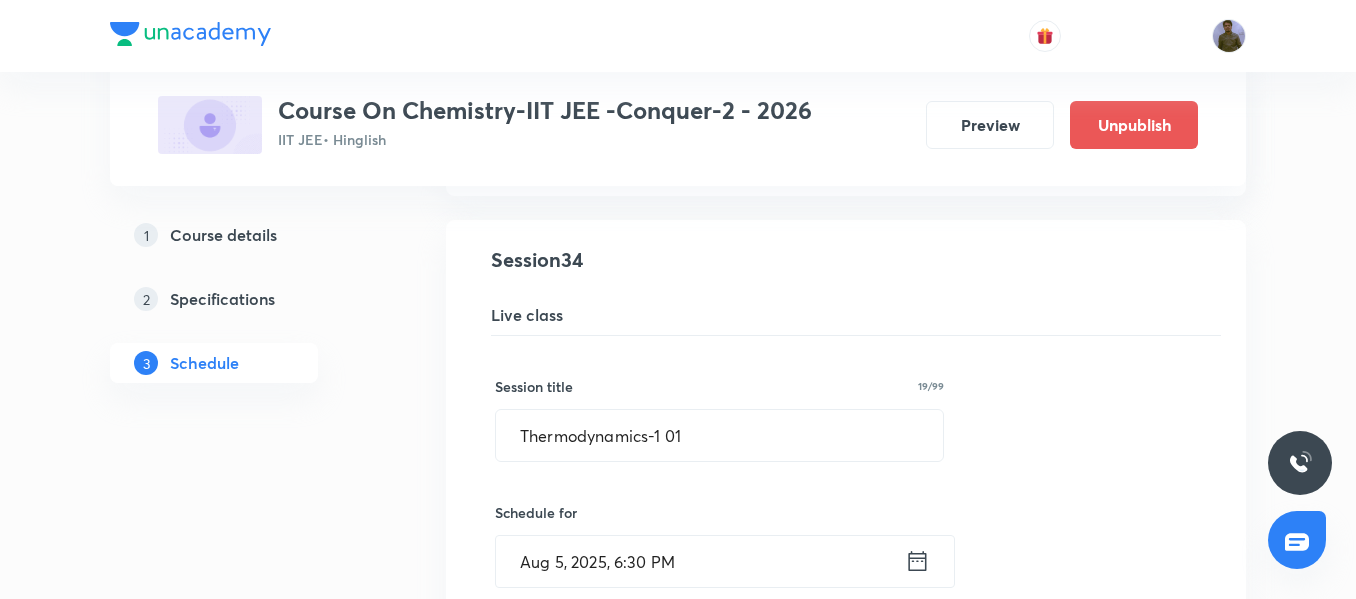 scroll, scrollTop: 5332, scrollLeft: 0, axis: vertical 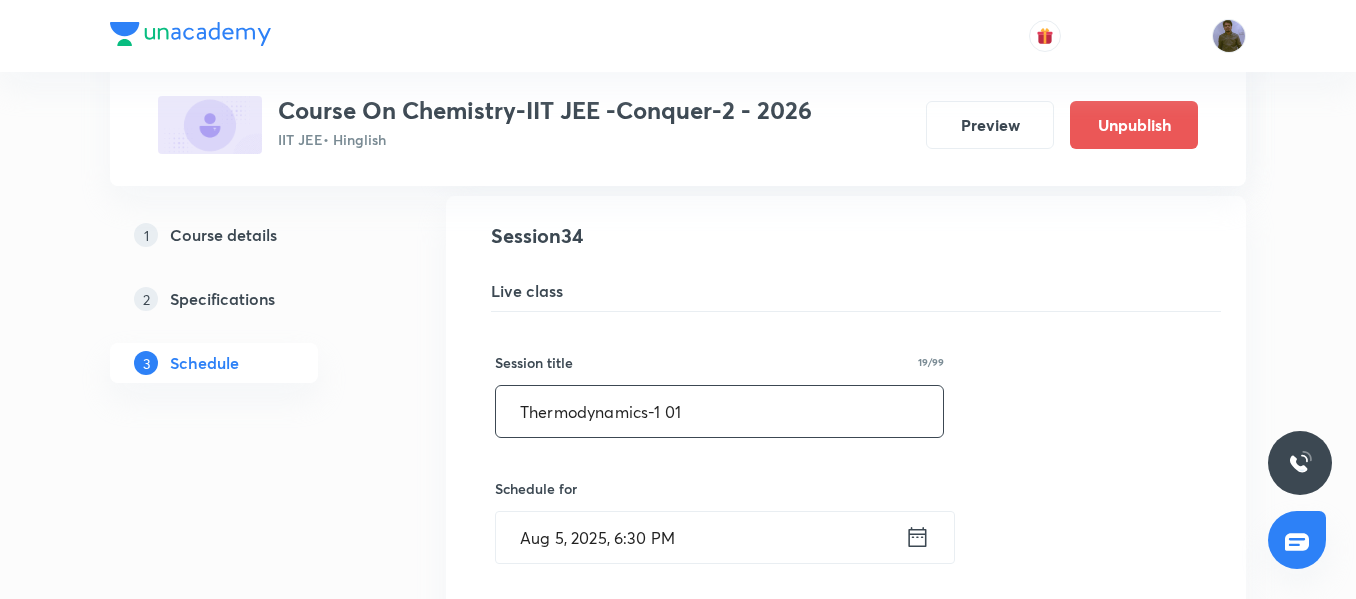 drag, startPoint x: 691, startPoint y: 408, endPoint x: 403, endPoint y: 409, distance: 288.00174 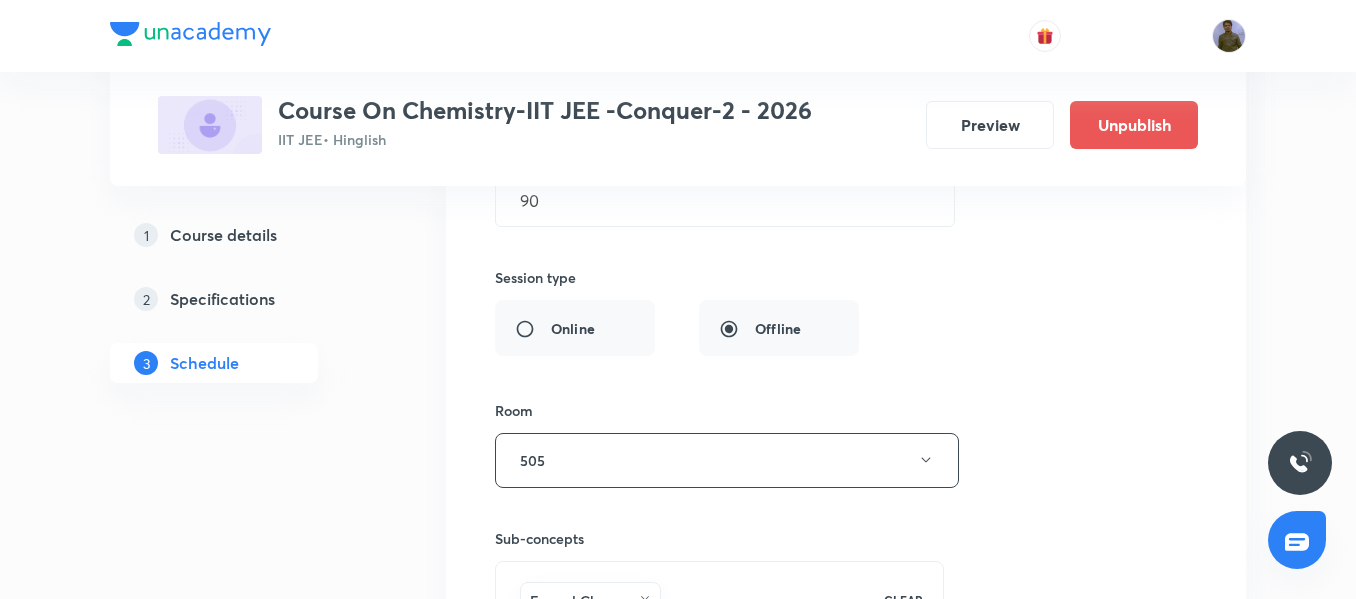scroll, scrollTop: 5932, scrollLeft: 0, axis: vertical 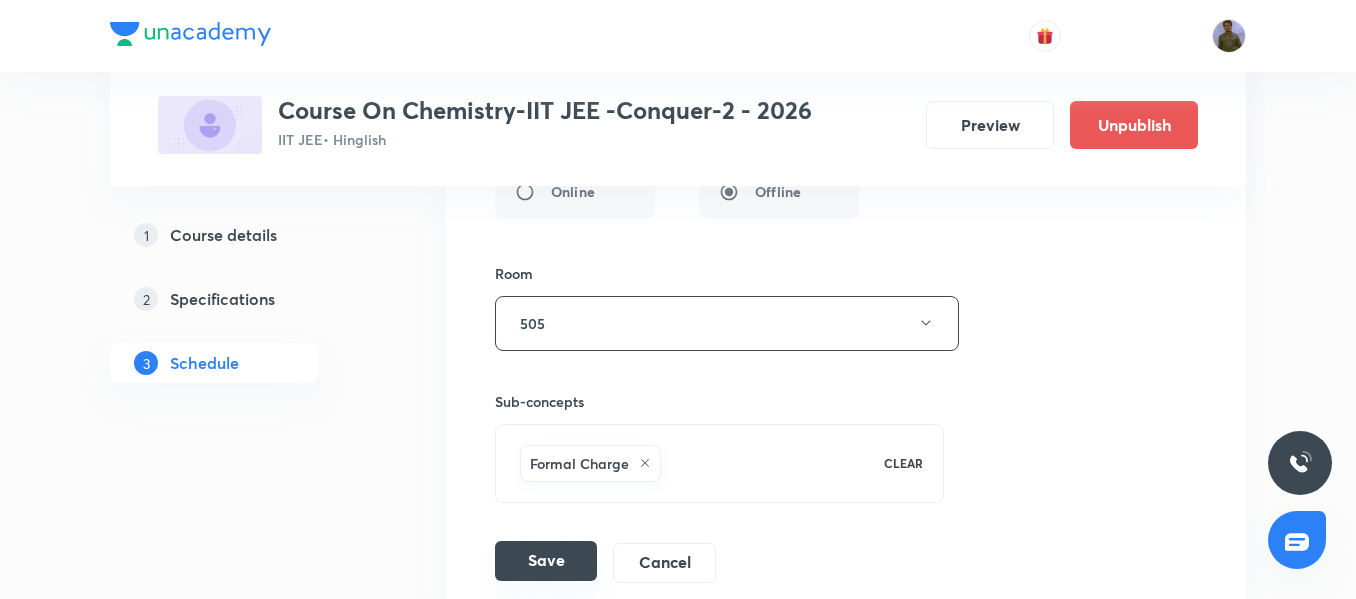 type on "Chemical Bonding 09" 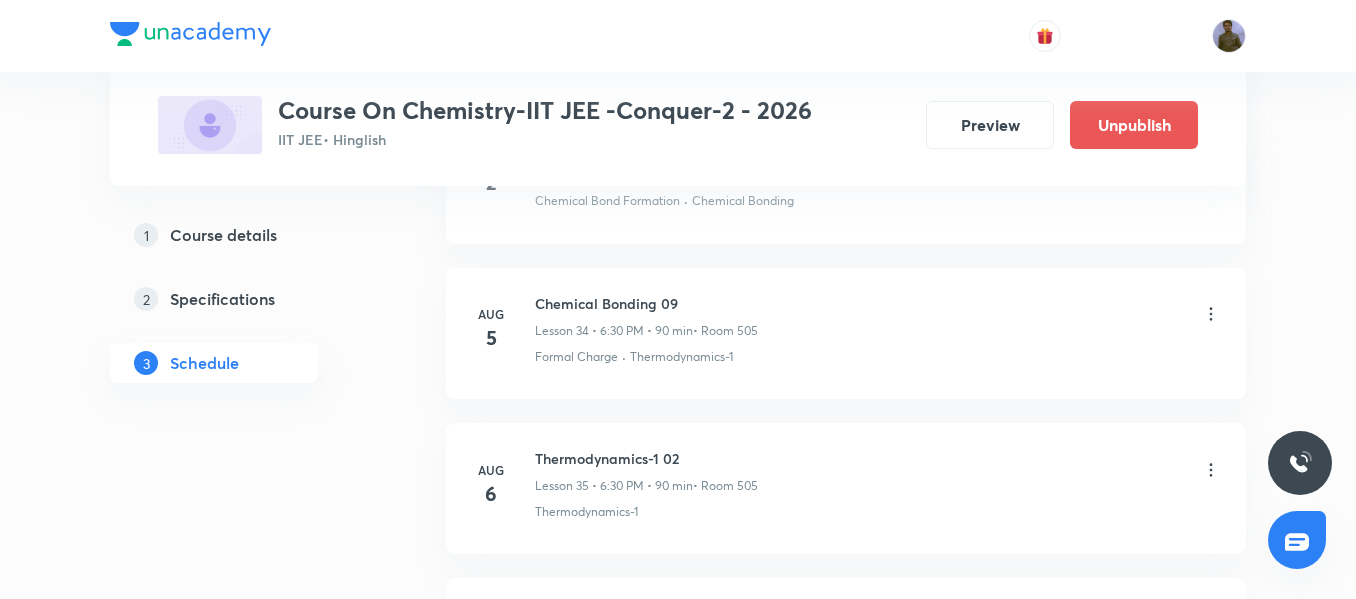 scroll, scrollTop: 5332, scrollLeft: 0, axis: vertical 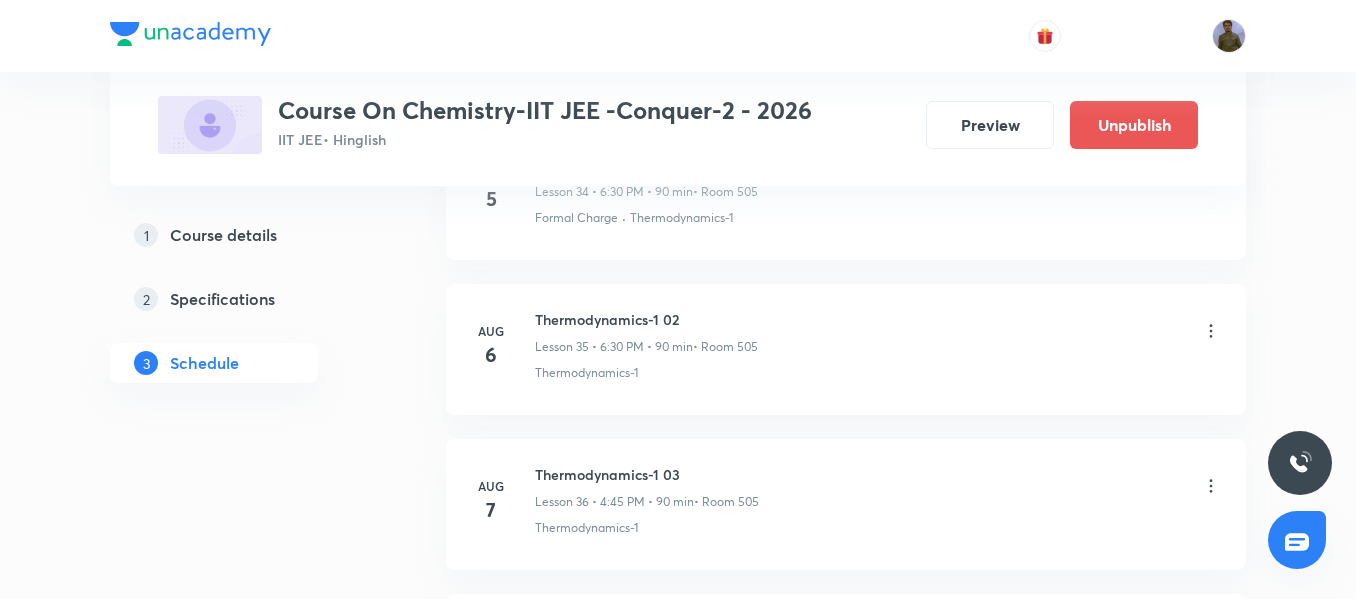 click 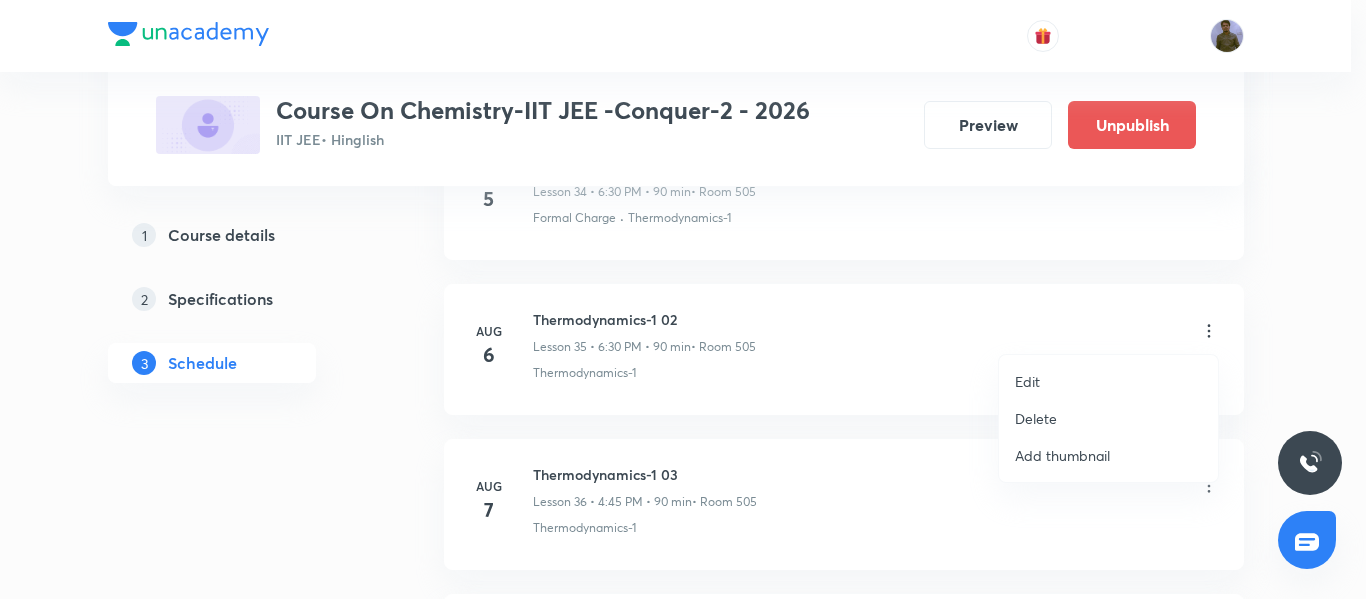 click on "Edit" at bounding box center (1108, 381) 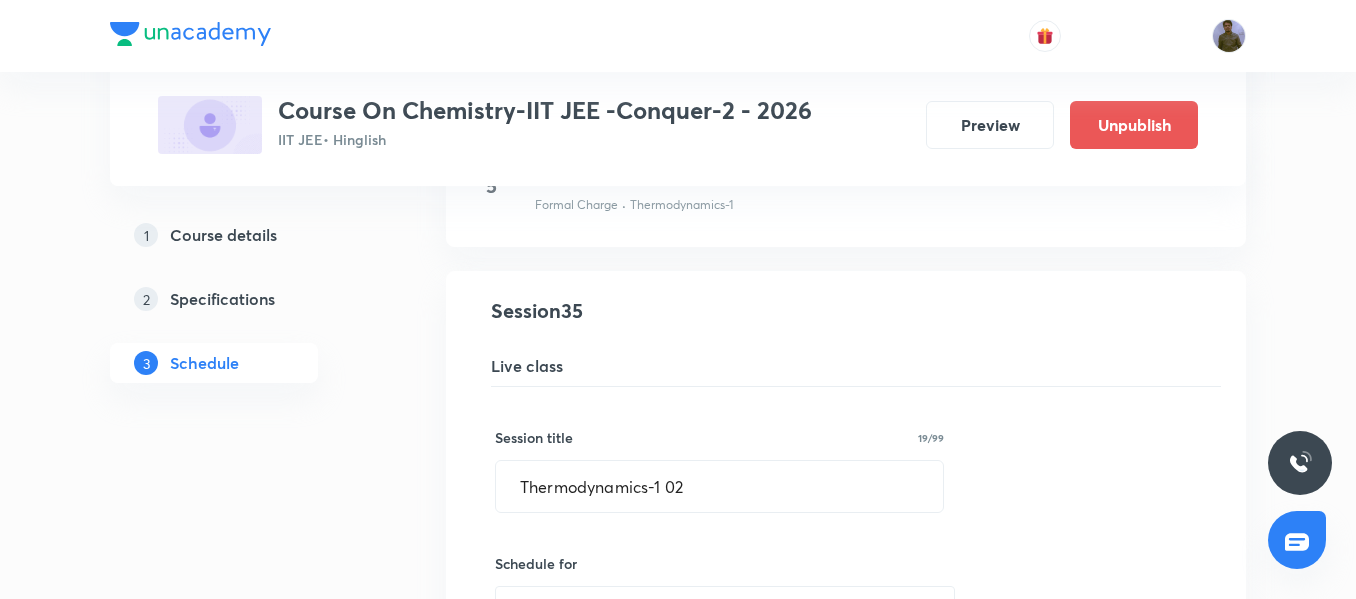 scroll, scrollTop: 5411, scrollLeft: 0, axis: vertical 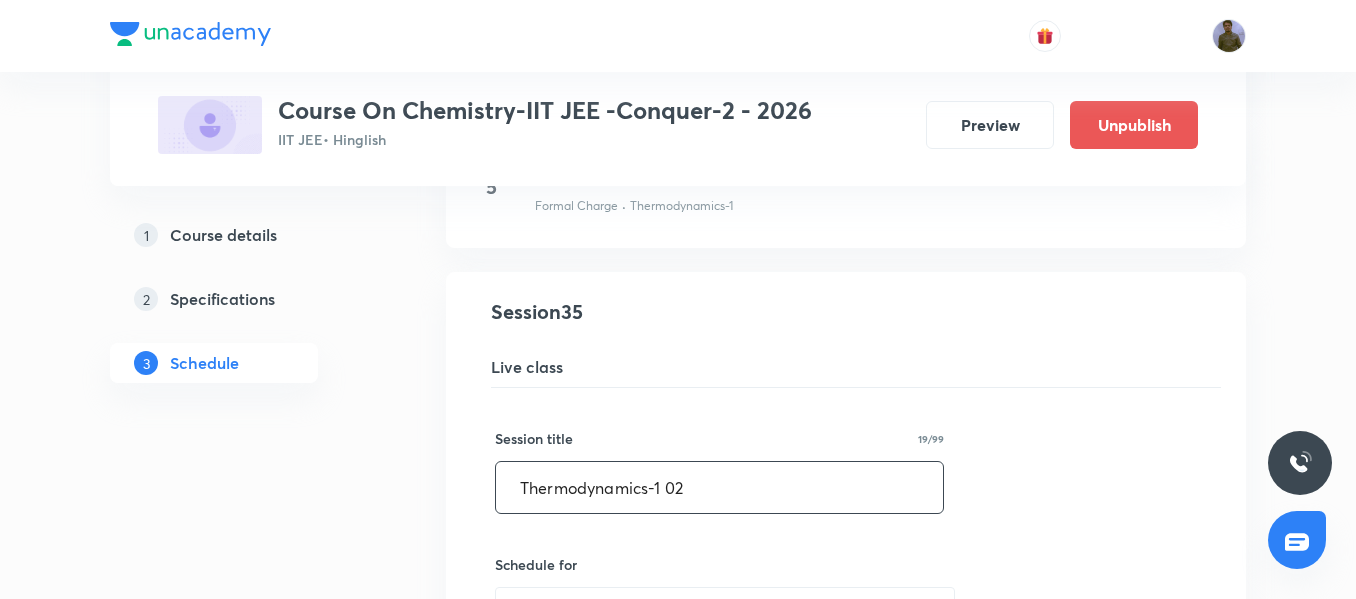 click on "Thermodynamics-1 02" at bounding box center (719, 487) 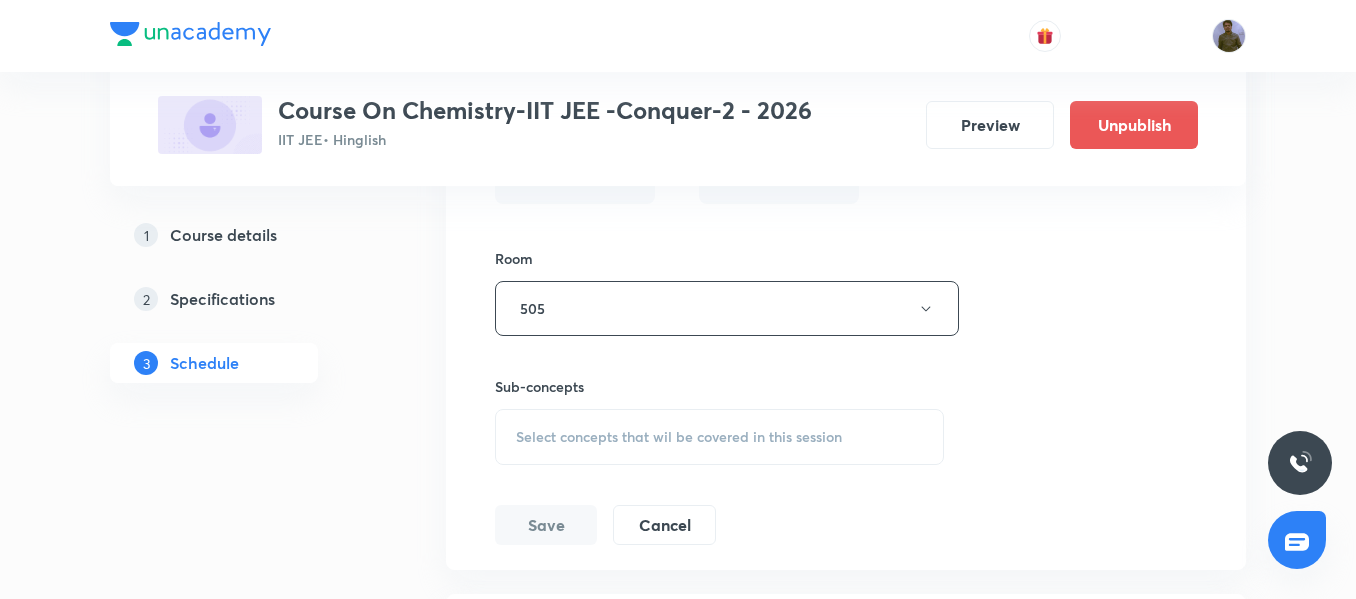scroll, scrollTop: 6211, scrollLeft: 0, axis: vertical 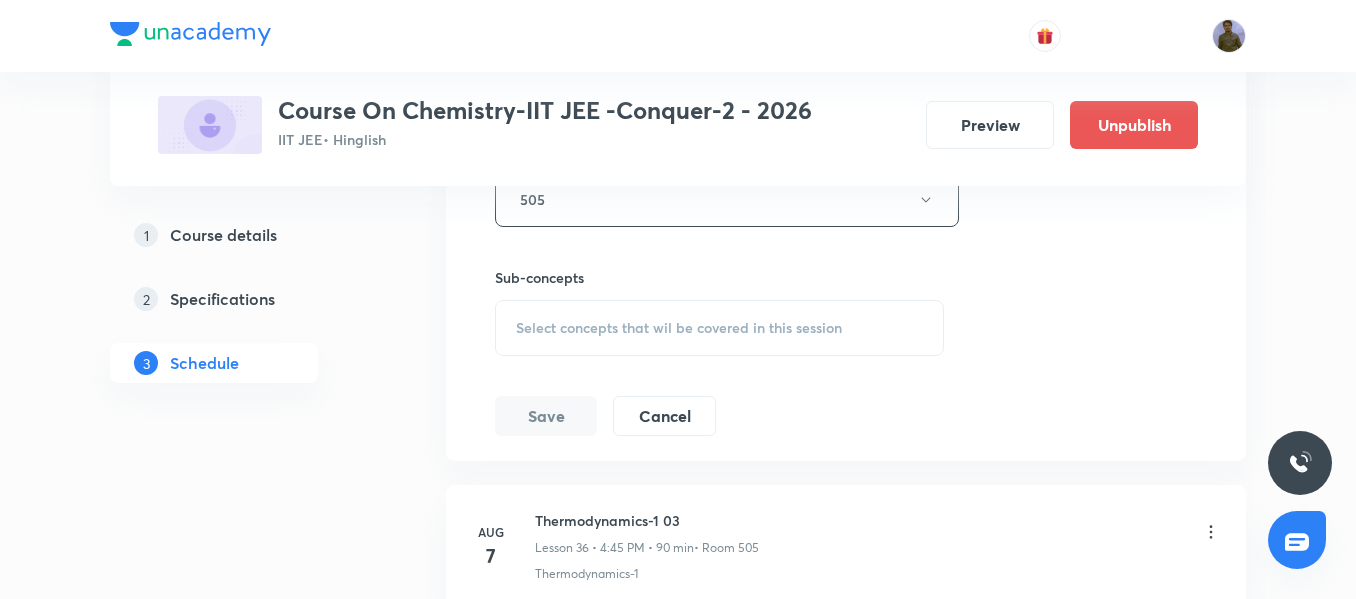 click on "Select concepts that wil be covered in this session" at bounding box center [679, 328] 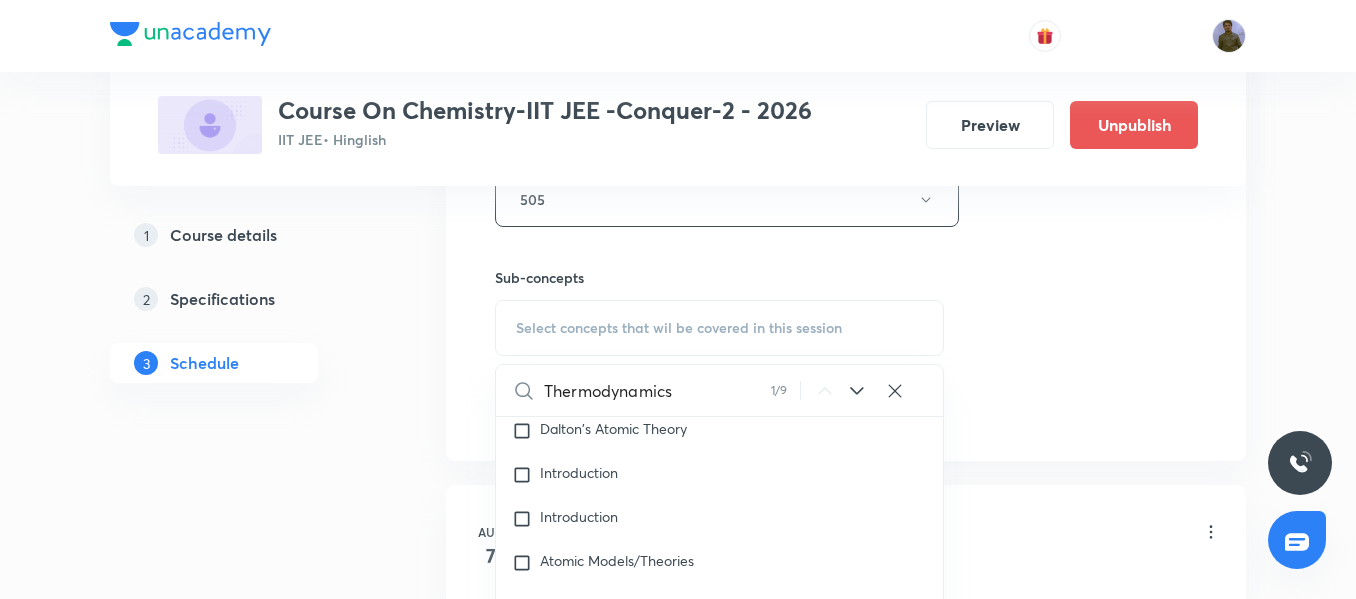 scroll, scrollTop: 2943, scrollLeft: 0, axis: vertical 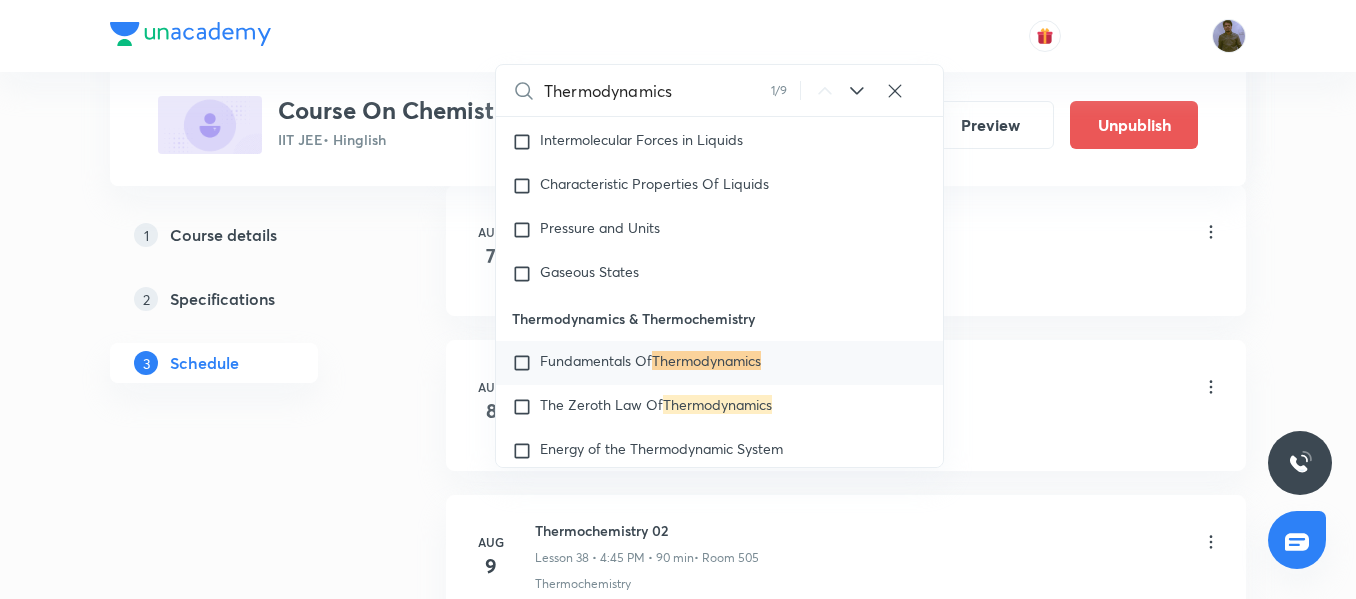 type on "Thermodynamics" 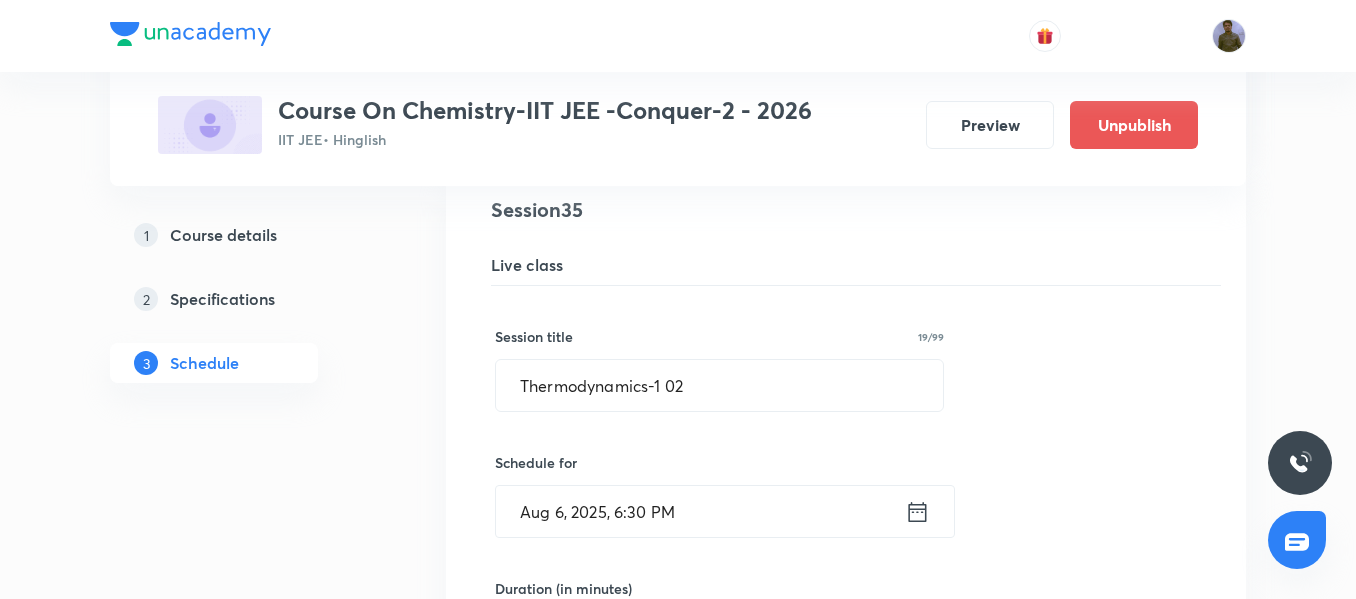 scroll, scrollTop: 5511, scrollLeft: 0, axis: vertical 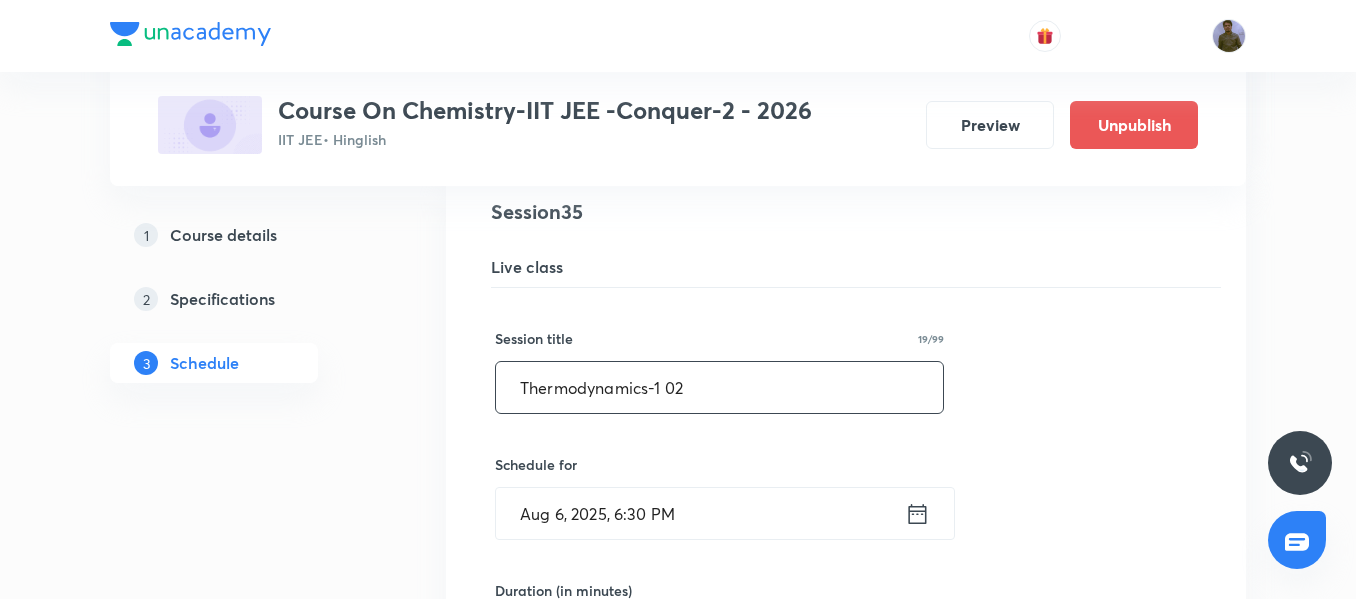 click on "Thermodynamics-1 02" at bounding box center (719, 387) 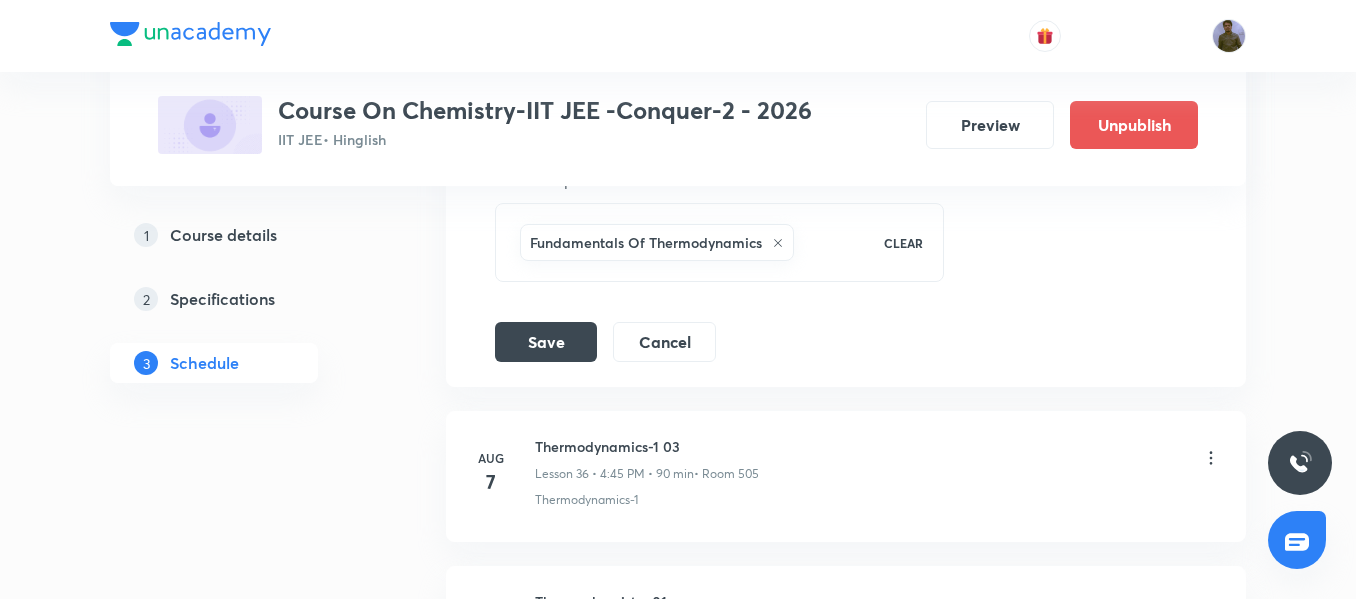 scroll, scrollTop: 6311, scrollLeft: 0, axis: vertical 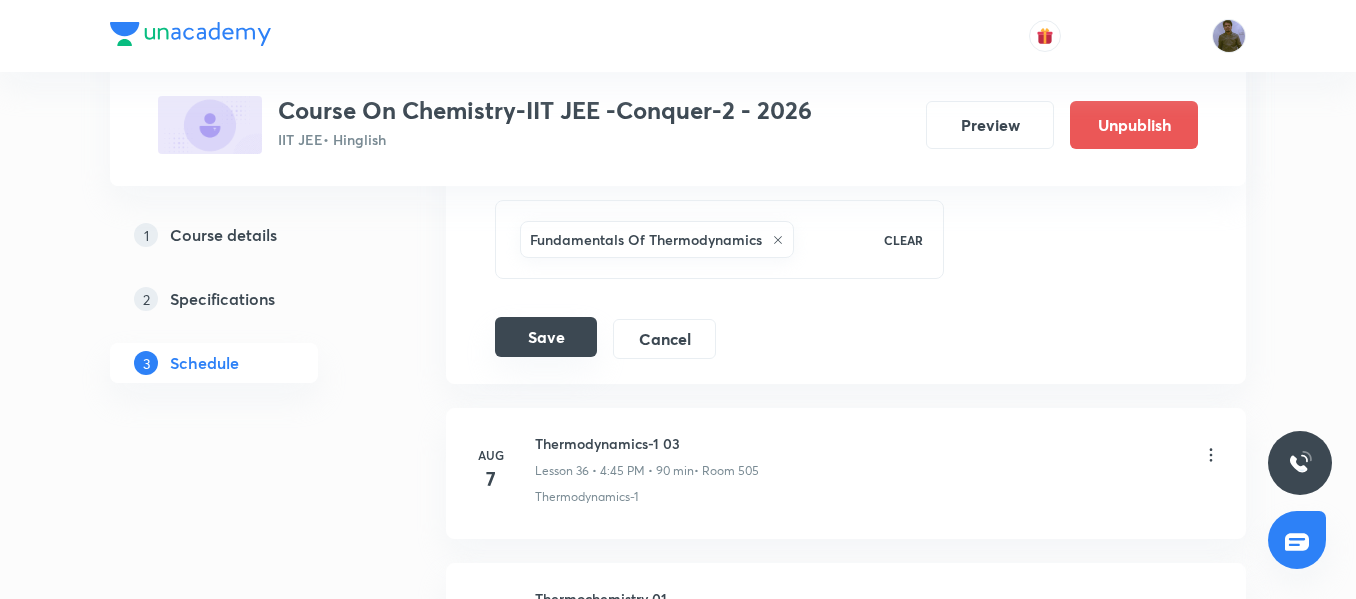 type on "Thermodynamics-1 01" 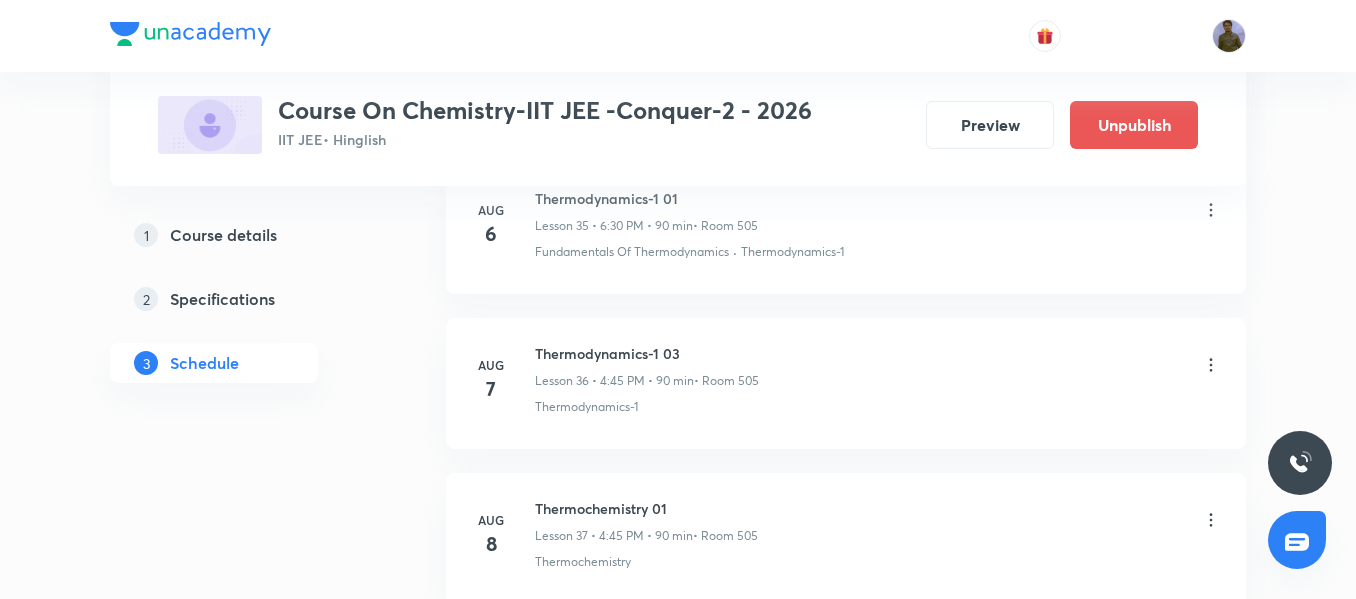scroll, scrollTop: 5680, scrollLeft: 0, axis: vertical 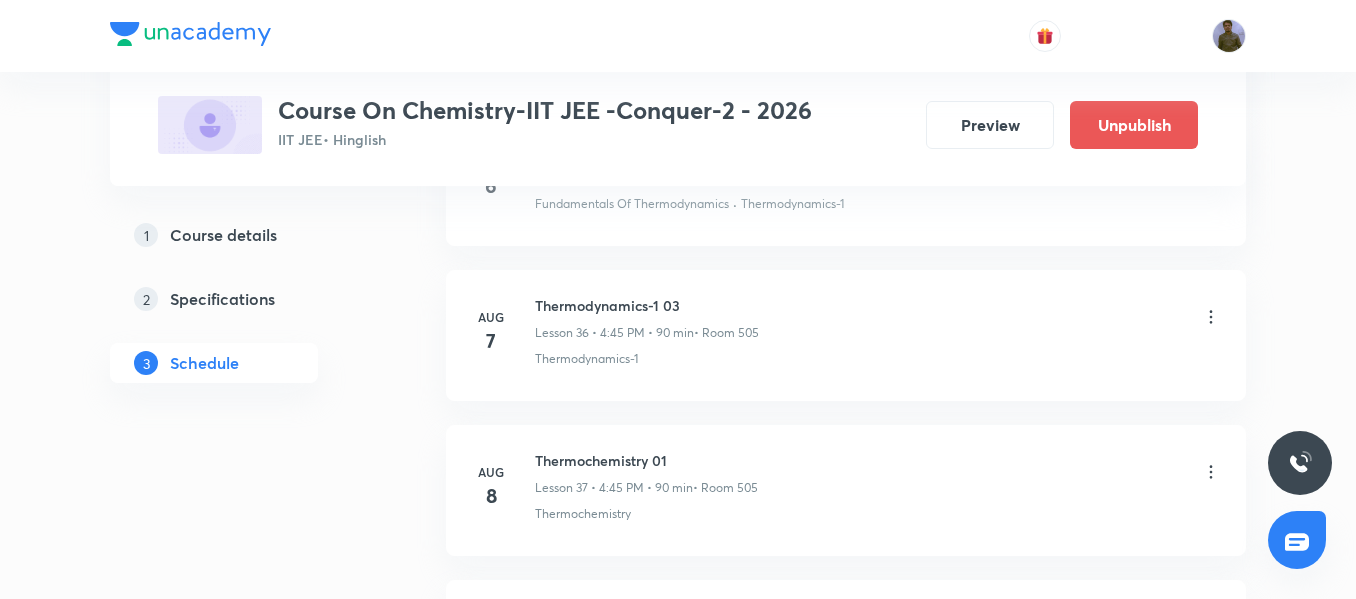 click 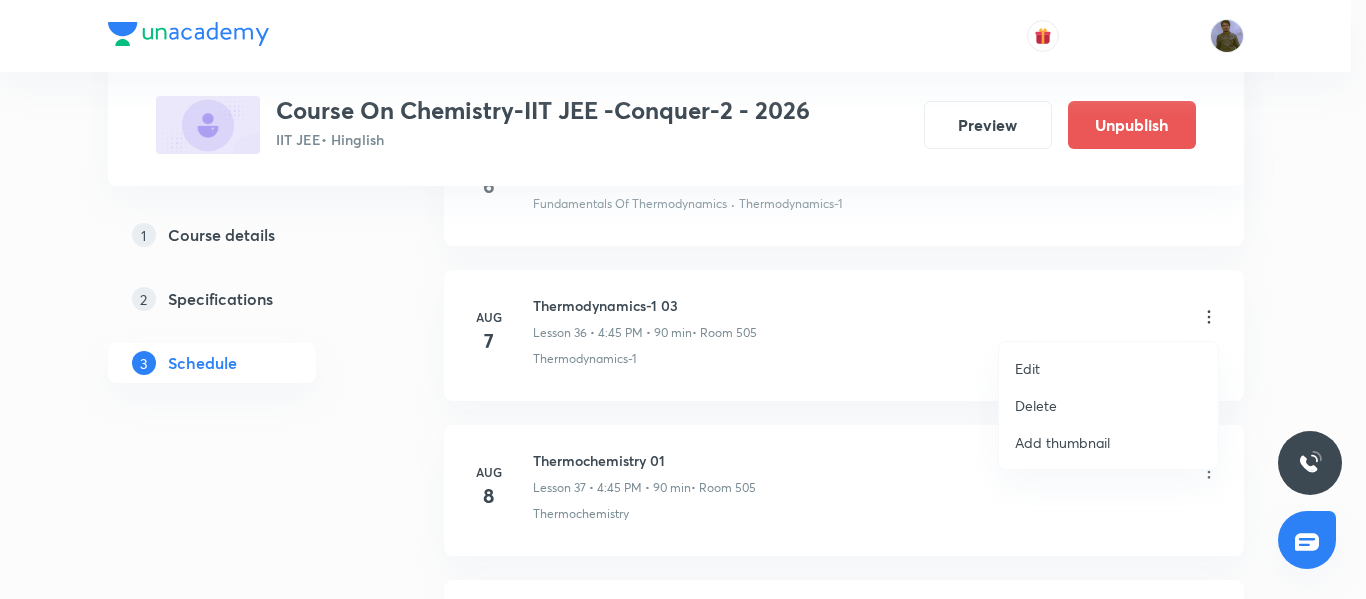 click on "Edit" at bounding box center (1108, 368) 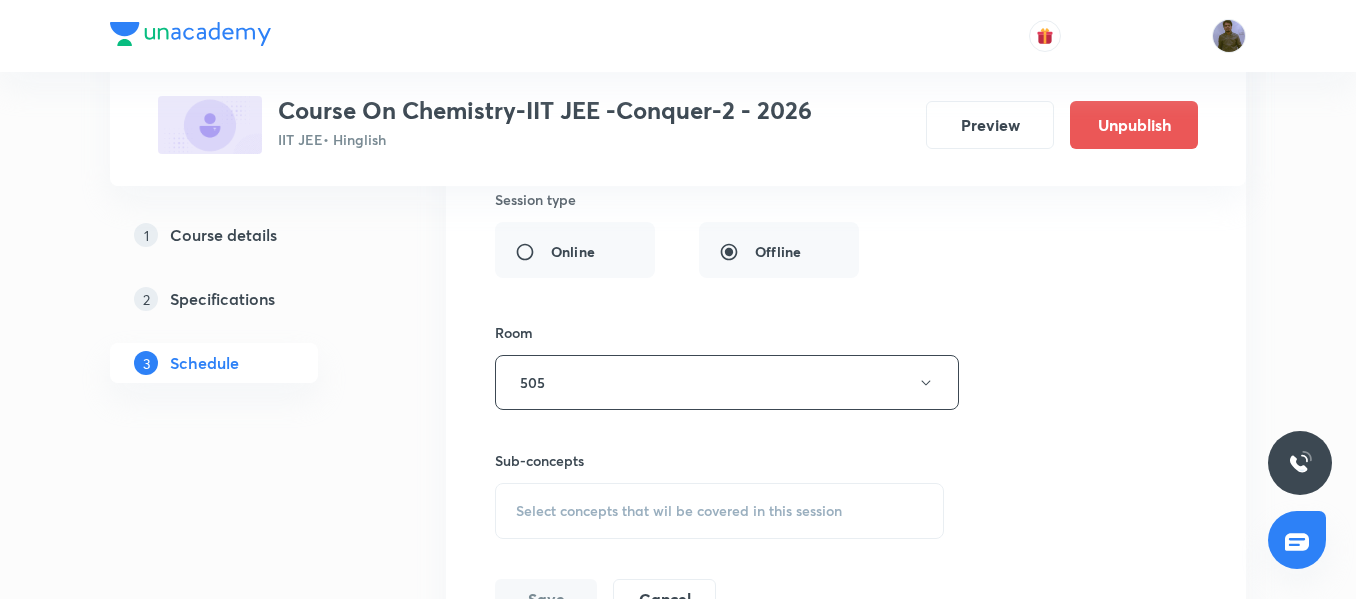 scroll, scrollTop: 6280, scrollLeft: 0, axis: vertical 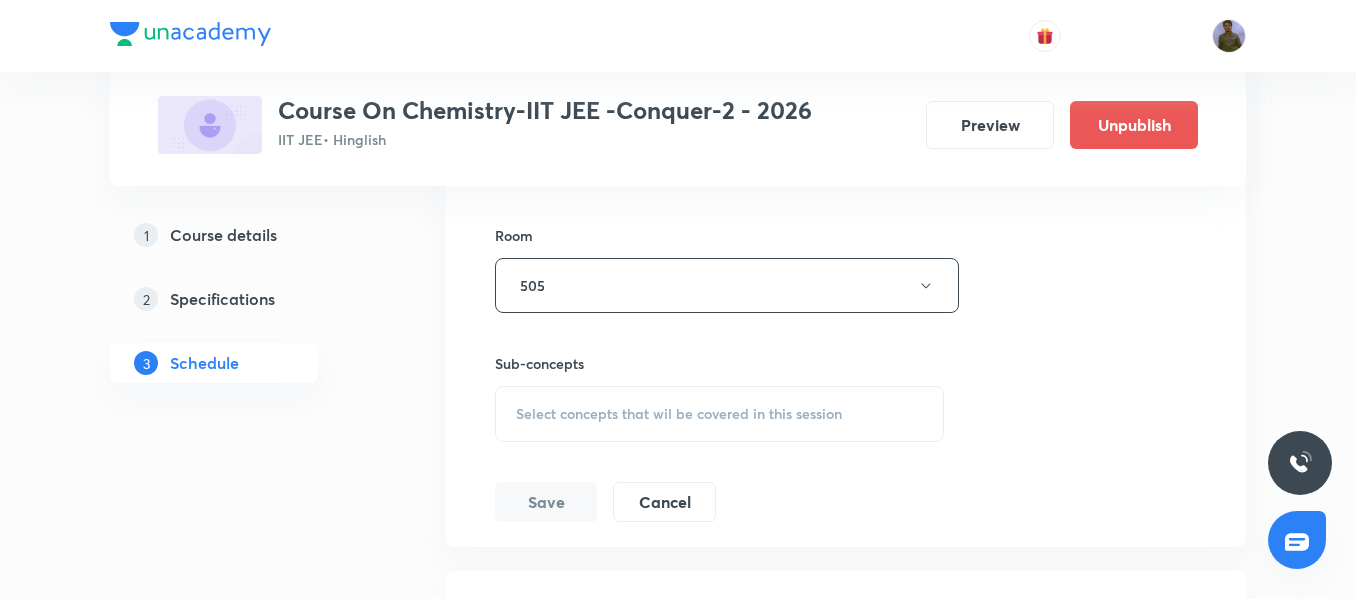 click on "Select concepts that wil be covered in this session" at bounding box center [719, 414] 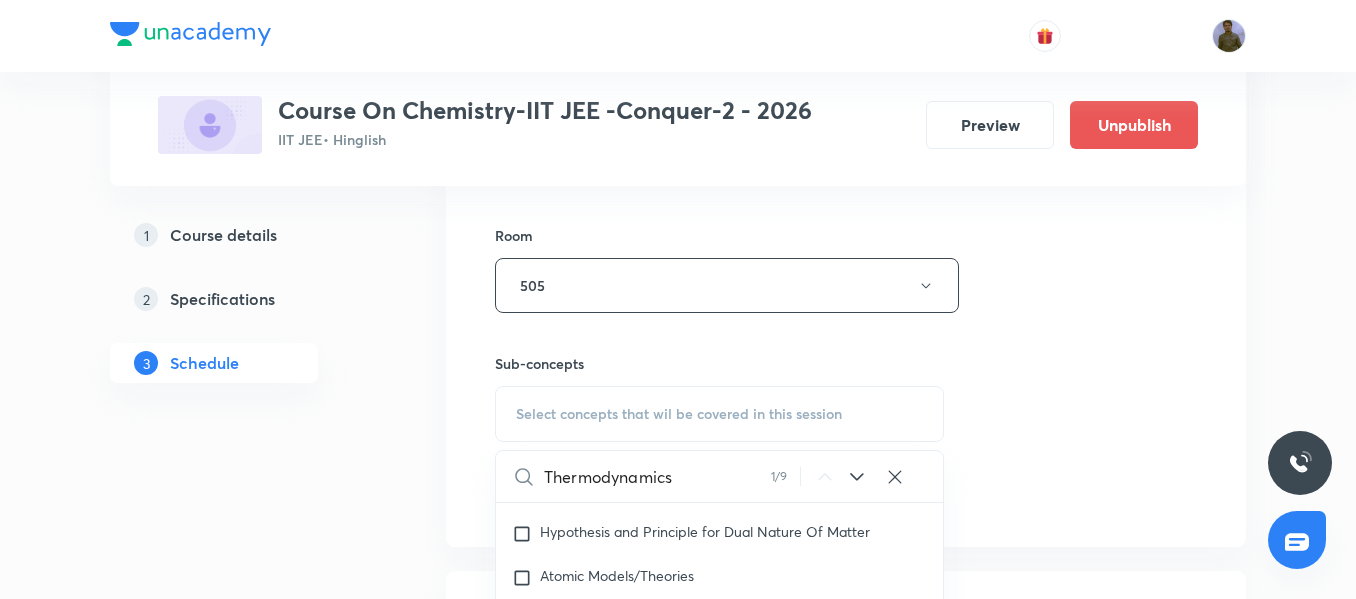 scroll, scrollTop: 2327, scrollLeft: 0, axis: vertical 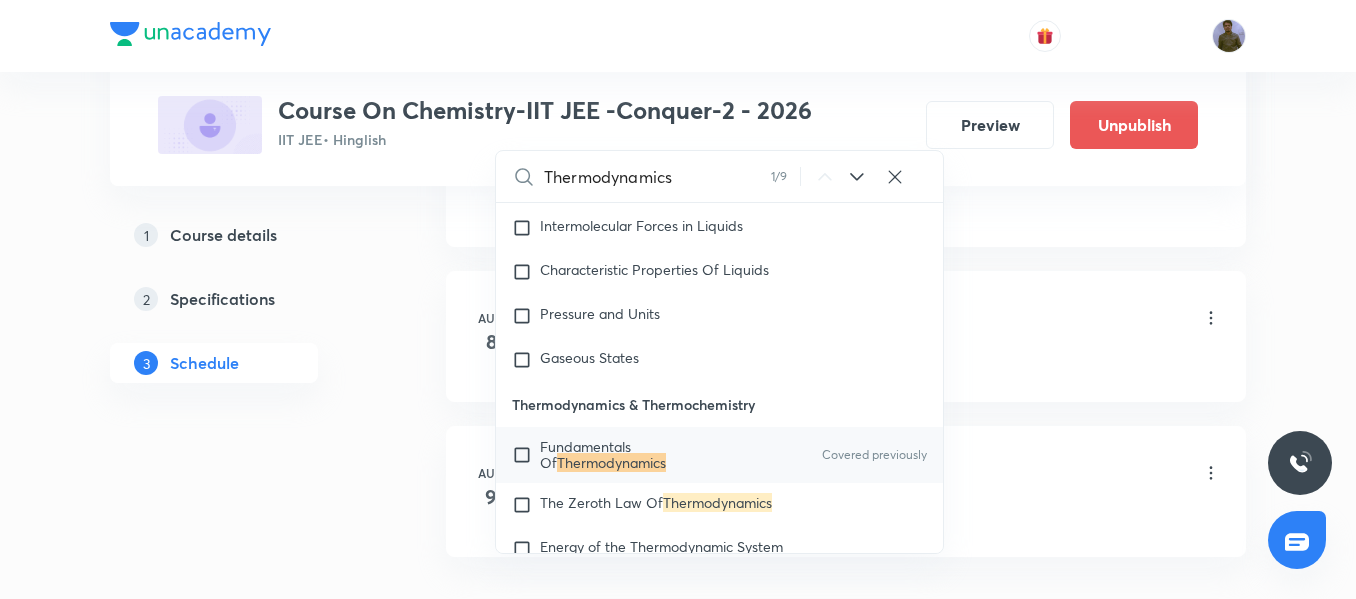 type on "Thermodynamics" 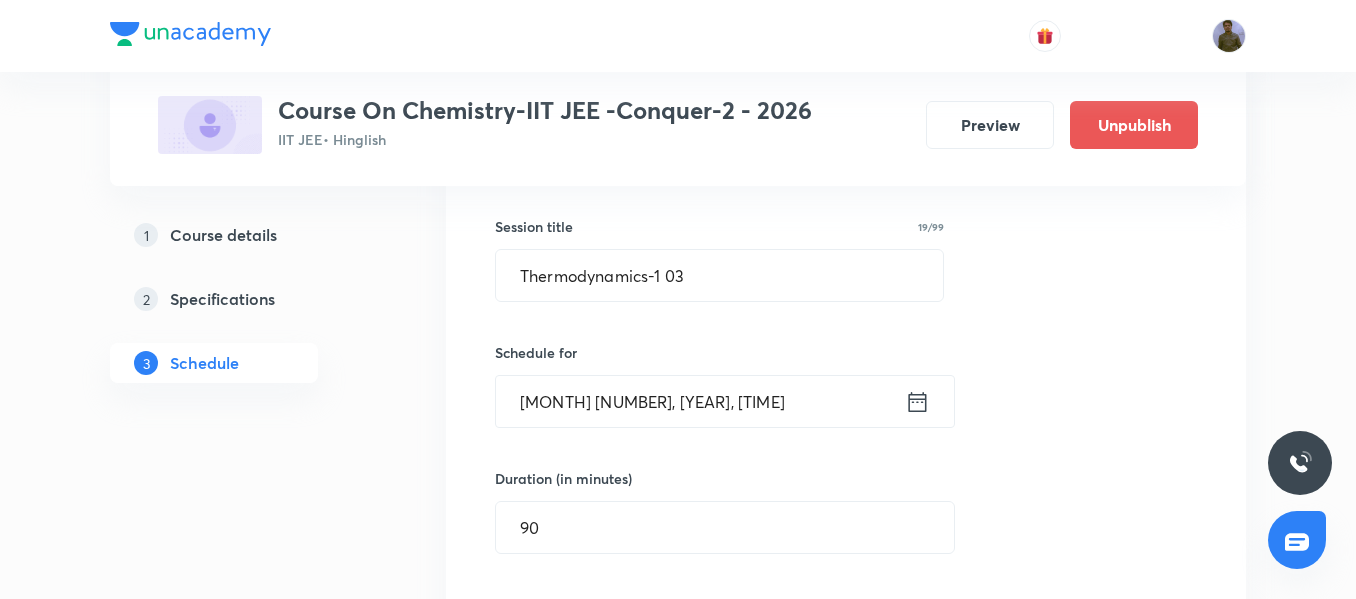 scroll, scrollTop: 5680, scrollLeft: 0, axis: vertical 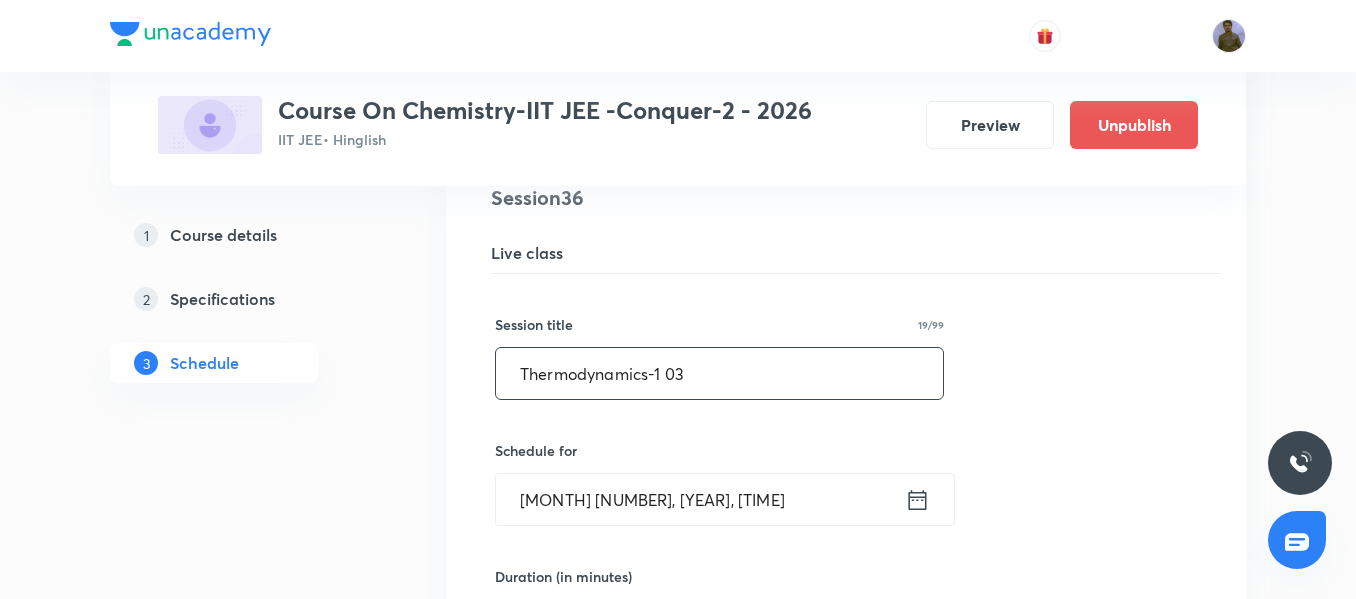 click on "Thermodynamics-1 03" at bounding box center [719, 373] 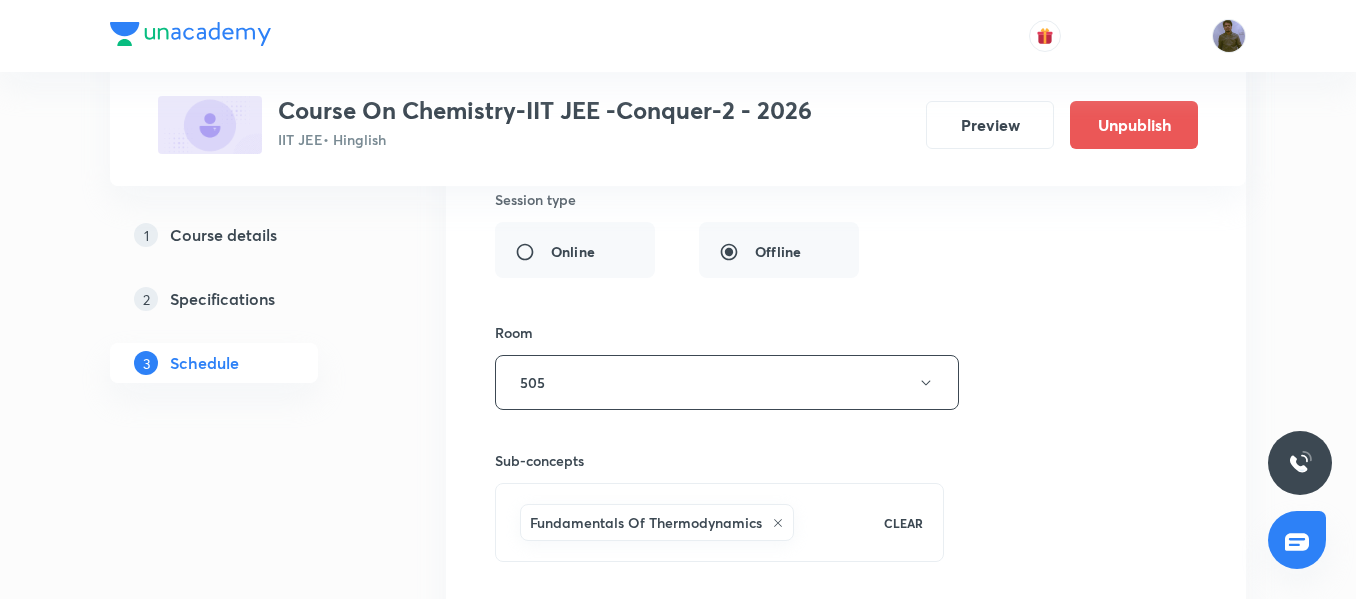 scroll, scrollTop: 6280, scrollLeft: 0, axis: vertical 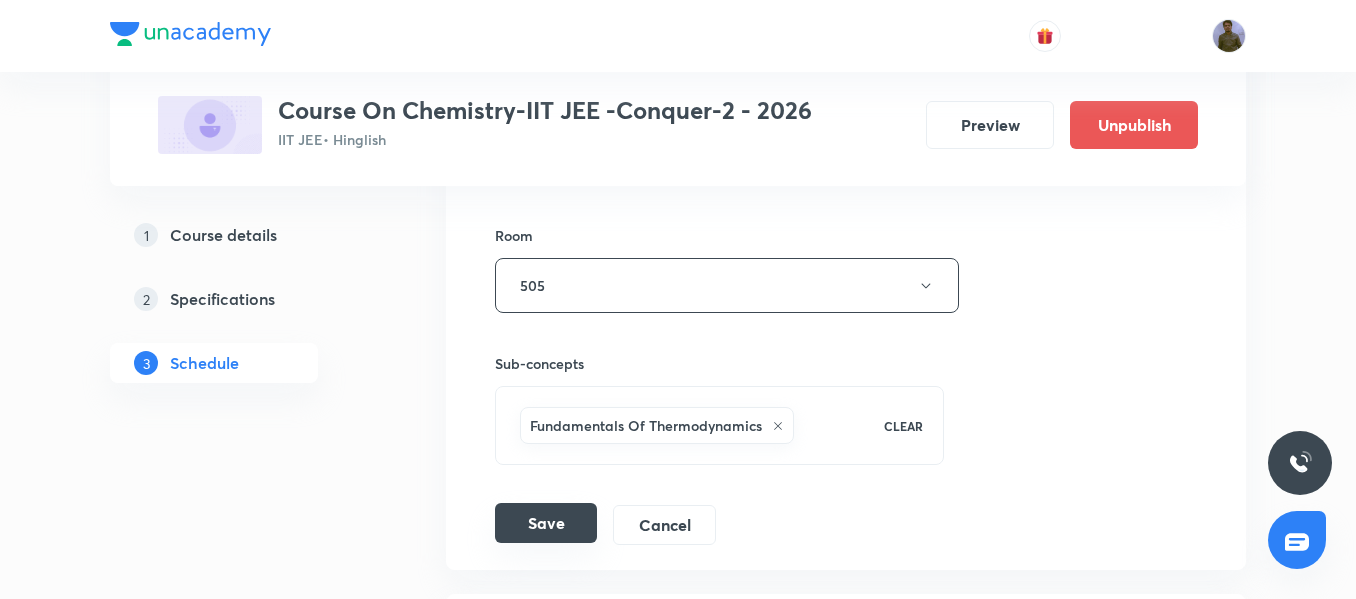 type on "Thermodynamics-1 02" 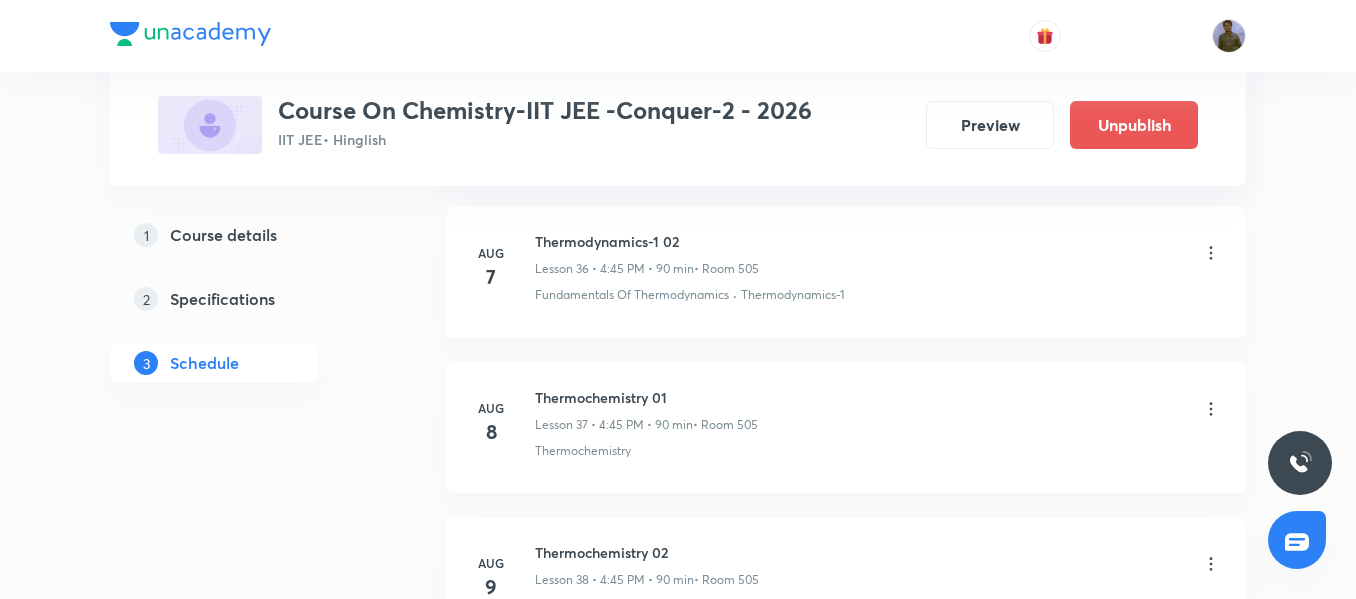 scroll, scrollTop: 5780, scrollLeft: 0, axis: vertical 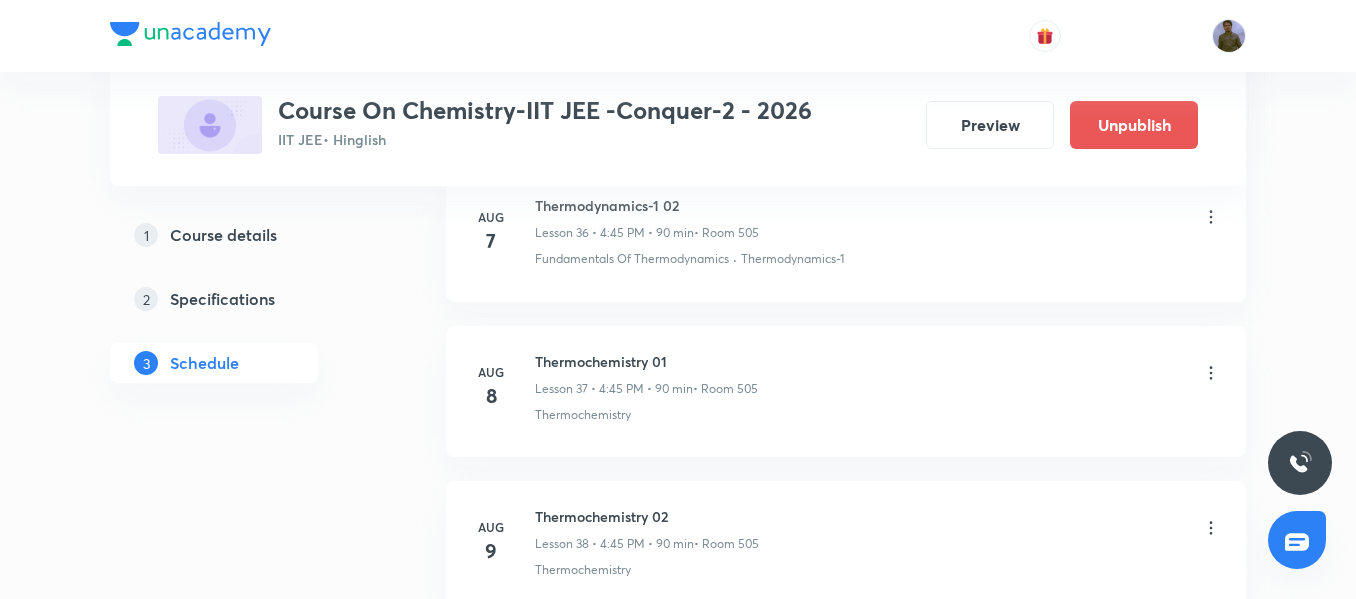 click on "Thermodynamics-1 02" at bounding box center (647, 205) 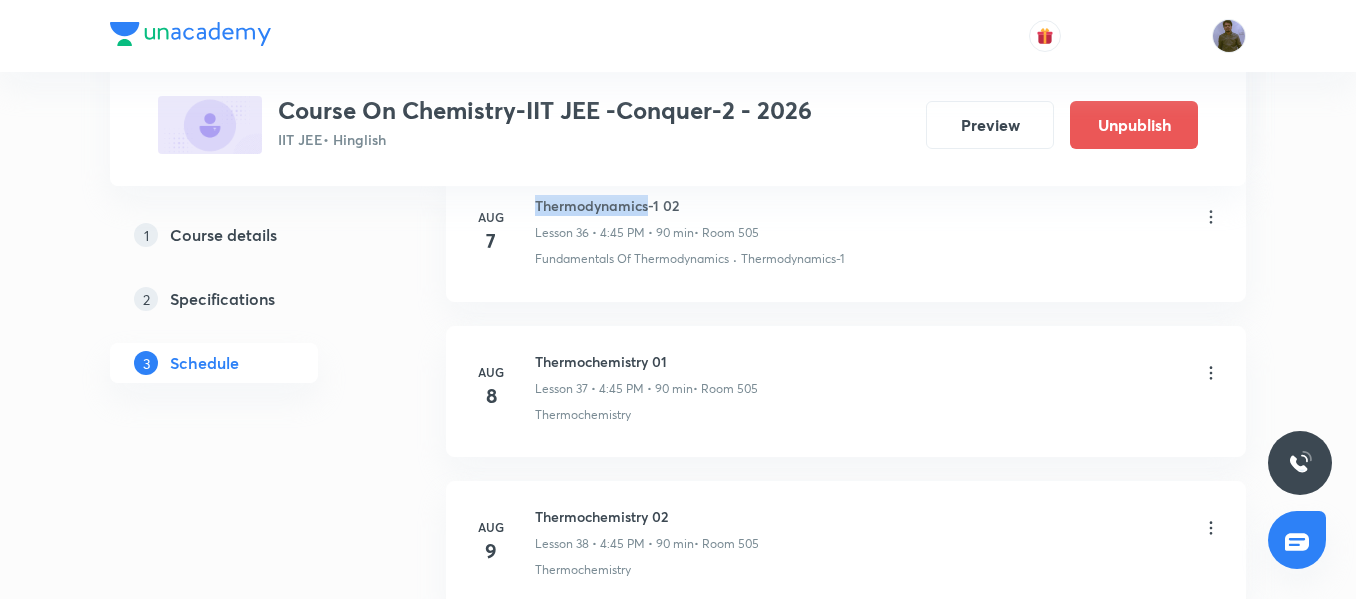 click on "Thermodynamics-1 02" at bounding box center (647, 205) 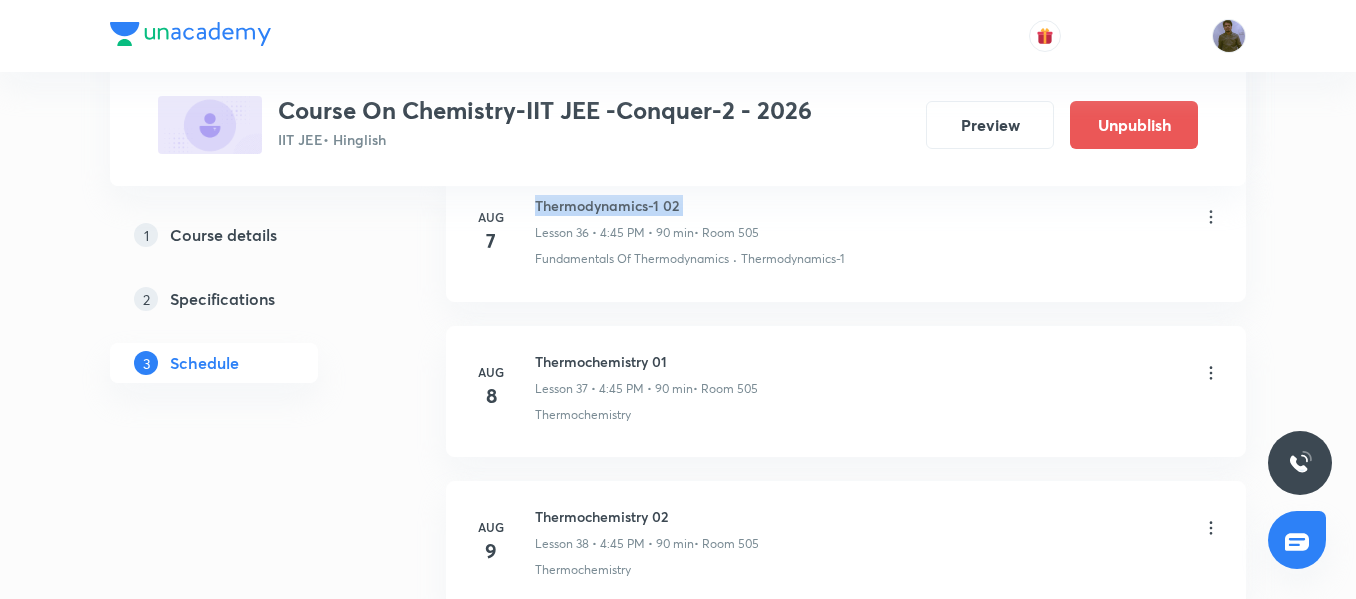 click on "Thermodynamics-1 02" at bounding box center (647, 205) 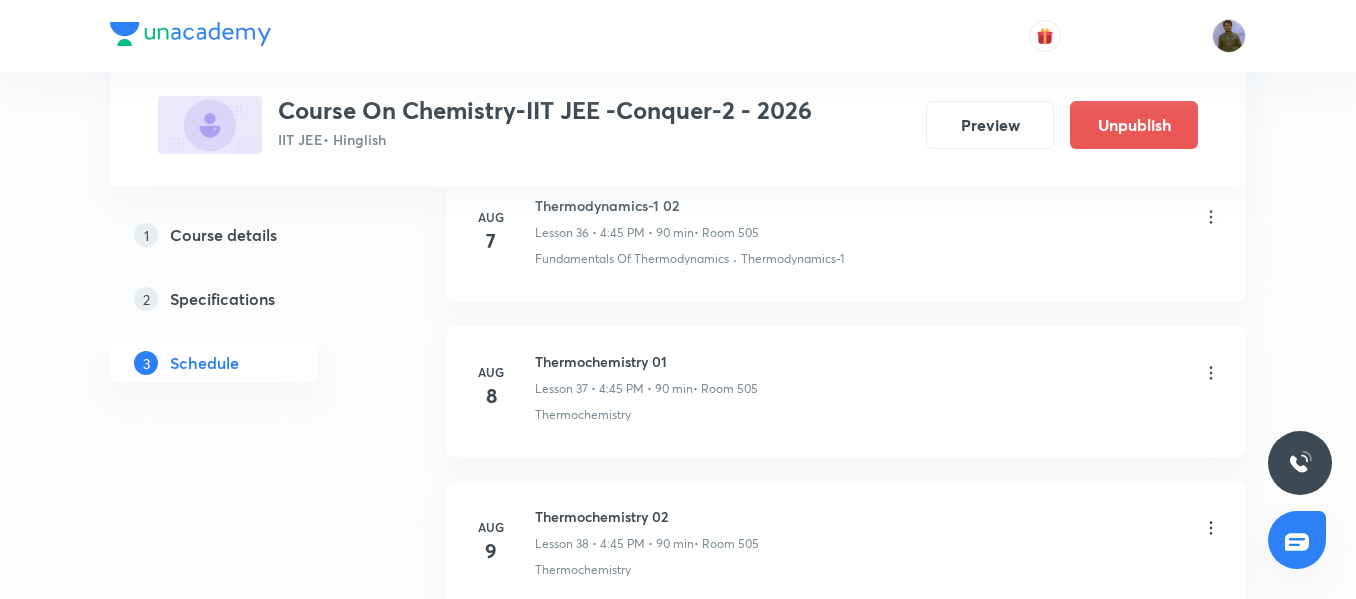click 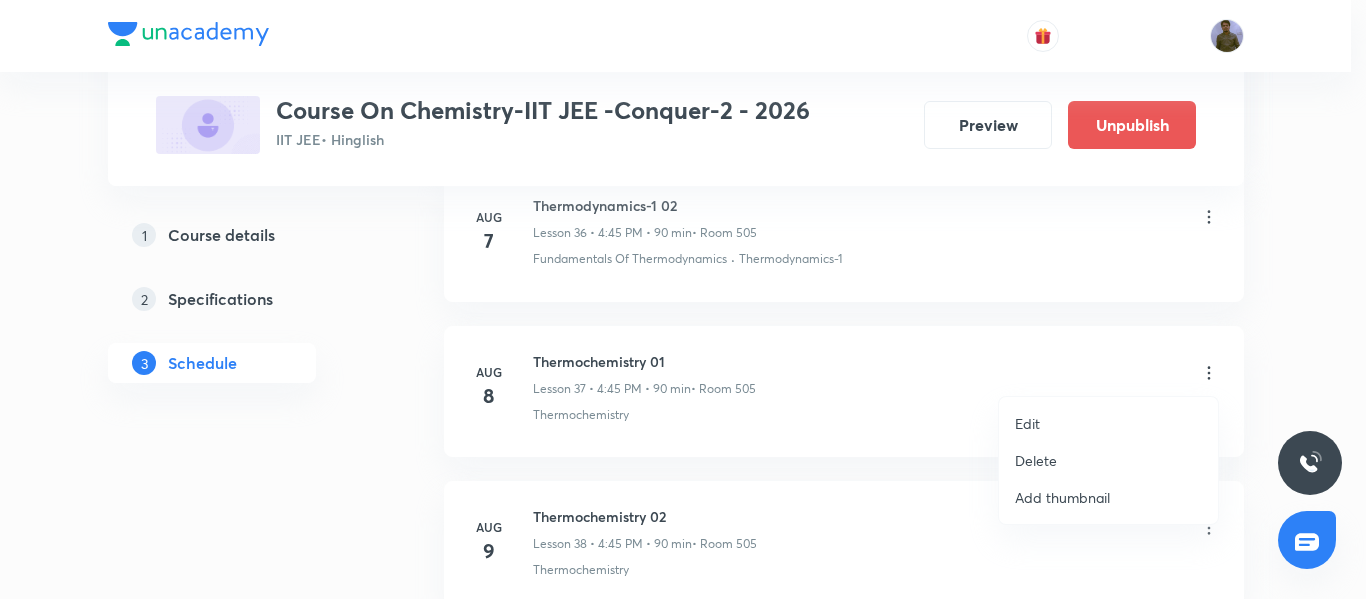 click on "Edit" at bounding box center [1108, 423] 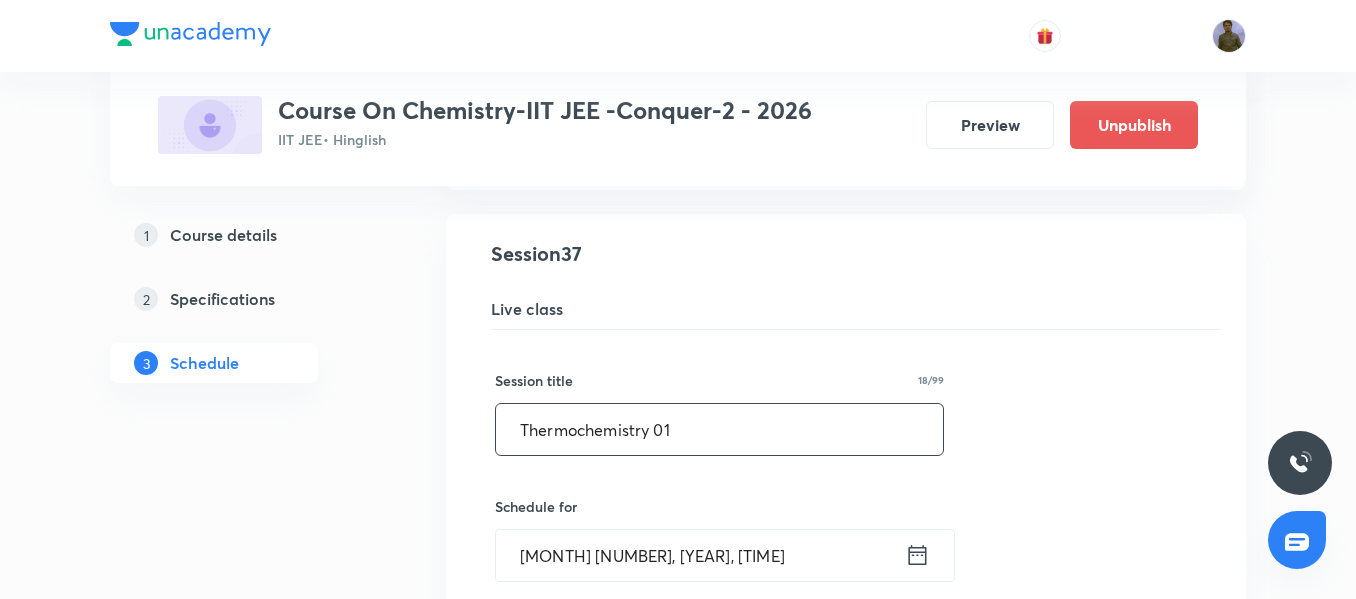 drag, startPoint x: 669, startPoint y: 443, endPoint x: 269, endPoint y: 413, distance: 401.1234 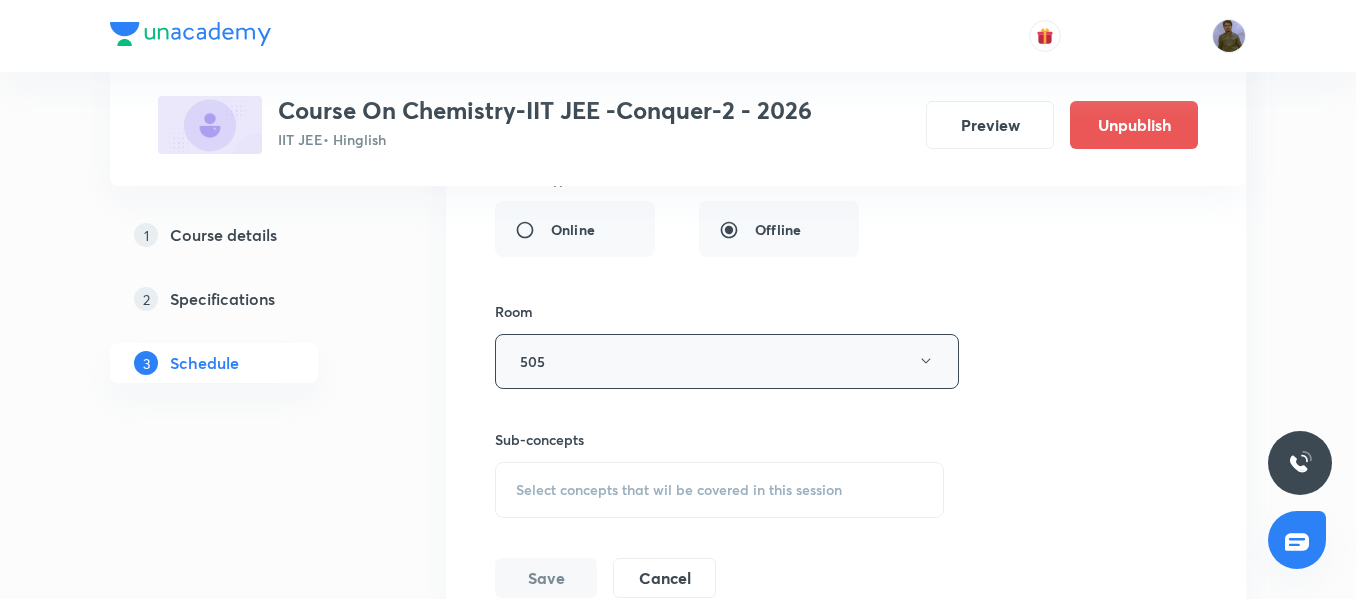 scroll, scrollTop: 6480, scrollLeft: 0, axis: vertical 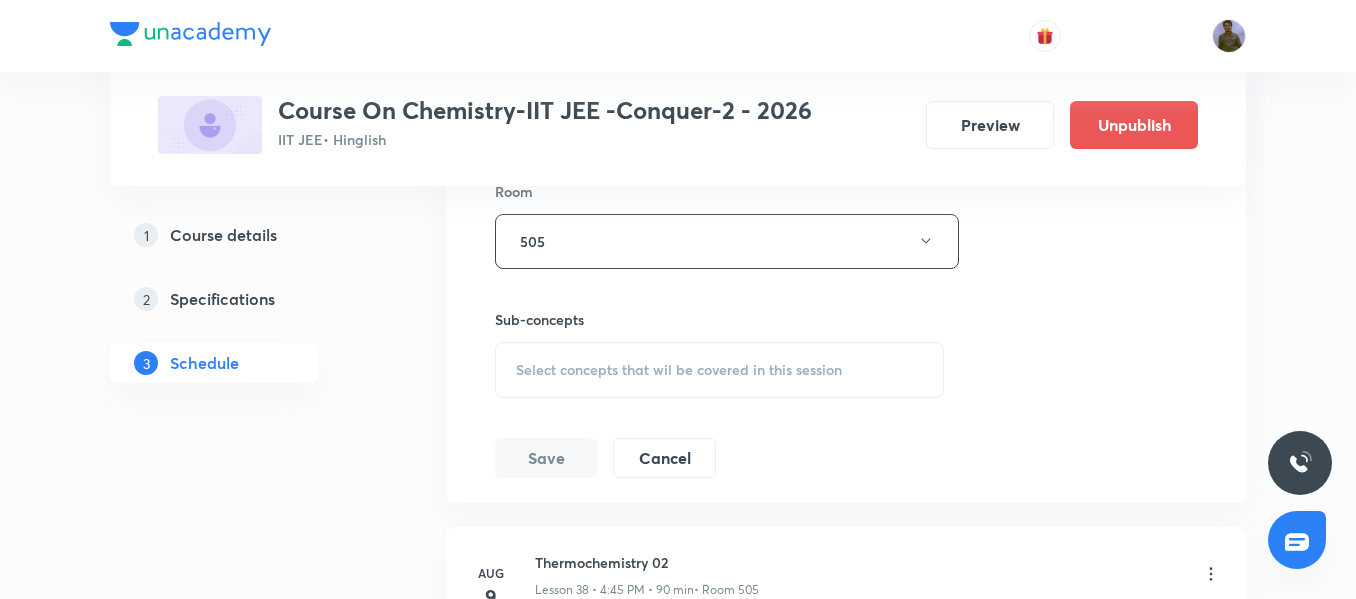 type on "Thermodynamics-1 02" 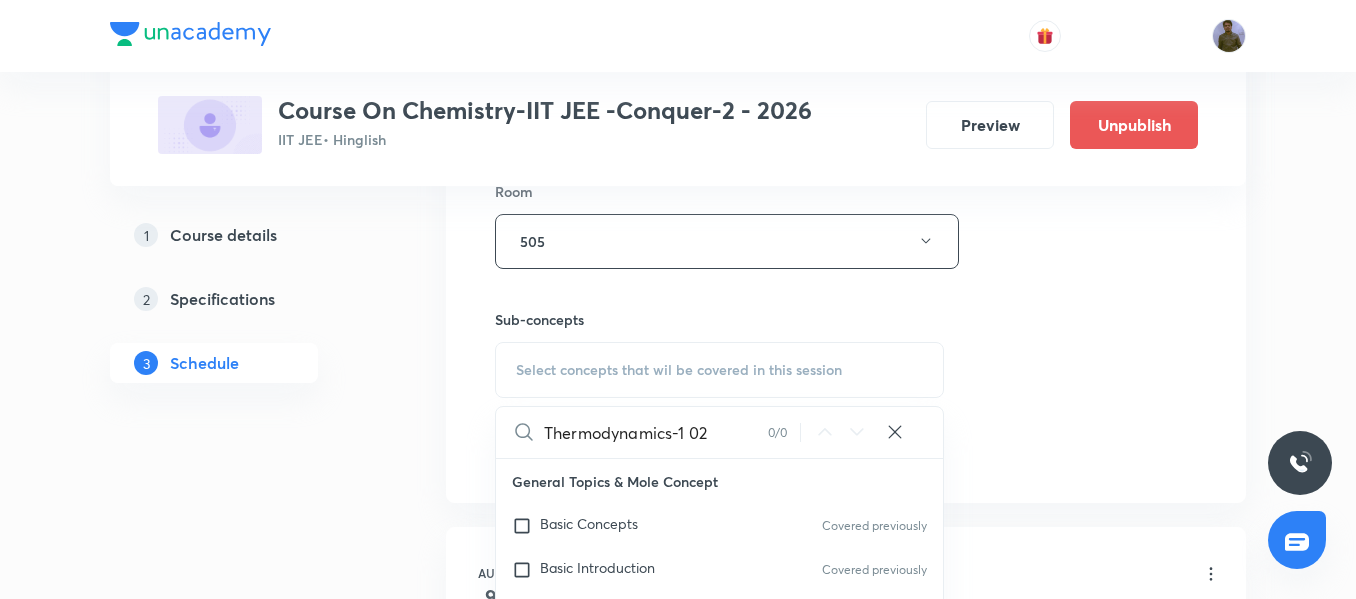 drag, startPoint x: 676, startPoint y: 431, endPoint x: 775, endPoint y: 435, distance: 99.08077 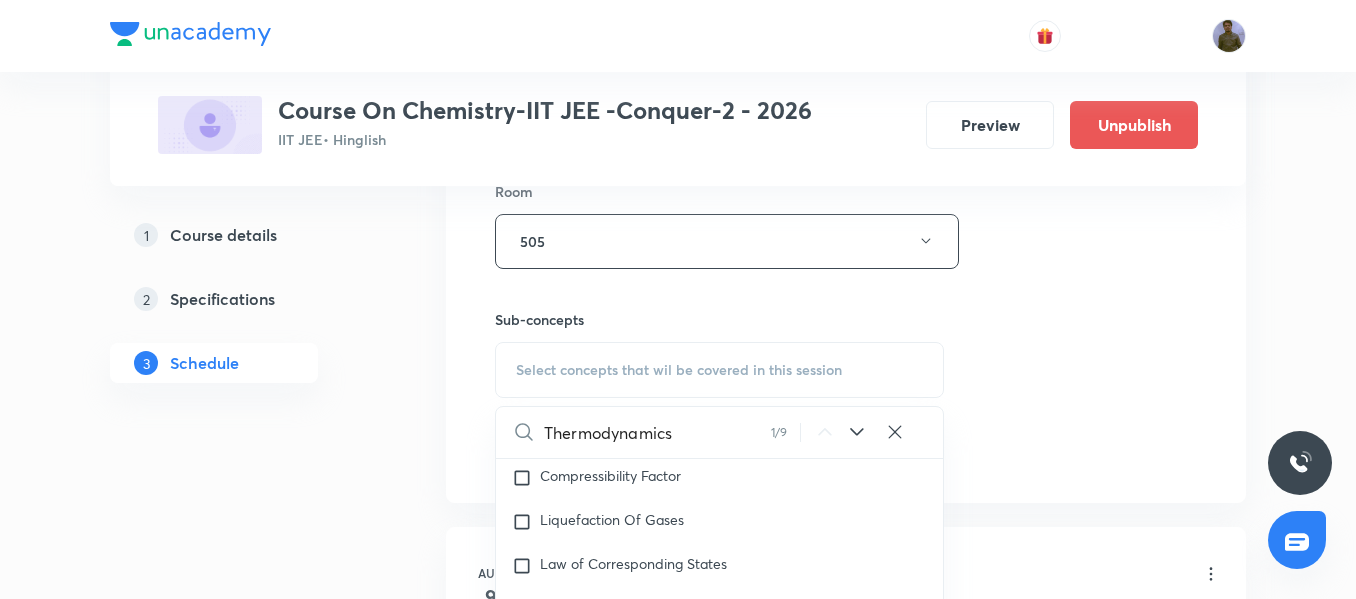 scroll, scrollTop: 3029, scrollLeft: 0, axis: vertical 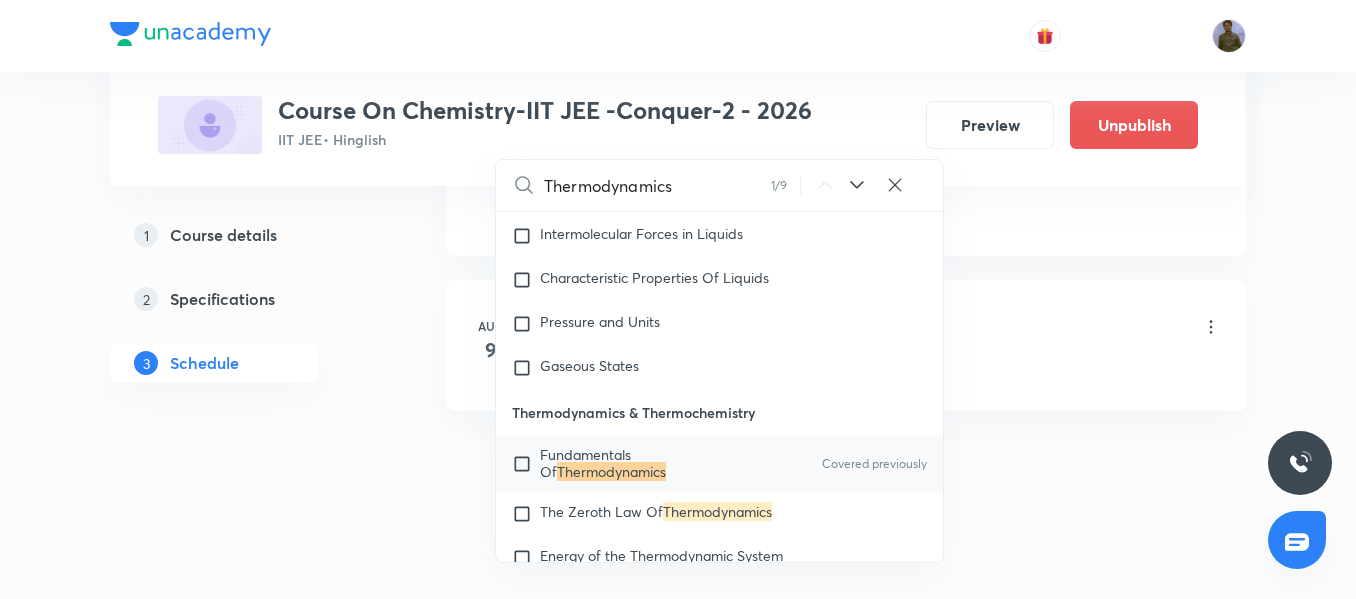 type on "Thermodynamics" 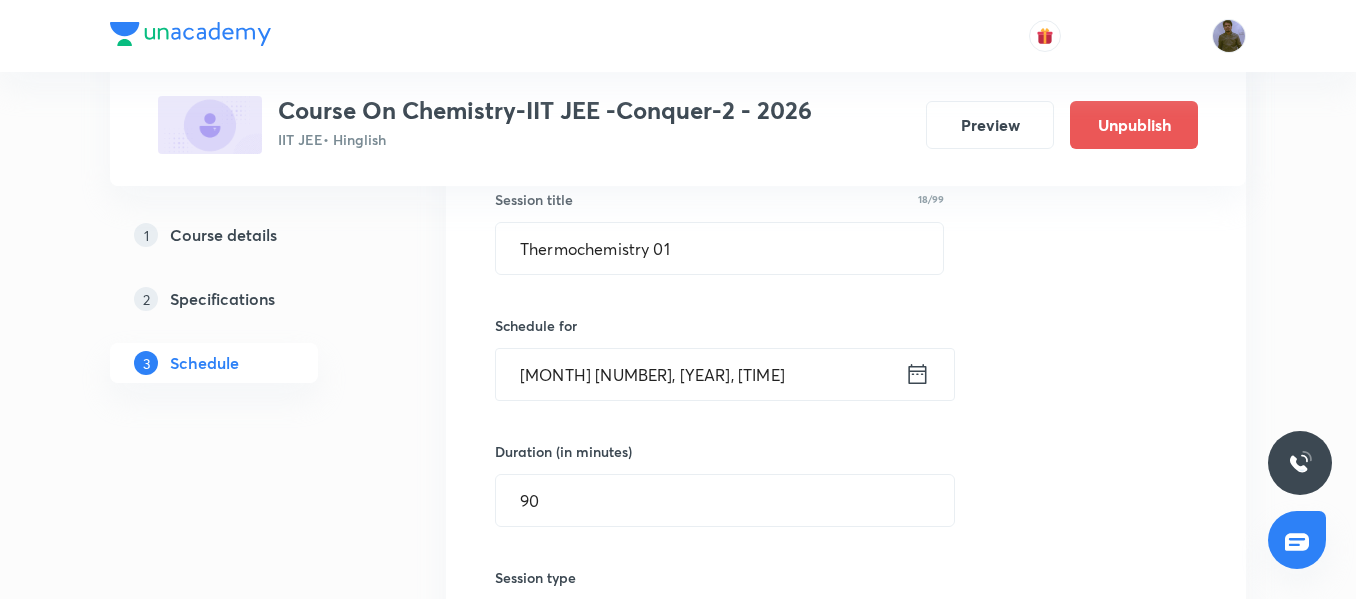 scroll, scrollTop: 5927, scrollLeft: 0, axis: vertical 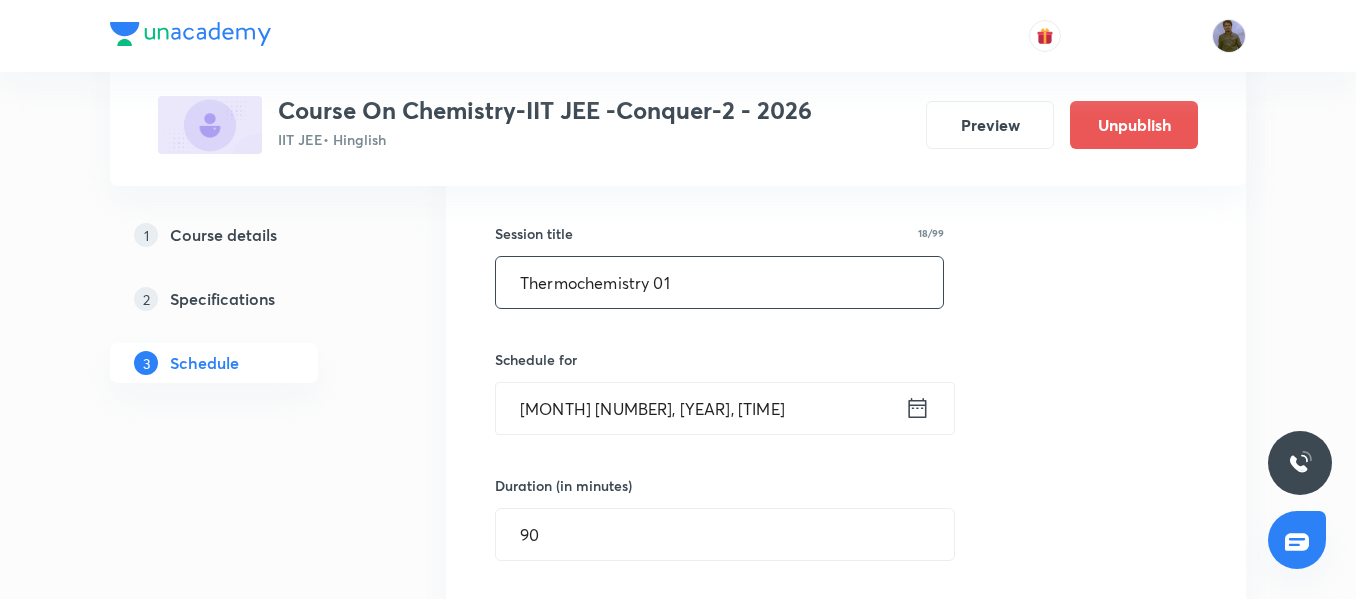 click on "Thermochemistry 01" at bounding box center [719, 282] 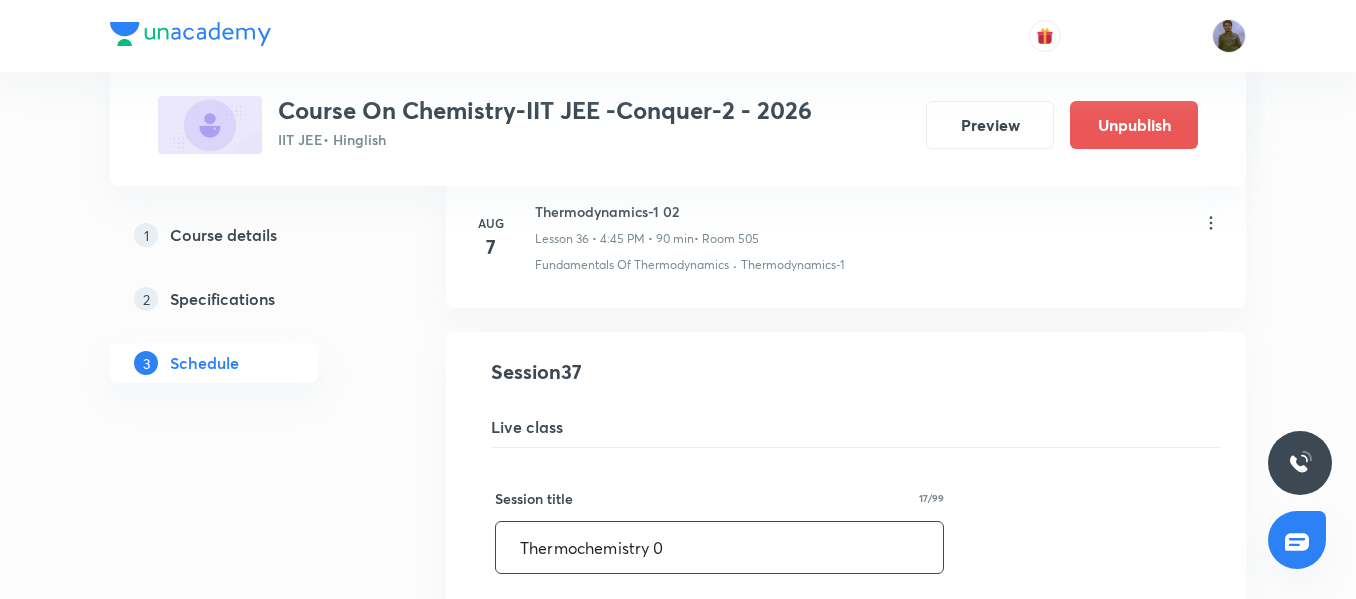 scroll, scrollTop: 5627, scrollLeft: 0, axis: vertical 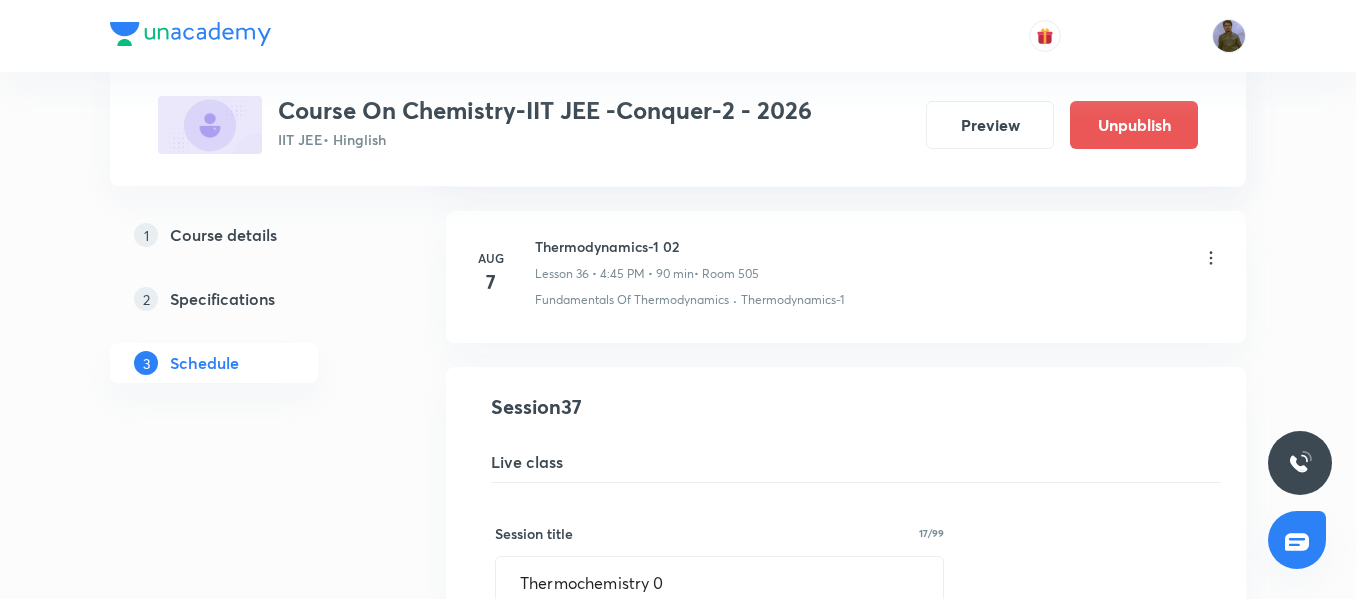 click on "Thermodynamics-1 02" at bounding box center (647, 246) 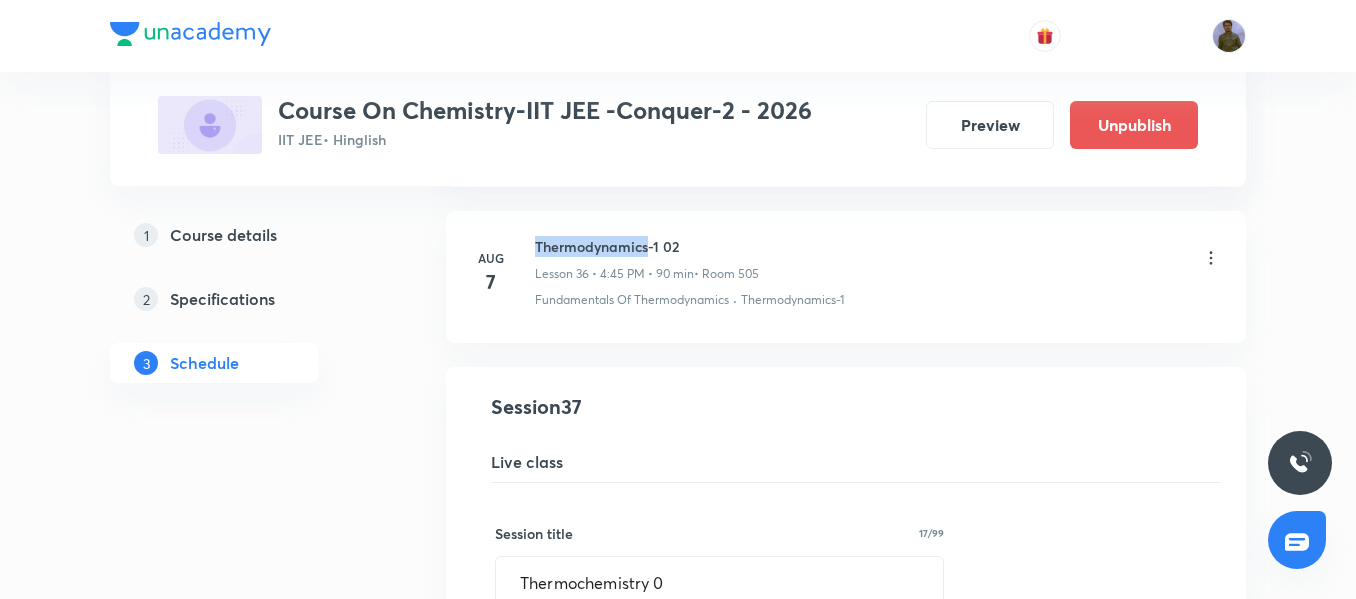 click on "Thermodynamics-1 02" at bounding box center [647, 246] 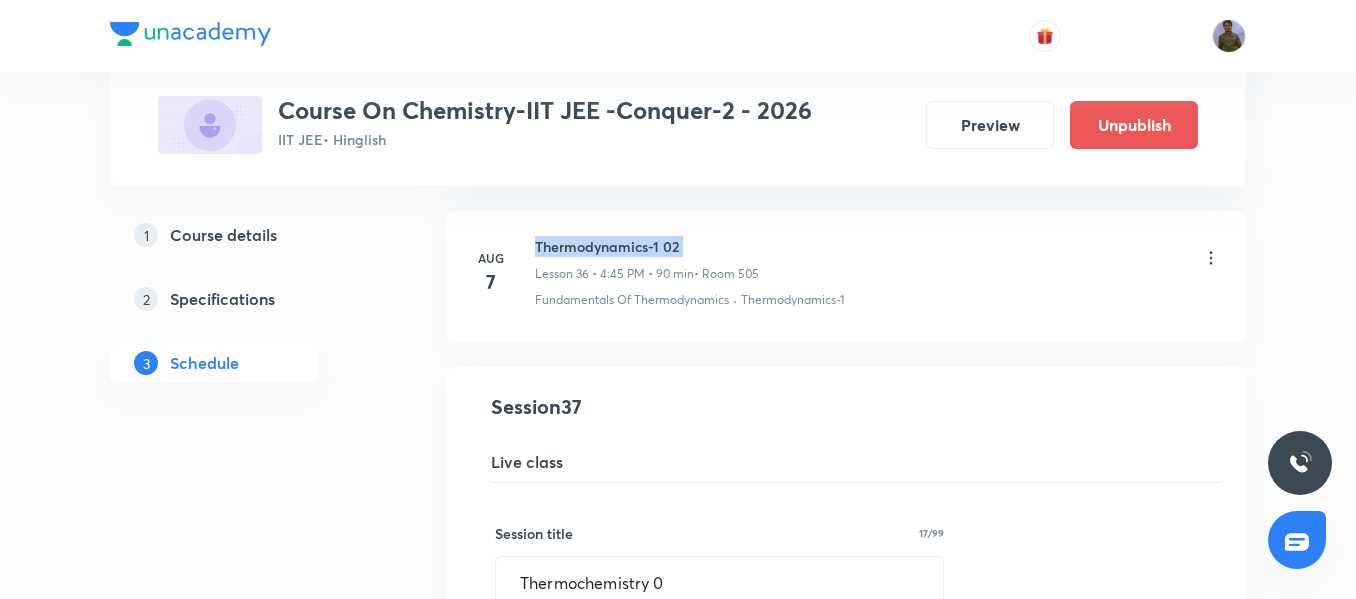 click on "Thermodynamics-1 02" at bounding box center (647, 246) 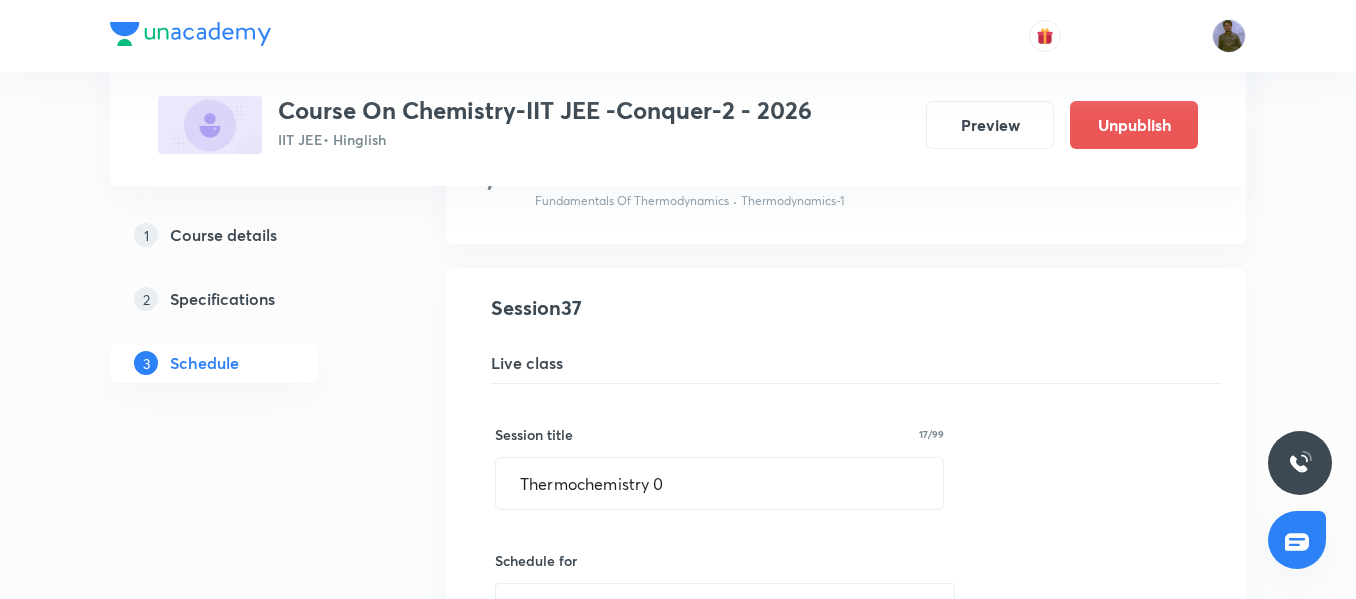 scroll, scrollTop: 5727, scrollLeft: 0, axis: vertical 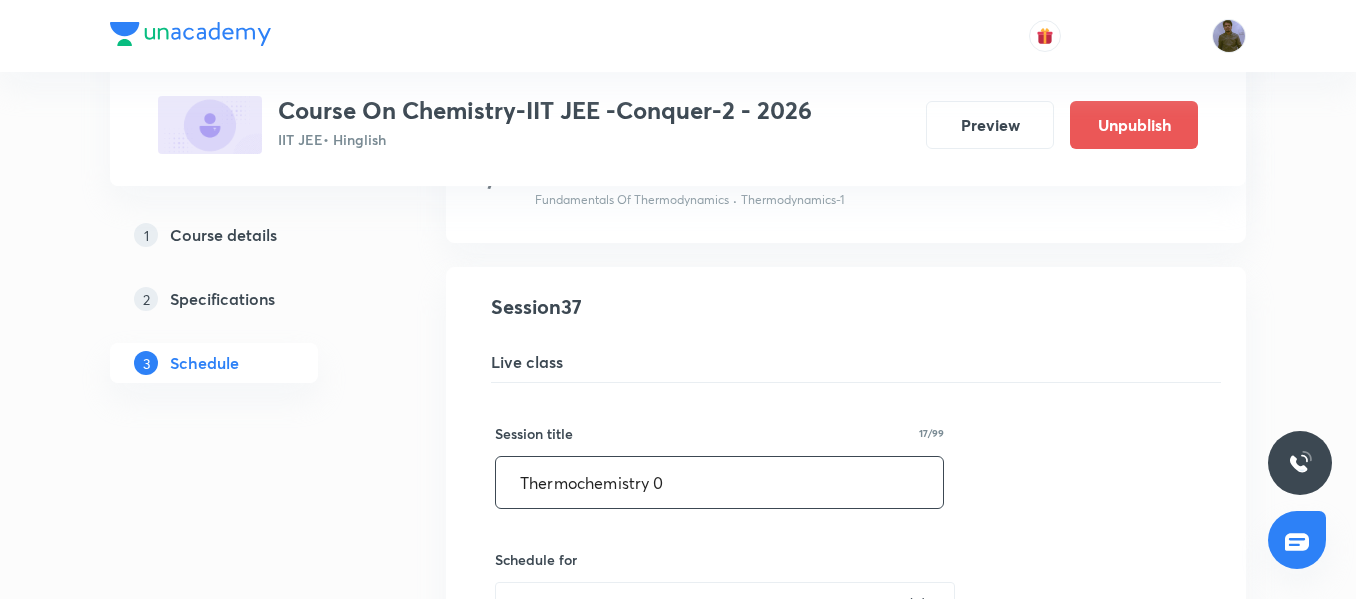click on "Thermochemistry 0" at bounding box center [719, 482] 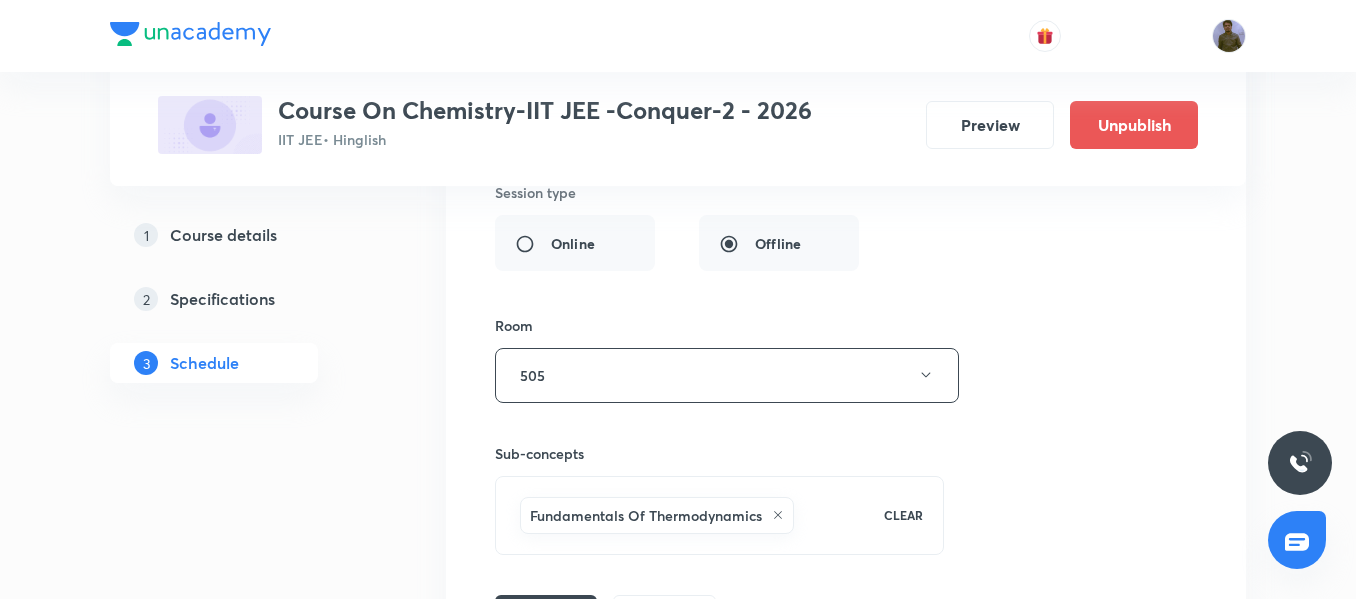 scroll, scrollTop: 6527, scrollLeft: 0, axis: vertical 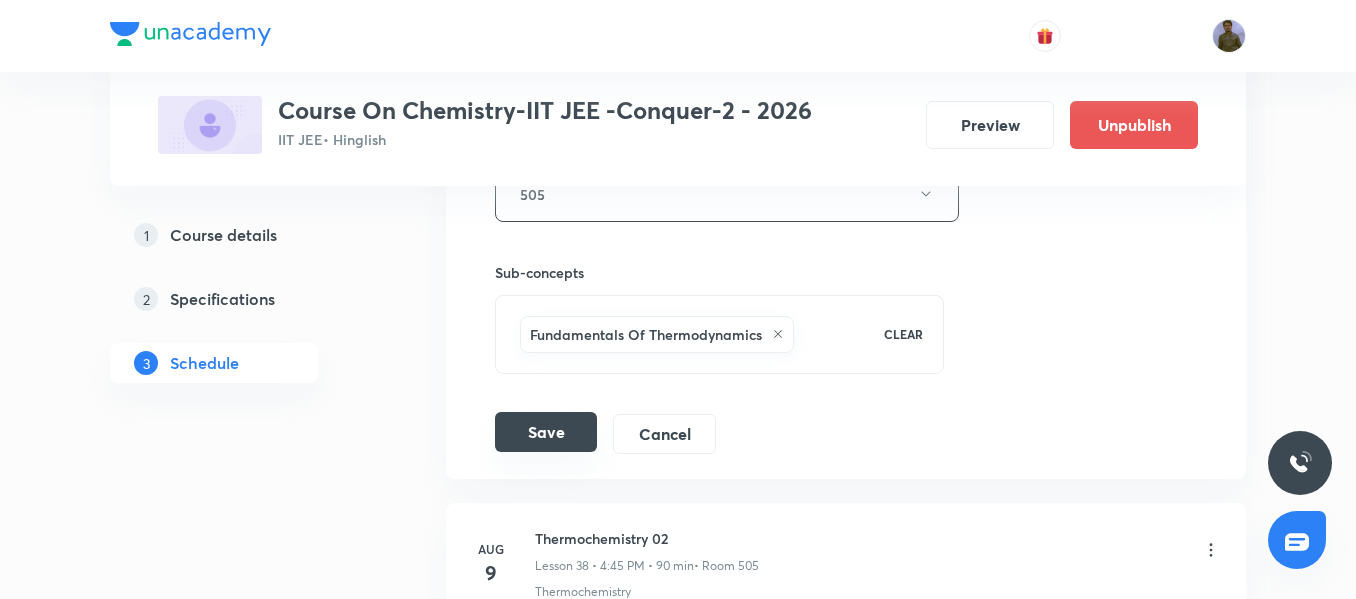type on "Thermodynamics-1 03" 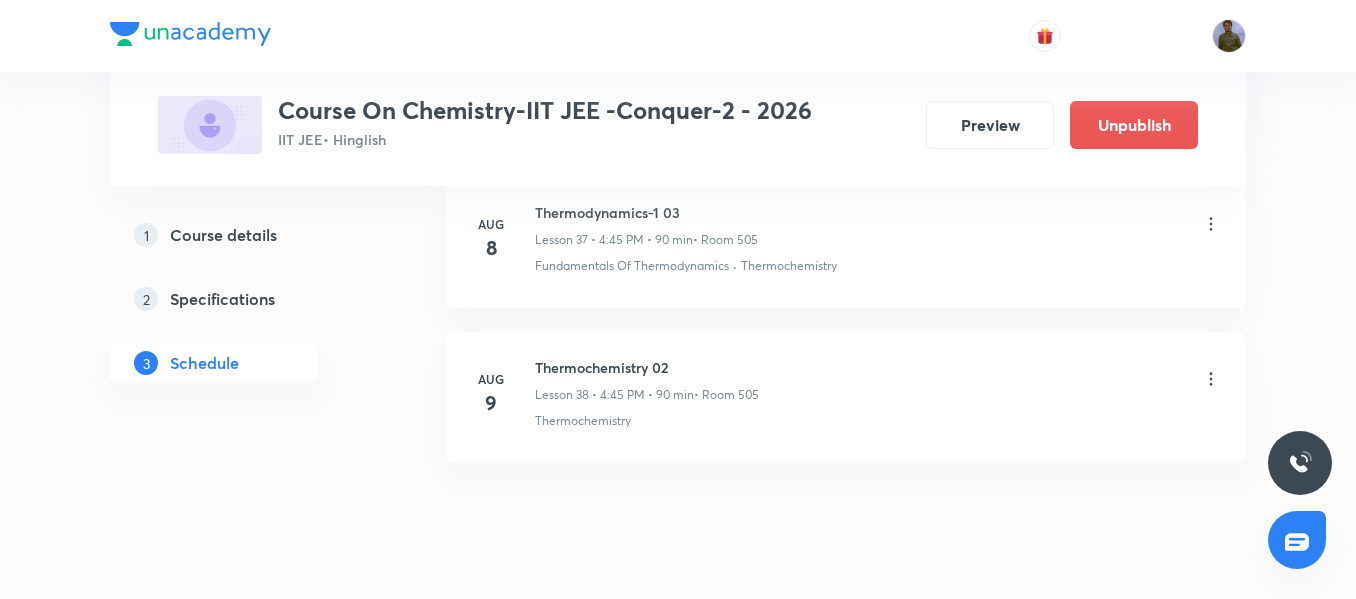 scroll, scrollTop: 5981, scrollLeft: 0, axis: vertical 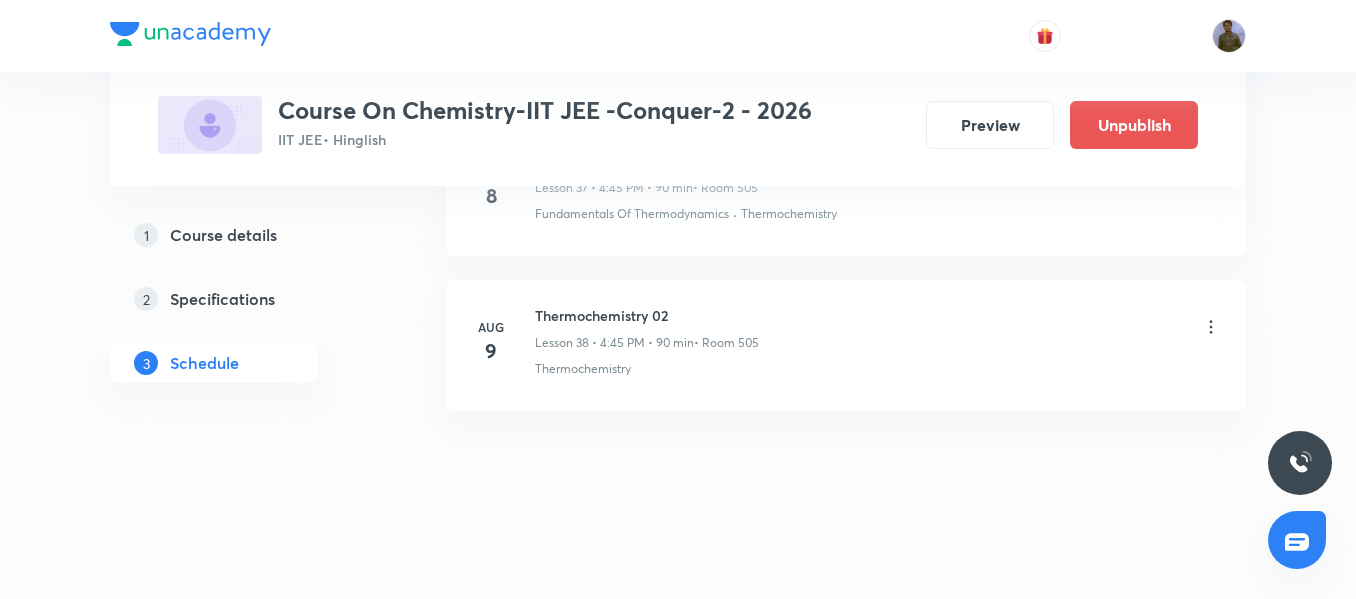 click 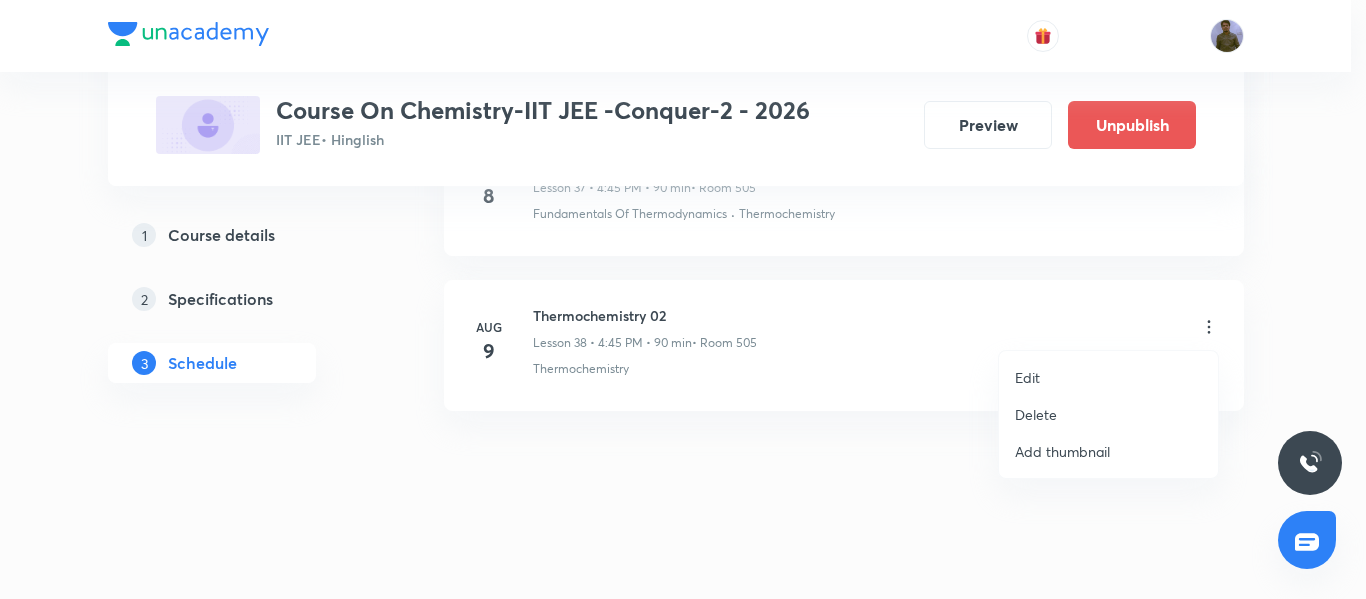 click on "Edit" at bounding box center [1108, 377] 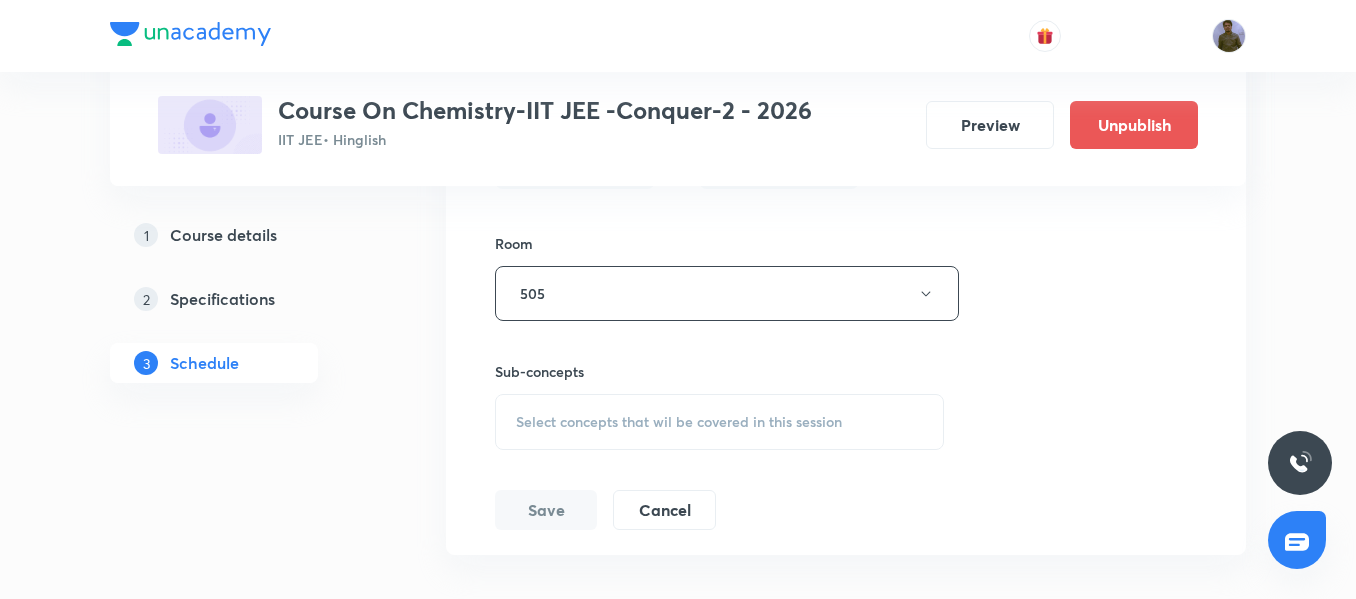 scroll, scrollTop: 6727, scrollLeft: 0, axis: vertical 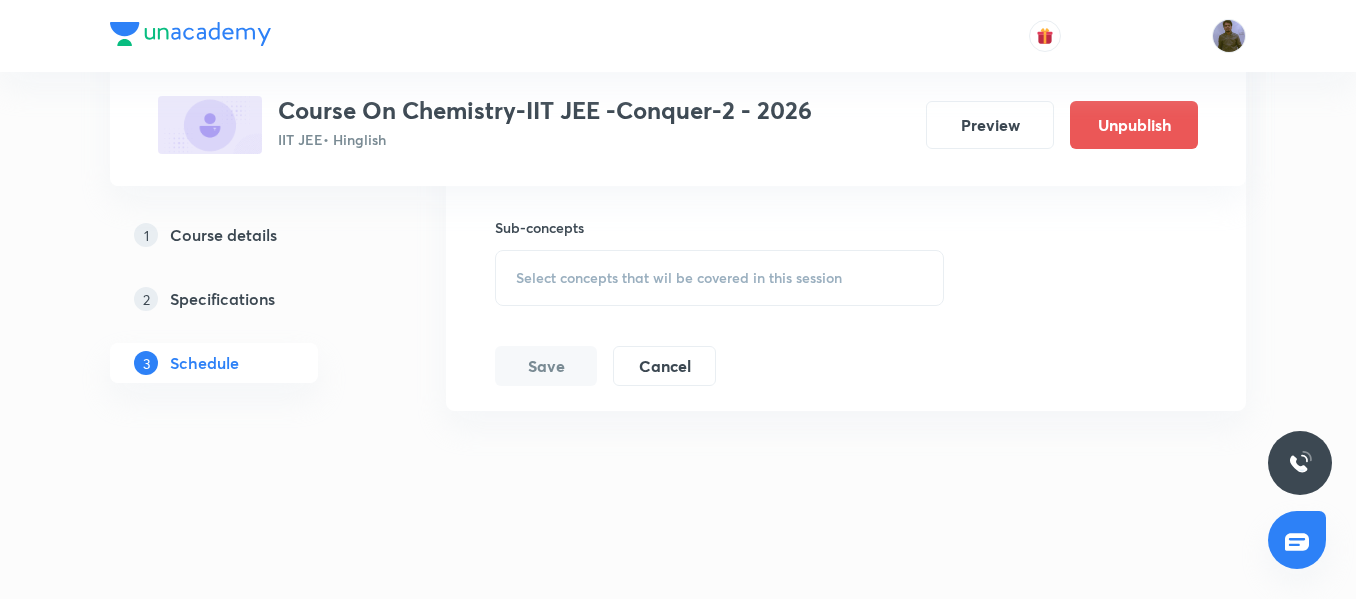 click on "Select concepts that wil be covered in this session" at bounding box center [719, 278] 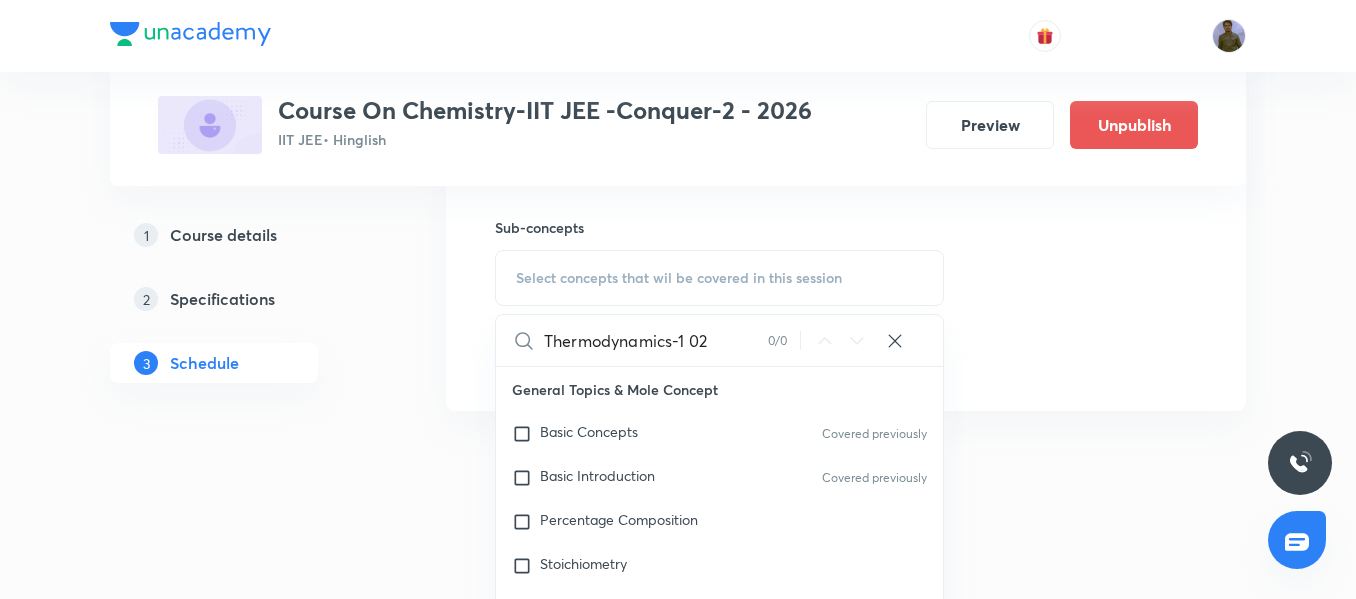 drag, startPoint x: 669, startPoint y: 338, endPoint x: 718, endPoint y: 338, distance: 49 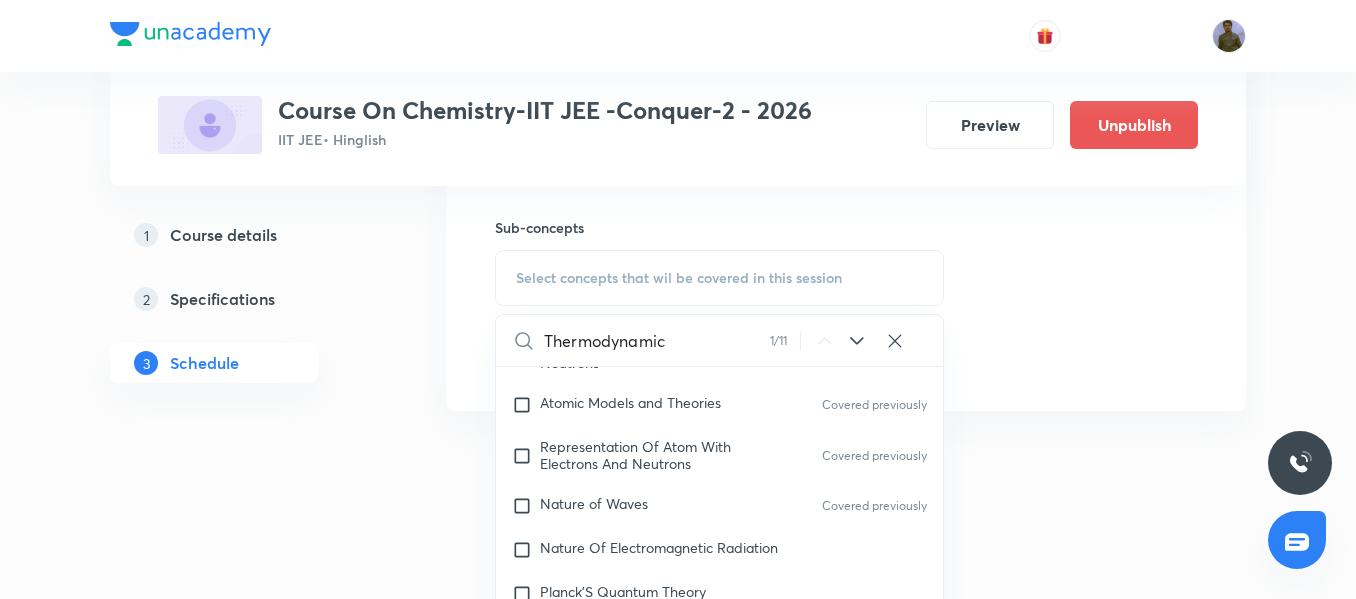 scroll, scrollTop: 2223, scrollLeft: 0, axis: vertical 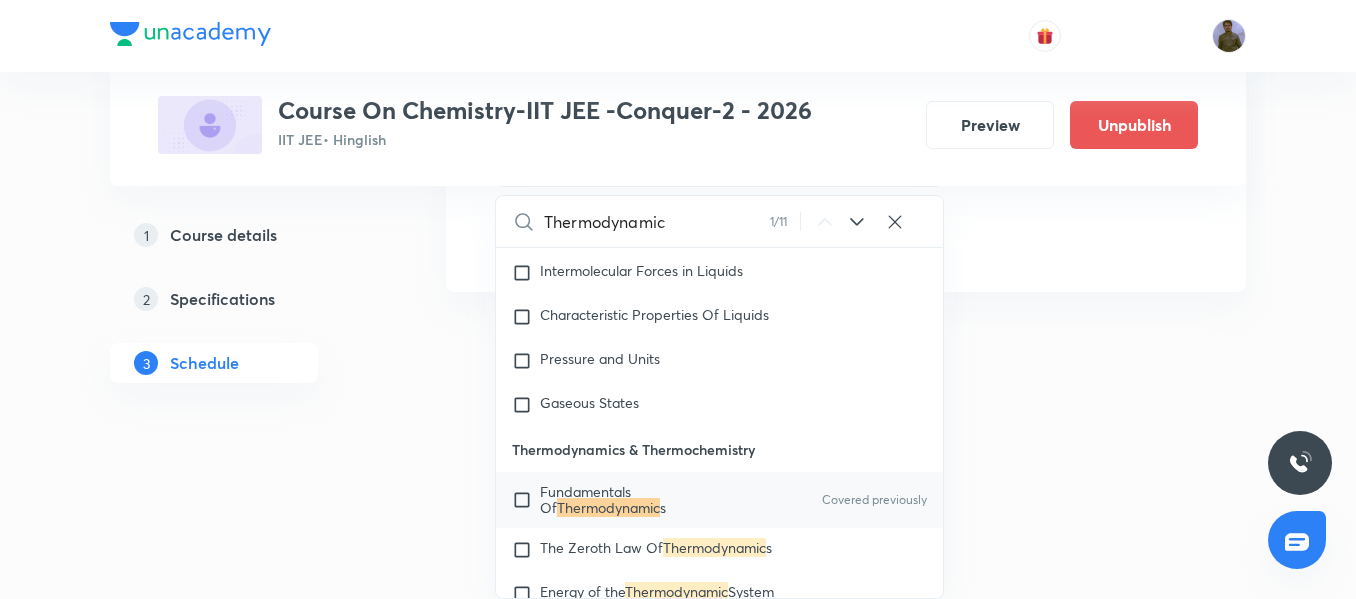 type on "Thermodynamic" 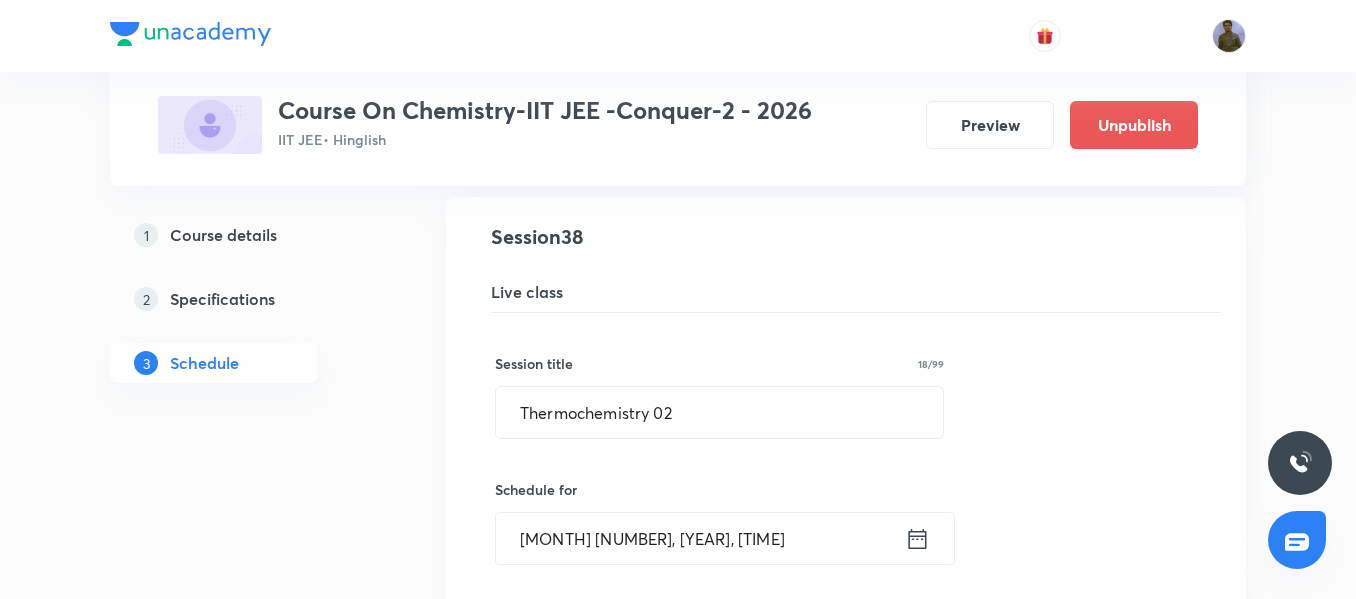 scroll, scrollTop: 5950, scrollLeft: 0, axis: vertical 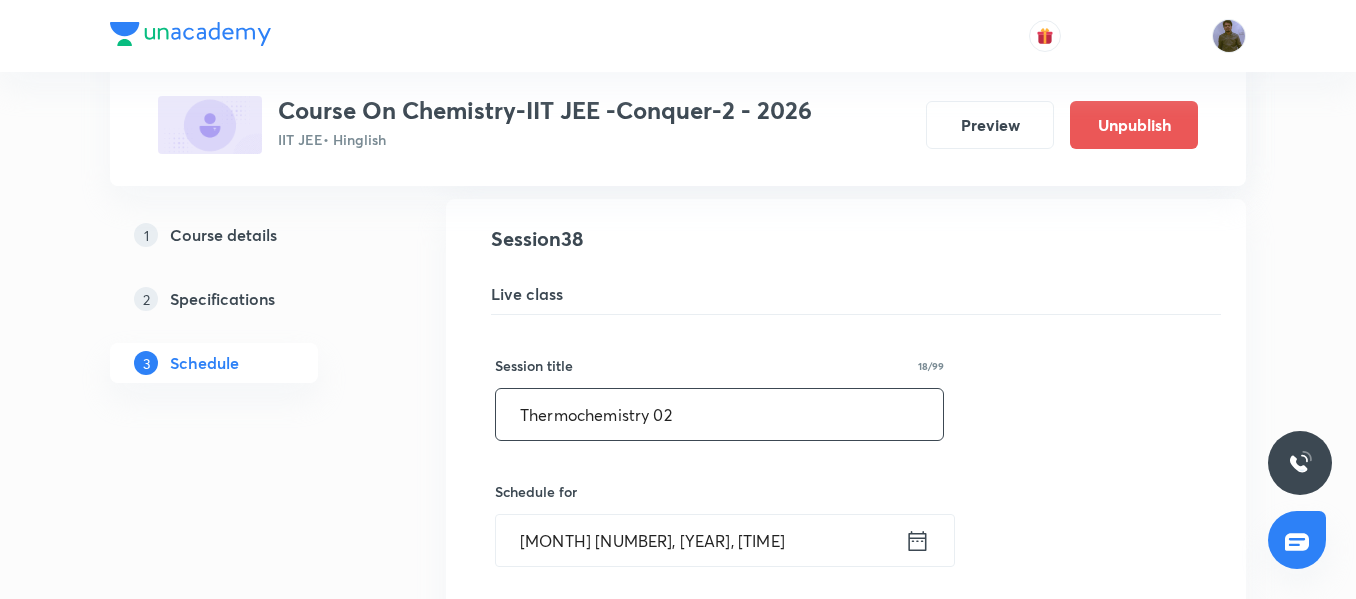 click on "Thermochemistry 02" at bounding box center (719, 414) 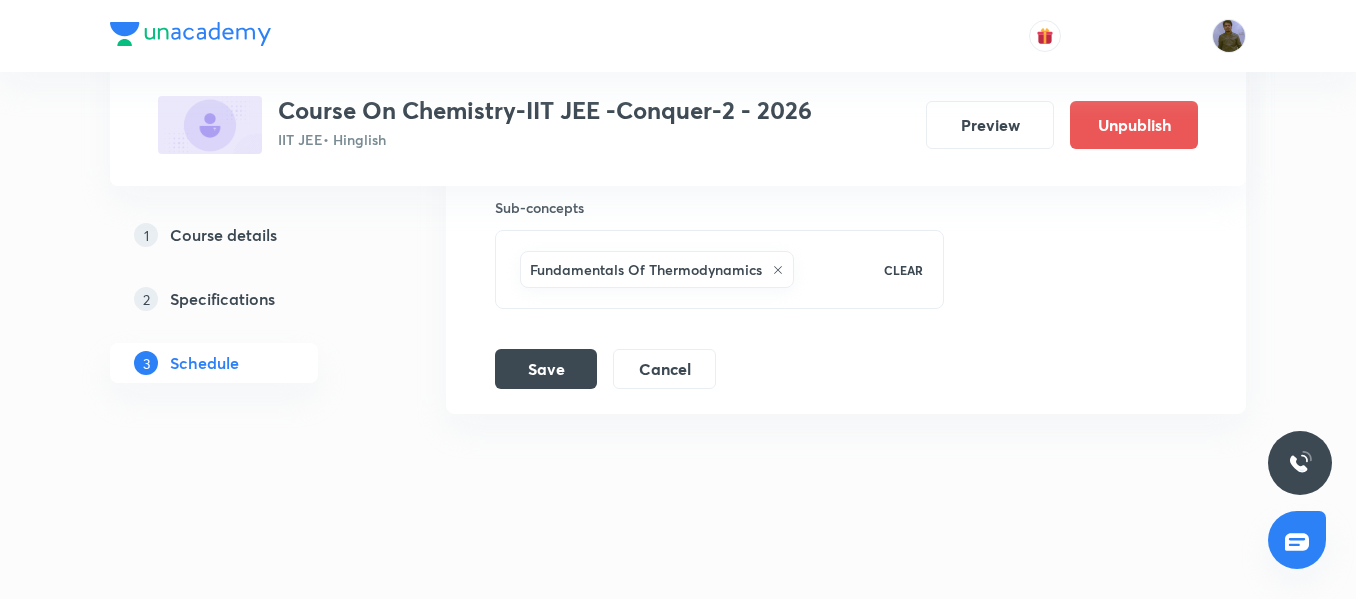 scroll, scrollTop: 6750, scrollLeft: 0, axis: vertical 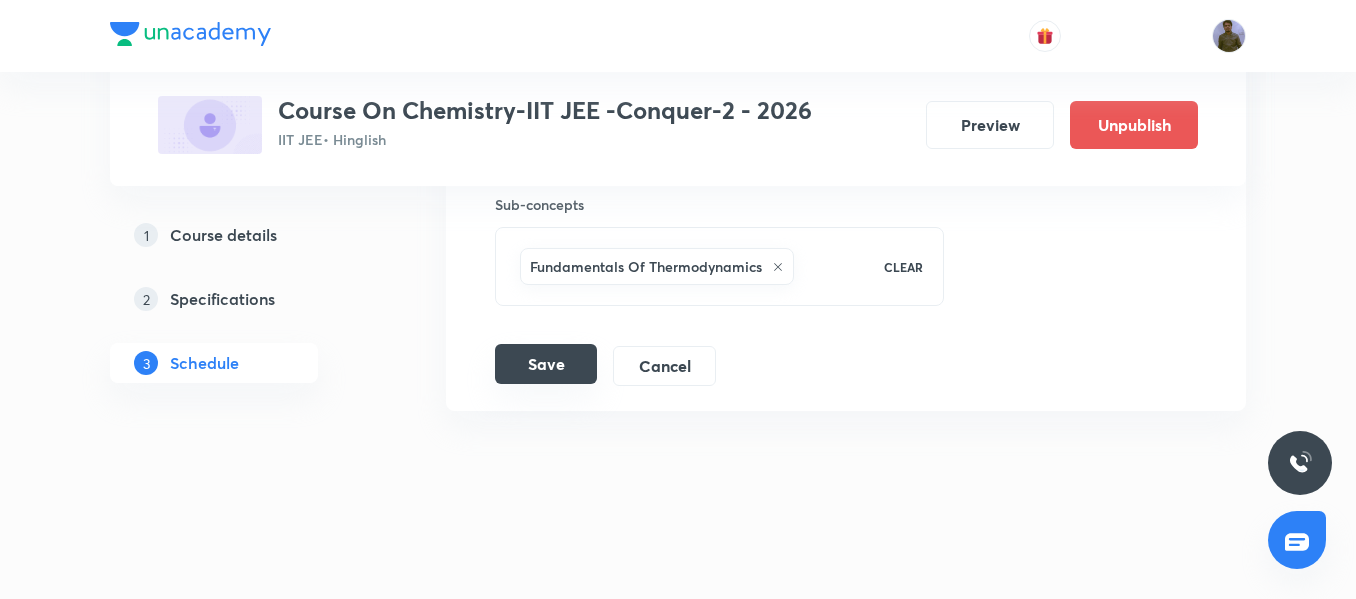 type on "Thermochemistry 01" 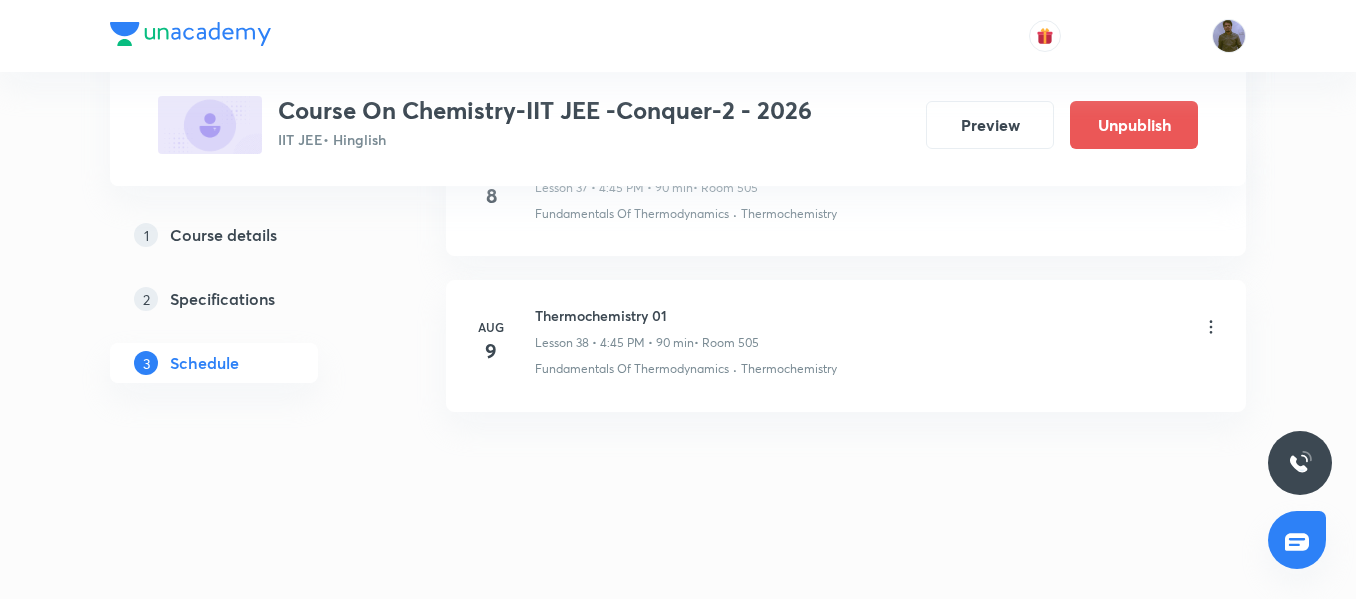 scroll, scrollTop: 5982, scrollLeft: 0, axis: vertical 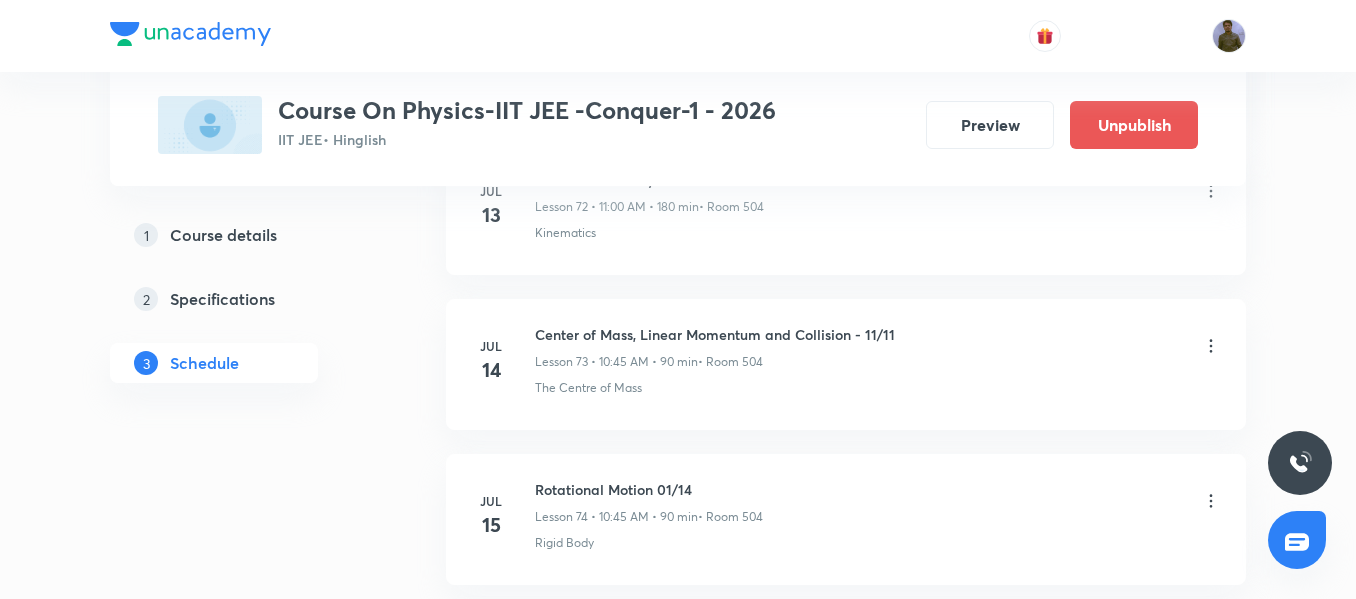 click on "Jul 14 Center of Mass, Linear Momentum and Collision - 11/11 Lesson 73 • 10:45 AM • 90 min  • Room 504 The Centre of Mass" at bounding box center [846, 364] 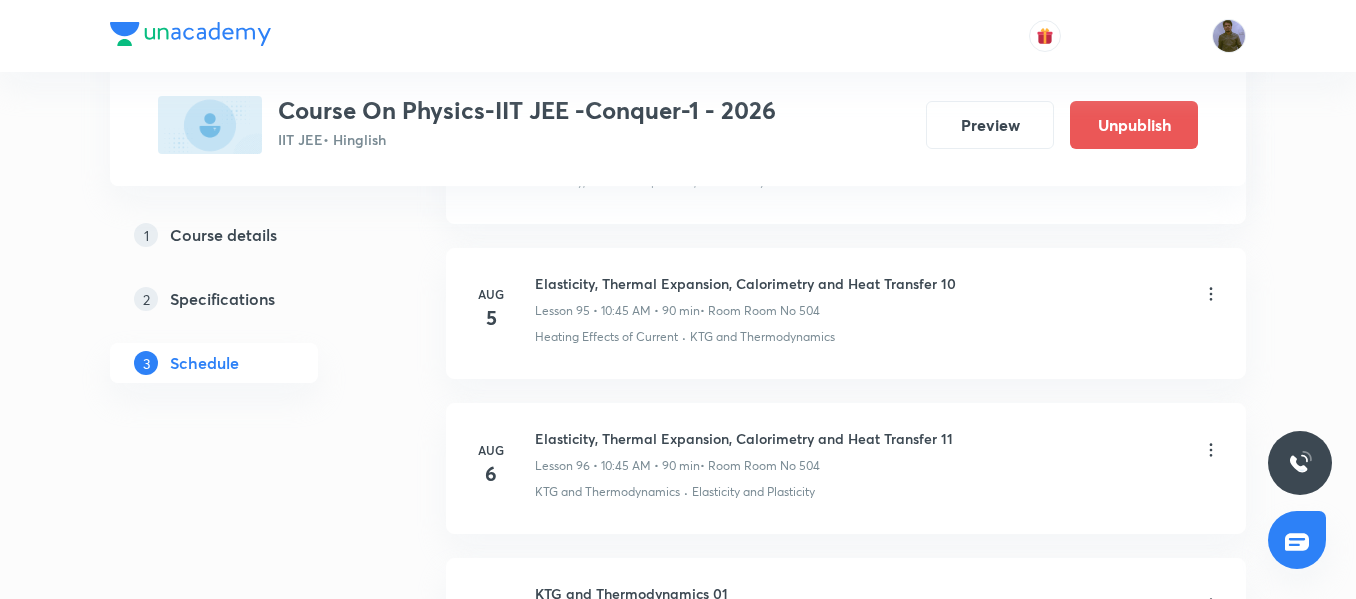 scroll, scrollTop: 15800, scrollLeft: 0, axis: vertical 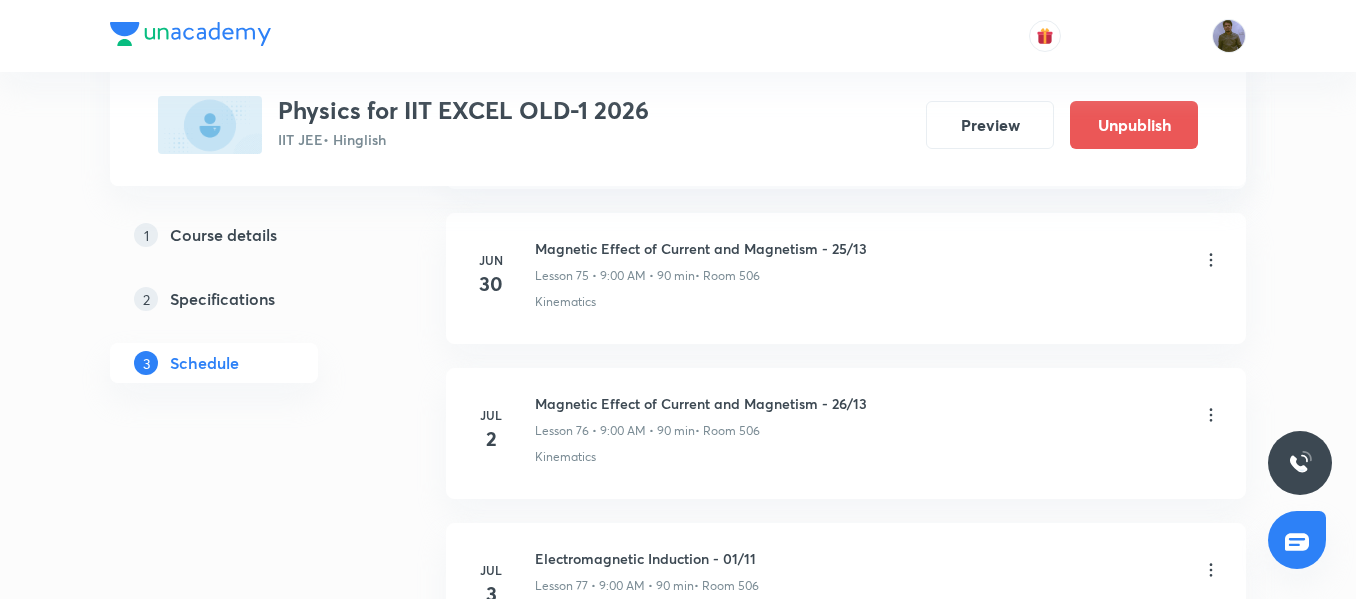 click on "Magnetic Effect of Current and Magnetism - 26/13" at bounding box center (701, 403) 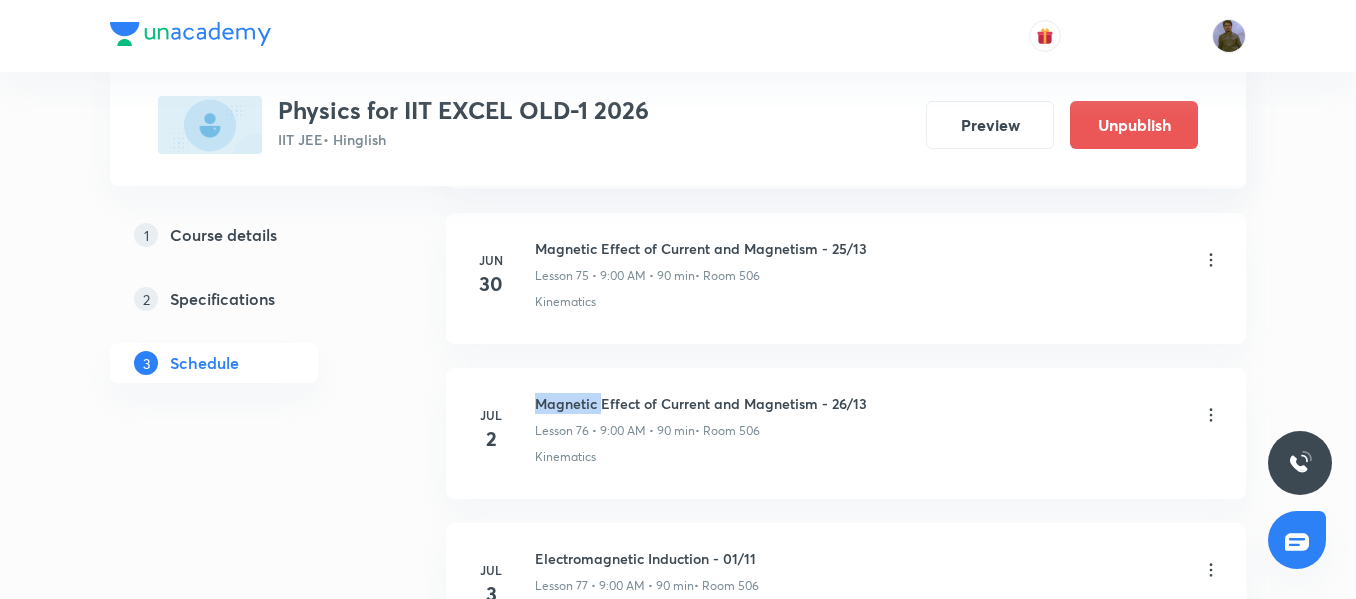 click on "Magnetic Effect of Current and Magnetism - 26/13" at bounding box center [701, 403] 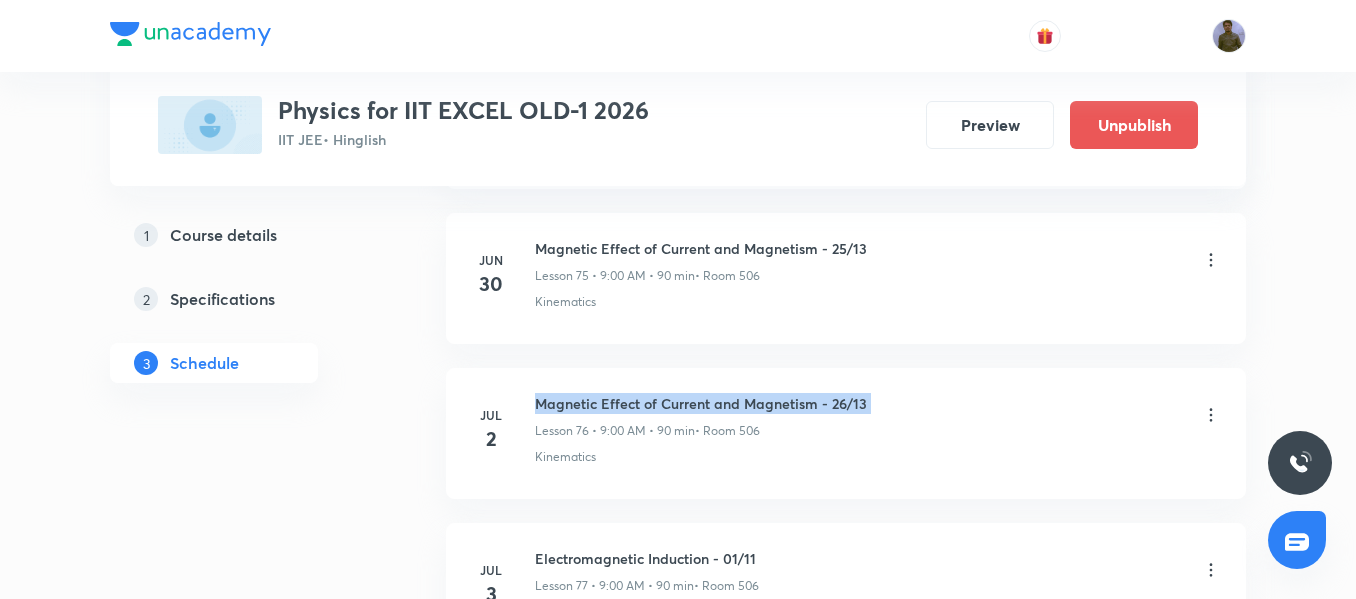 click on "Magnetic Effect of Current and Magnetism - 26/13" at bounding box center (701, 403) 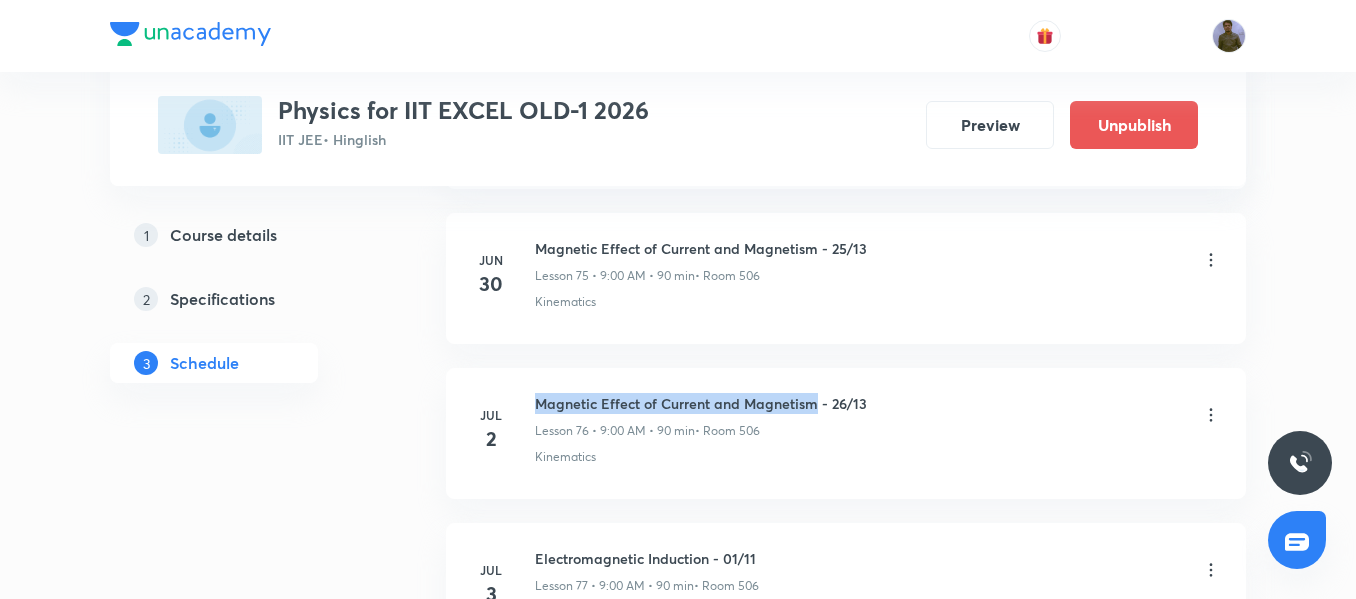 drag, startPoint x: 534, startPoint y: 403, endPoint x: 814, endPoint y: 413, distance: 280.17853 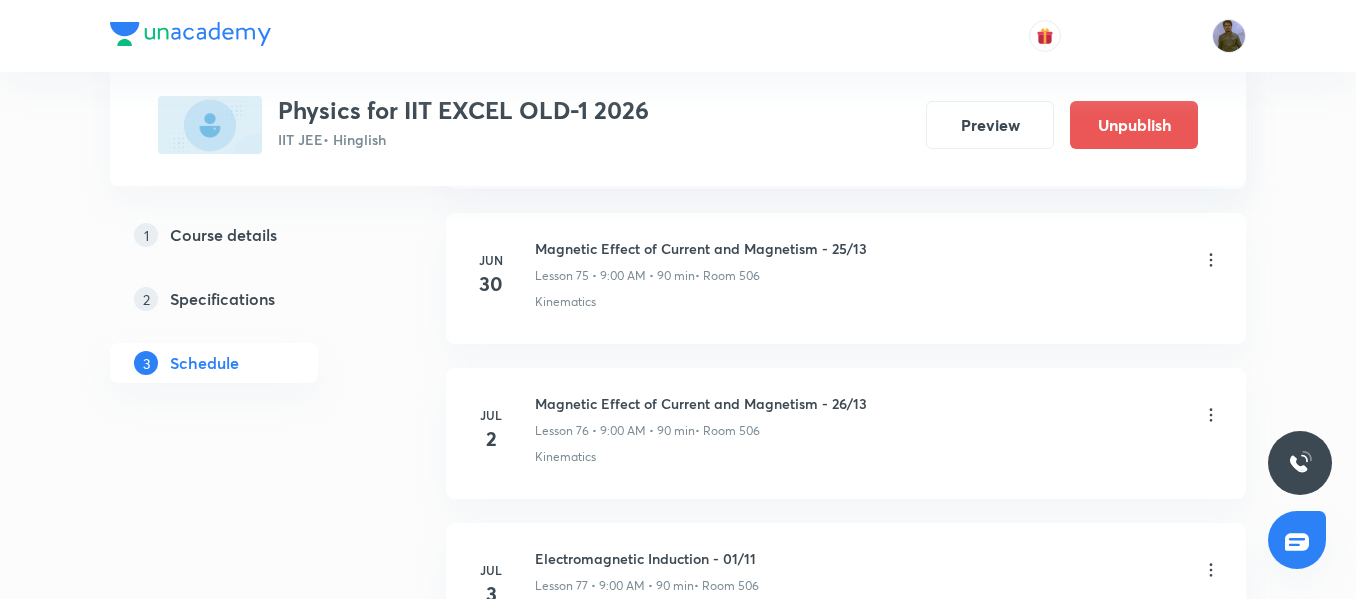 click on "Magnetic Effect of Current and Magnetism - 26/13 Lesson 76 • 9:00 AM • 90 min  • Room 506" at bounding box center (701, 416) 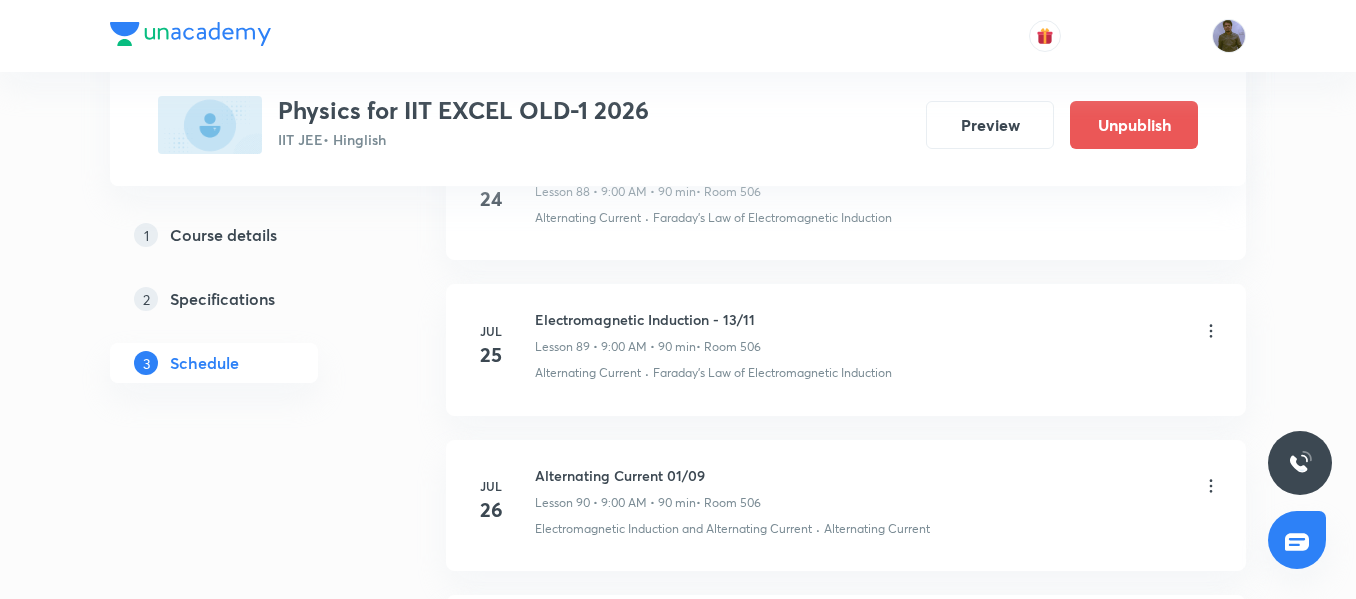 scroll, scrollTop: 14896, scrollLeft: 0, axis: vertical 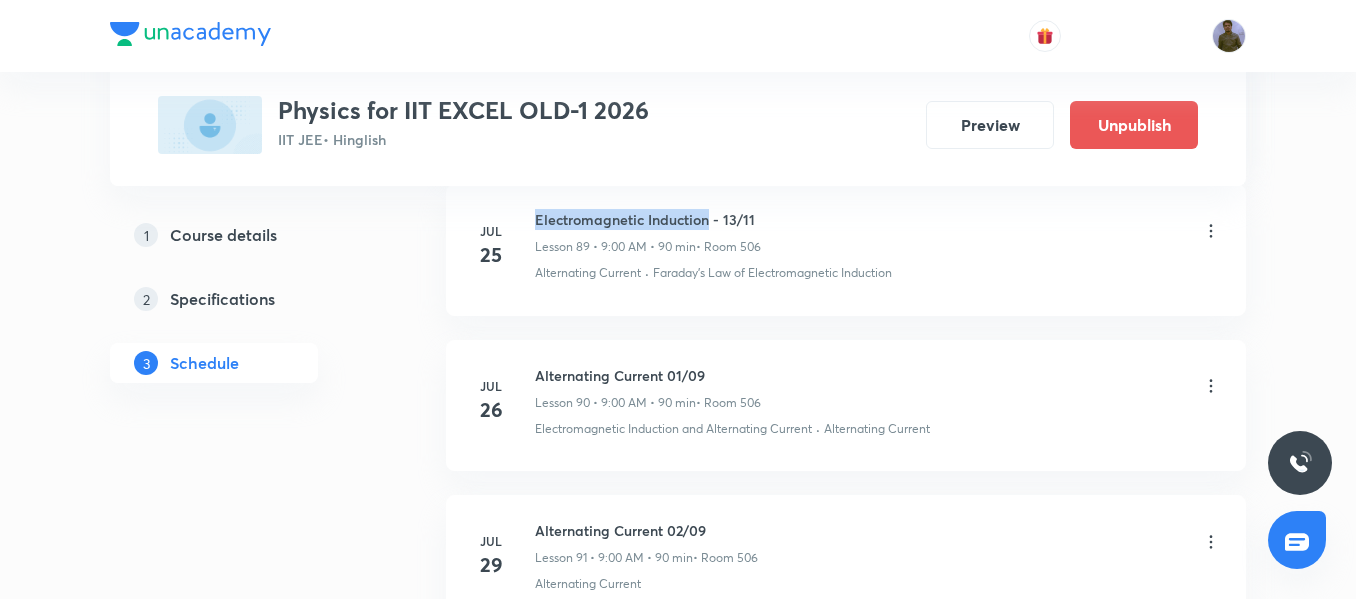 drag, startPoint x: 536, startPoint y: 218, endPoint x: 711, endPoint y: 218, distance: 175 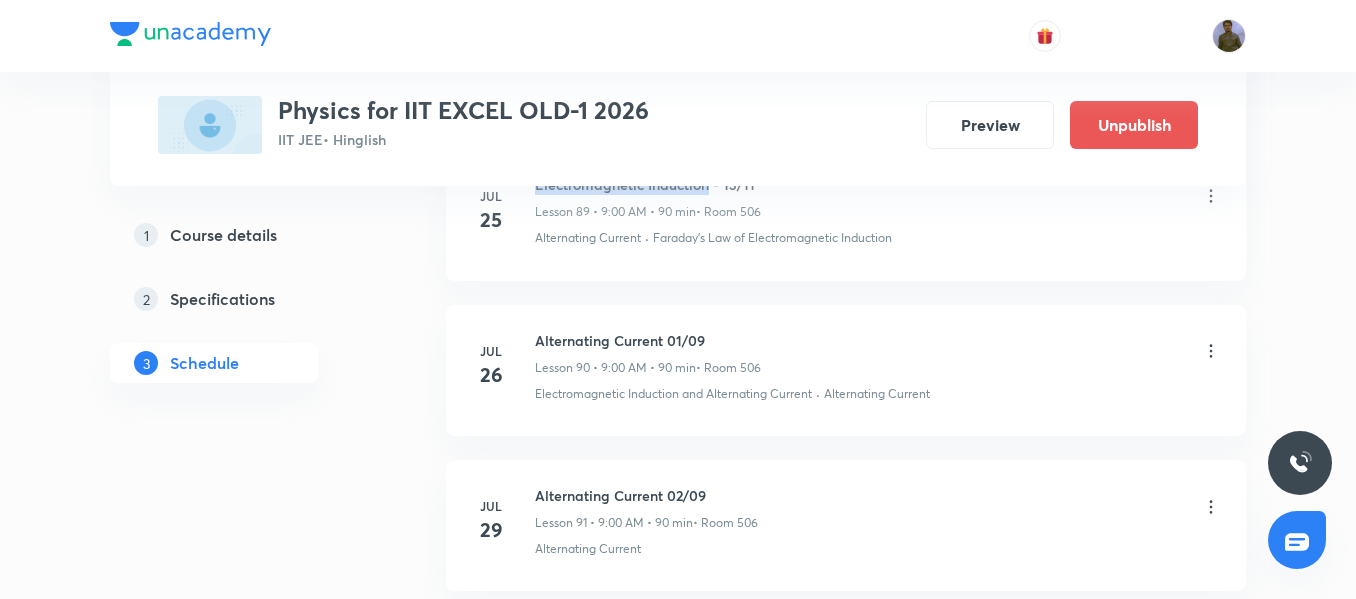 scroll, scrollTop: 14896, scrollLeft: 0, axis: vertical 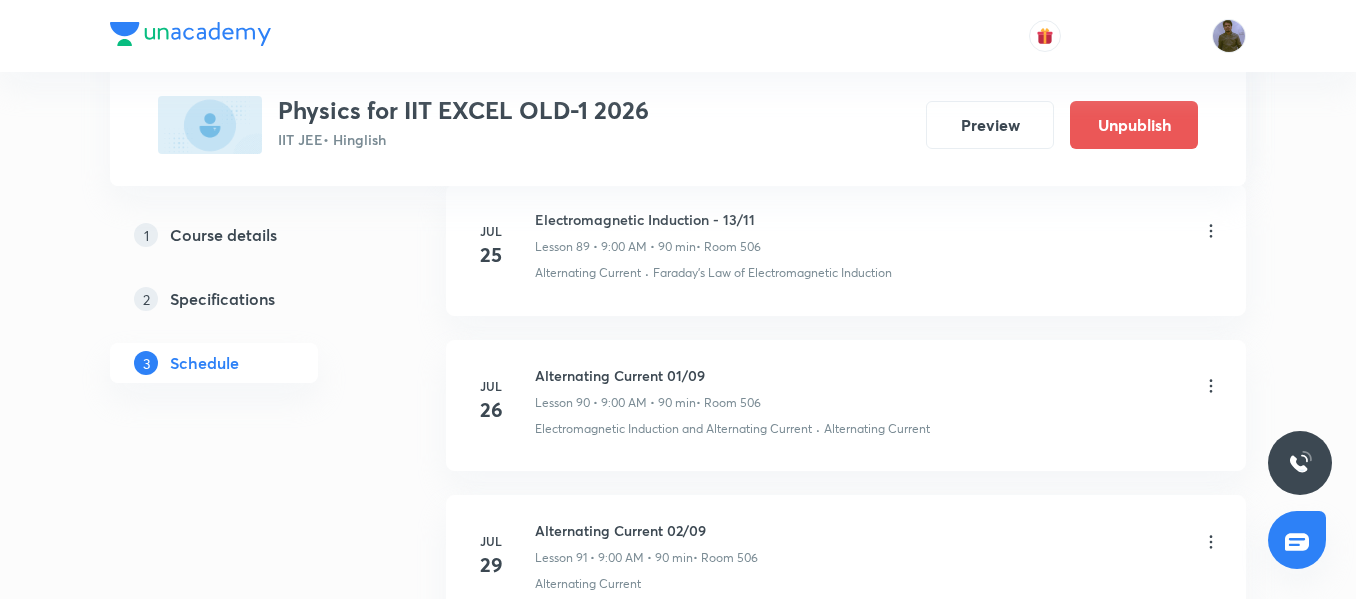 click on "Electromagnetic Induction - 13/11 Lesson 89 • 9:00 AM • 90 min  • Room 506 Alternating Current · Faraday's Law of Electromagnetic Induction" at bounding box center [878, 245] 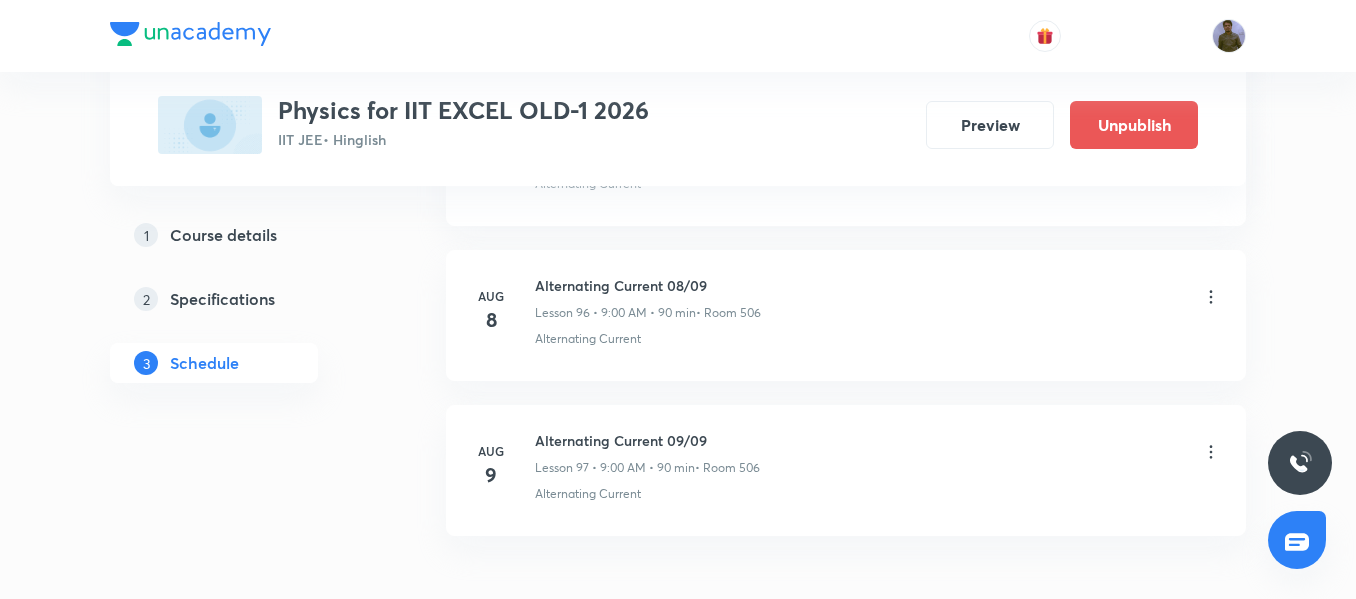 scroll, scrollTop: 16196, scrollLeft: 0, axis: vertical 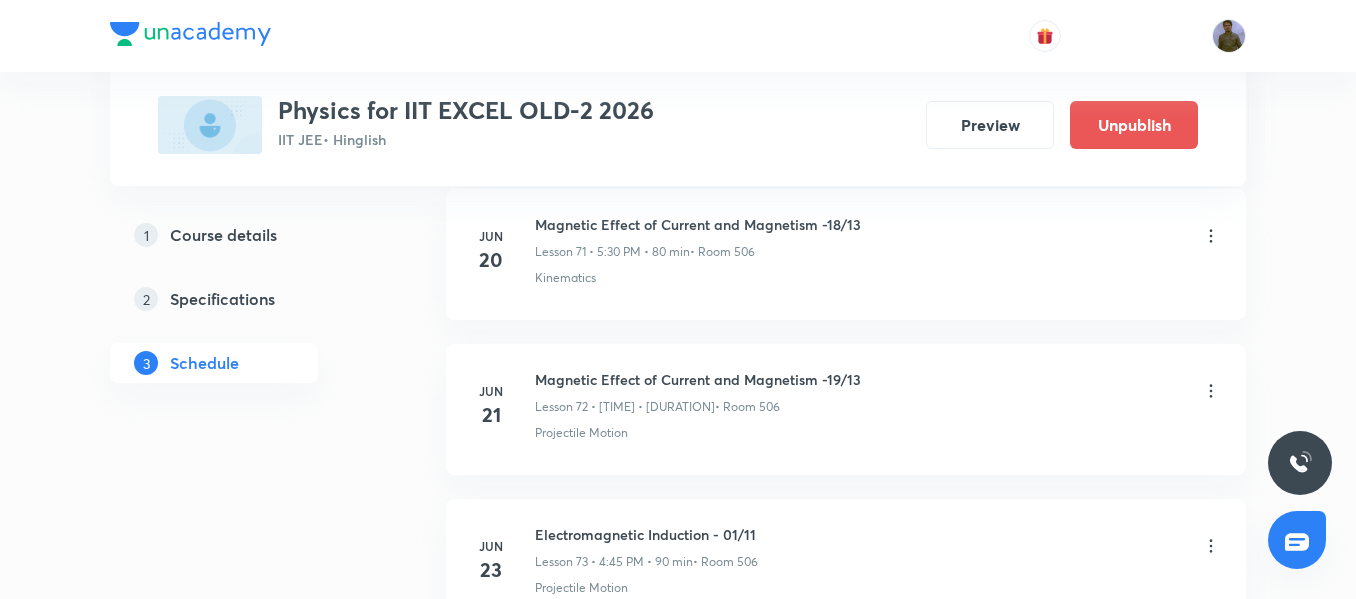 click on "Magnetic Effect of Current and Magnetism -19/13" at bounding box center (698, 379) 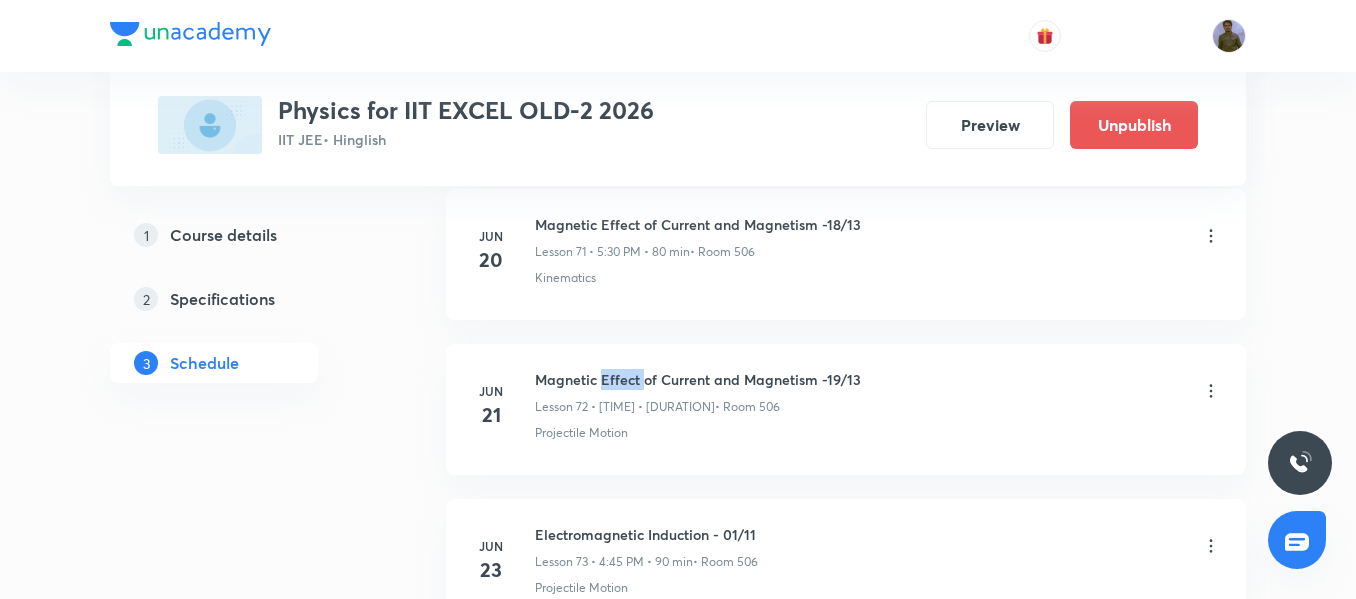 click on "Magnetic Effect of Current and Magnetism -19/13" at bounding box center [698, 379] 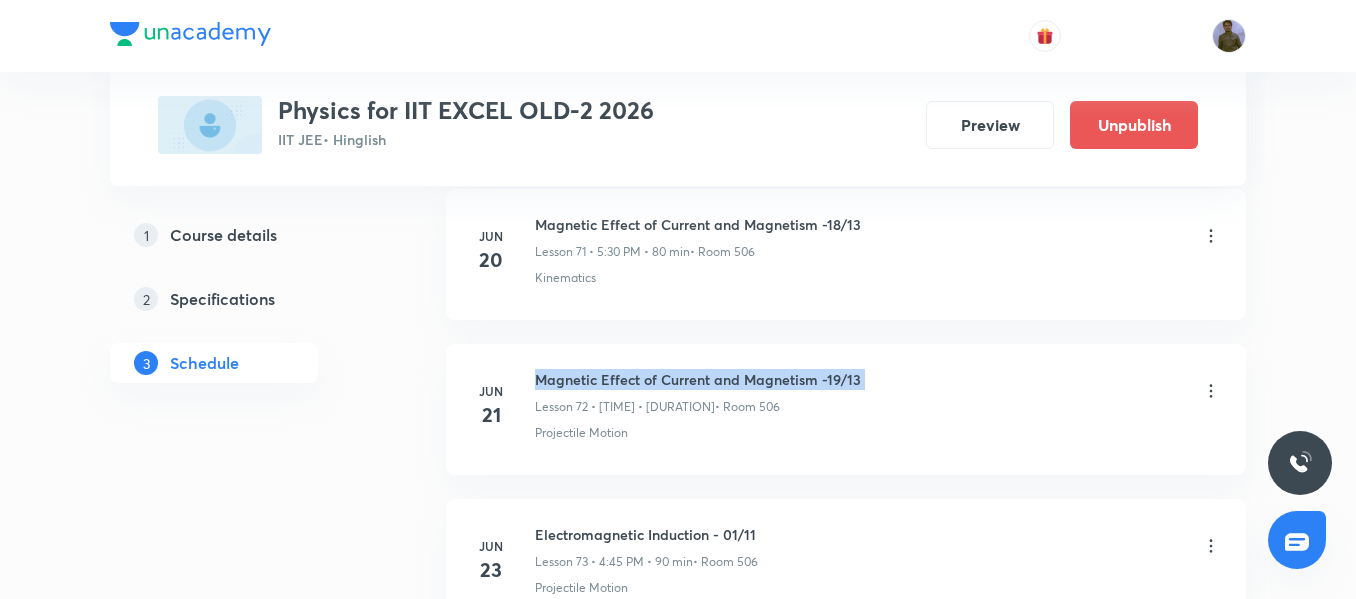 click on "Magnetic Effect of Current and Magnetism -19/13" at bounding box center [698, 379] 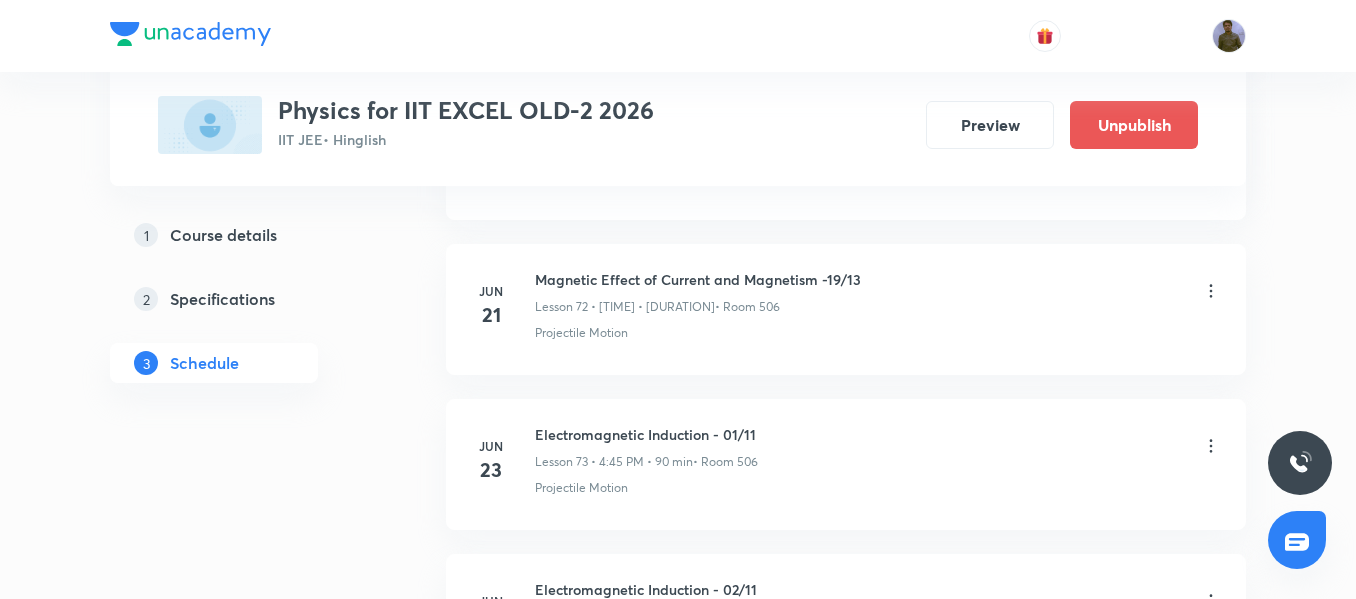 scroll, scrollTop: 12100, scrollLeft: 0, axis: vertical 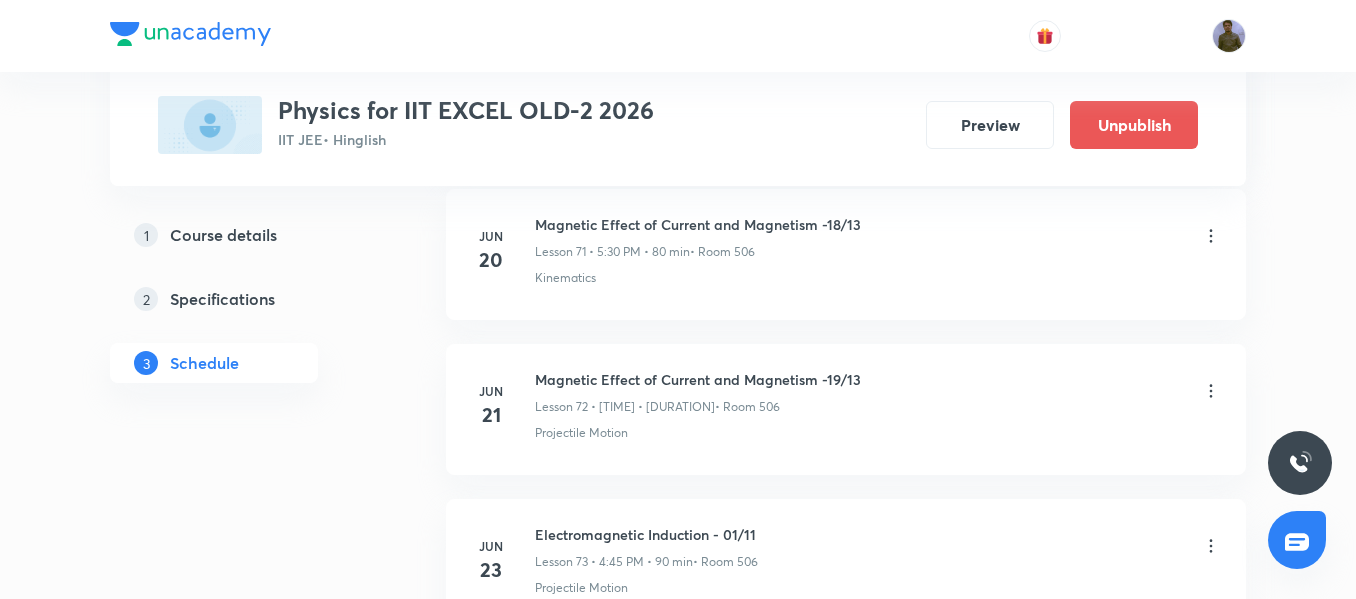 click on "Magnetic Effect of Current and Magnetism -19/13" at bounding box center (698, 379) 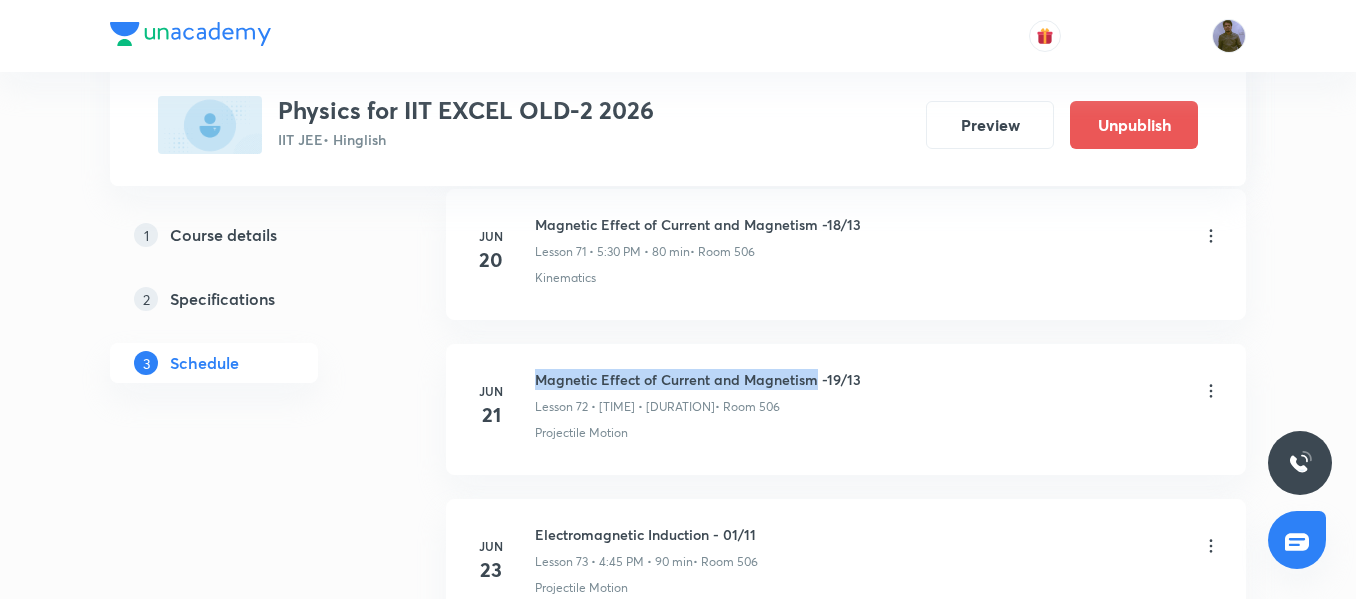 drag, startPoint x: 537, startPoint y: 380, endPoint x: 813, endPoint y: 366, distance: 276.35486 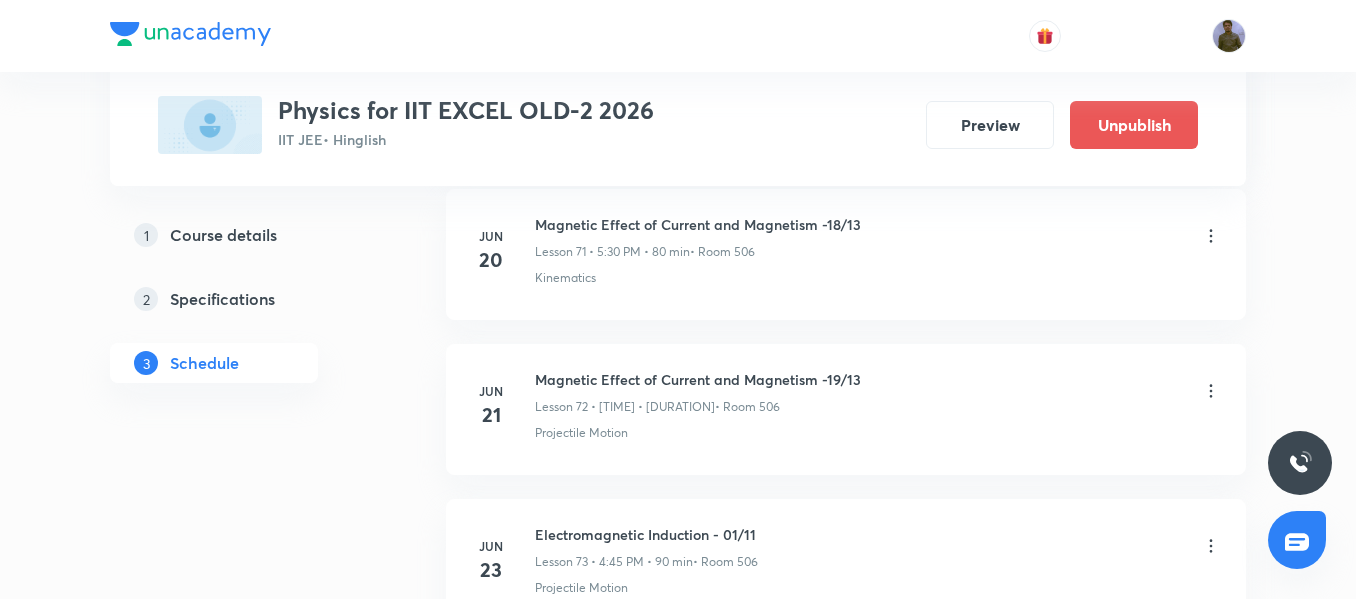 click on "Magnetic Effect of Current and Magnetism -19/13" at bounding box center [698, 379] 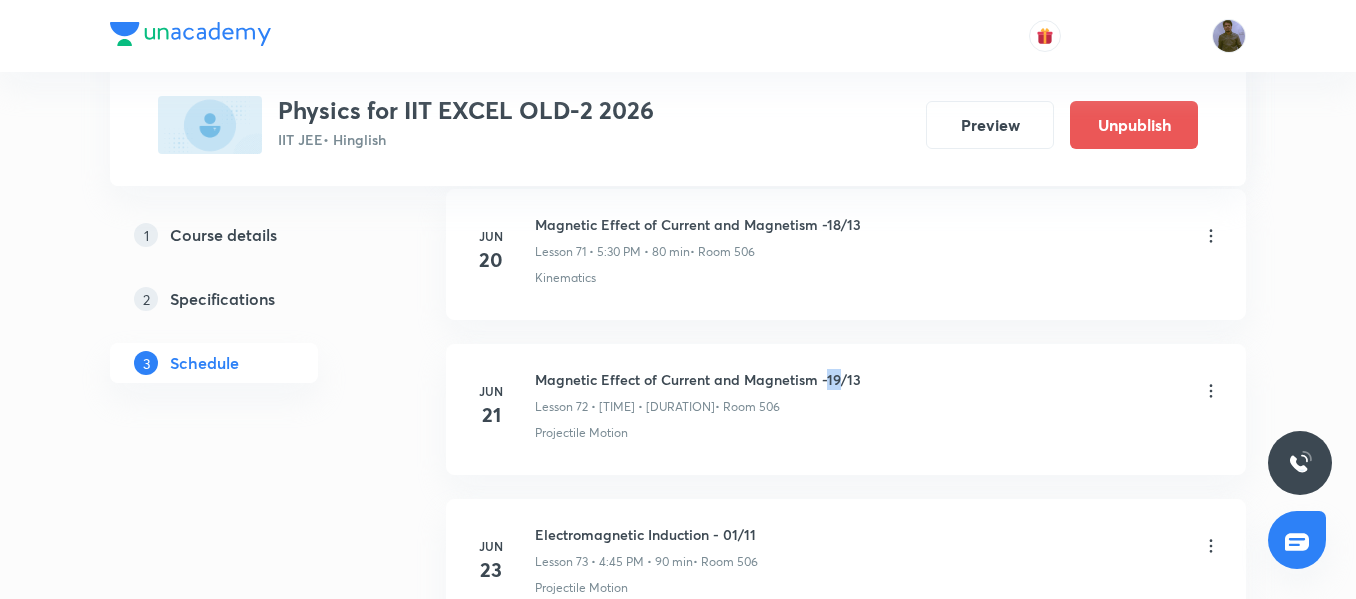 click on "Magnetic Effect of Current and Magnetism -19/13" at bounding box center (698, 379) 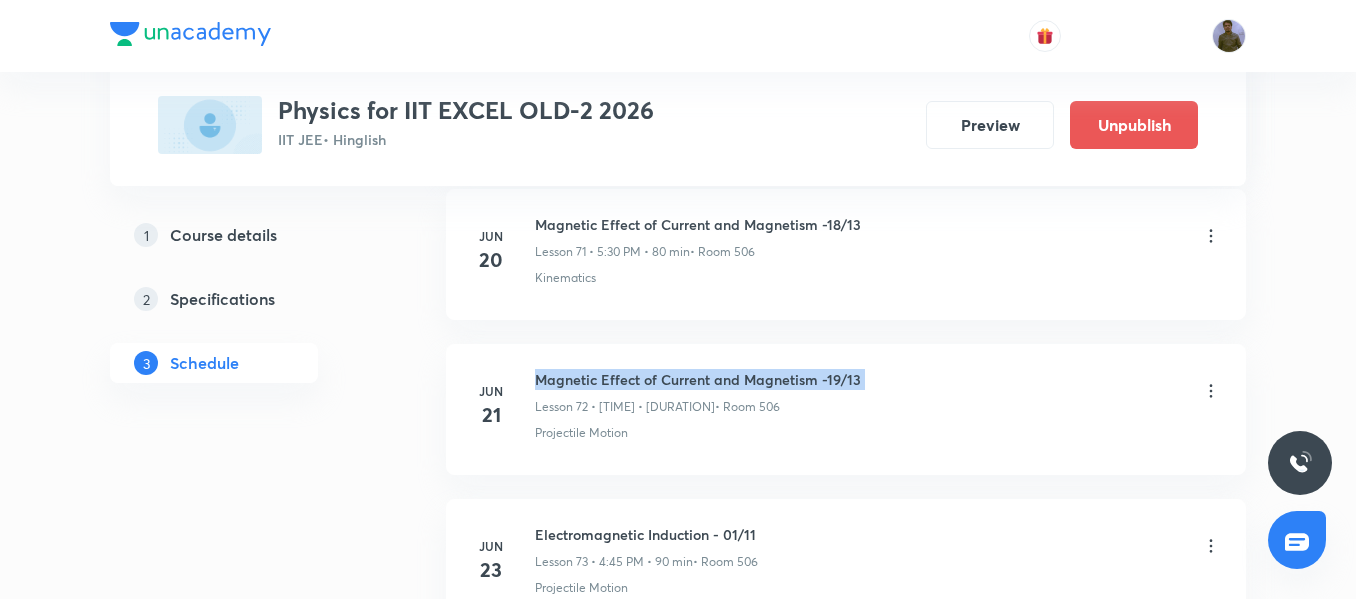 click on "Magnetic Effect of Current and Magnetism -19/13" at bounding box center (698, 379) 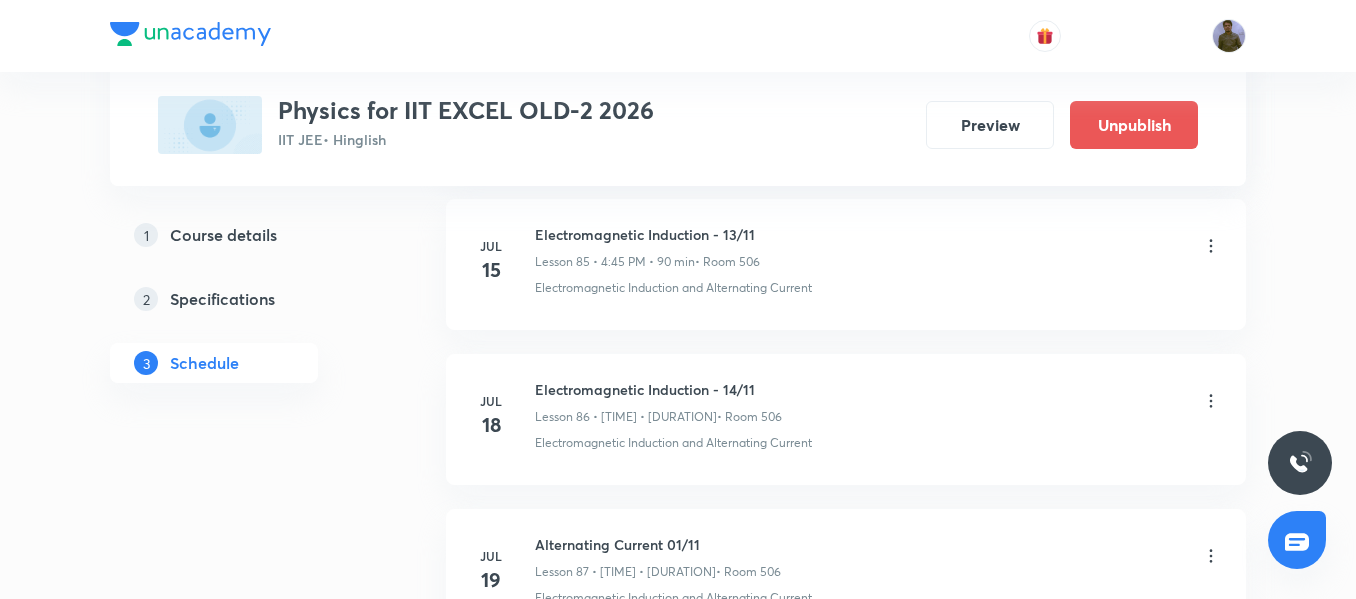 scroll, scrollTop: 14295, scrollLeft: 0, axis: vertical 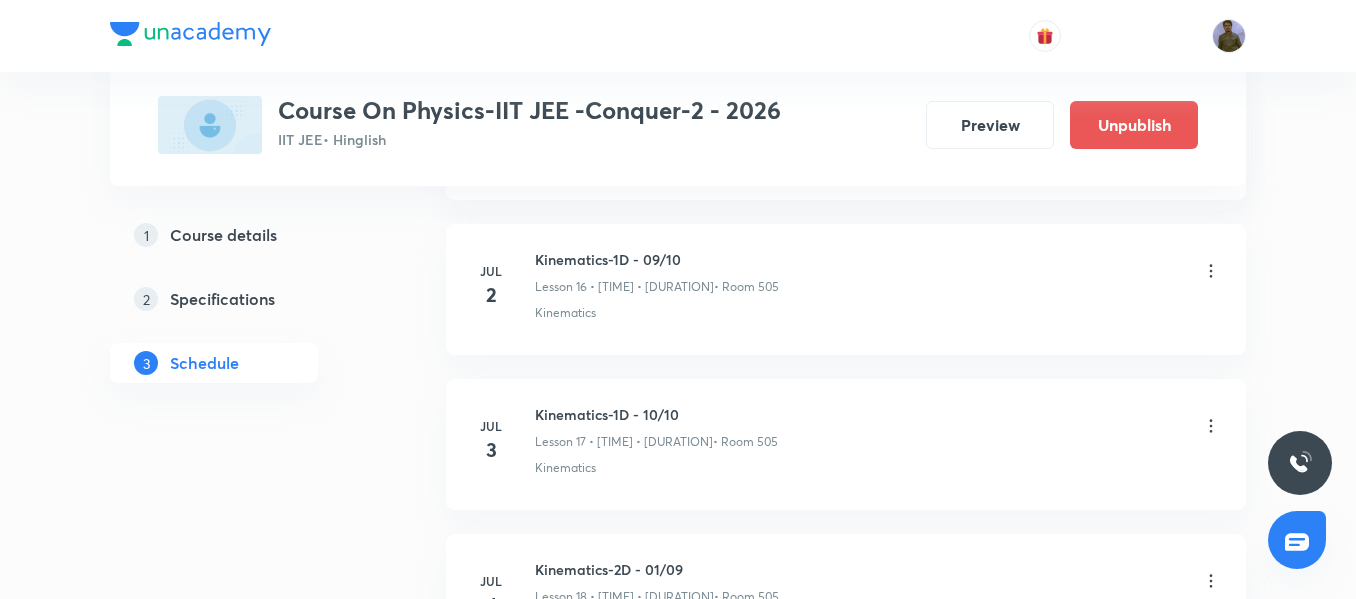 click on "Kinematics-1D - 10/10" at bounding box center [656, 414] 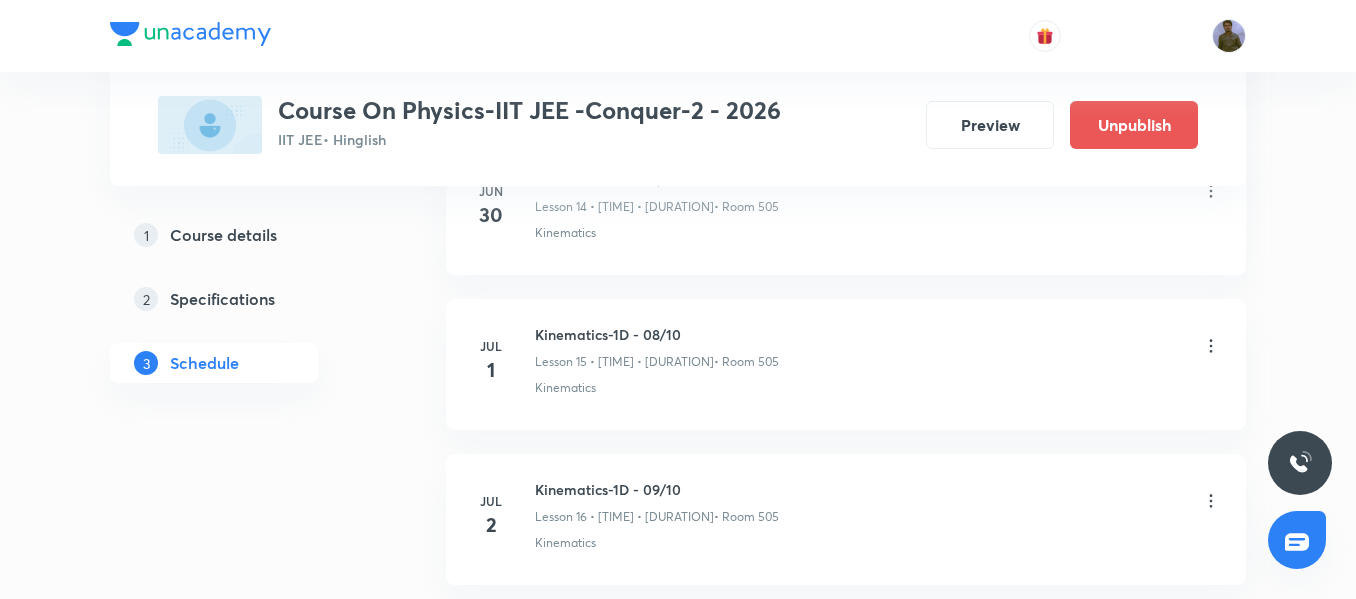 scroll, scrollTop: 3340, scrollLeft: 0, axis: vertical 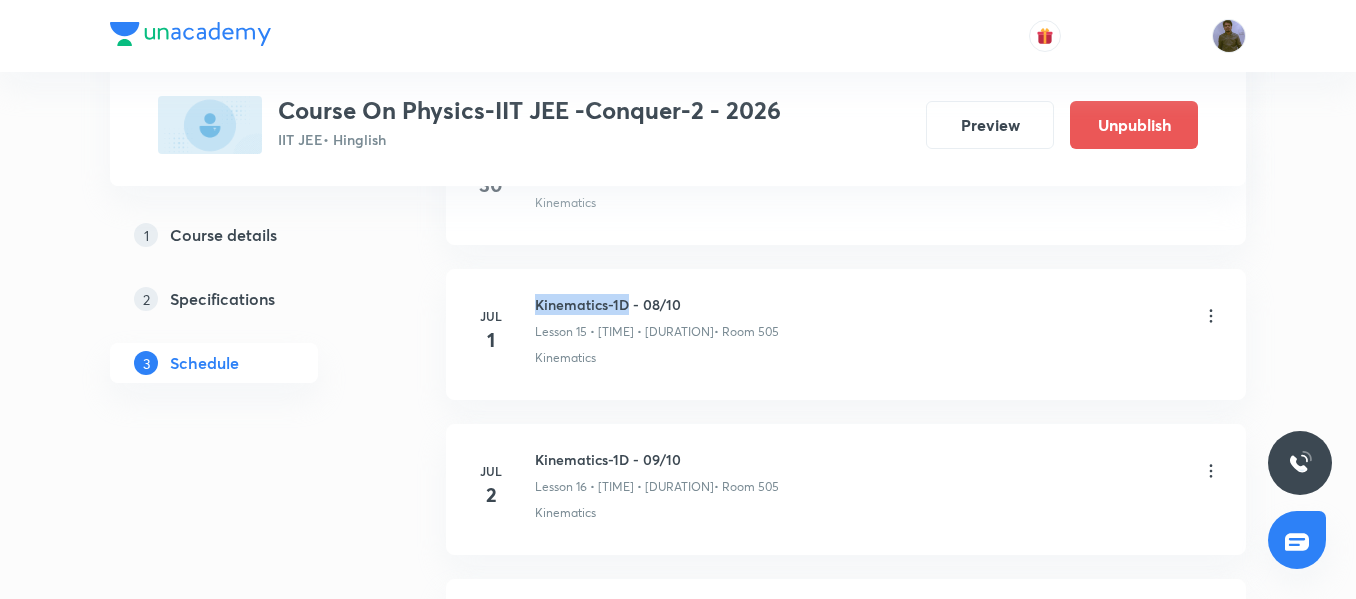 drag, startPoint x: 532, startPoint y: 299, endPoint x: 627, endPoint y: 298, distance: 95.005264 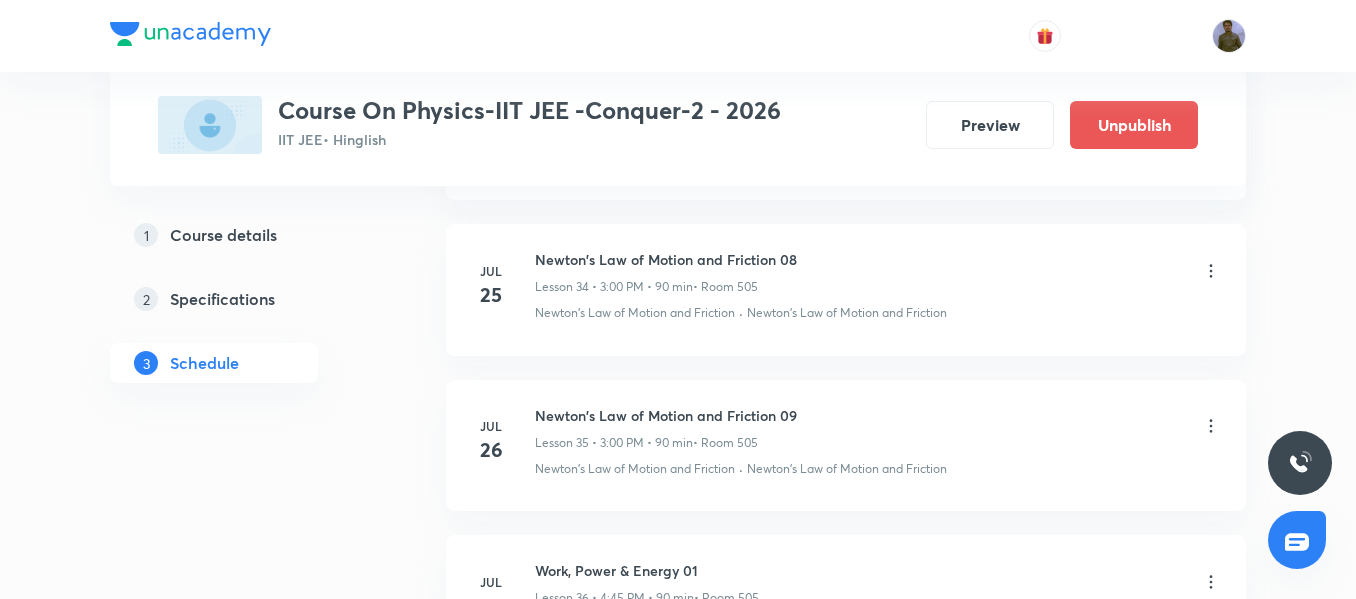 scroll, scrollTop: 6340, scrollLeft: 0, axis: vertical 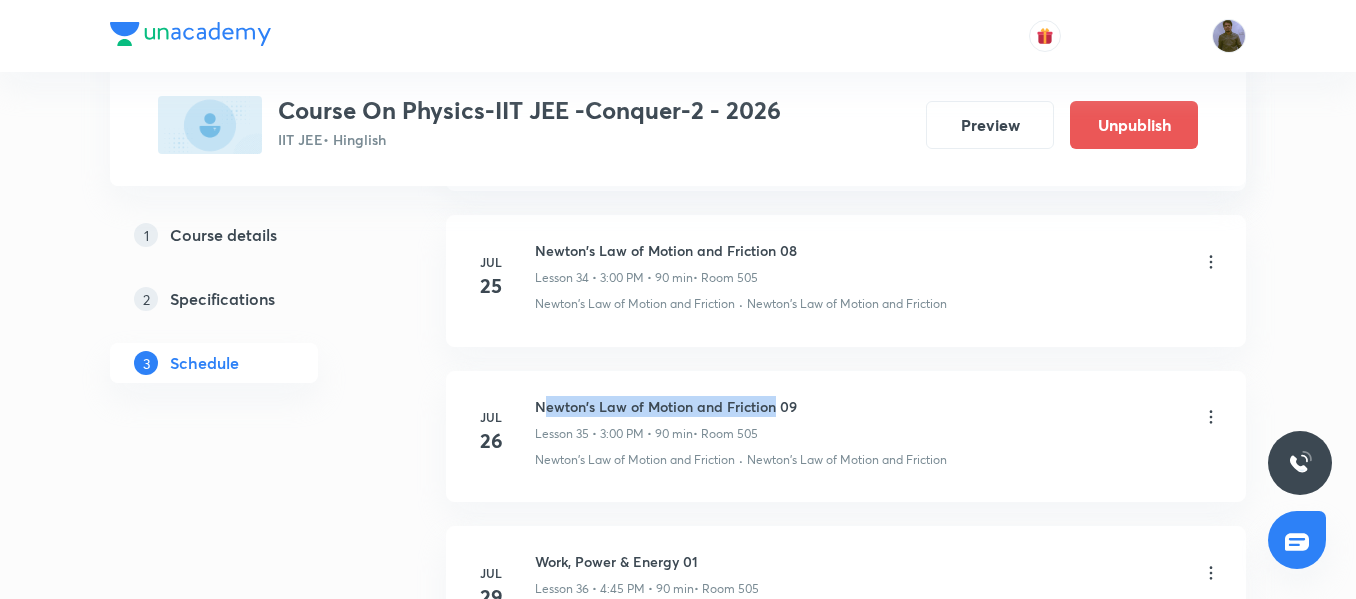 drag, startPoint x: 541, startPoint y: 404, endPoint x: 776, endPoint y: 396, distance: 235.13612 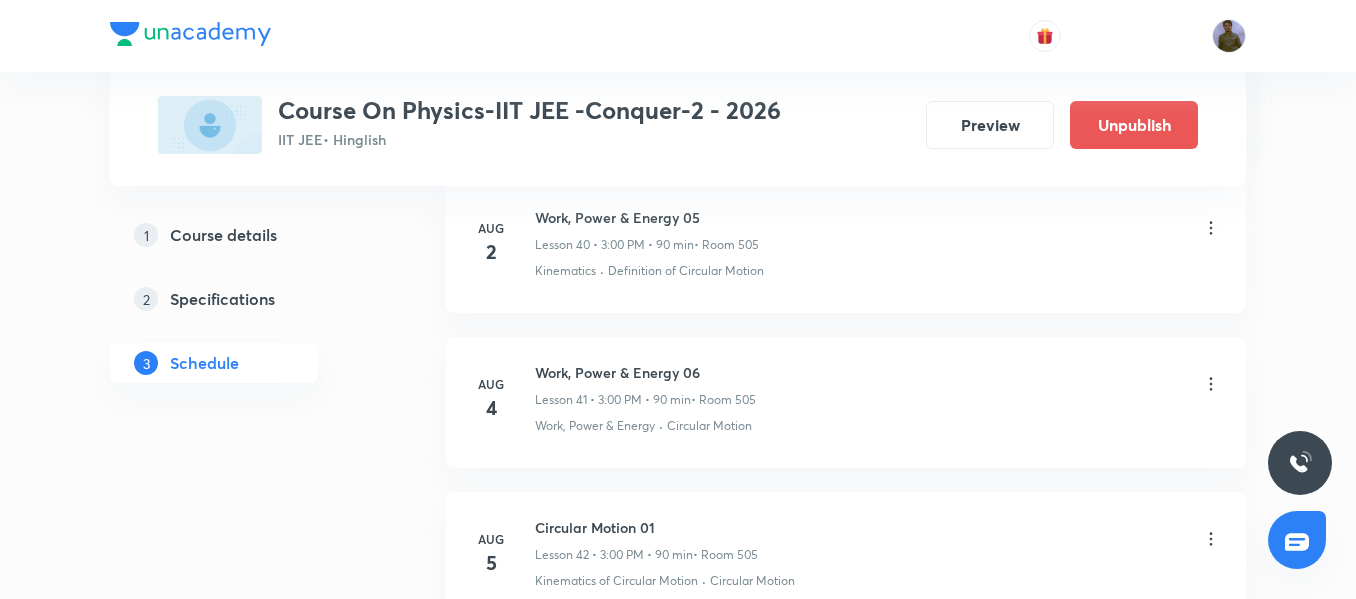 scroll, scrollTop: 7340, scrollLeft: 0, axis: vertical 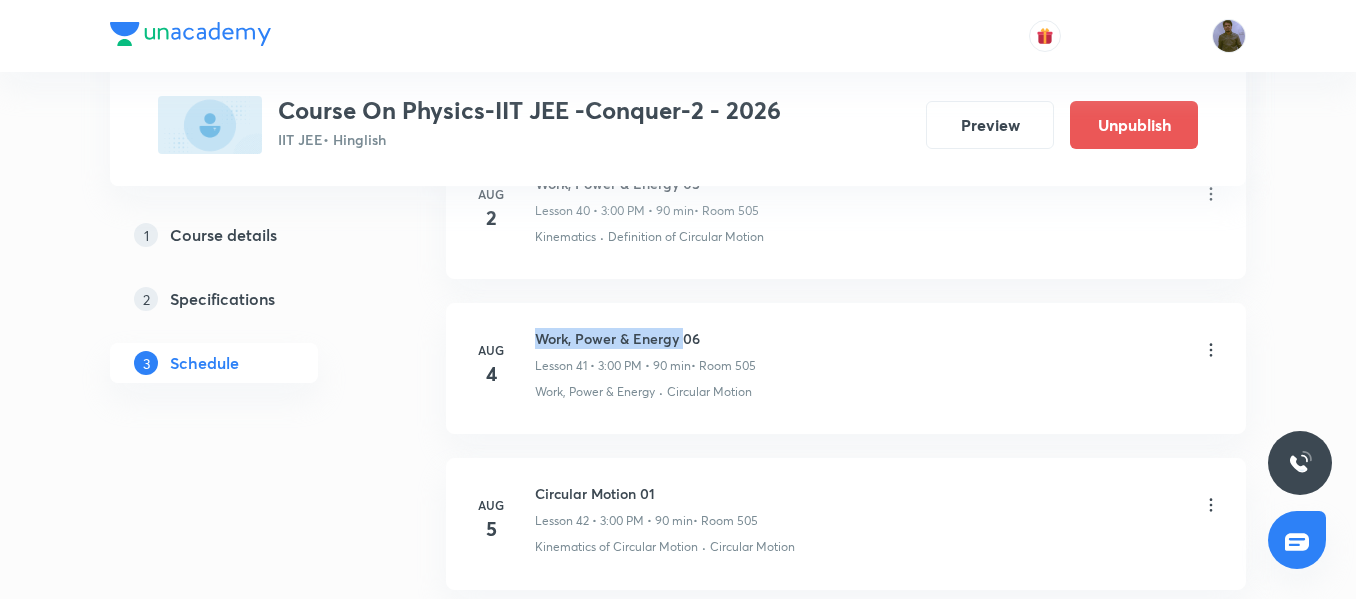 drag, startPoint x: 538, startPoint y: 343, endPoint x: 682, endPoint y: 343, distance: 144 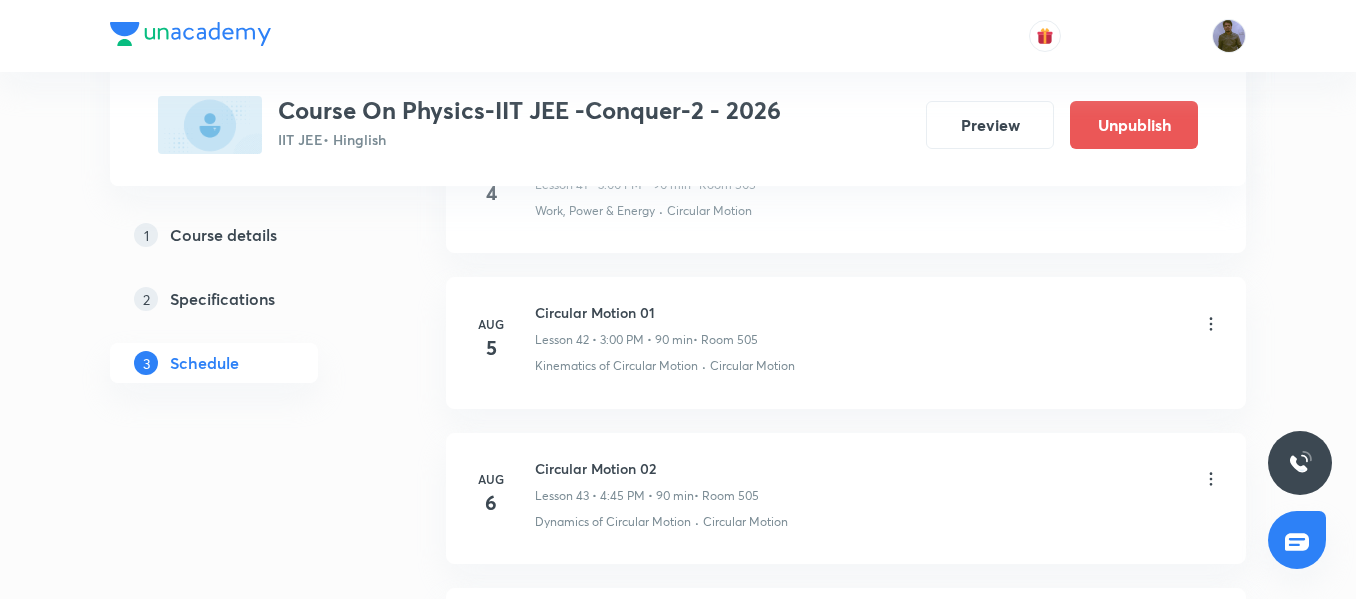 scroll, scrollTop: 7440, scrollLeft: 0, axis: vertical 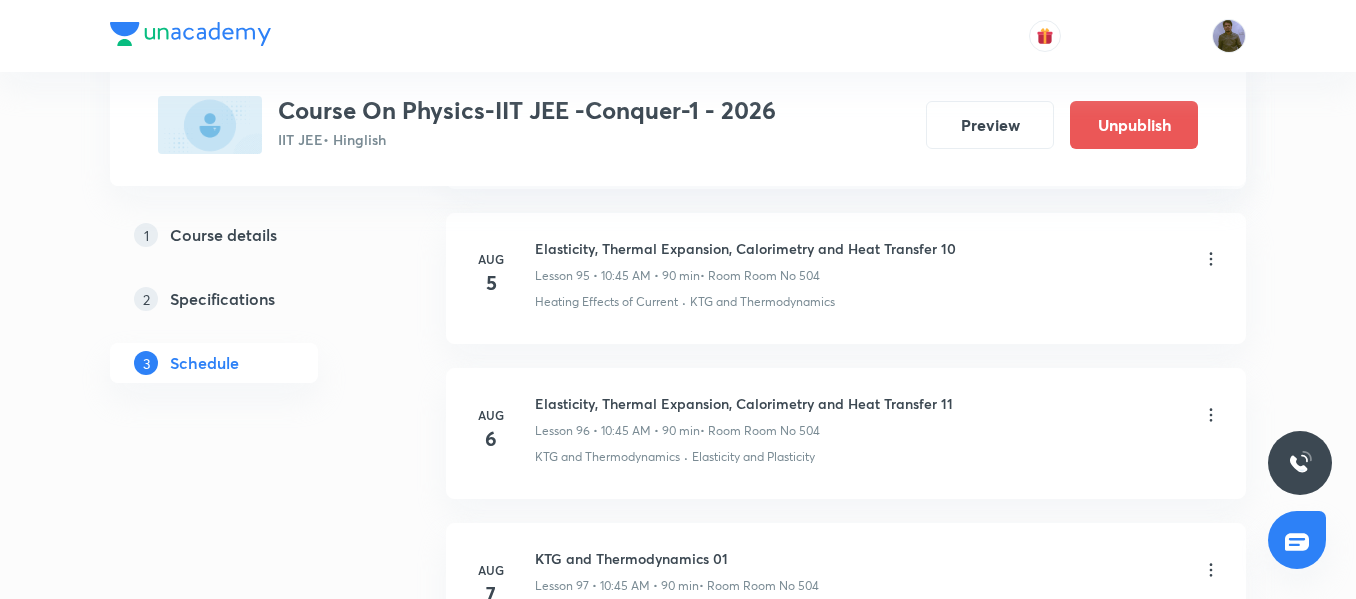 click on "Elasticity, Thermal Expansion, Calorimetry and Heat Transfer 11" at bounding box center [744, 403] 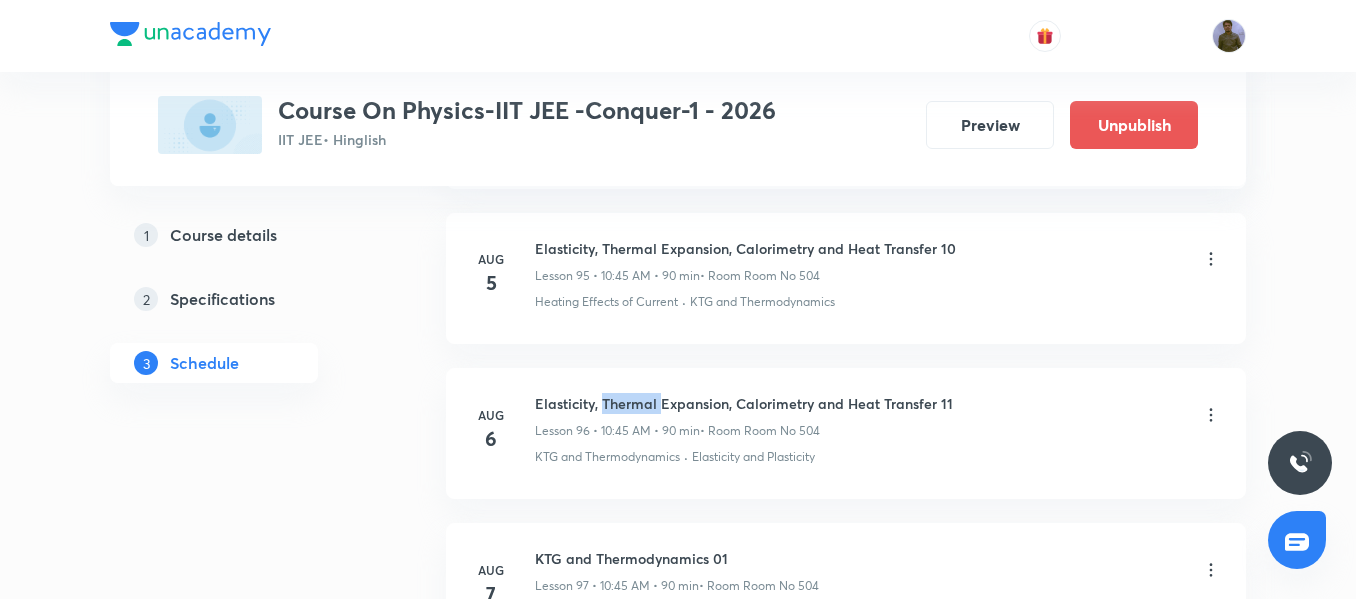 click on "Elasticity, Thermal Expansion, Calorimetry and Heat Transfer 11" at bounding box center (744, 403) 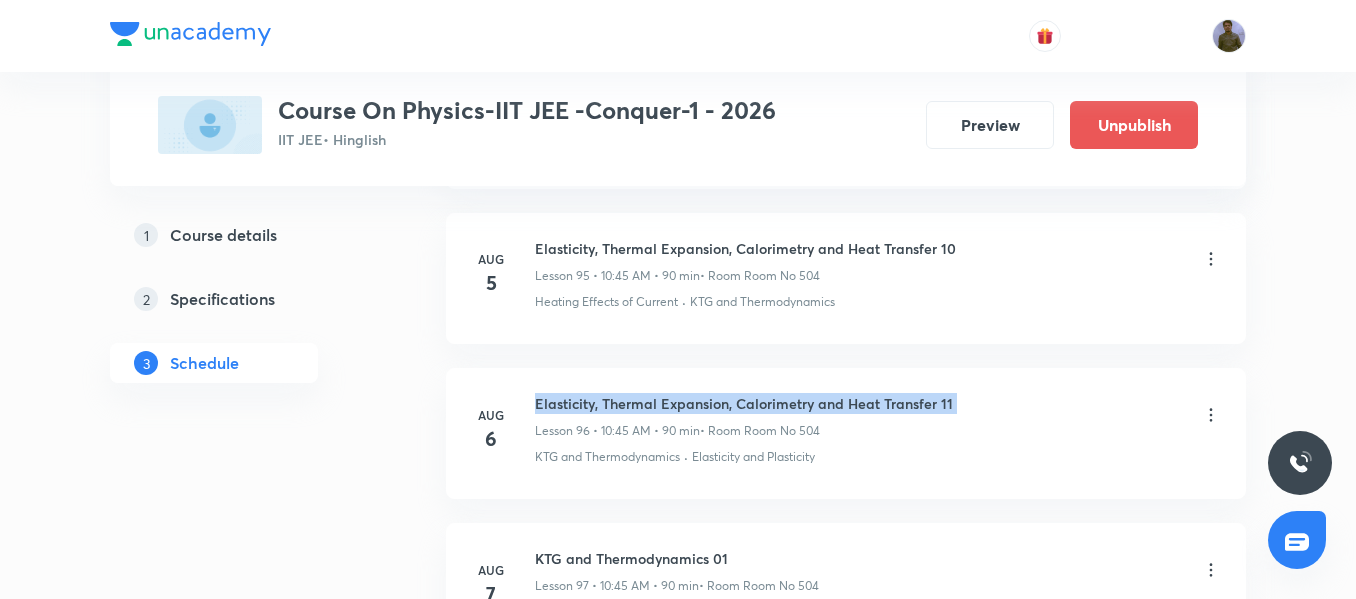 click on "Elasticity, Thermal Expansion, Calorimetry and Heat Transfer 11" at bounding box center [744, 403] 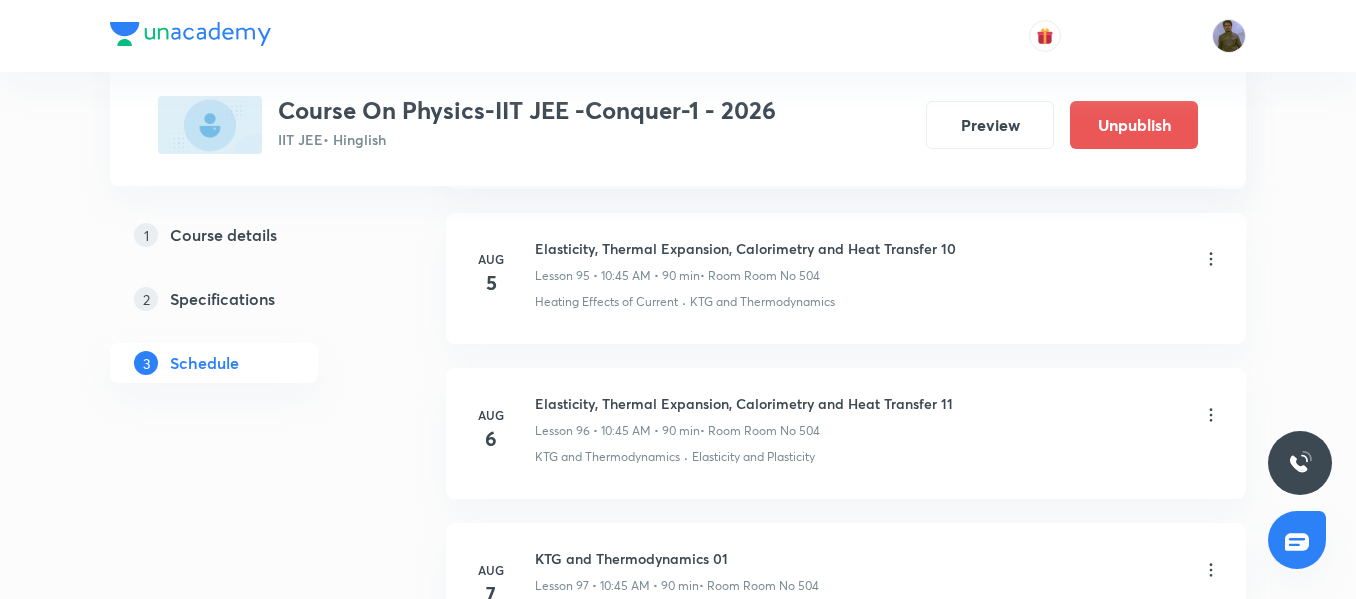 click on "KTG and Thermodynamics · Elasticity and Plasticity" at bounding box center [878, 457] 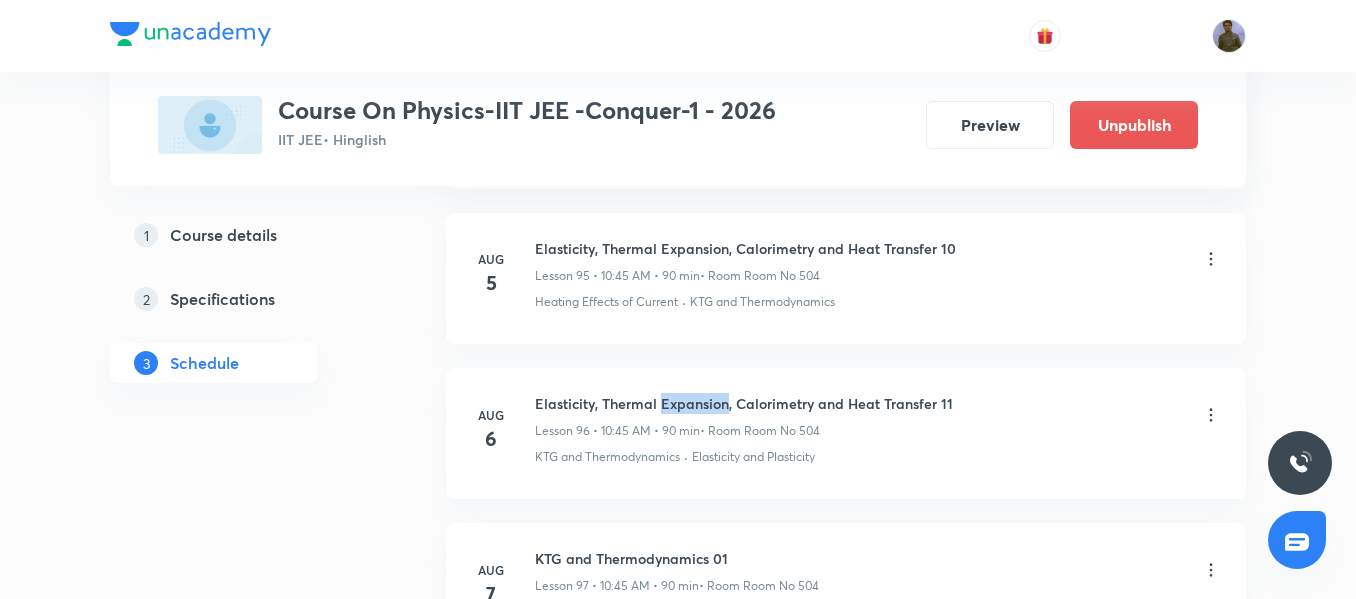 click on "Elasticity, Thermal Expansion, Calorimetry and Heat Transfer 11" at bounding box center (744, 403) 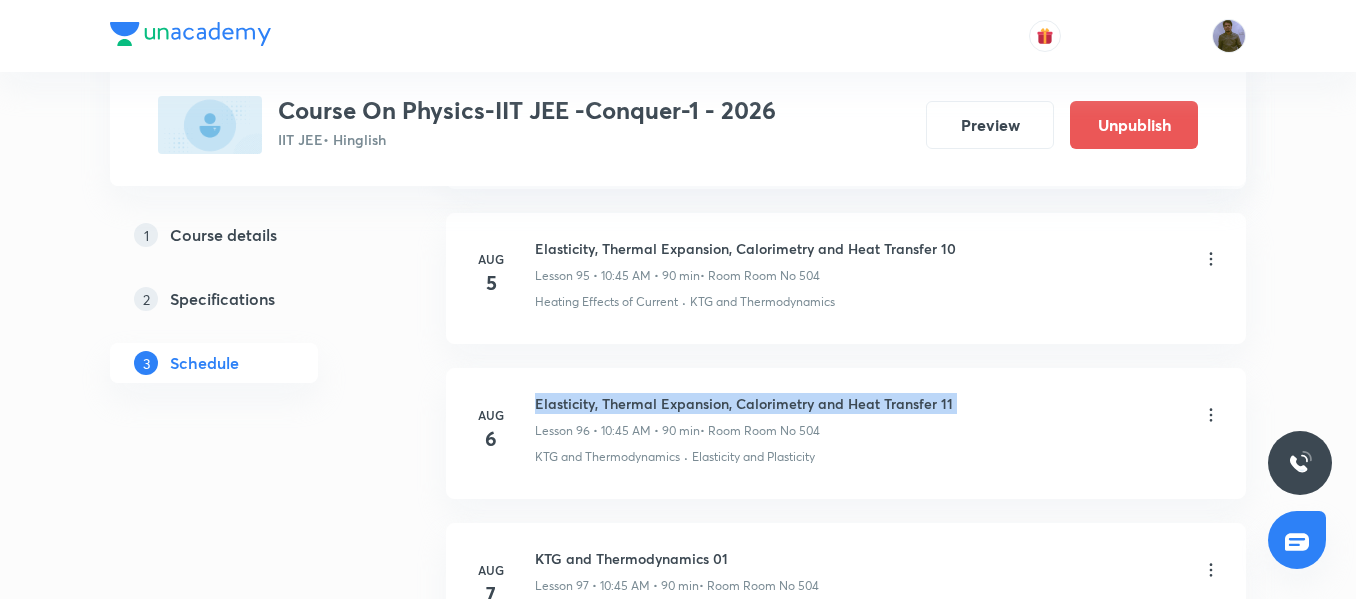 click on "Elasticity, Thermal Expansion, Calorimetry and Heat Transfer 11" at bounding box center (744, 403) 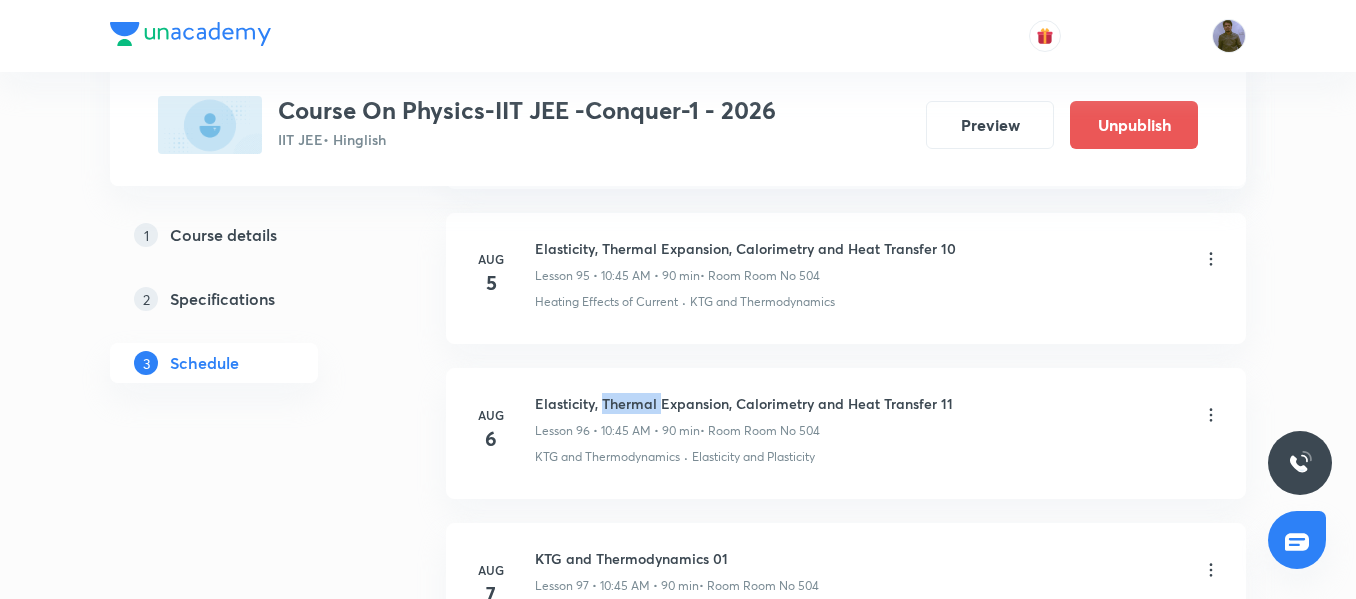 click on "Elasticity, Thermal Expansion, Calorimetry and Heat Transfer 11" at bounding box center [744, 403] 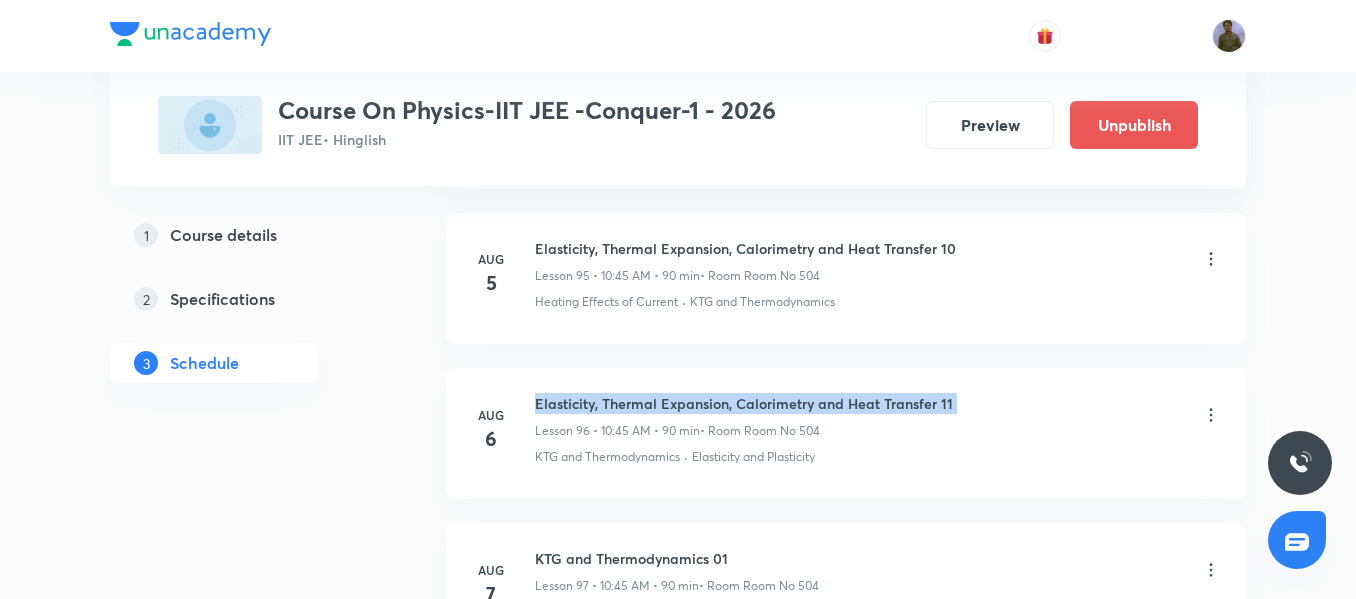 click on "Elasticity, Thermal Expansion, Calorimetry and Heat Transfer 11" at bounding box center (744, 403) 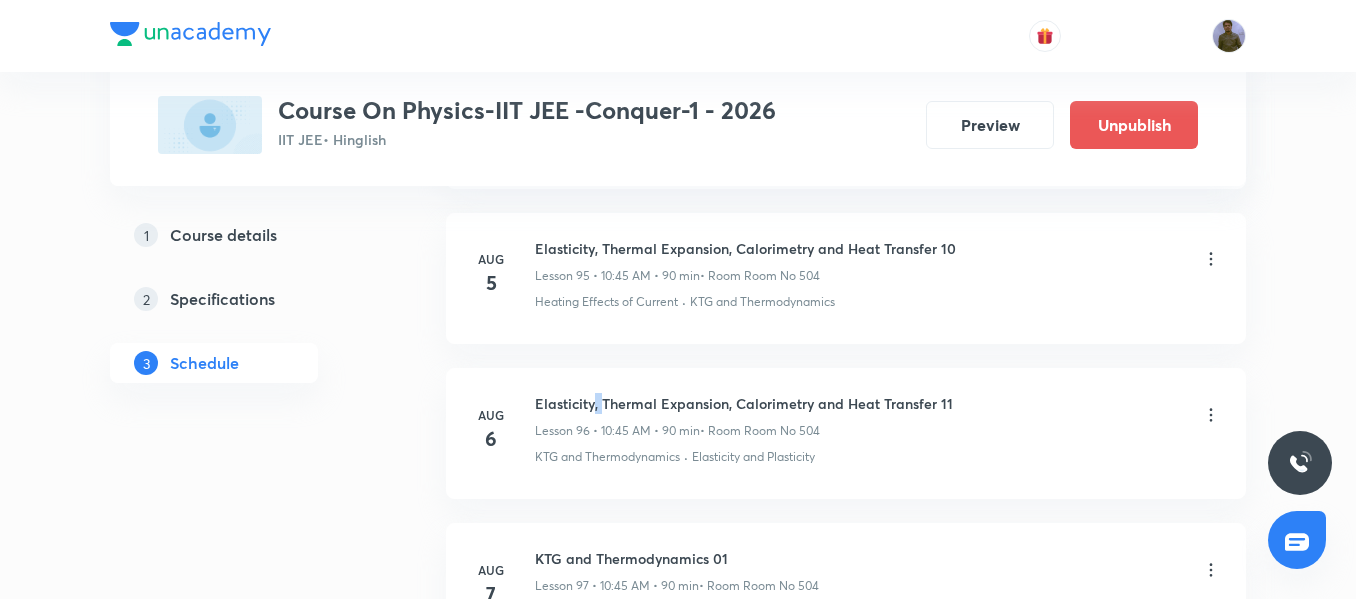 click on "Elasticity, Thermal Expansion, Calorimetry and Heat Transfer 11" at bounding box center [744, 403] 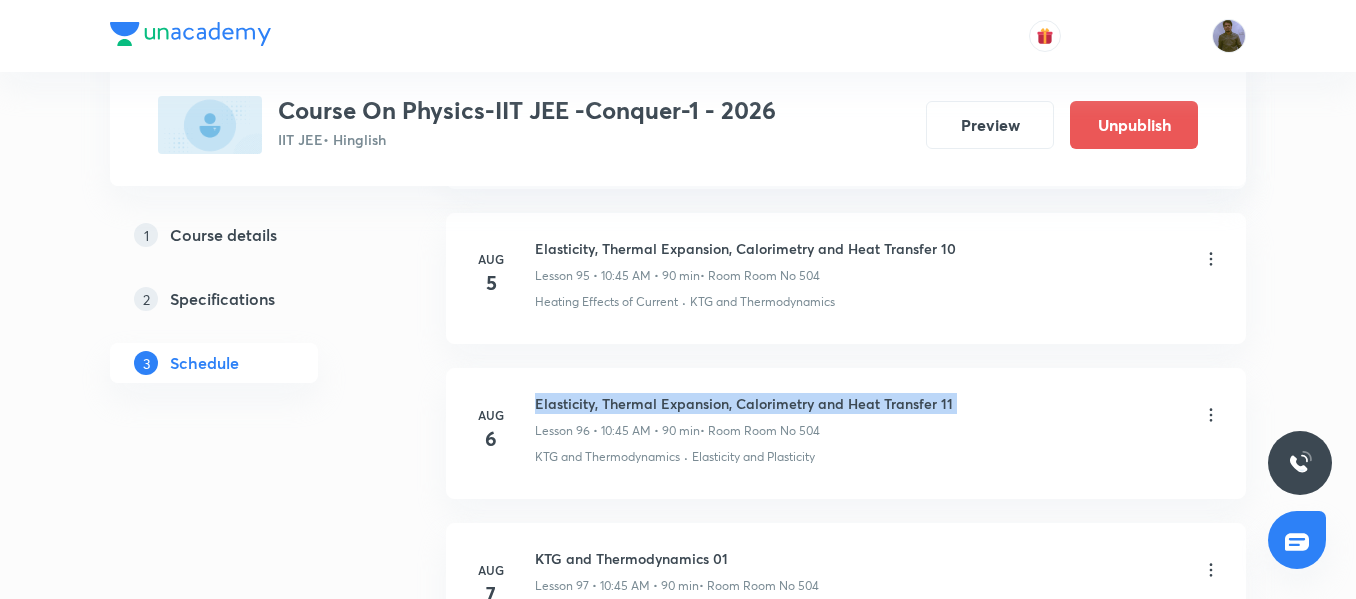 click on "Elasticity, Thermal Expansion, Calorimetry and Heat Transfer 11" at bounding box center (744, 403) 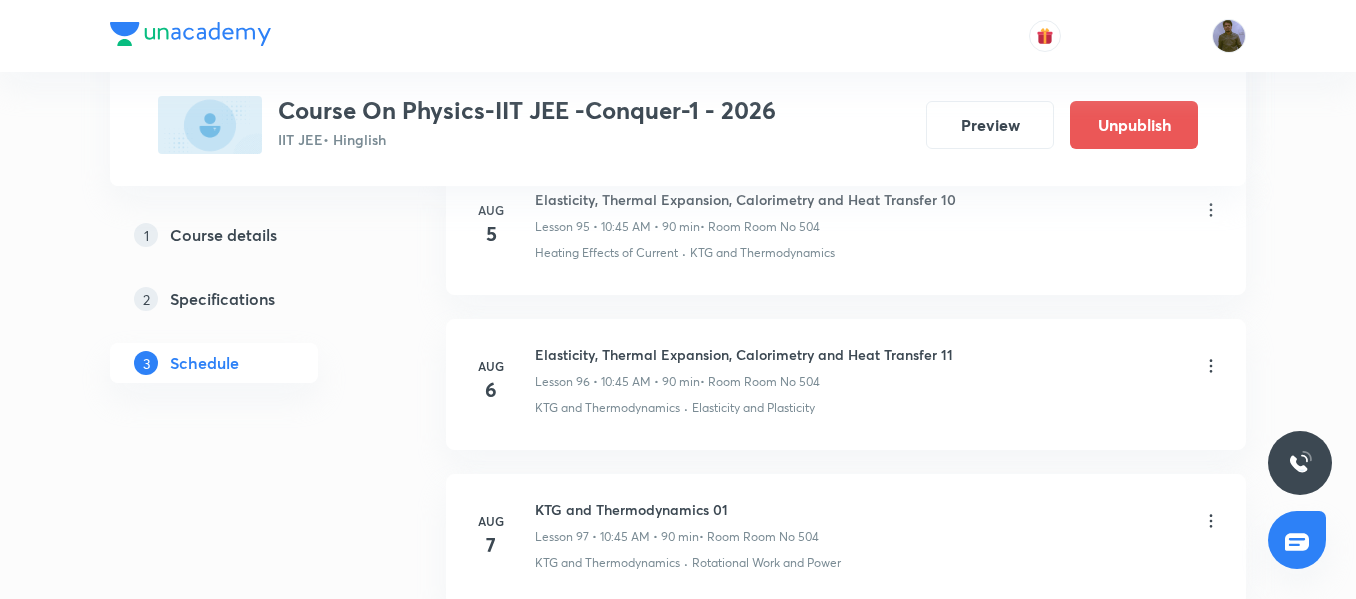 scroll, scrollTop: 15800, scrollLeft: 0, axis: vertical 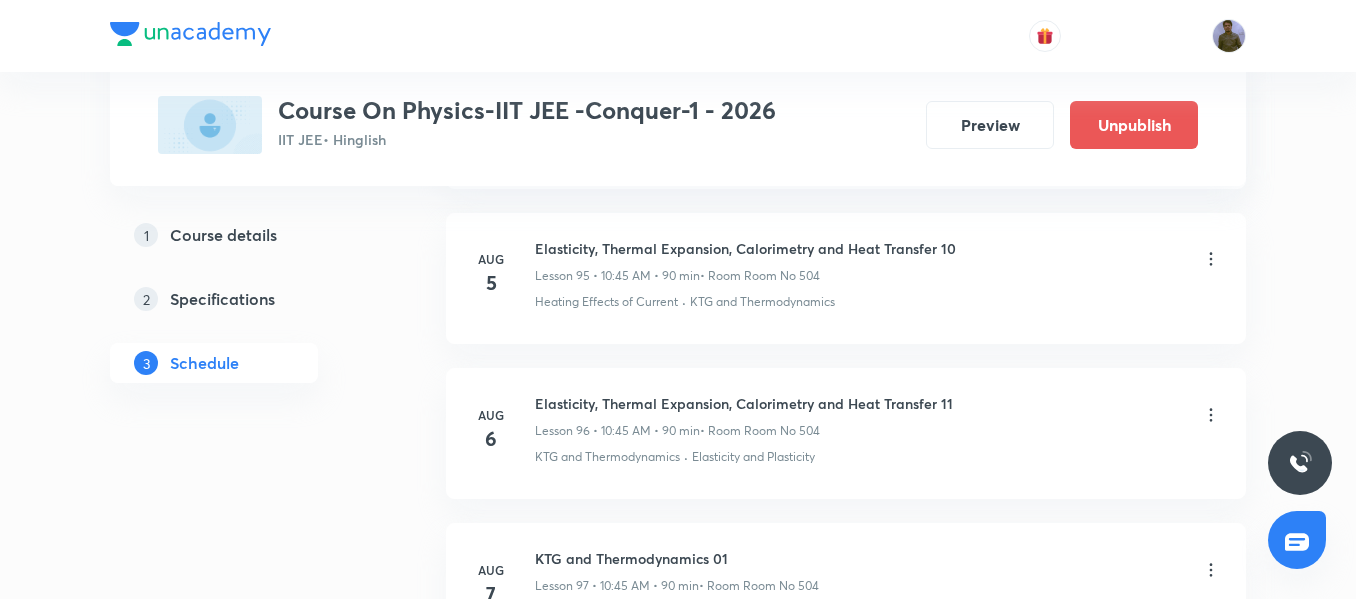 click on "Elasticity, Thermal Expansion, Calorimetry and Heat Transfer 11 Lesson 96 • [TIME] • [DURATION] • Room Room No 504" at bounding box center (744, 416) 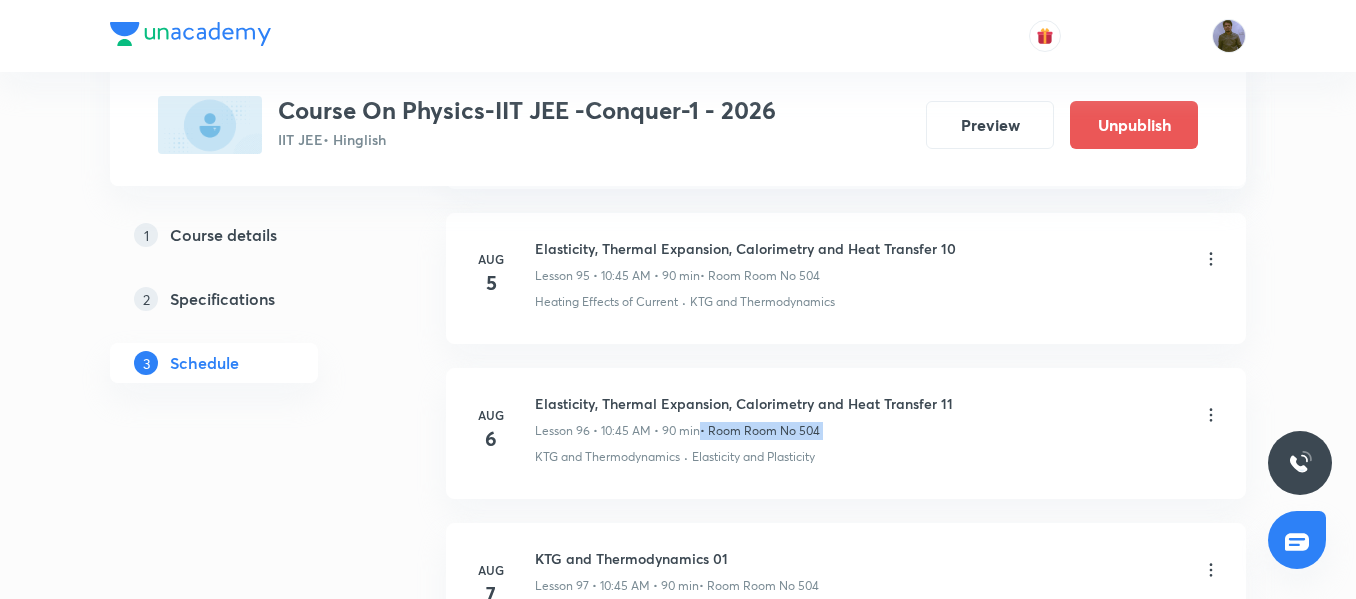 click on "Elasticity, Thermal Expansion, Calorimetry and Heat Transfer 11 Lesson 96 • [TIME] • [DURATION] • Room Room No 504" at bounding box center [744, 416] 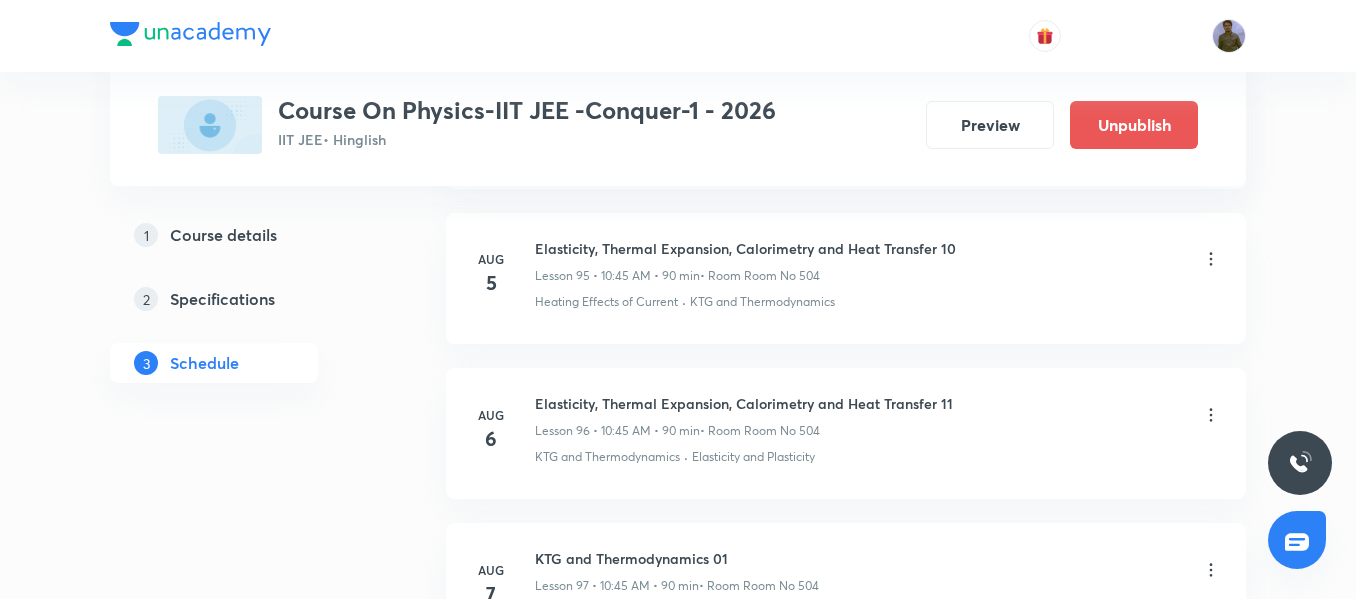 click on "Elasticity, Thermal Expansion, Calorimetry and Heat Transfer 11" at bounding box center [744, 403] 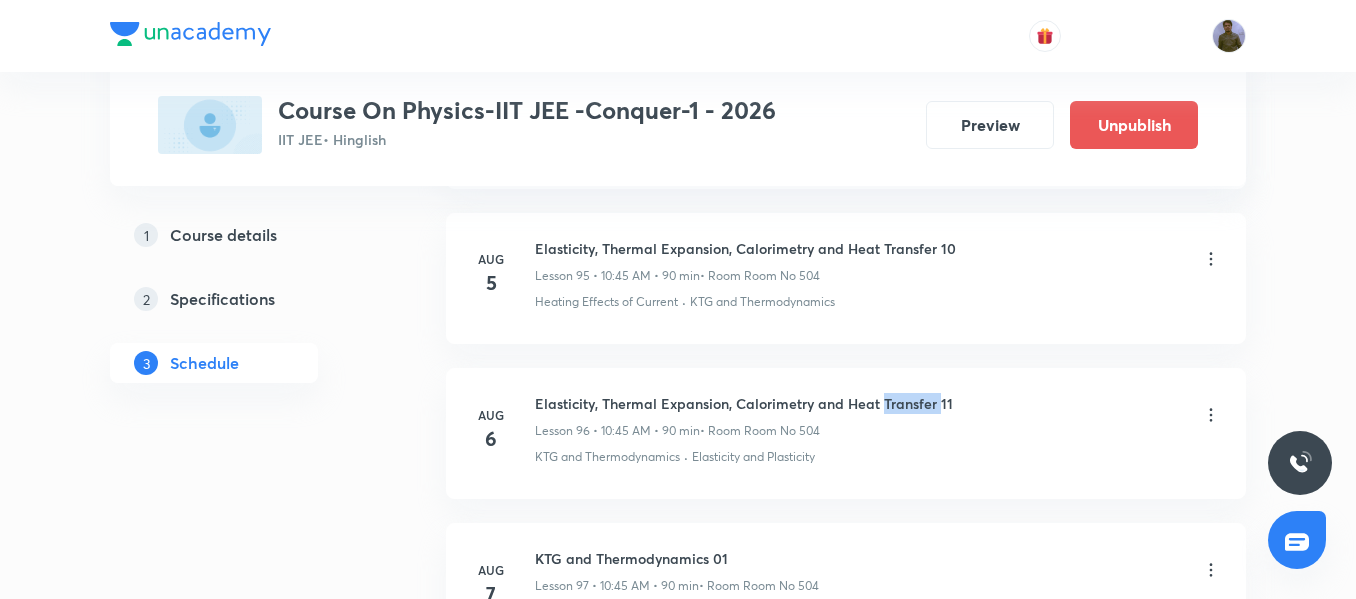click on "Elasticity, Thermal Expansion, Calorimetry and Heat Transfer 11" at bounding box center (744, 403) 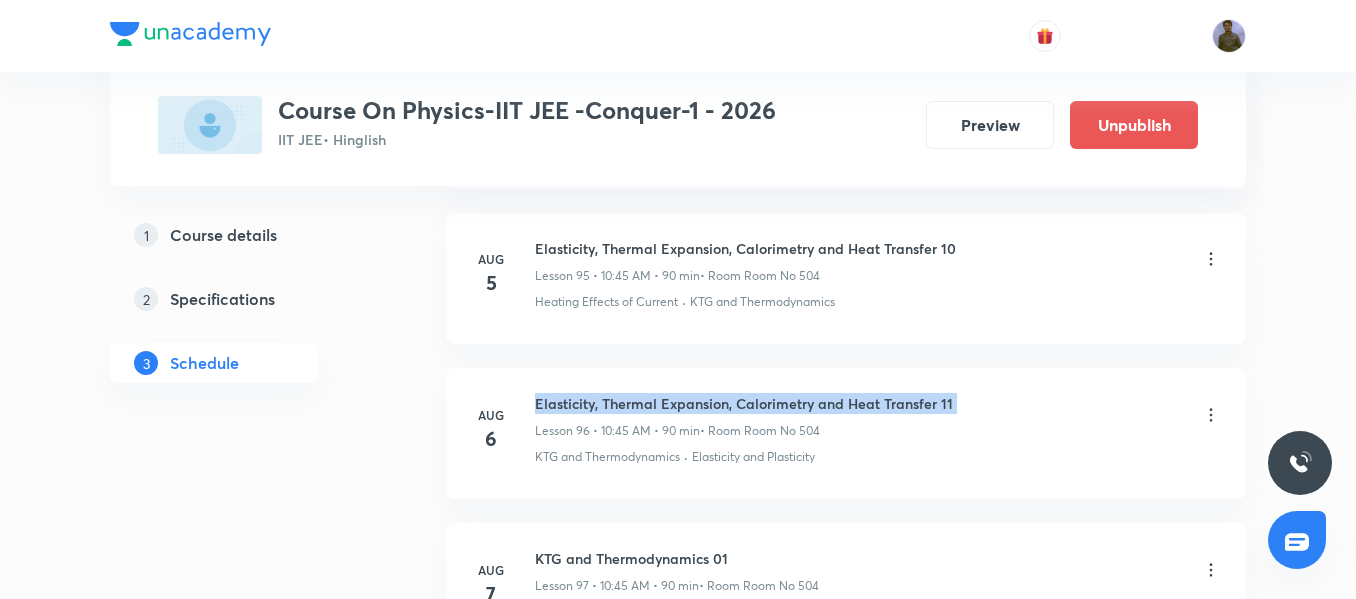 click on "Elasticity, Thermal Expansion, Calorimetry and Heat Transfer 11" at bounding box center (744, 403) 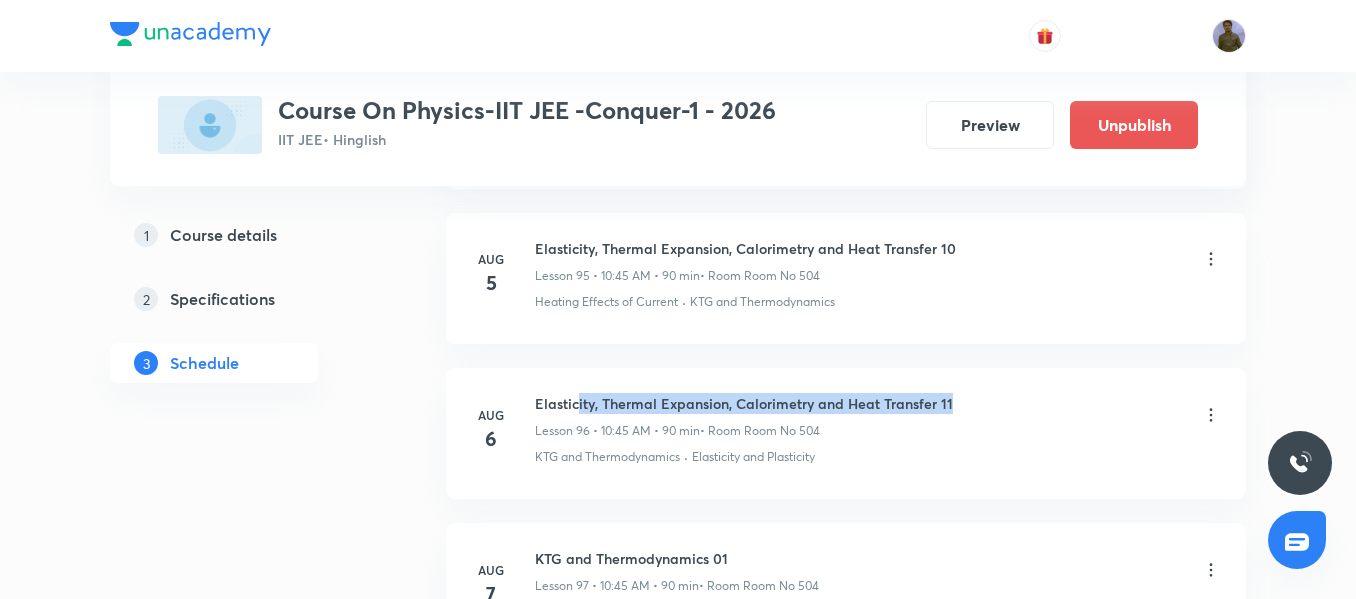drag, startPoint x: 963, startPoint y: 404, endPoint x: 578, endPoint y: 392, distance: 385.18698 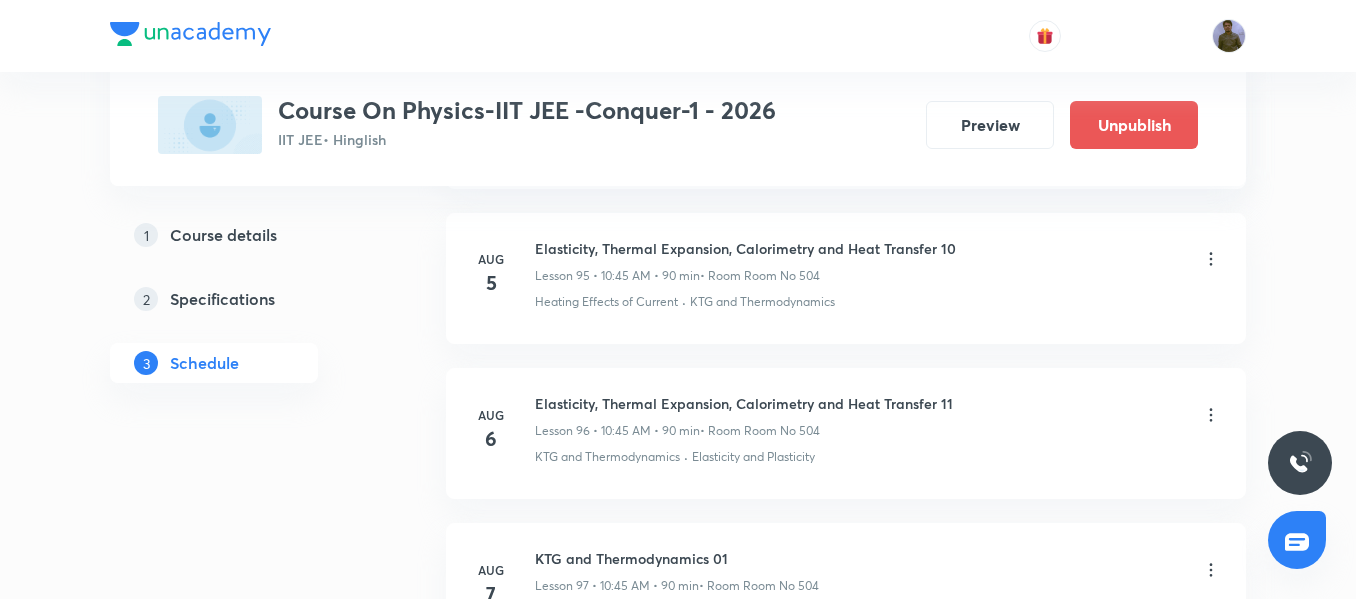 click on "Elasticity, Thermal Expansion, Calorimetry and Heat Transfer 11" at bounding box center [744, 403] 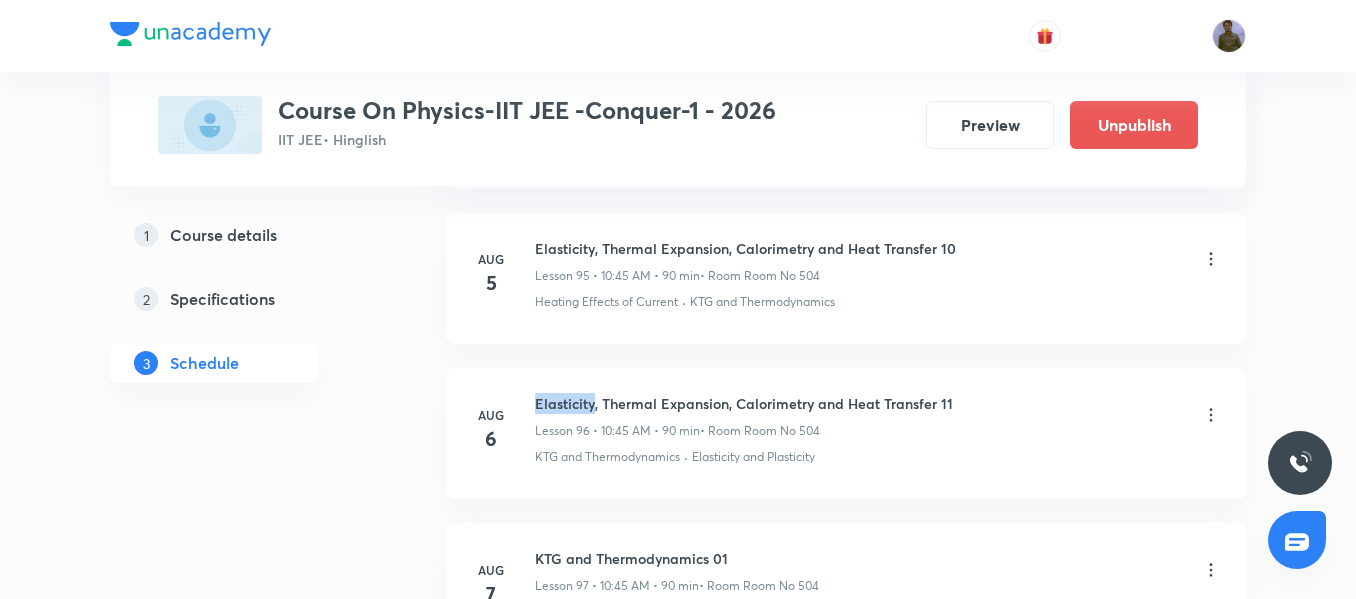 click on "Elasticity, Thermal Expansion, Calorimetry and Heat Transfer 11" at bounding box center [744, 403] 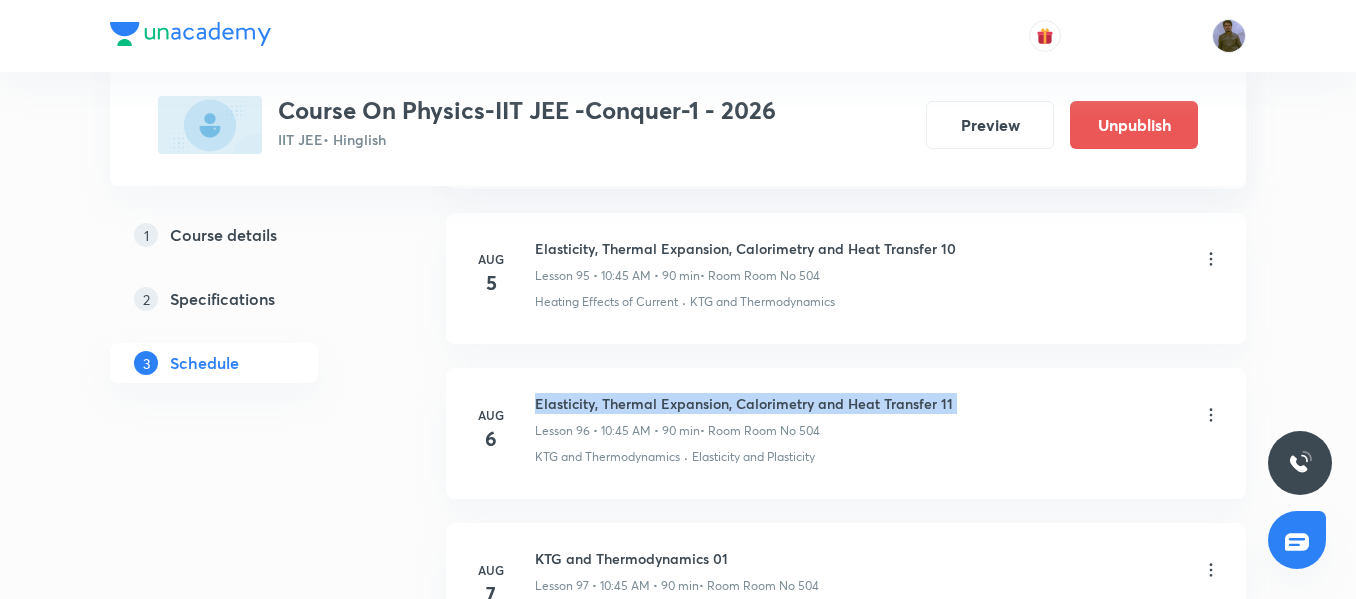 click on "Elasticity, Thermal Expansion, Calorimetry and Heat Transfer 11" at bounding box center [744, 403] 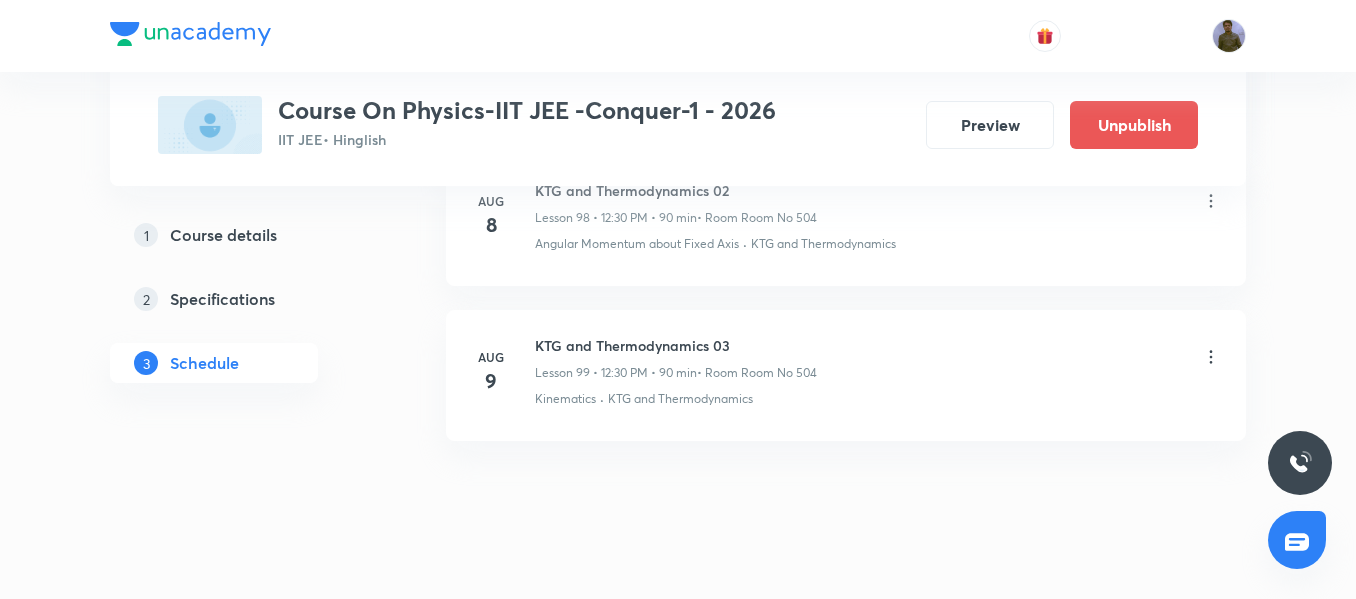 scroll, scrollTop: 16354, scrollLeft: 0, axis: vertical 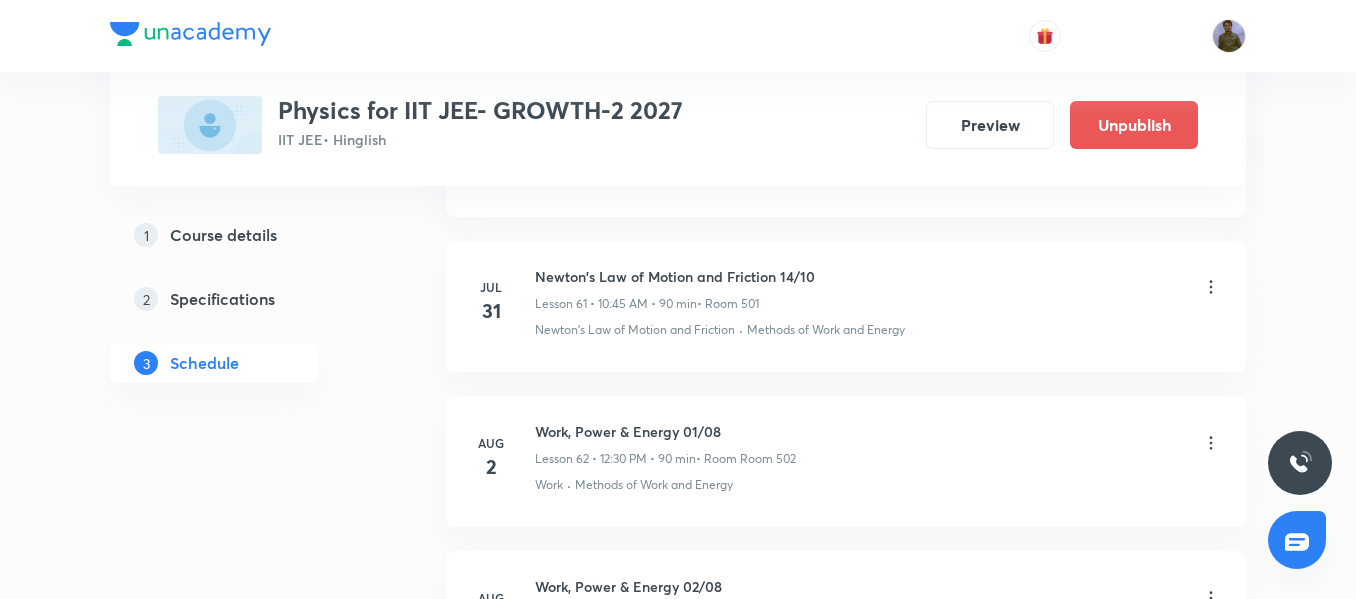 click on "Newton's Law of Motion and Friction 14/10" at bounding box center [675, 276] 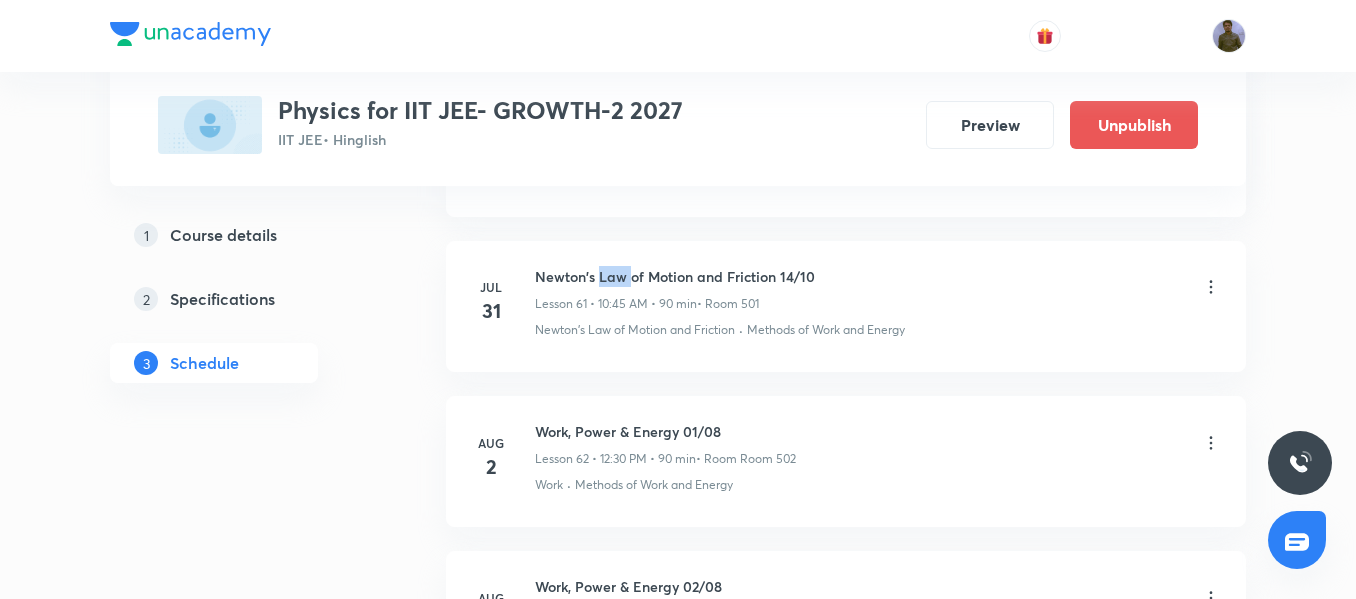 click on "Newton's Law of Motion and Friction 14/10" at bounding box center [675, 276] 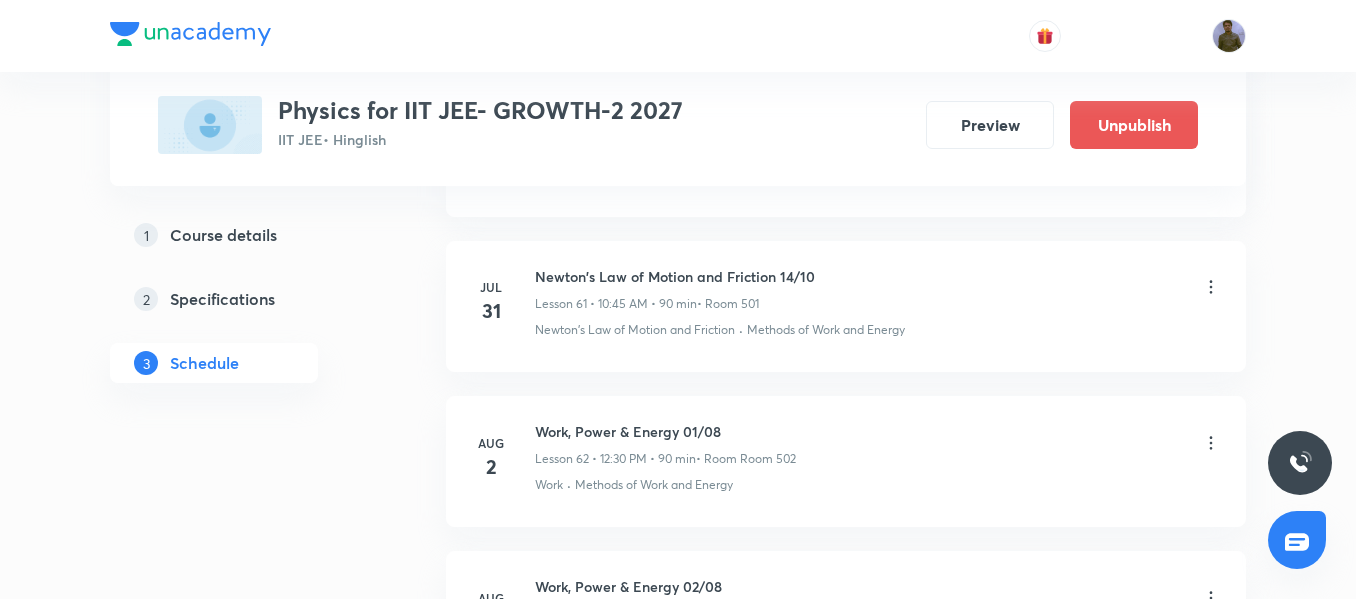 click on "Newton's Law of Motion and Friction 14/10" at bounding box center [675, 276] 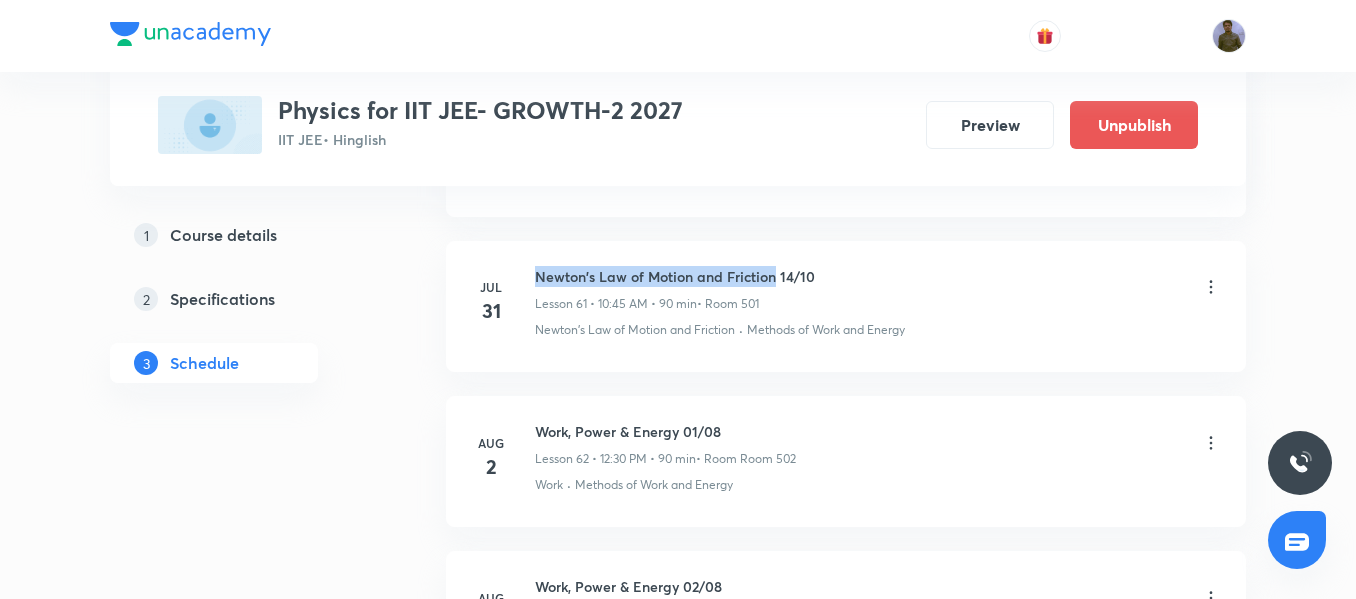 drag, startPoint x: 534, startPoint y: 275, endPoint x: 775, endPoint y: 286, distance: 241.2509 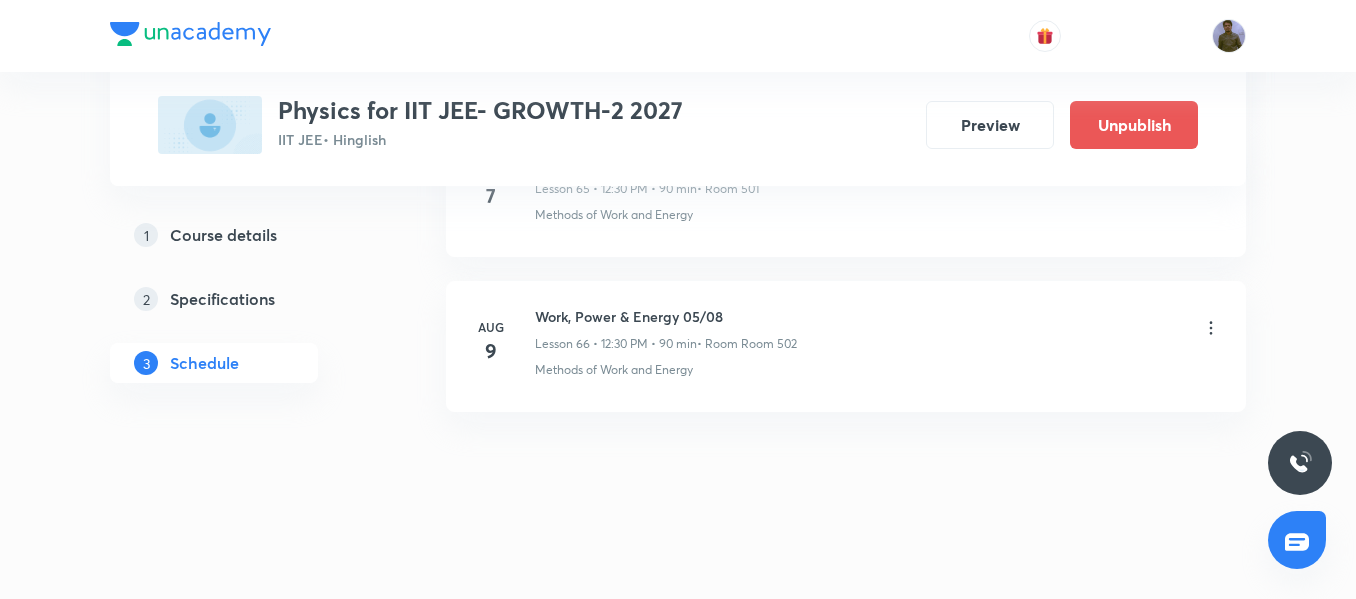 scroll, scrollTop: 11237, scrollLeft: 0, axis: vertical 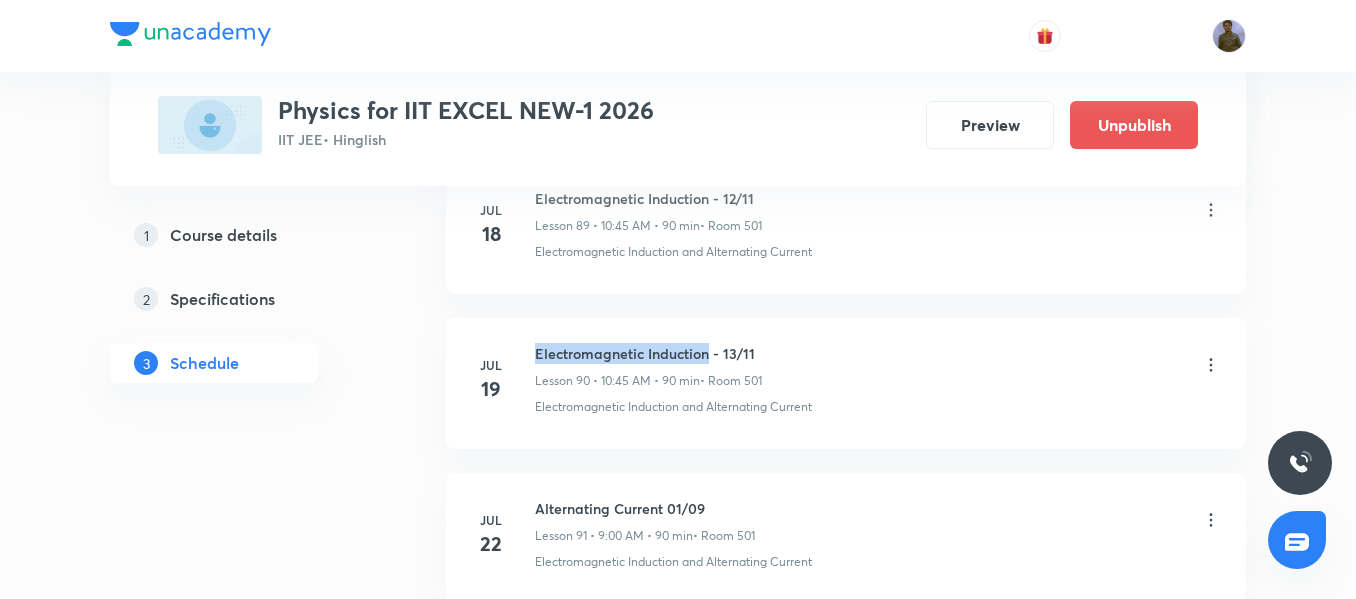drag, startPoint x: 535, startPoint y: 351, endPoint x: 710, endPoint y: 341, distance: 175.28548 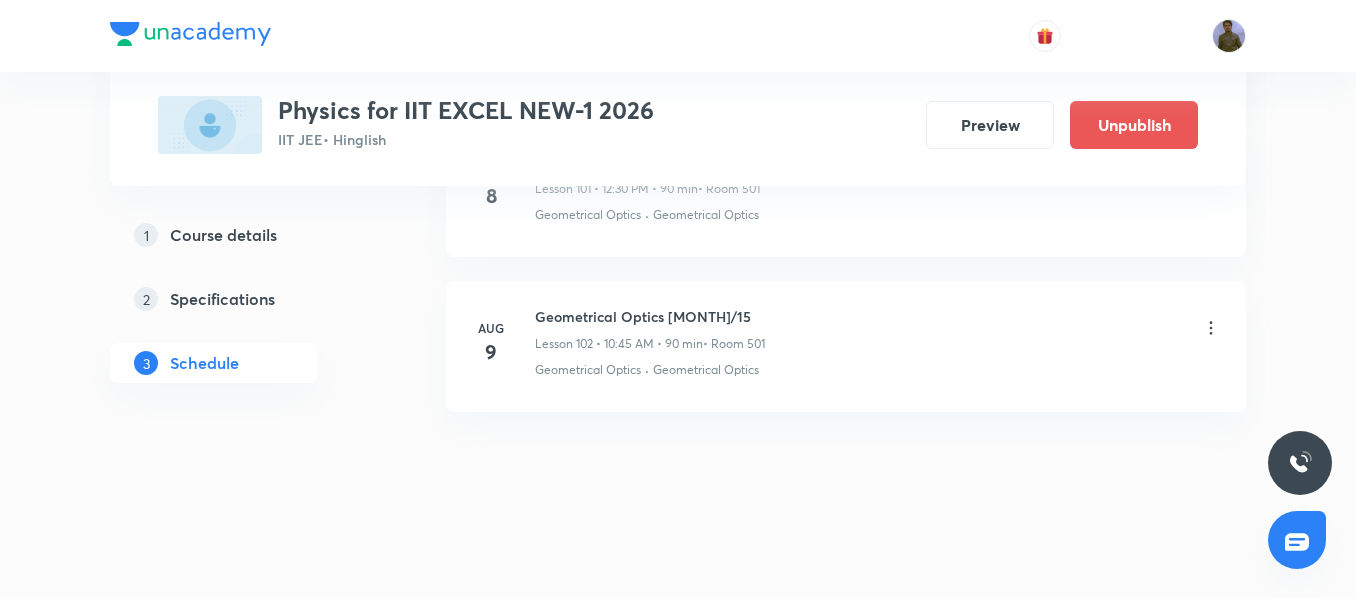 scroll, scrollTop: 16816, scrollLeft: 0, axis: vertical 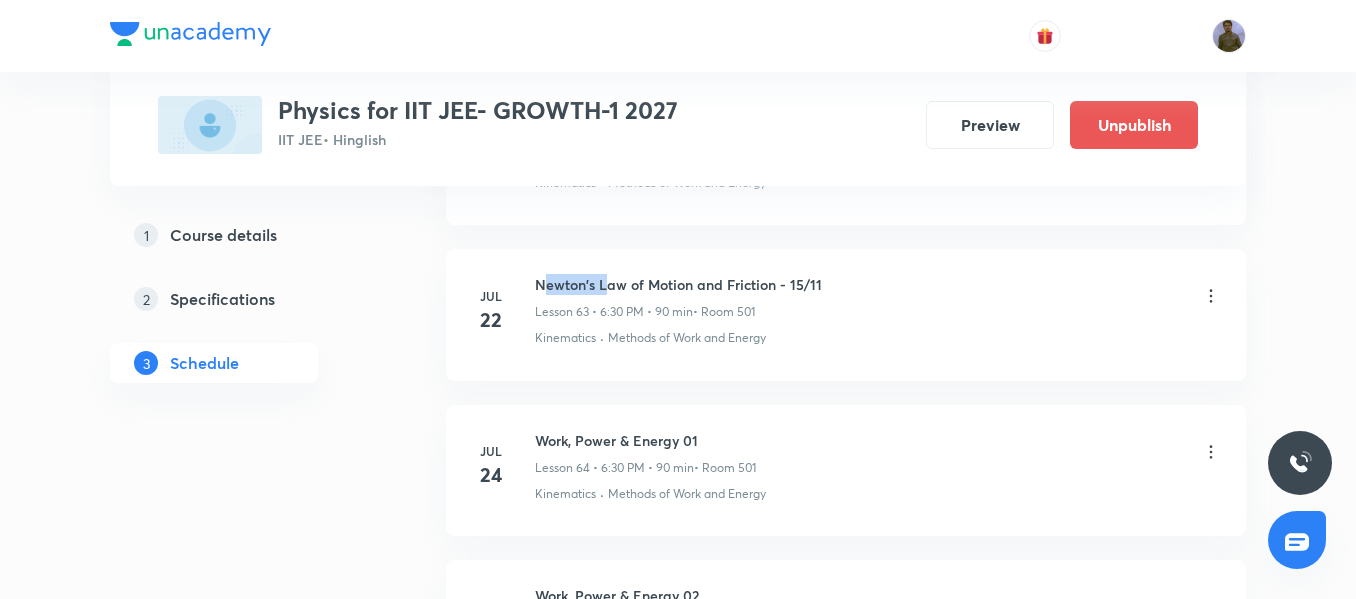 drag, startPoint x: 542, startPoint y: 284, endPoint x: 610, endPoint y: 284, distance: 68 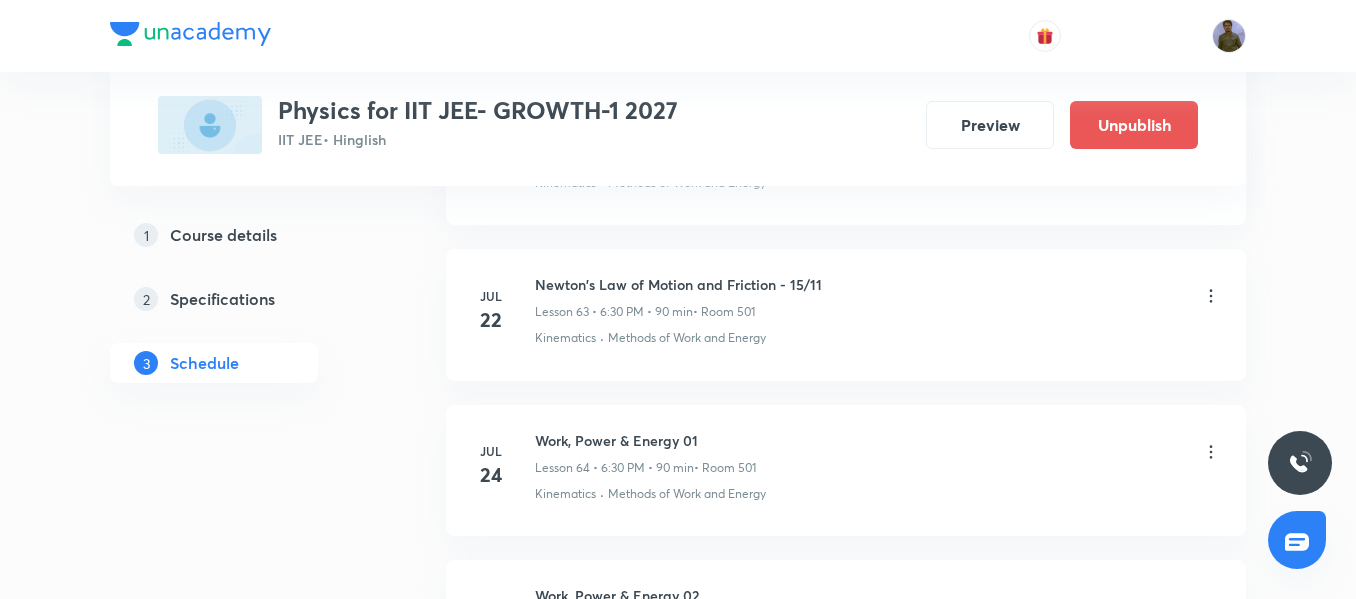 click on "Newton's Law of Motion and Friction - 15/11" at bounding box center [678, 284] 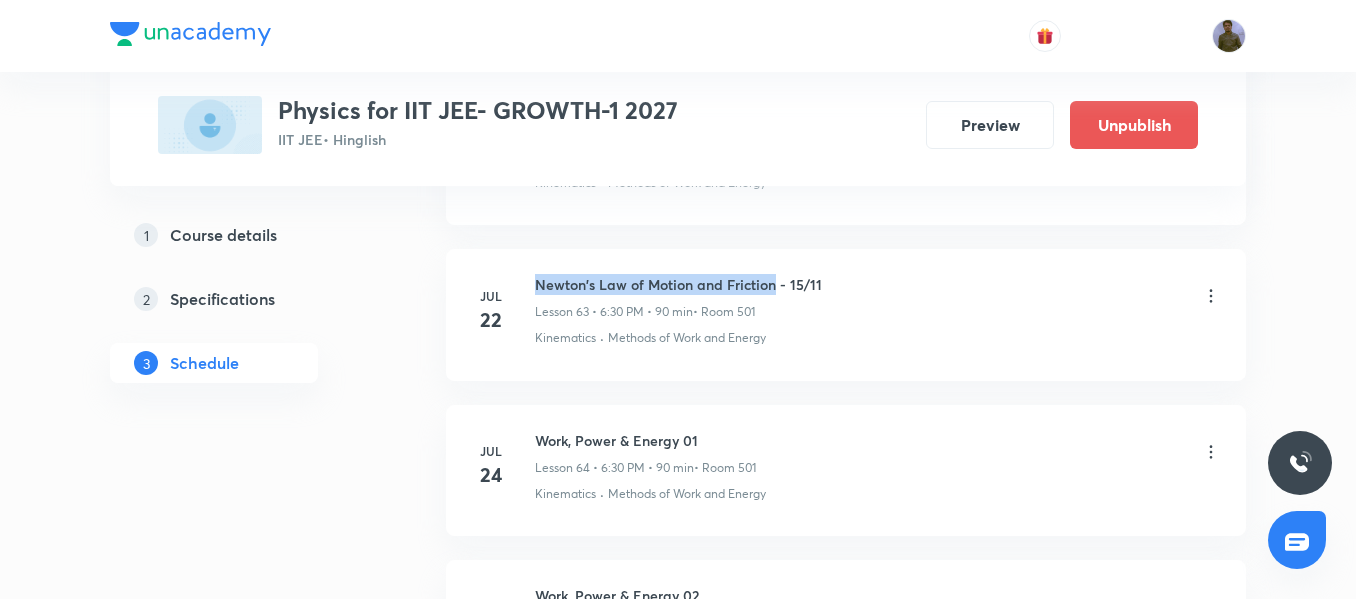 drag, startPoint x: 535, startPoint y: 284, endPoint x: 774, endPoint y: 277, distance: 239.1025 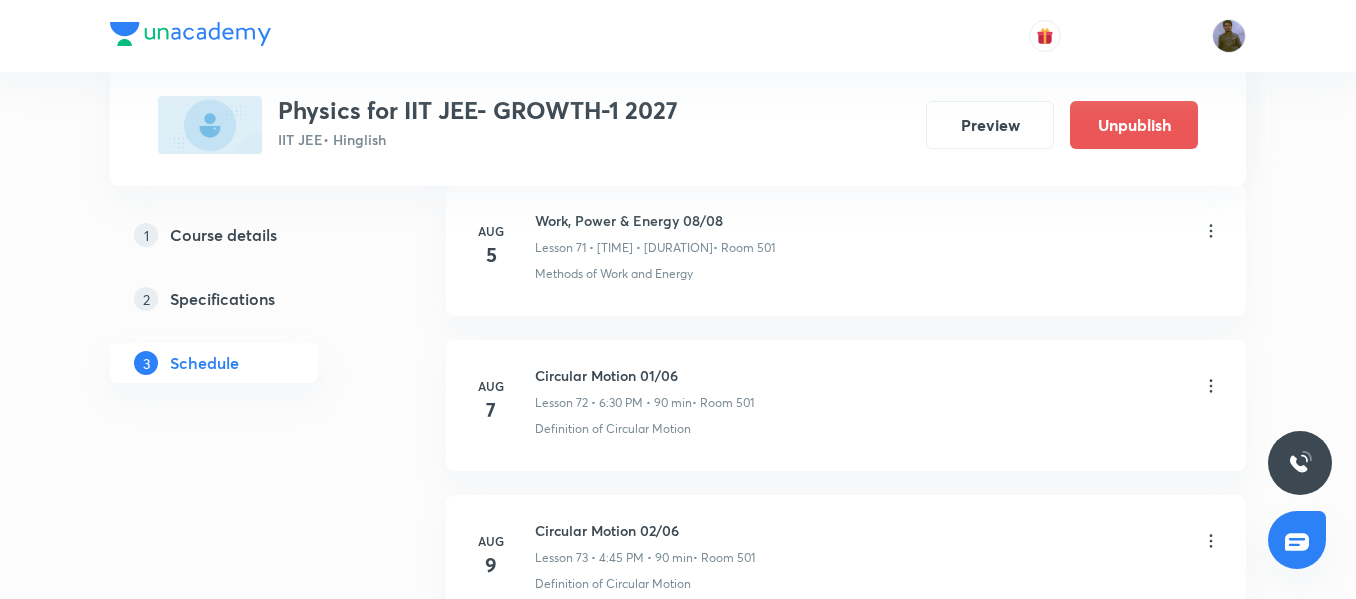 scroll, scrollTop: 12323, scrollLeft: 0, axis: vertical 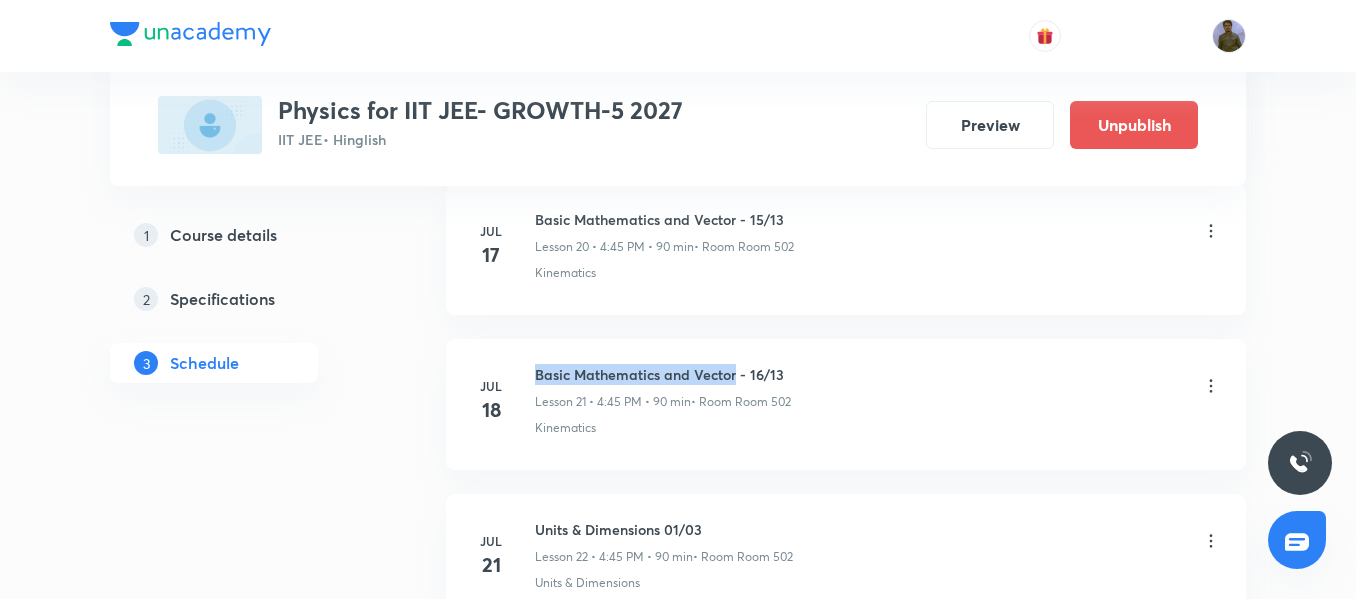 drag, startPoint x: 531, startPoint y: 370, endPoint x: 734, endPoint y: 380, distance: 203.24615 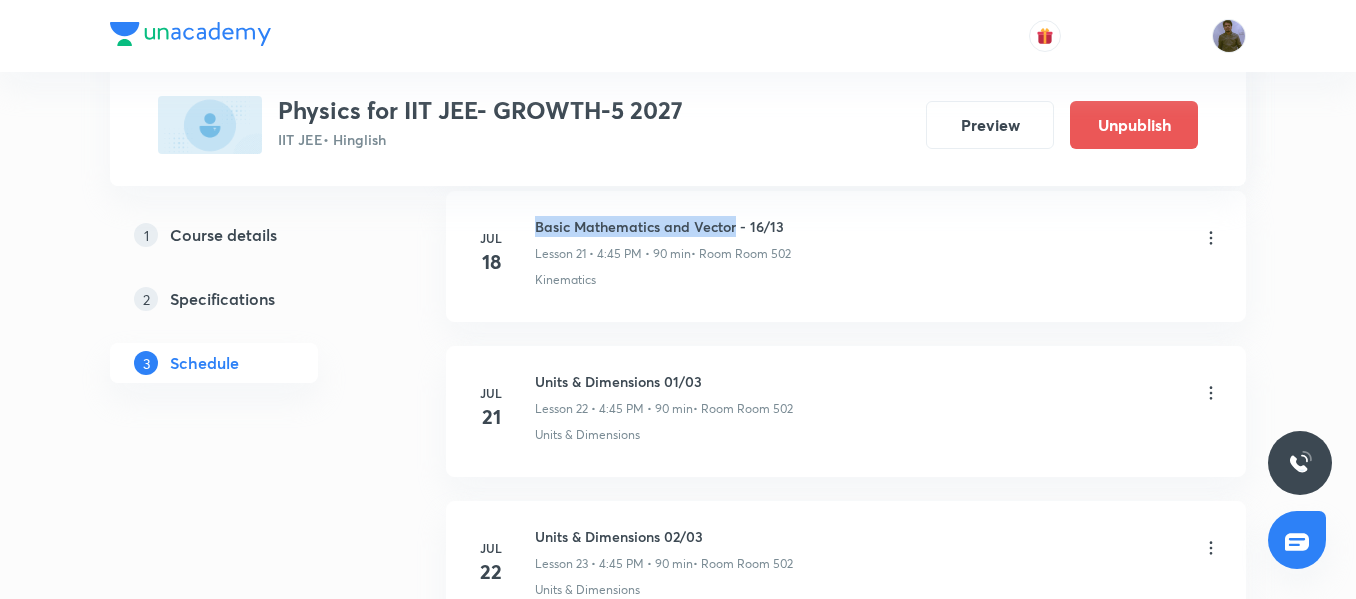 scroll, scrollTop: 4300, scrollLeft: 0, axis: vertical 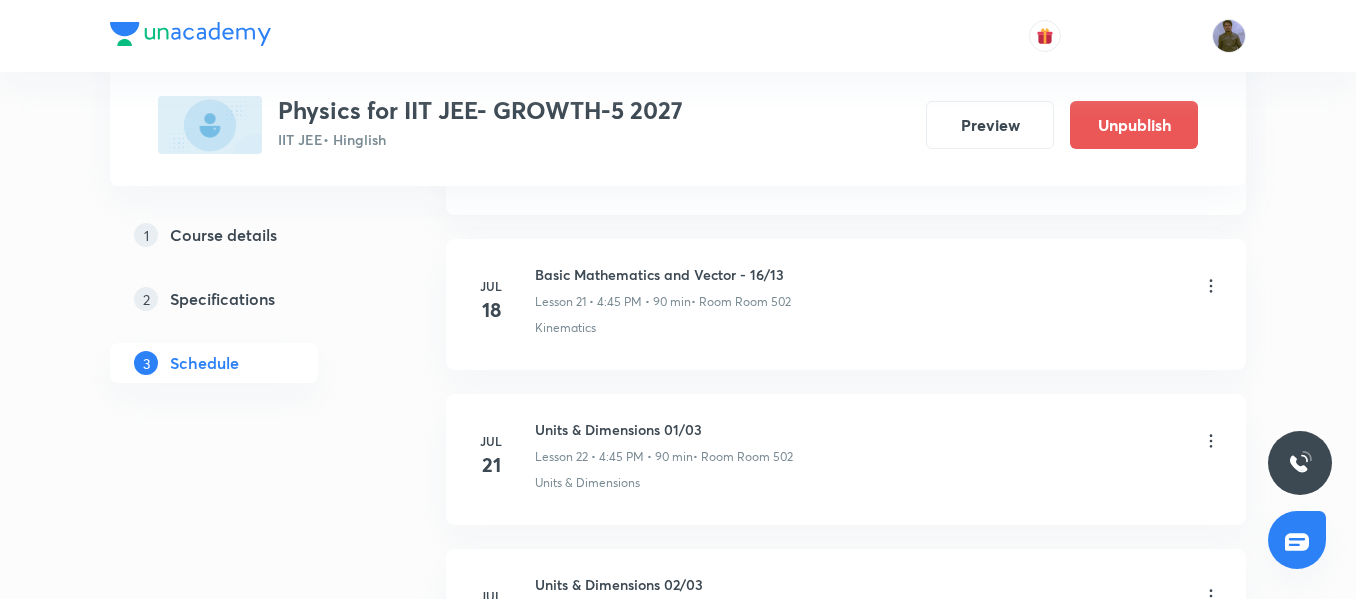 click on "[MONTH] 18 Basic Mathematics and Vector - 16/13 Lesson 21 • 4:45 PM • 90 min  • Room Room 502 Kinematics" at bounding box center (846, 304) 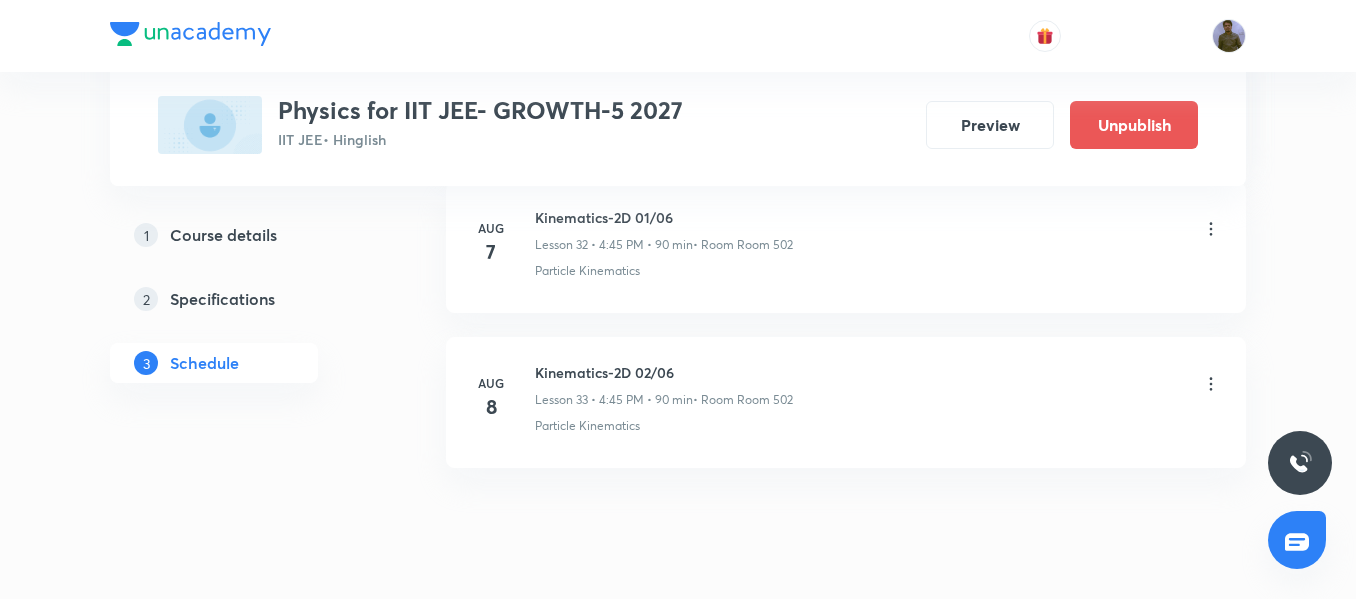 scroll, scrollTop: 6100, scrollLeft: 0, axis: vertical 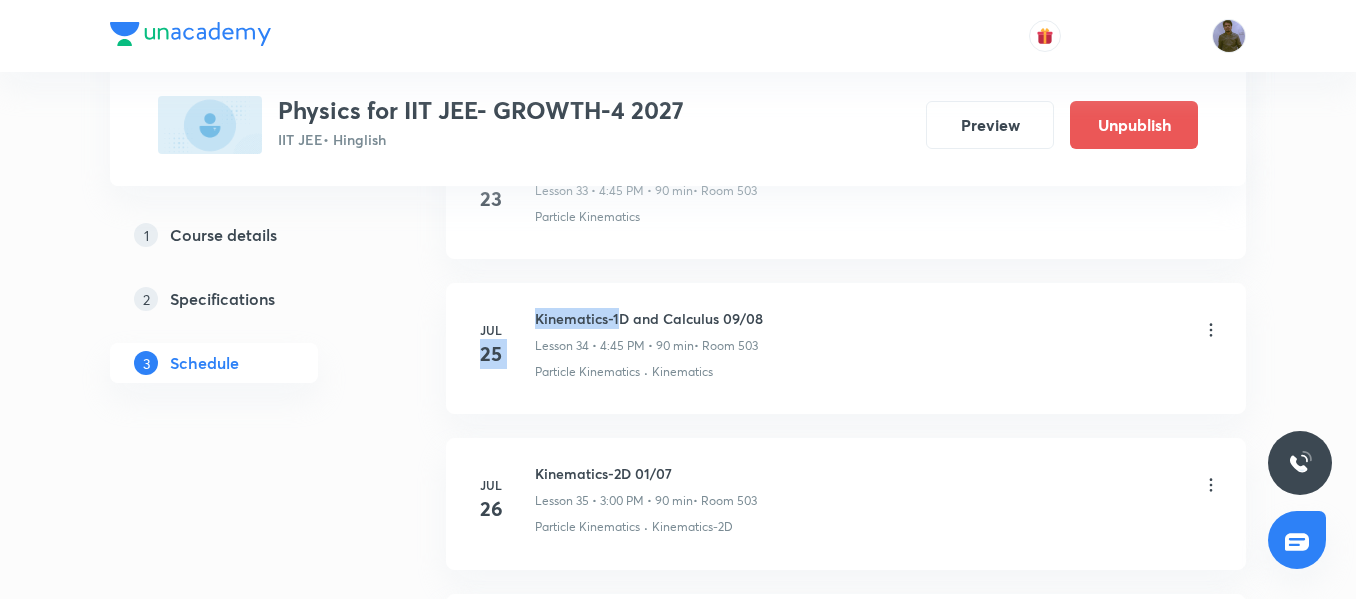drag, startPoint x: 533, startPoint y: 319, endPoint x: 620, endPoint y: 321, distance: 87.02299 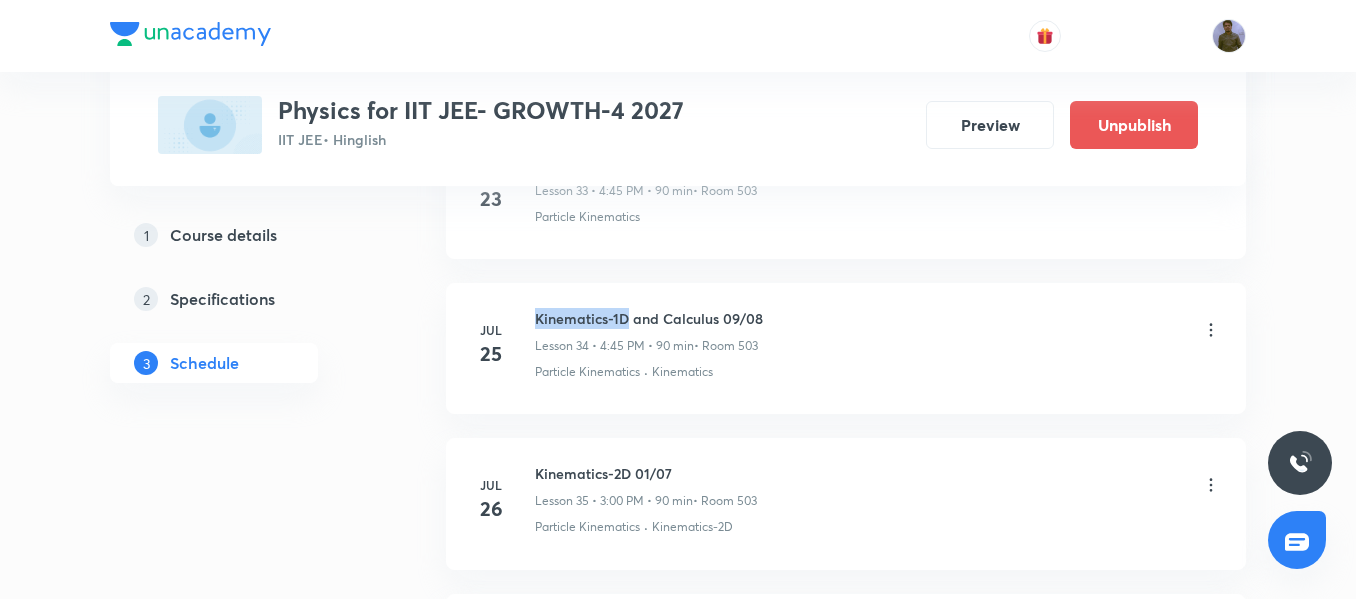drag, startPoint x: 537, startPoint y: 318, endPoint x: 629, endPoint y: 322, distance: 92.086914 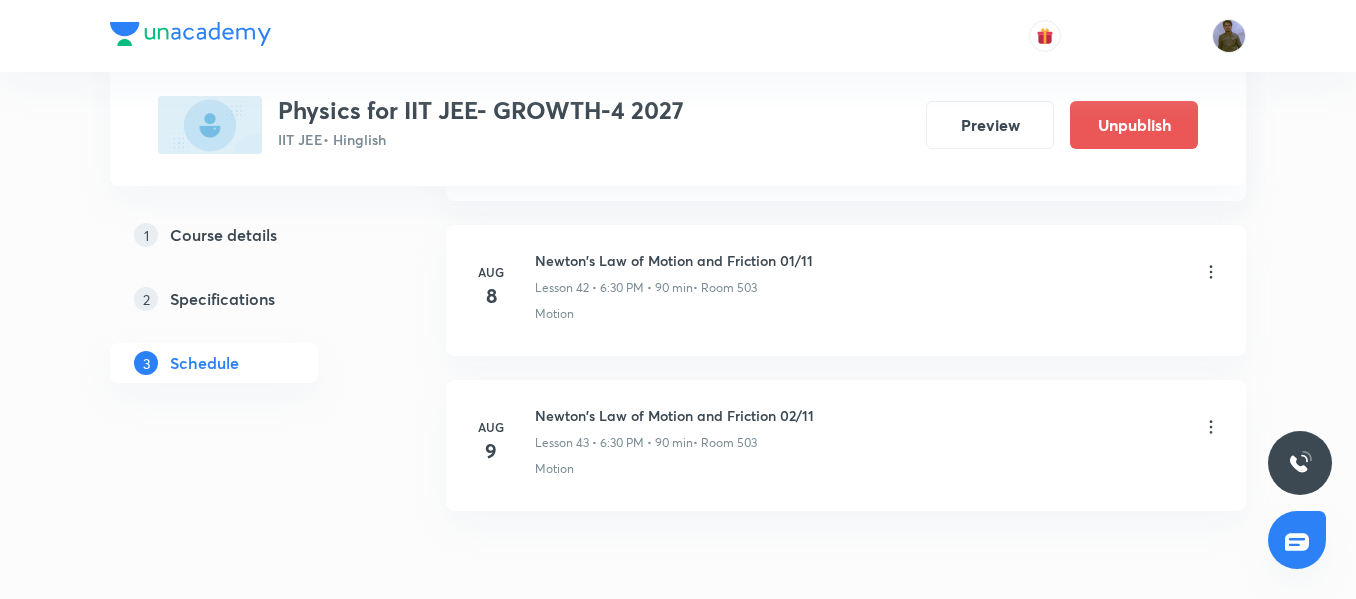 scroll, scrollTop: 7671, scrollLeft: 0, axis: vertical 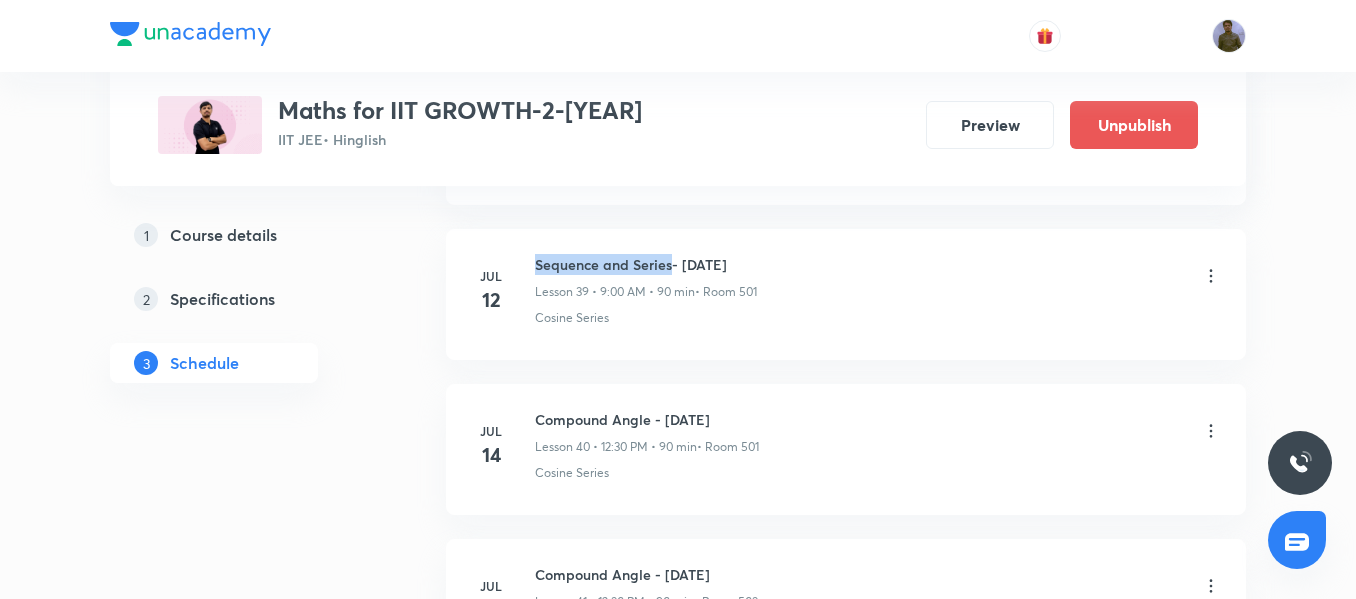 drag, startPoint x: 538, startPoint y: 262, endPoint x: 669, endPoint y: 255, distance: 131.18689 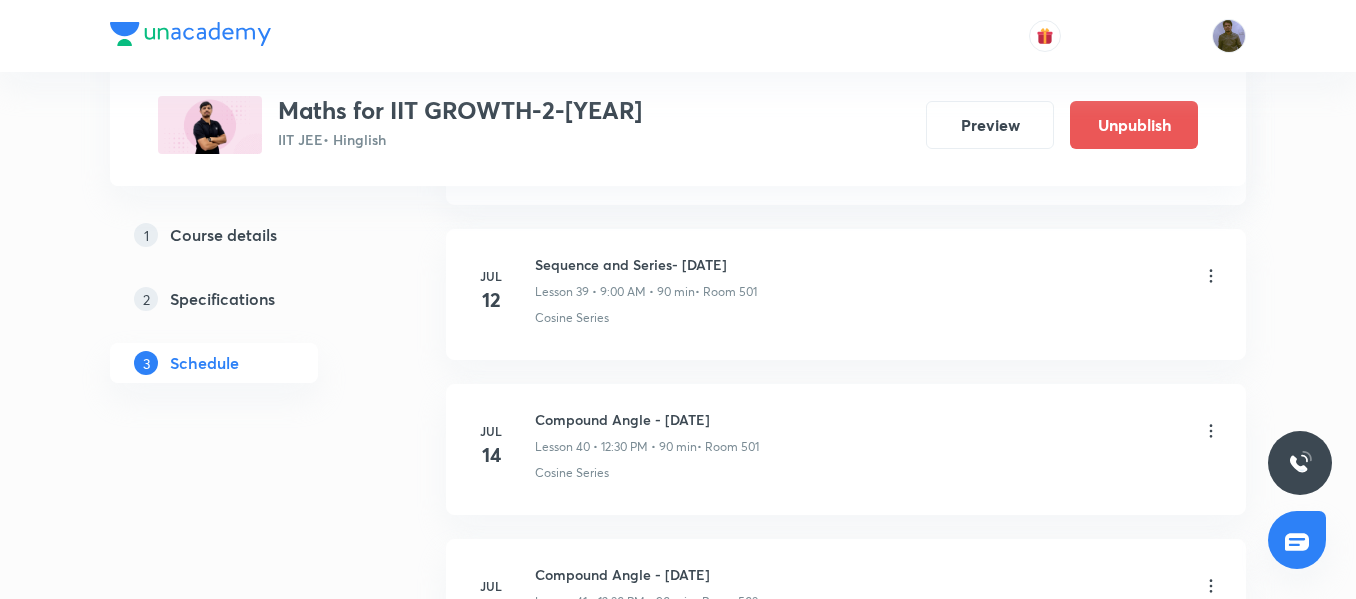 click on "Cosine Series" at bounding box center [878, 318] 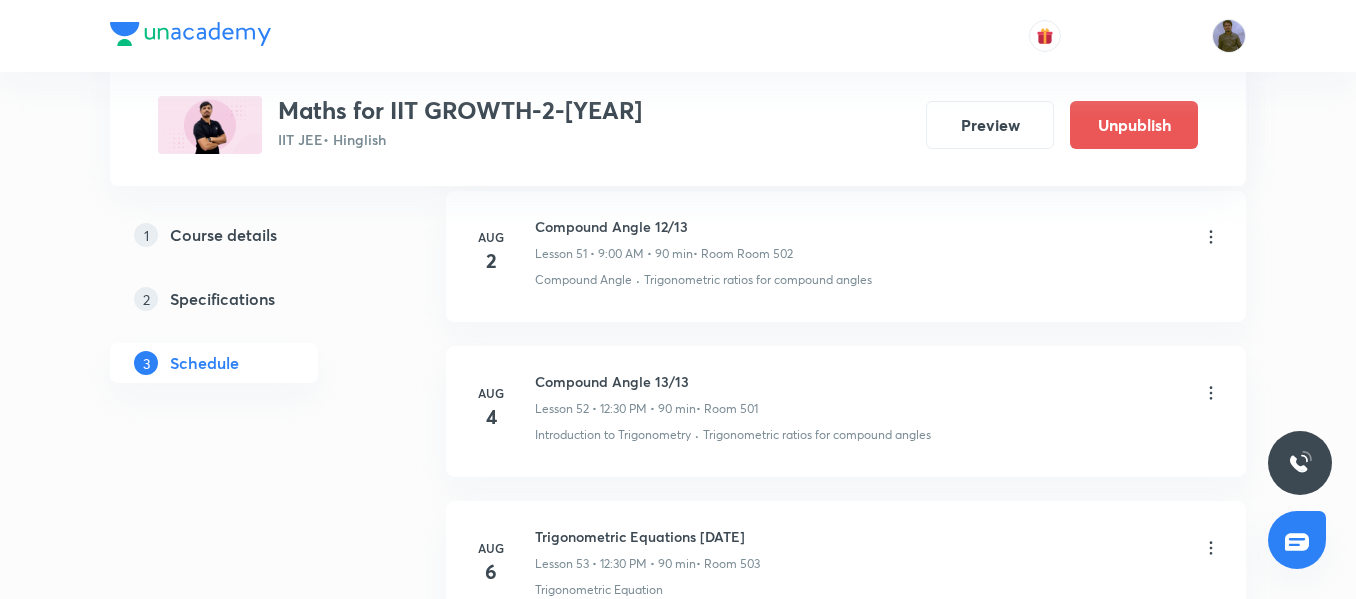 scroll, scrollTop: 9100, scrollLeft: 0, axis: vertical 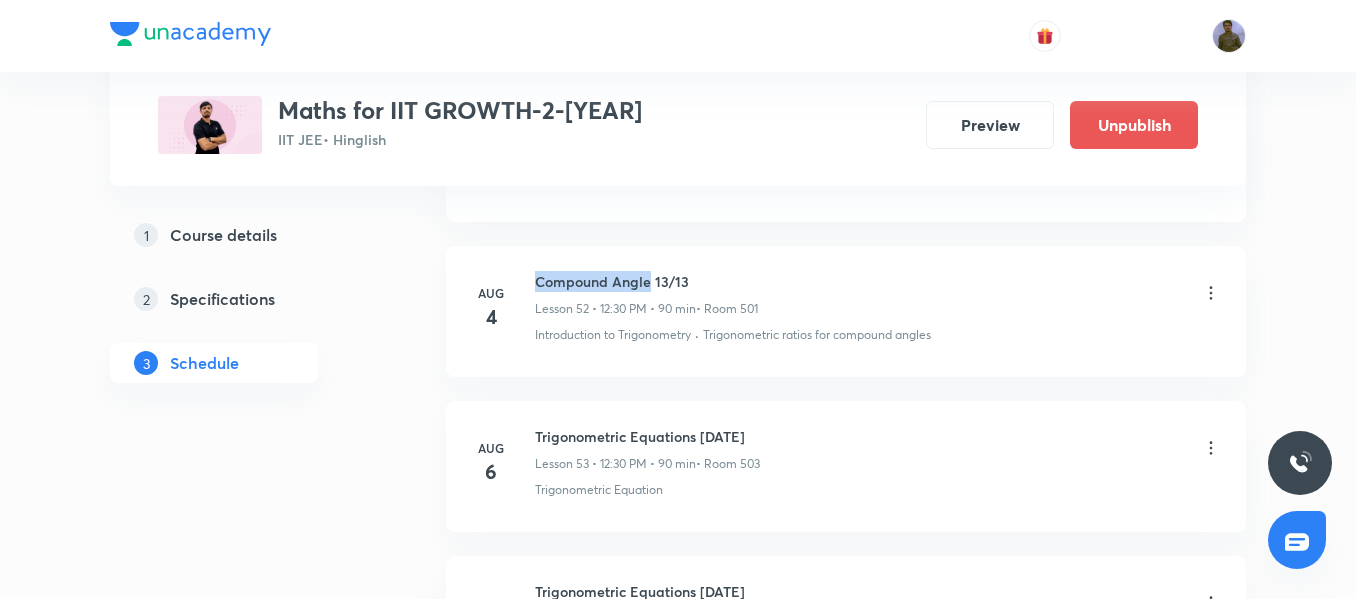 drag, startPoint x: 536, startPoint y: 285, endPoint x: 652, endPoint y: 281, distance: 116.06895 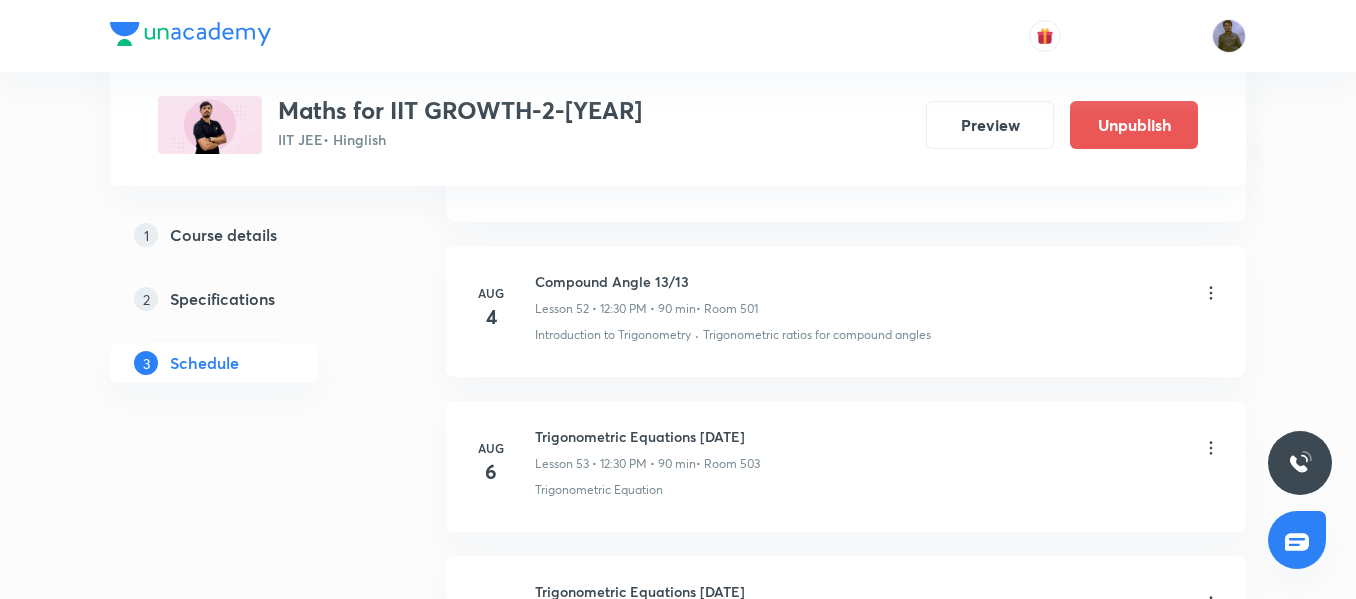 click on "May 16 Fundamental of Mathamatics Lesson 1 • 12:30 PM • 90 min  • Room 306 Cosine Series May 17 Fundamental of Mathematics Lesson 2 • 3:00 PM • 90 min  • Room 306 Cosine Series May 18 Fundamental of Mathematics Lesson 3 • 9:00 AM • 75 min  • Room 306 Cosine Series May 18 Fundamental of Mathematics Lesson 4 • 10:45 AM • 90 min  • Room 306 Cosine Series May 19 Fundamental of Mathematics -05/17 Lesson 5 • 10:45 AM • 90 min  • Room 306 Cosine Series May 22 Fundamental of Mathematics -06/17 Lesson 6 • 12:30 PM • 90 min  • Room 506 Cosine Series May 23 Fundamental of Mathematics -07/17 Lesson 7 • 12:30 PM • 90 min  • Room 306 Cosine Series May 24 Fundamental of Mathematics -08/17 Lesson 8 • 3:00 PM • 90 min  • Room 306 Cosine Series May 24 Fundamental of Mathematics -09/17 Lesson 9 • 6:30 PM • 90 min  • Room 506 Cosine Series May 26 Fundamental of Mathematics -10/17 Lesson 10 • 12:30 PM • 90 min  • Room 306 Cosine Series May 29  • Room 506 May" at bounding box center (846, -3410) 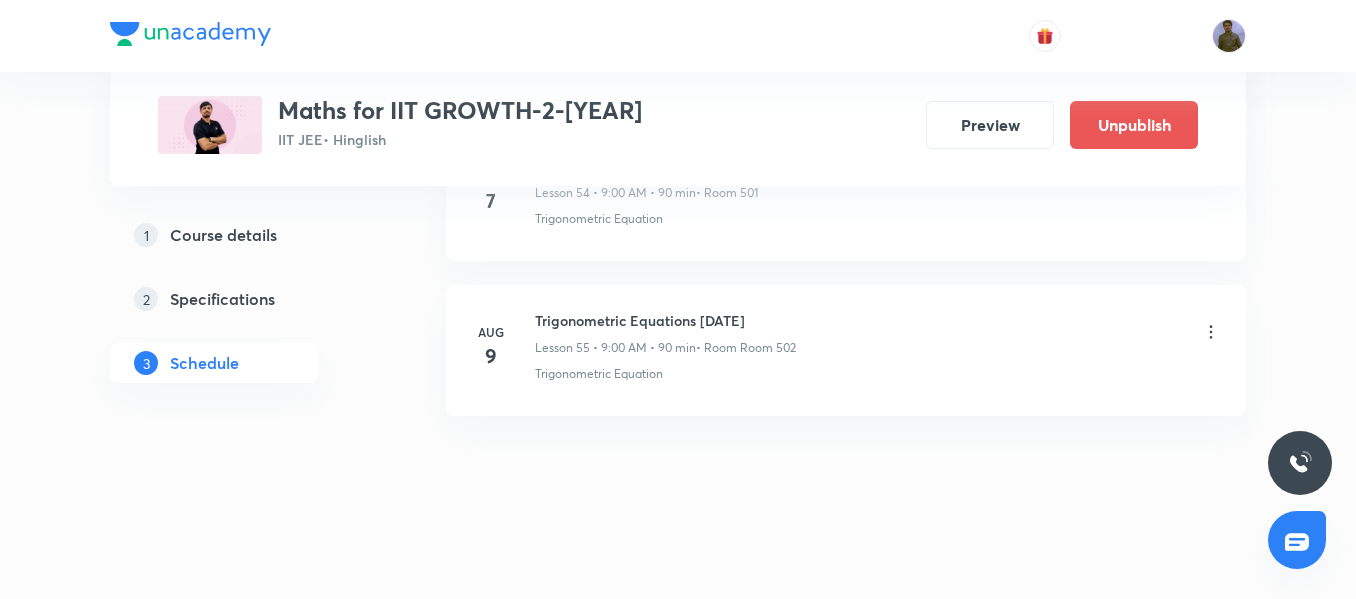 scroll, scrollTop: 9531, scrollLeft: 0, axis: vertical 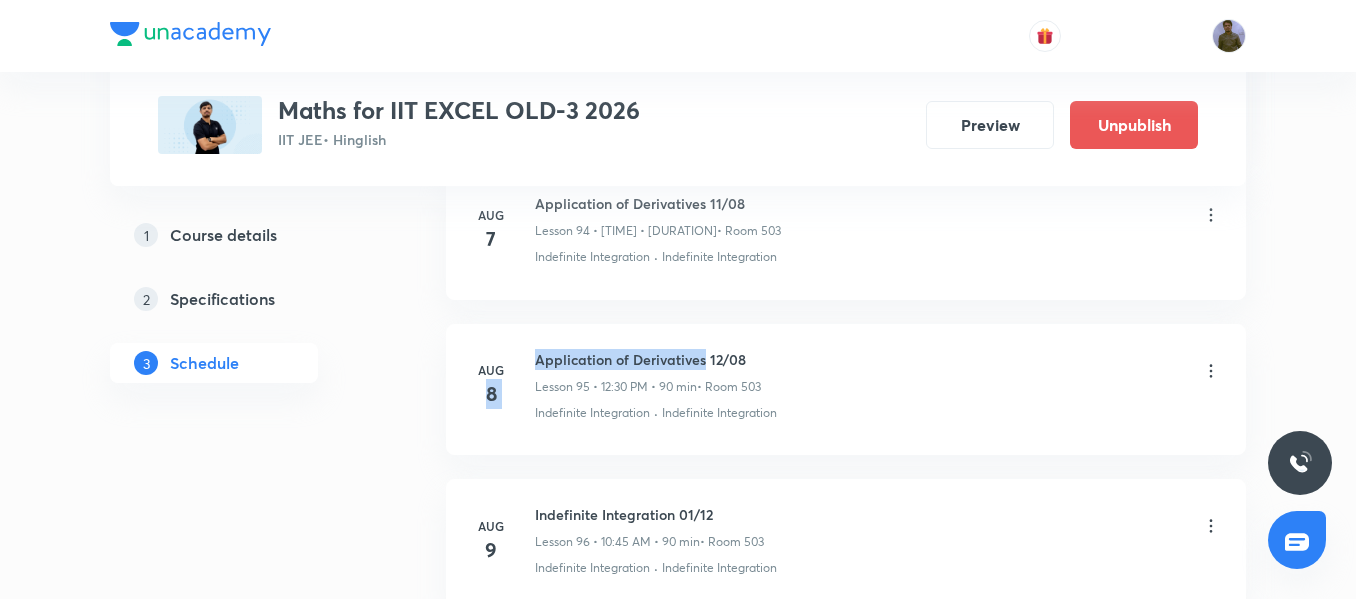 drag, startPoint x: 534, startPoint y: 362, endPoint x: 706, endPoint y: 360, distance: 172.01163 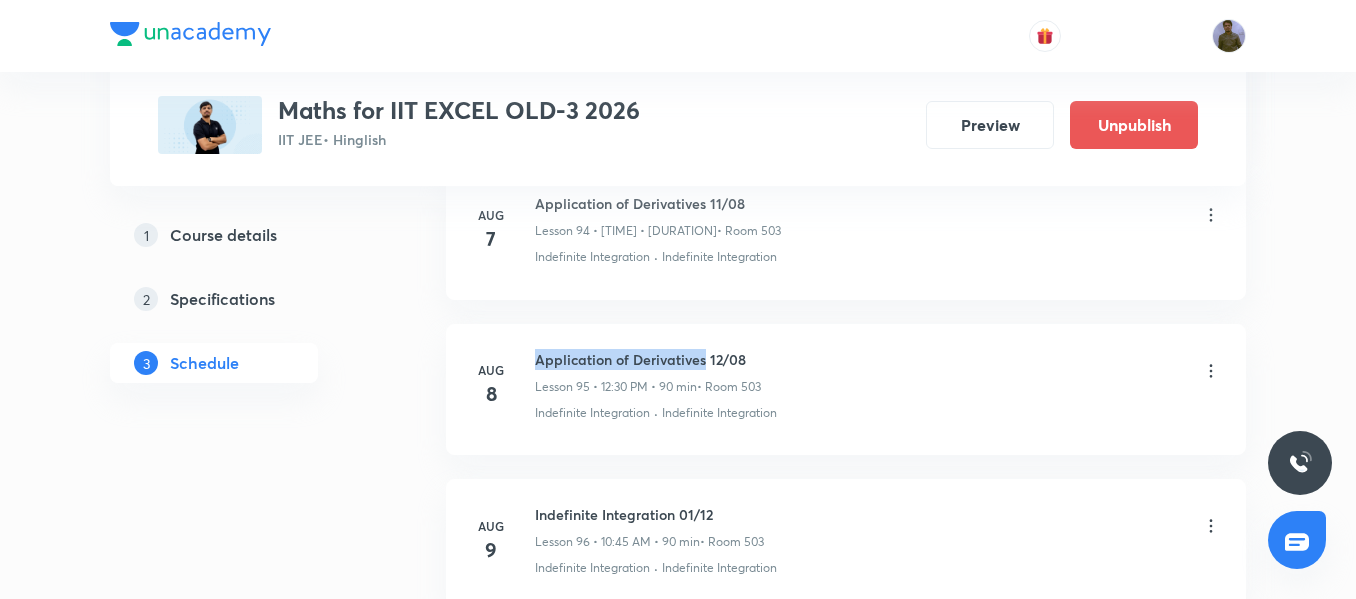 drag, startPoint x: 706, startPoint y: 360, endPoint x: 534, endPoint y: 360, distance: 172 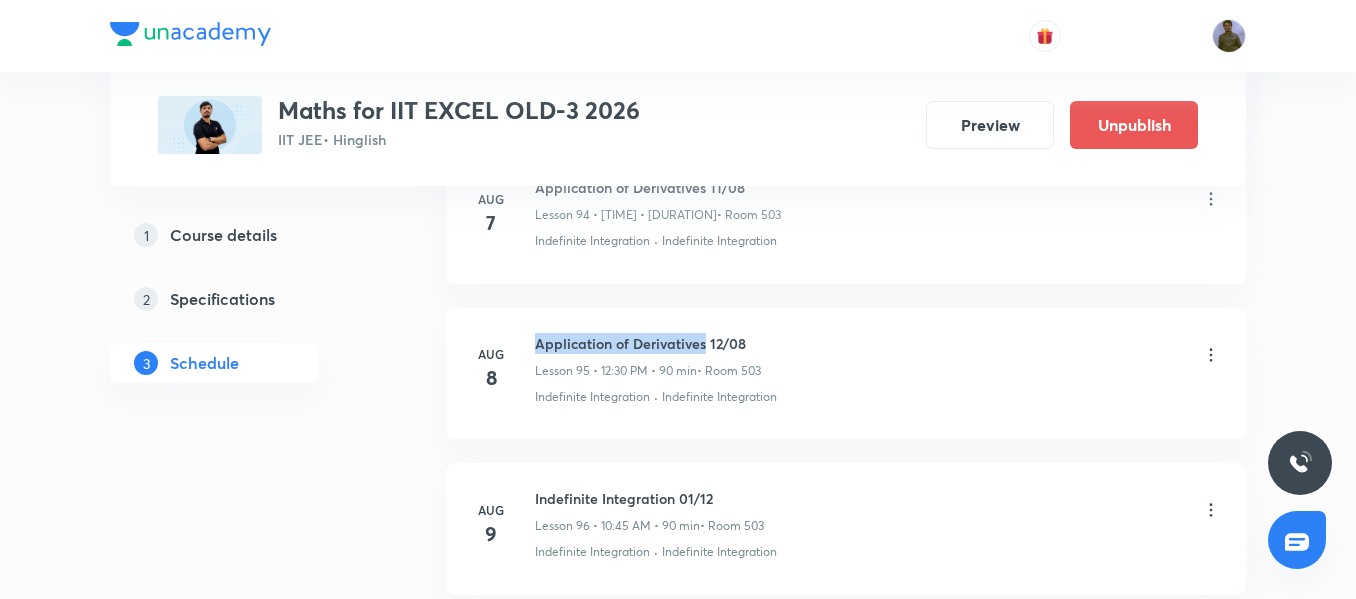 scroll, scrollTop: 15688, scrollLeft: 0, axis: vertical 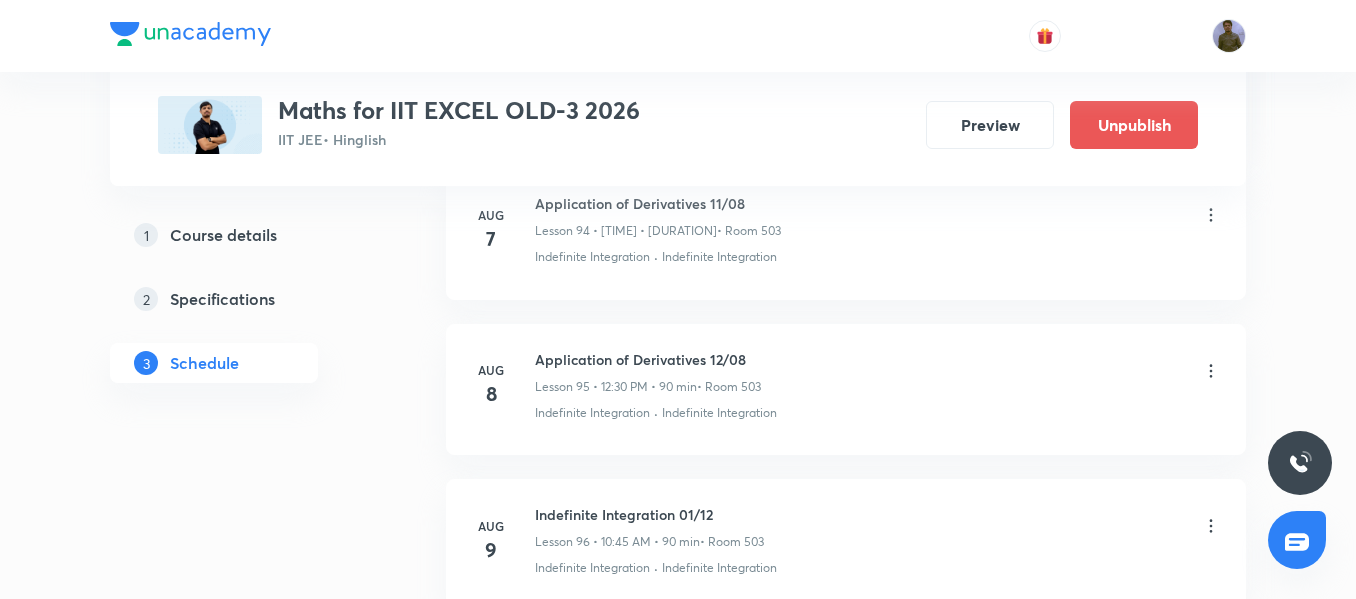click on "Application of Derivatives 12/08" at bounding box center (648, 359) 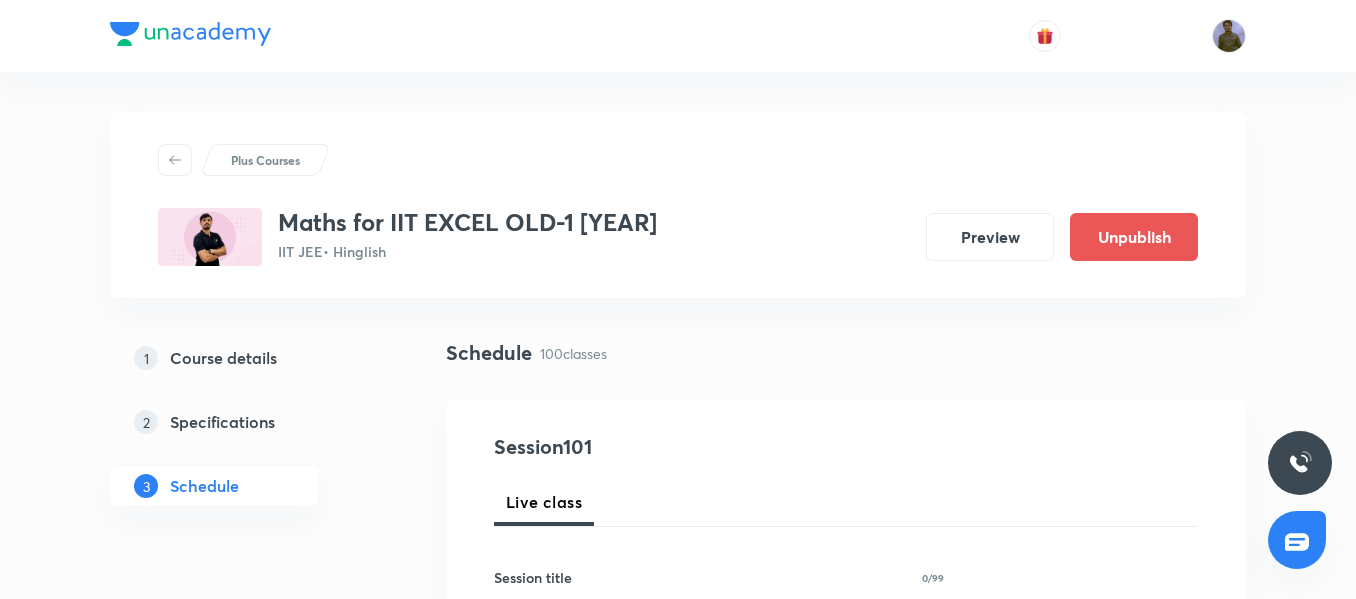 scroll, scrollTop: 16506, scrollLeft: 0, axis: vertical 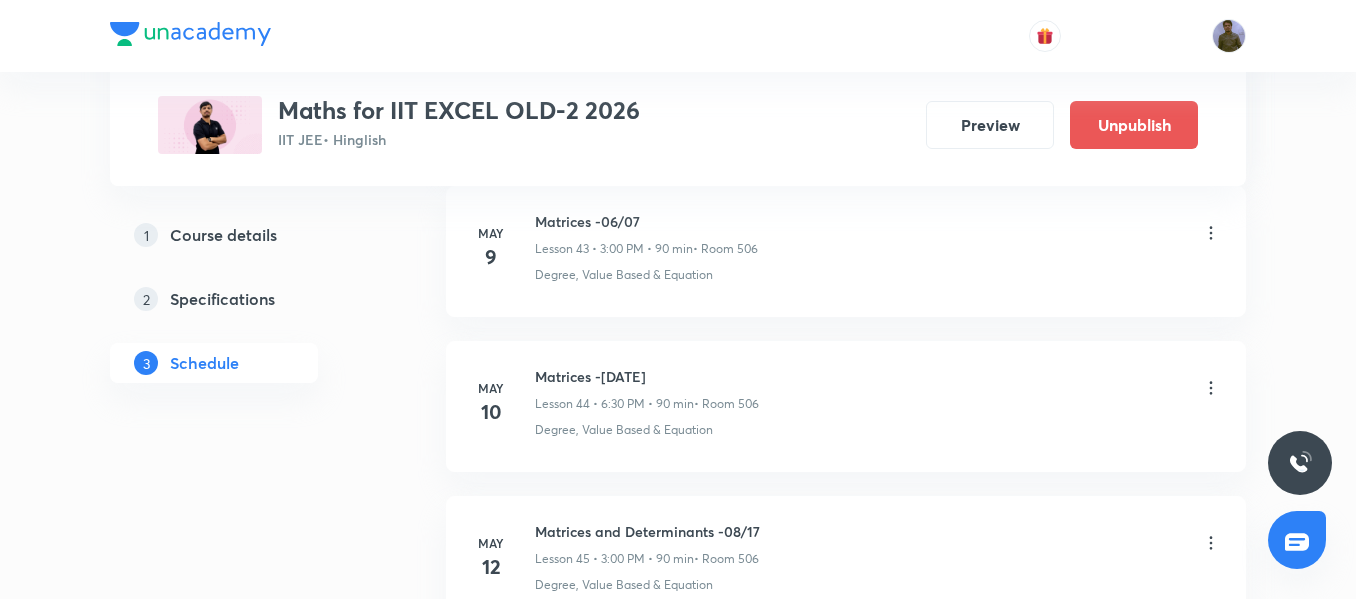 drag, startPoint x: 0, startPoint y: 0, endPoint x: 1365, endPoint y: 520, distance: 1460.6934 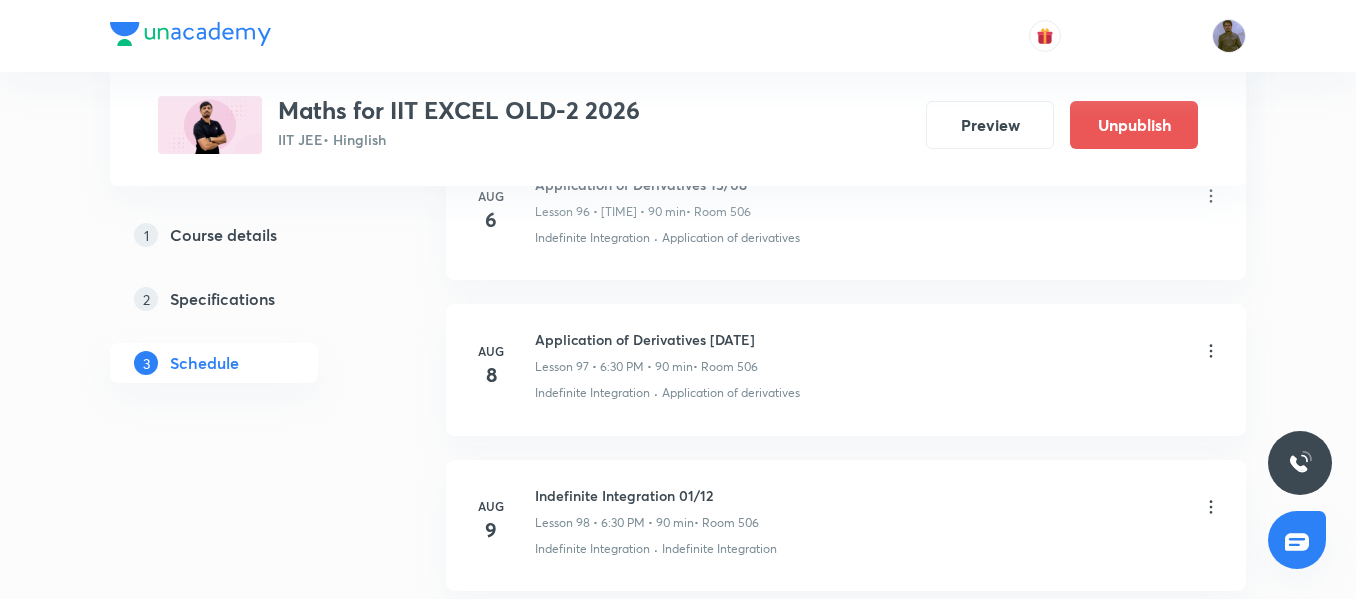 scroll, scrollTop: 15997, scrollLeft: 0, axis: vertical 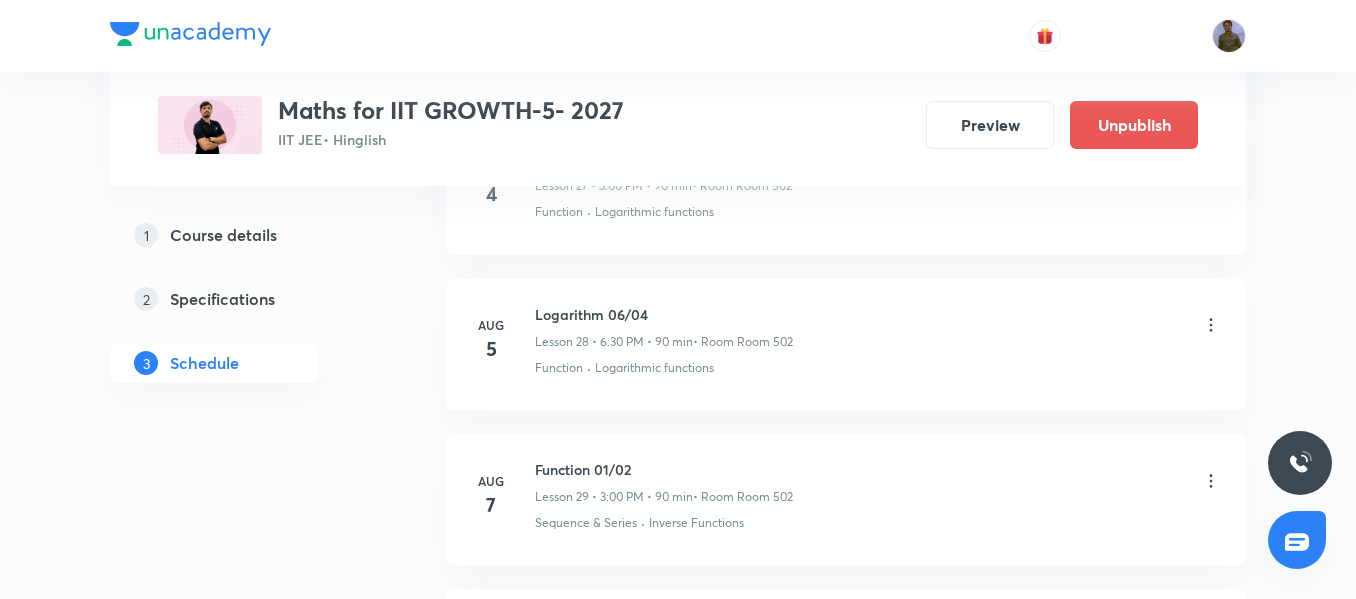 click on "Logarithm 06/04 Lesson 28 • 6:30 PM • 90 min  • Room Room 502" at bounding box center [664, 327] 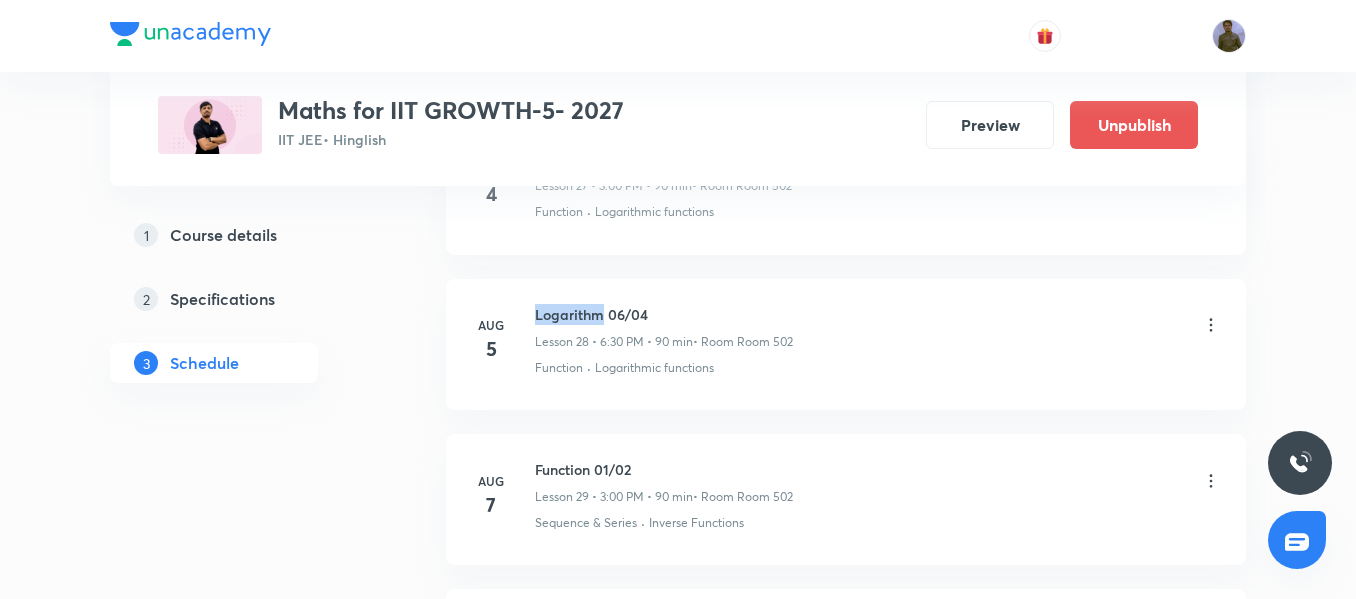 drag, startPoint x: 536, startPoint y: 316, endPoint x: 601, endPoint y: 316, distance: 65 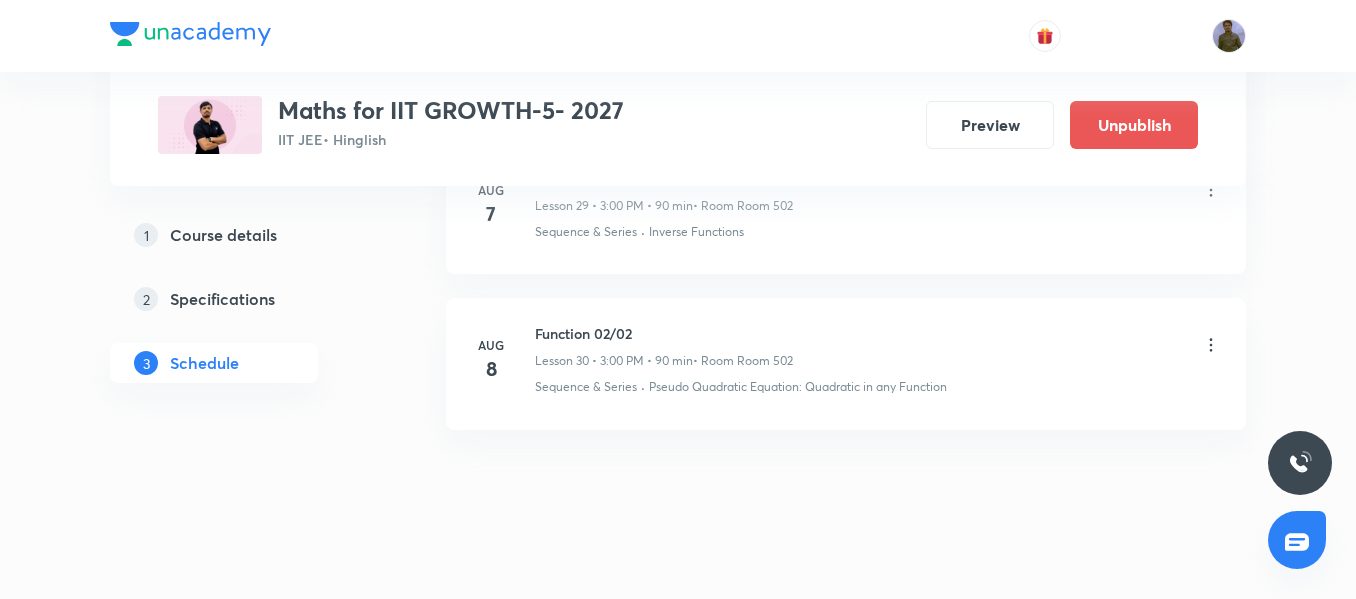 scroll, scrollTop: 5649, scrollLeft: 0, axis: vertical 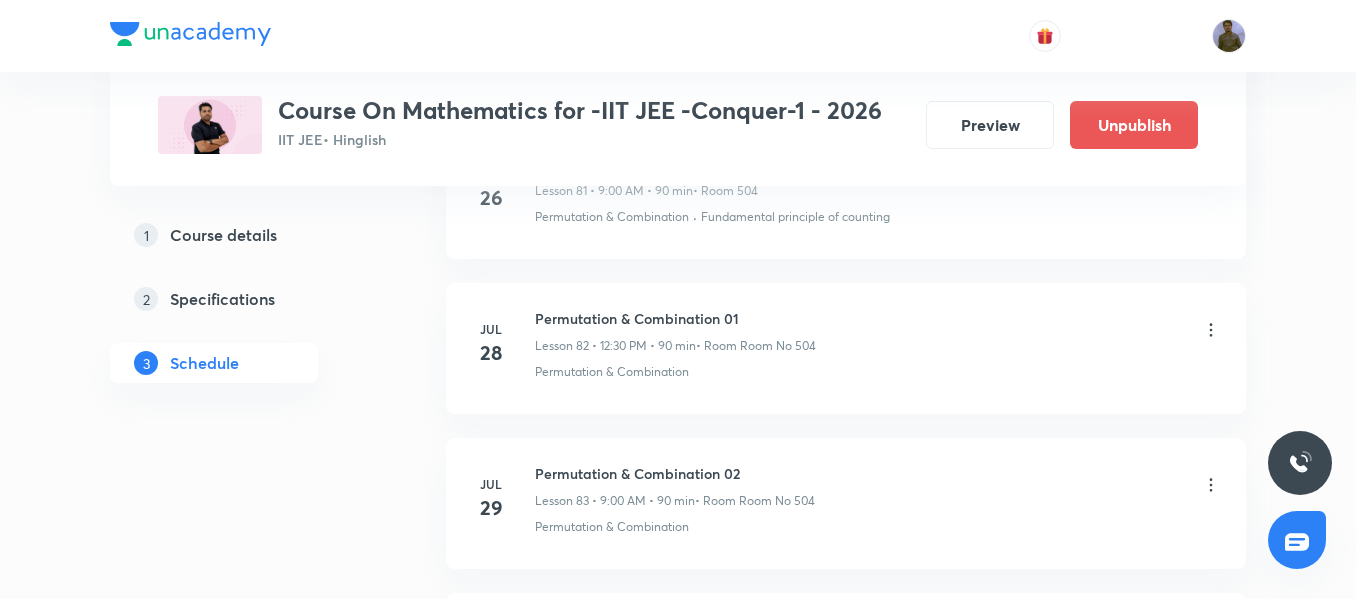 click on "Permutation & Combination 01 Lesson 82 • [TIME] • 90 min  • Room Room No 504" at bounding box center (675, 331) 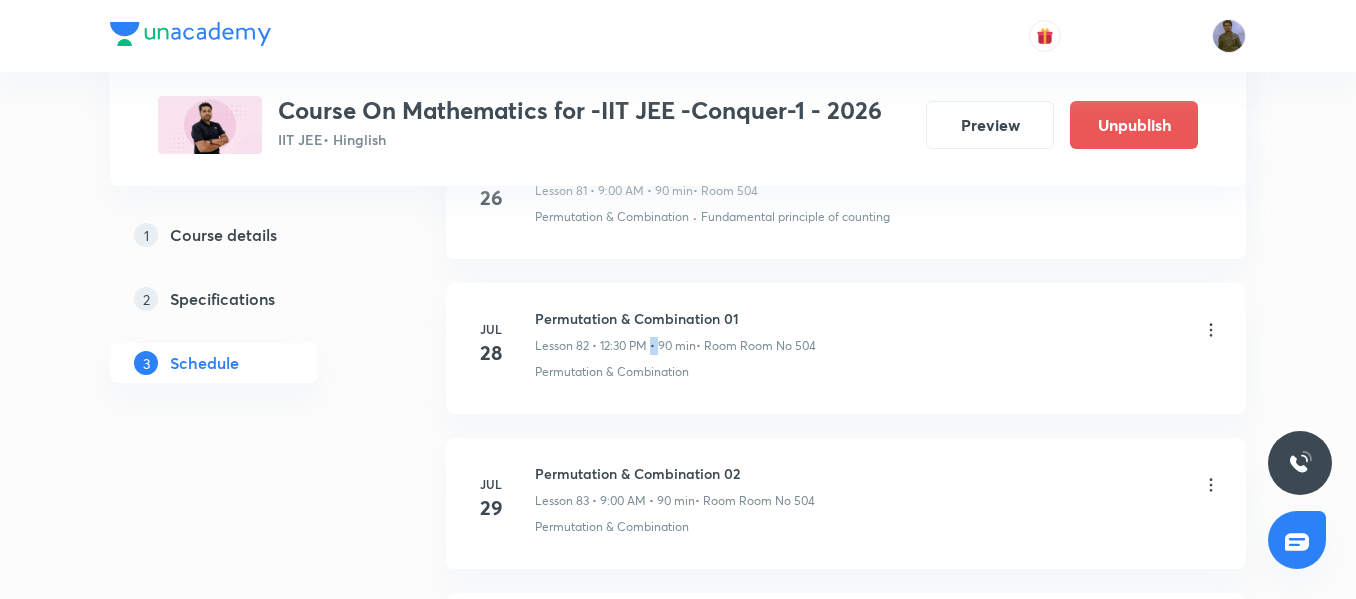 click on "Permutation & Combination 01 Lesson 82 • [TIME] • 90 min  • Room Room No 504" at bounding box center [675, 331] 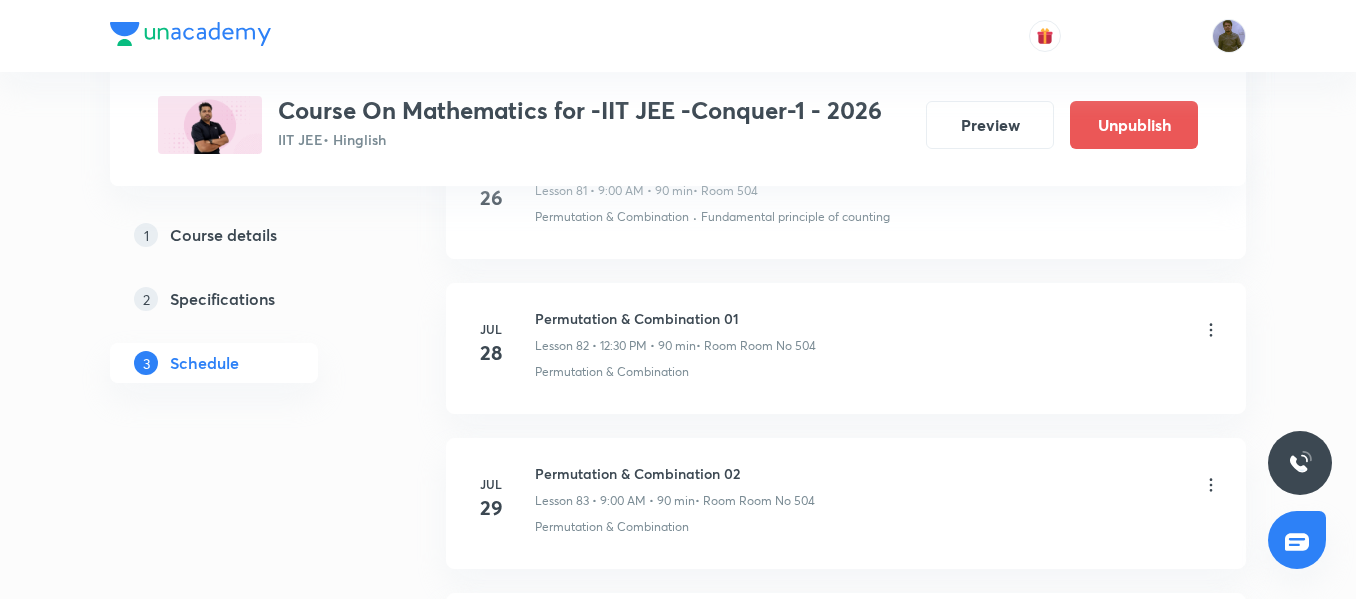 click on "Permutation & Combination 01" at bounding box center (675, 318) 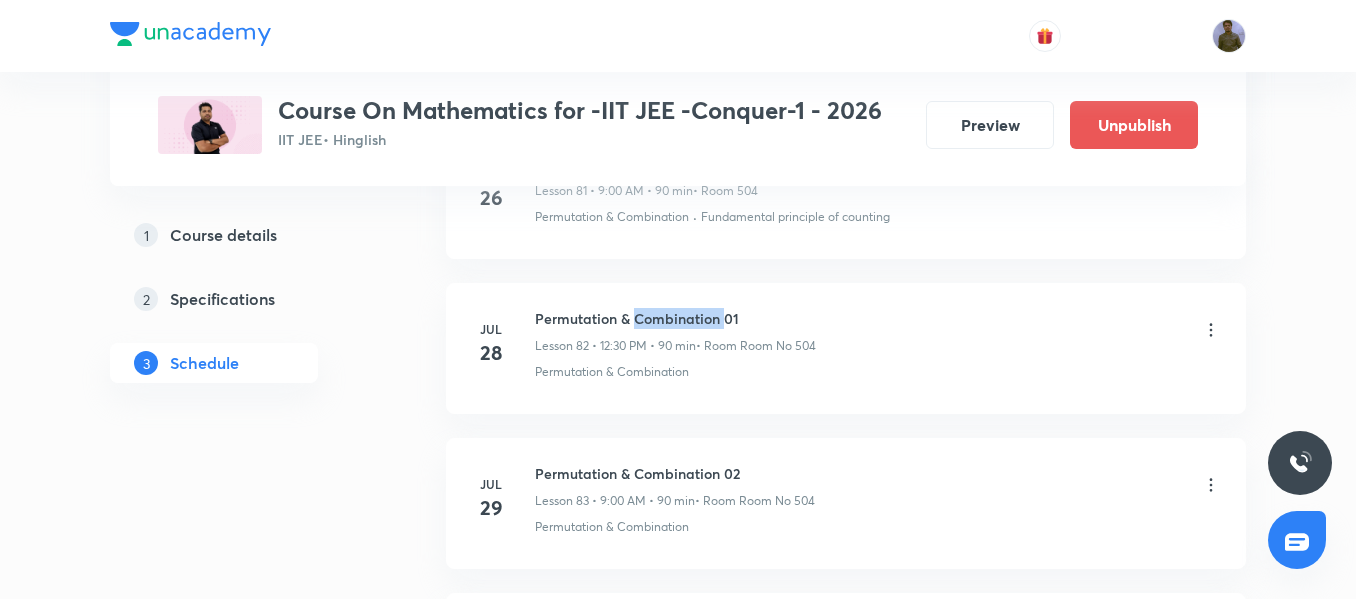 click on "Permutation & Combination 01" at bounding box center (675, 318) 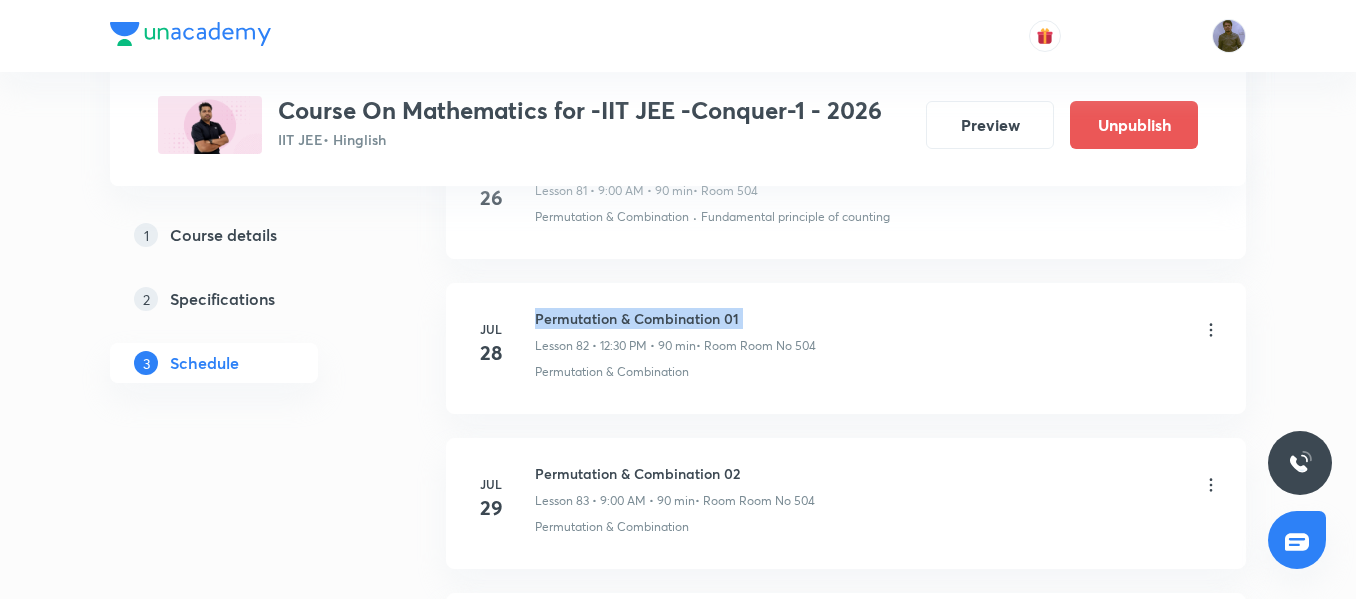 click on "Permutation & Combination 01" at bounding box center (675, 318) 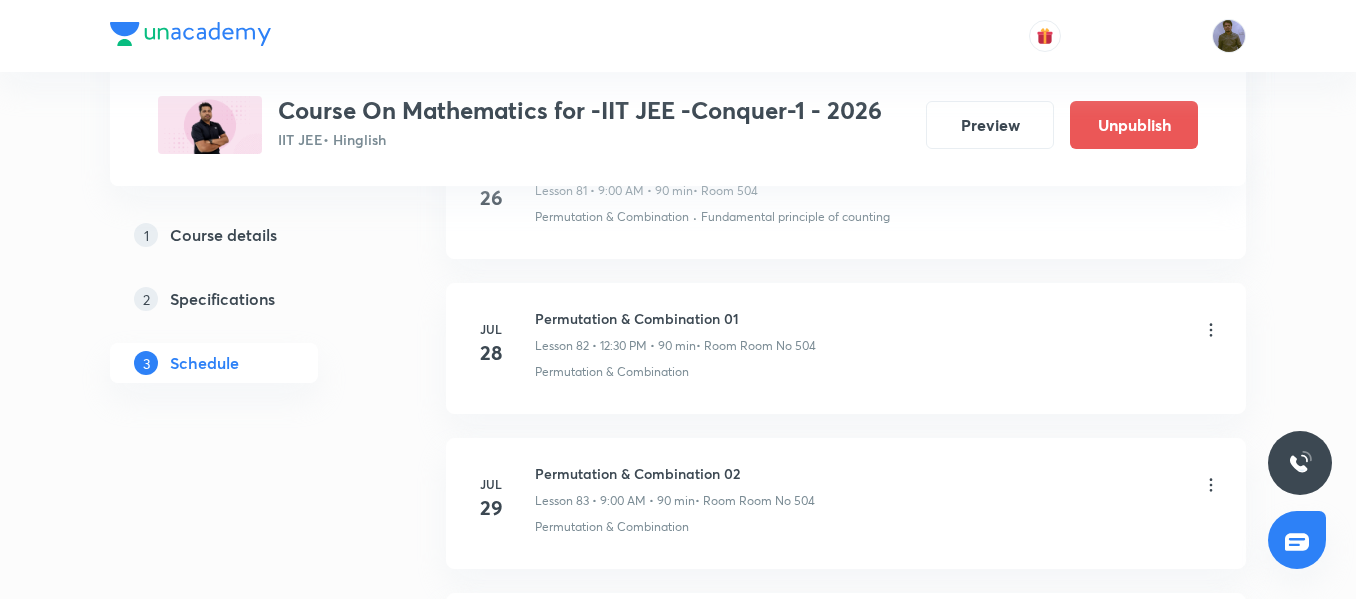 click on "Permutation & Combination" at bounding box center (878, 372) 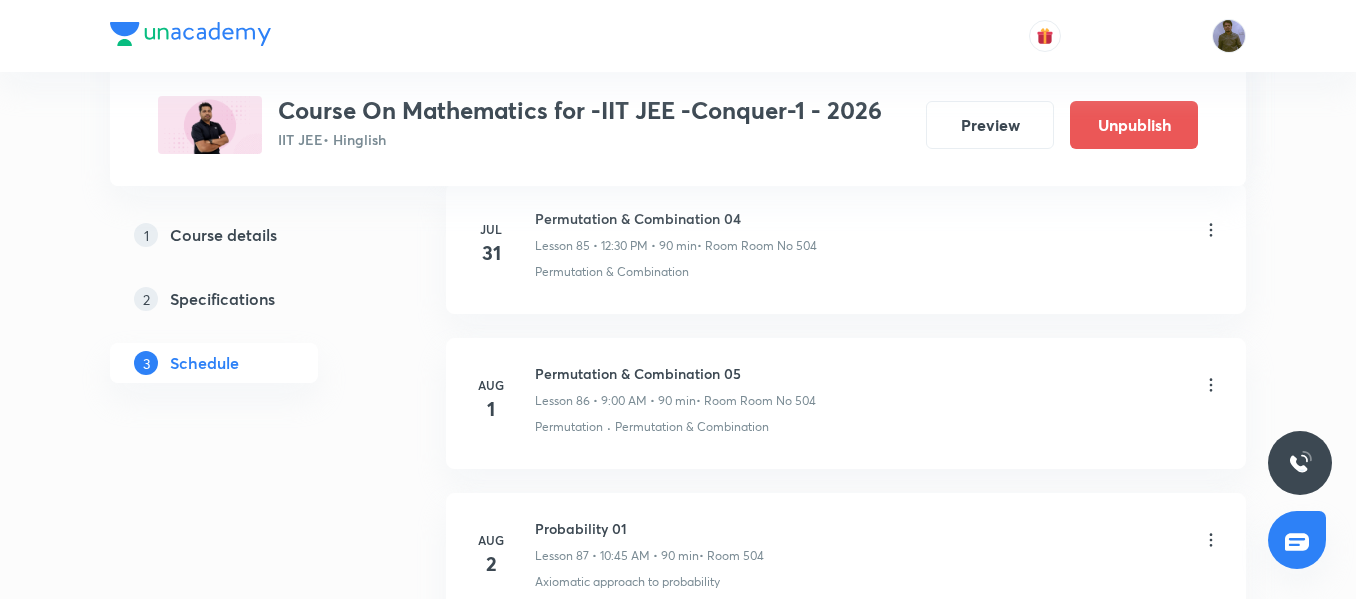 scroll, scrollTop: 14313, scrollLeft: 0, axis: vertical 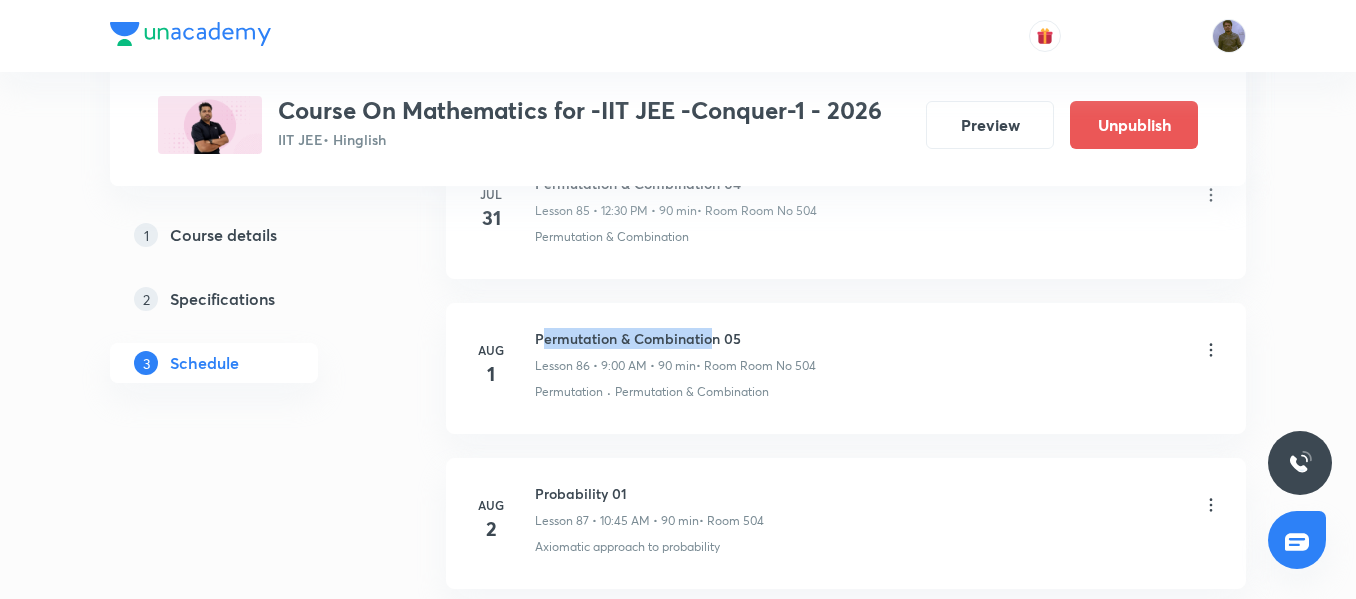 drag, startPoint x: 540, startPoint y: 337, endPoint x: 710, endPoint y: 347, distance: 170.29387 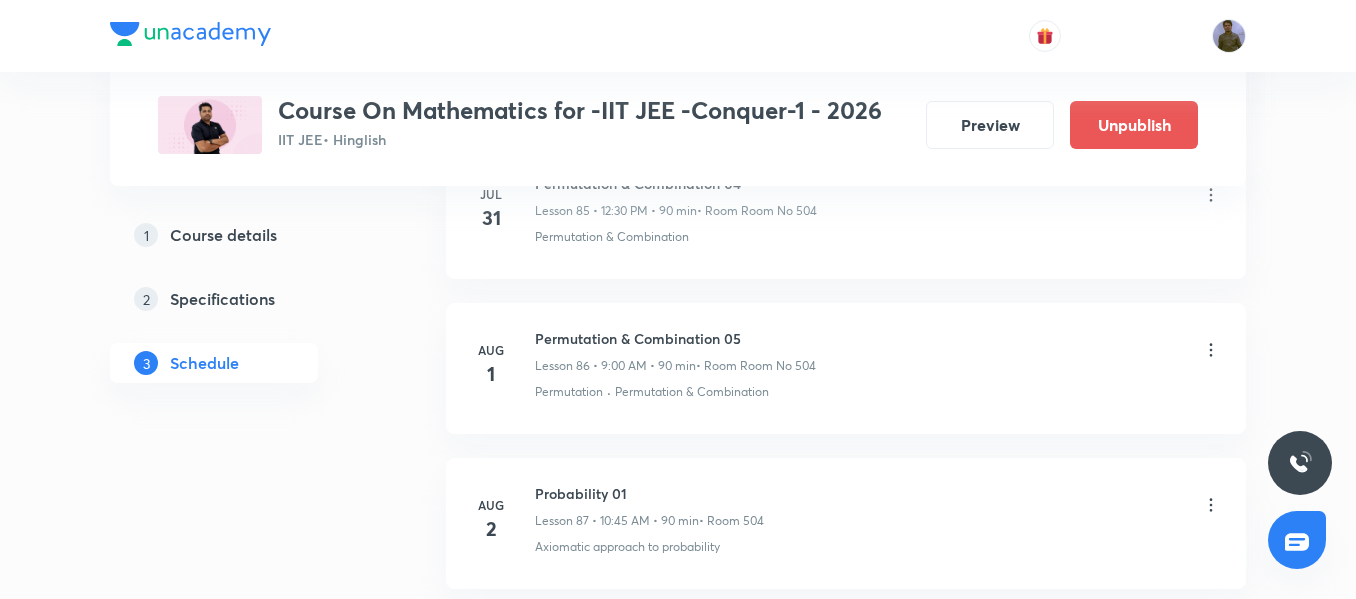 click on "Permutation & Combination 05" at bounding box center [675, 338] 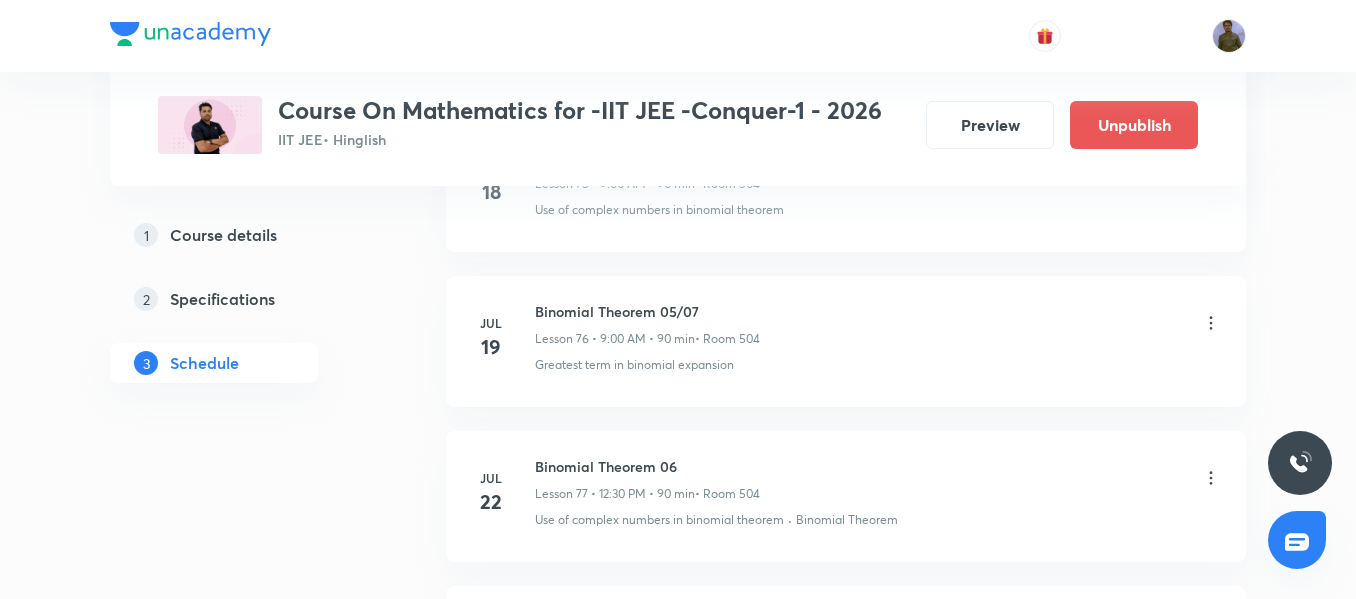 scroll, scrollTop: 12776, scrollLeft: 0, axis: vertical 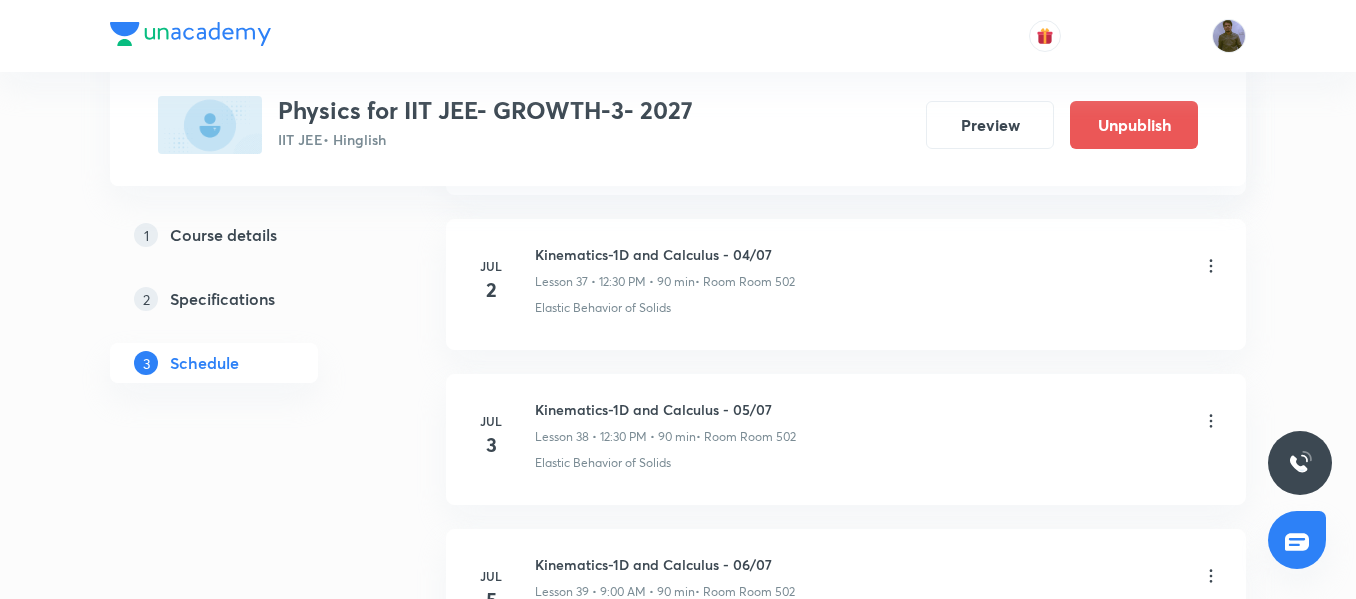 click on "Kinematics-1D and Calculus - 05/07" at bounding box center [665, 409] 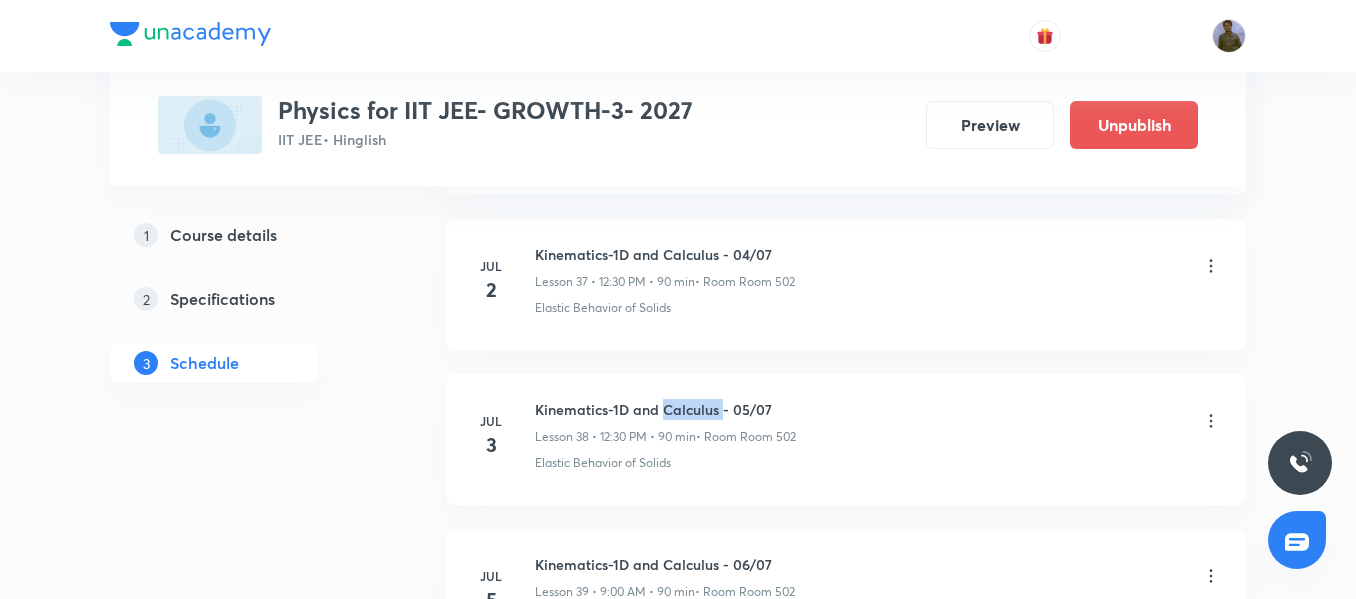 click on "Kinematics-1D and Calculus - 05/07" at bounding box center [665, 409] 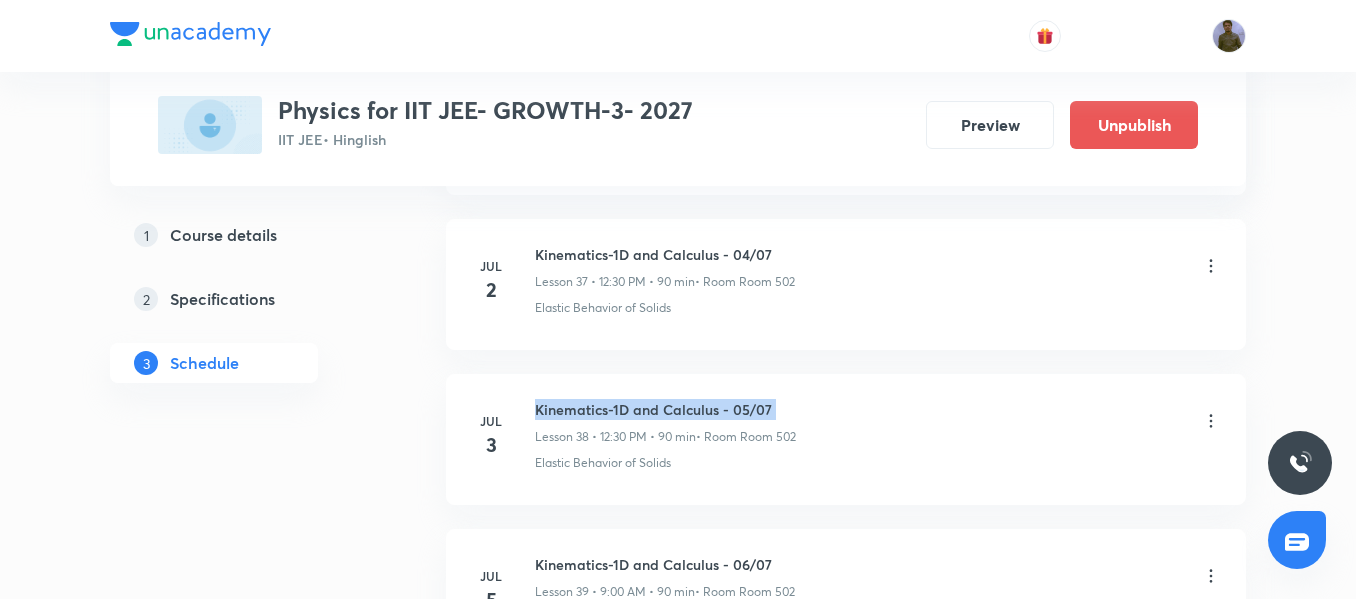 click on "Kinematics-1D and Calculus - 05/07" at bounding box center (665, 409) 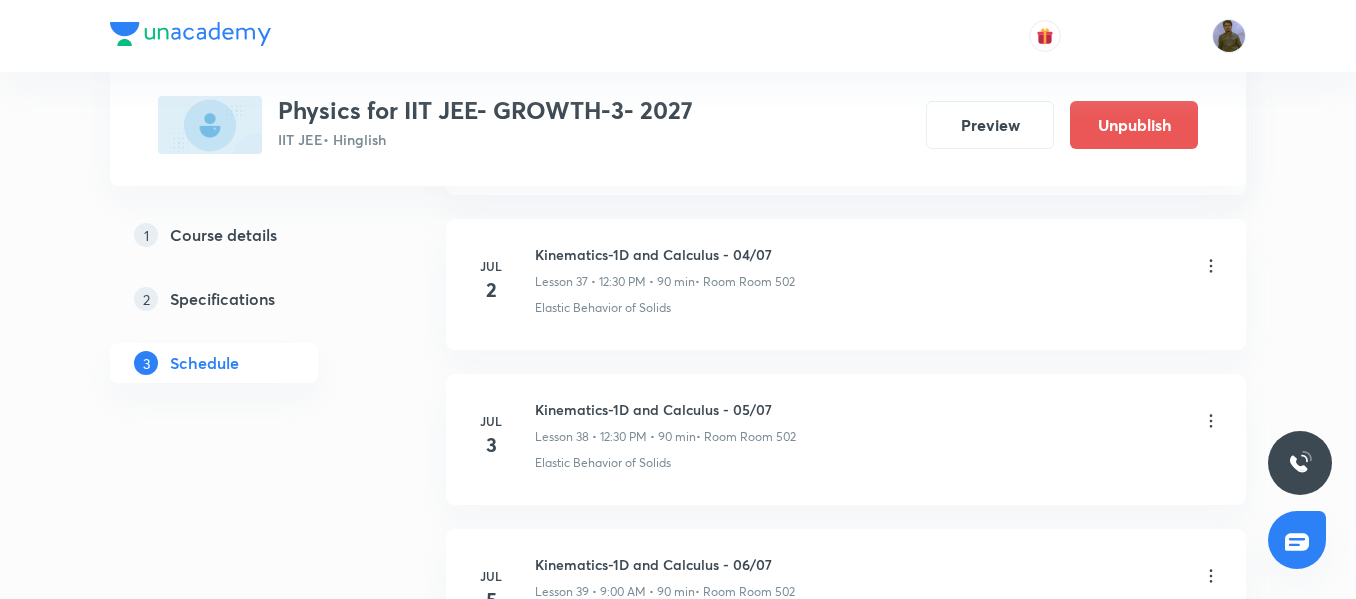 click on "Kinematics-1D and Calculus - [DATE] • [TIME] • 90 min  • Room Room 502" at bounding box center (665, 422) 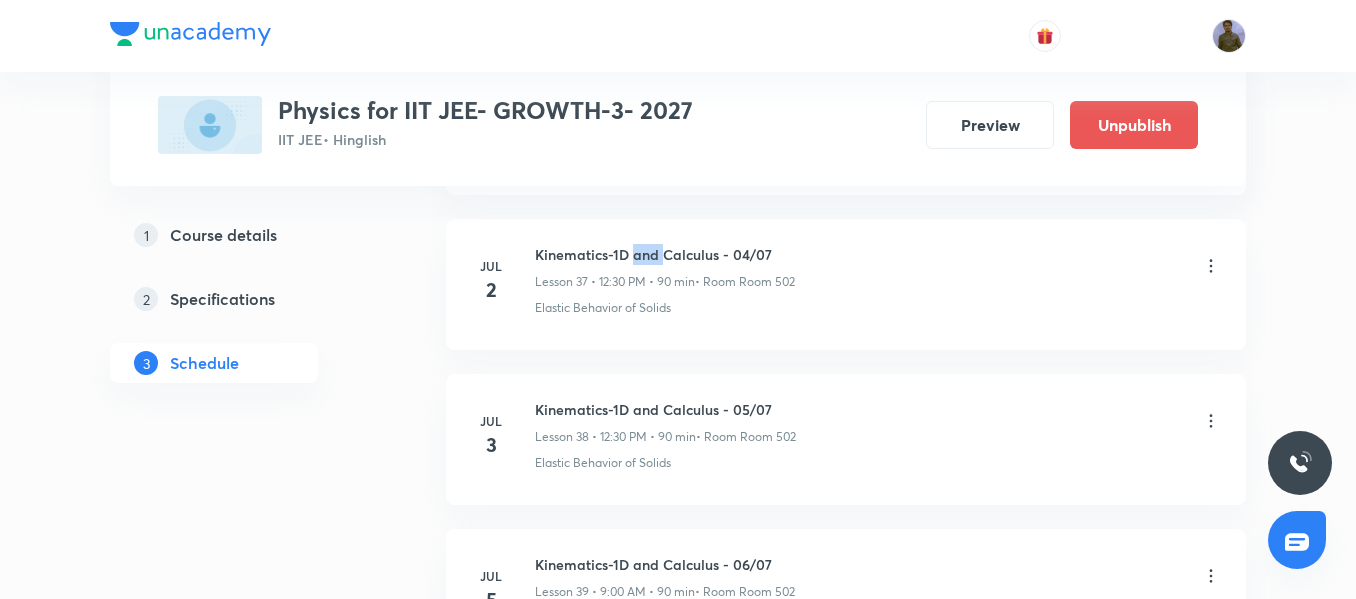 click on "Kinematics-1D and Calculus - 04/07" at bounding box center (665, 254) 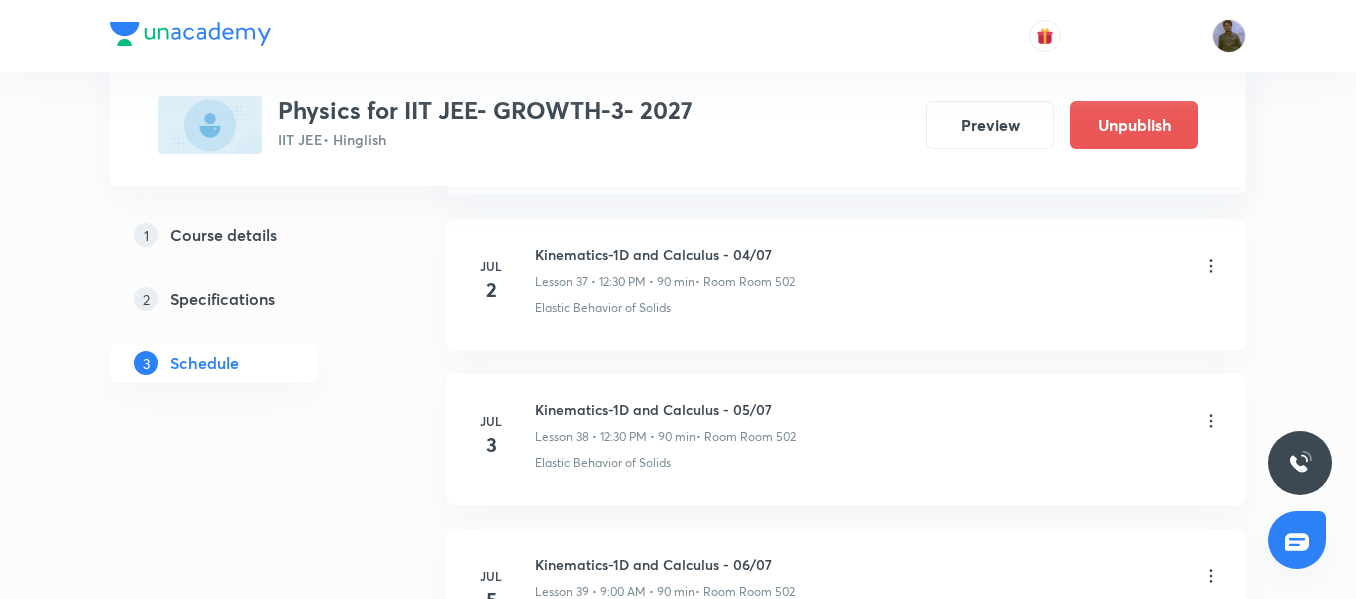 click on "Kinematics-1D and Calculus - [DATE] • [TIME] • 90 min  • Room Room 502 Elastic Behavior of Solids" at bounding box center [878, 435] 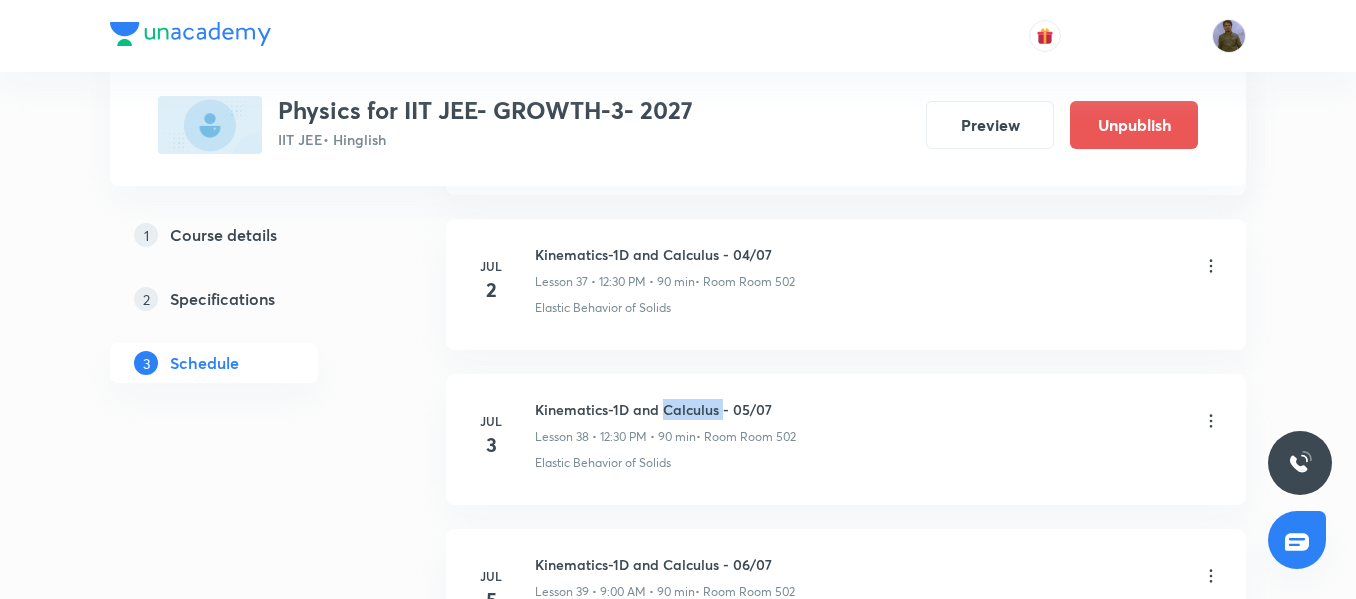 click on "Kinematics-1D and Calculus - 05/07" at bounding box center [665, 409] 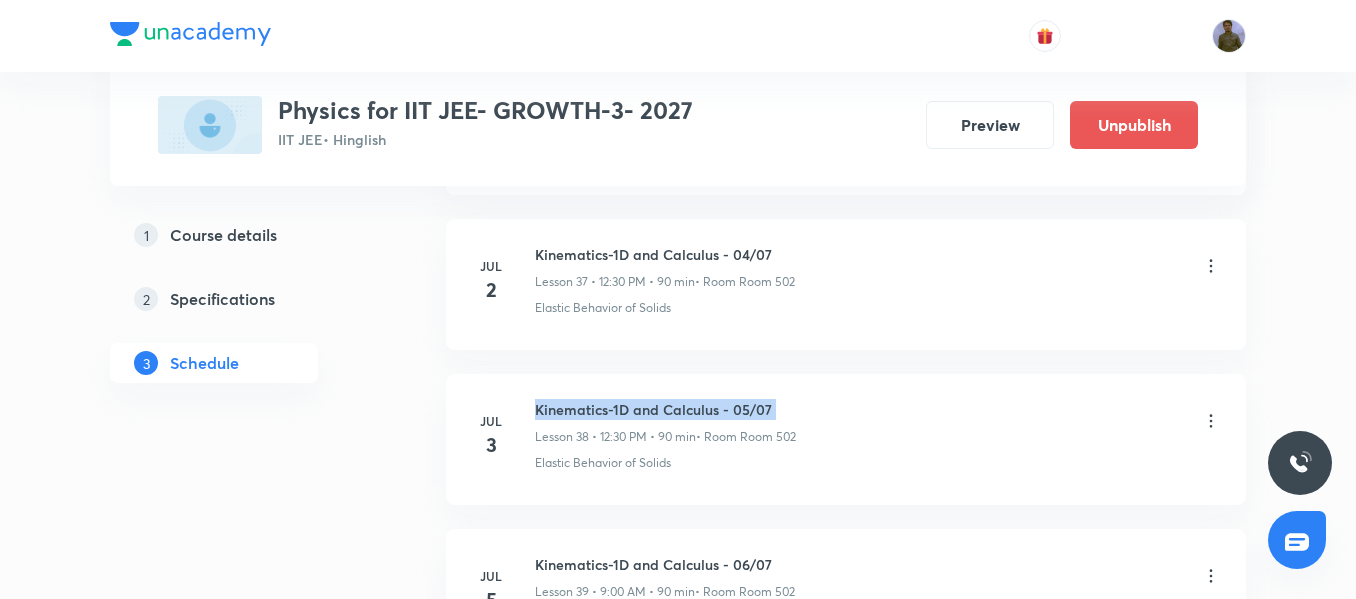 click on "Kinematics-1D and Calculus - 05/07" at bounding box center (665, 409) 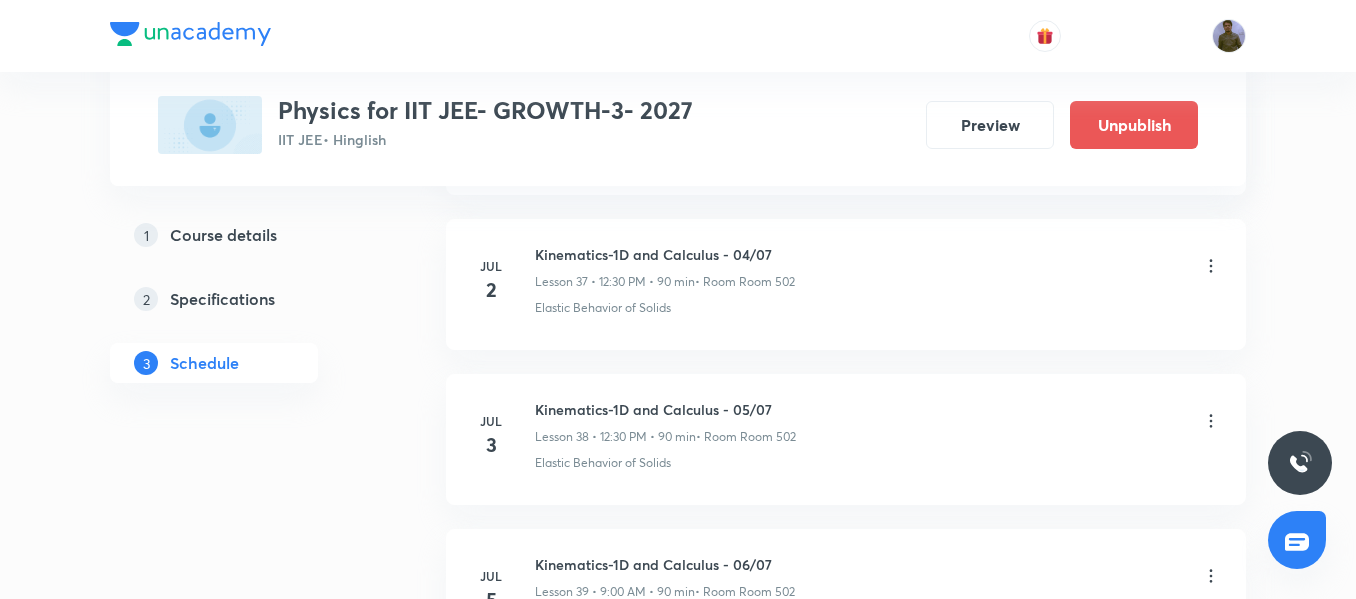 click on "Kinematics-1D and Calculus - [DATE] • [TIME] • 90 min  • Room Room 502 Elastic Behavior of Solids" at bounding box center [878, 435] 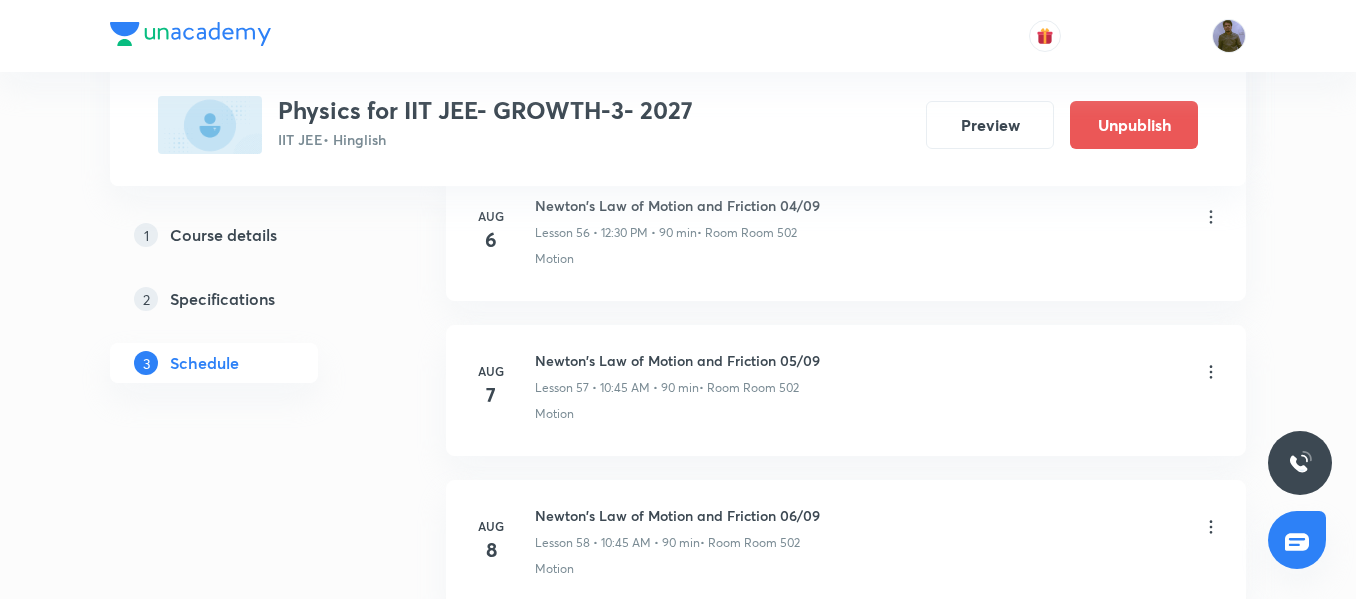 scroll, scrollTop: 9596, scrollLeft: 0, axis: vertical 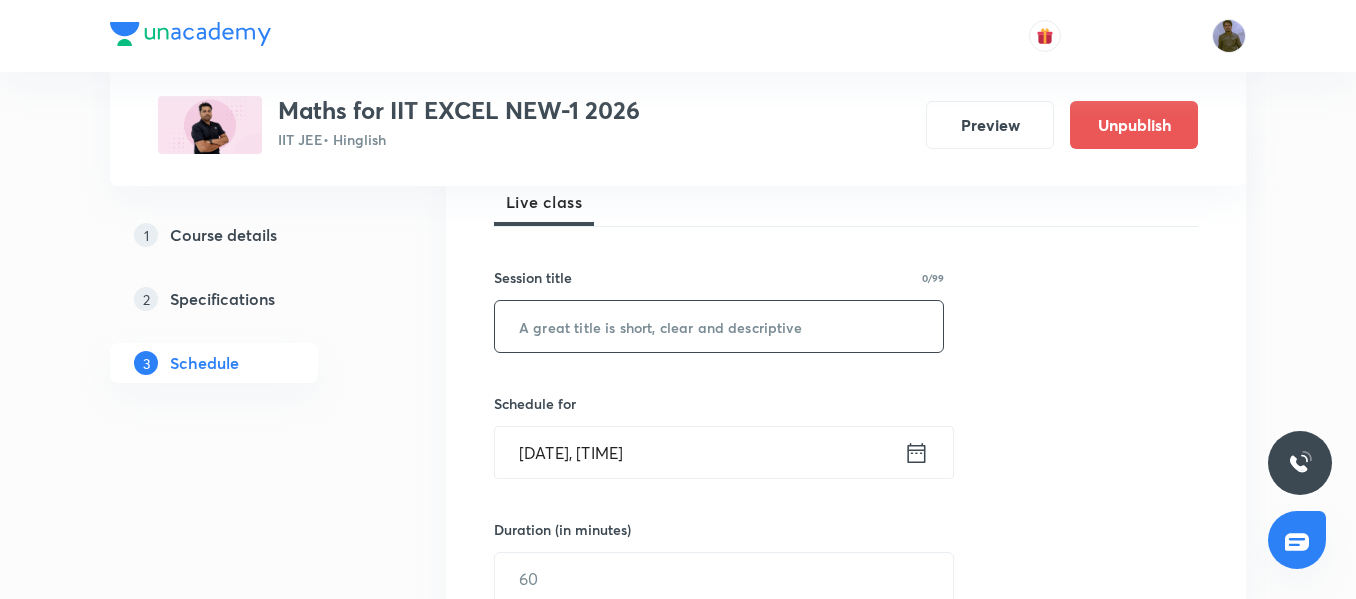 click at bounding box center (719, 326) 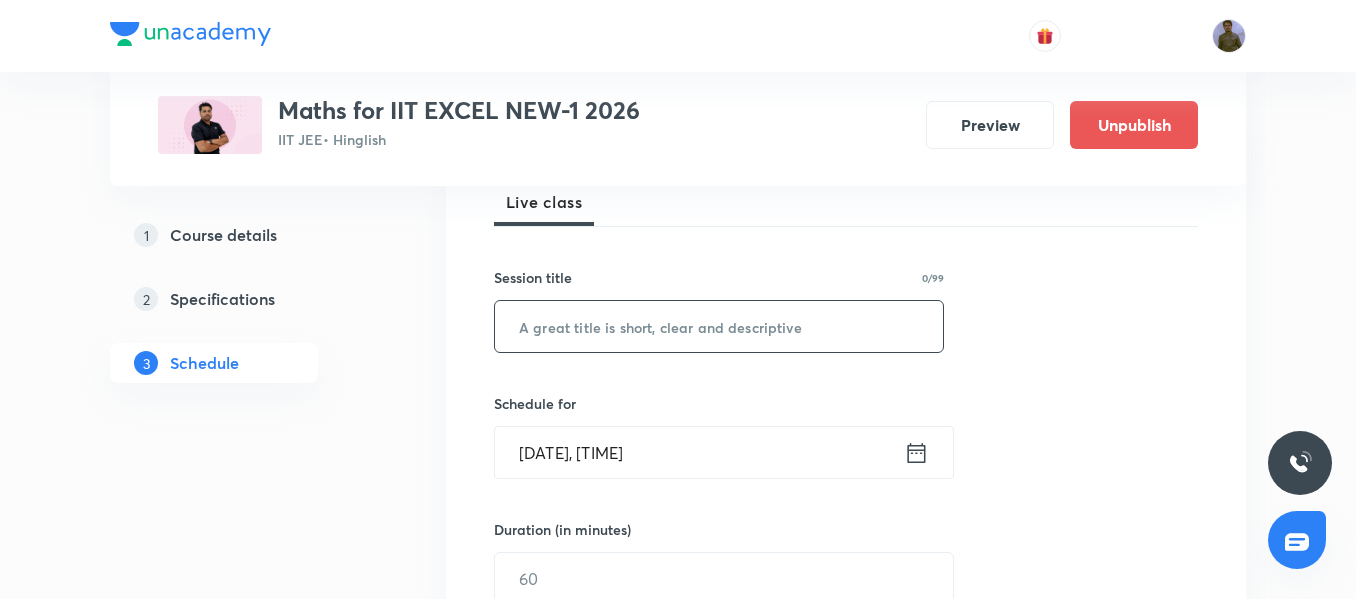 click on "Session title" at bounding box center (533, 277) 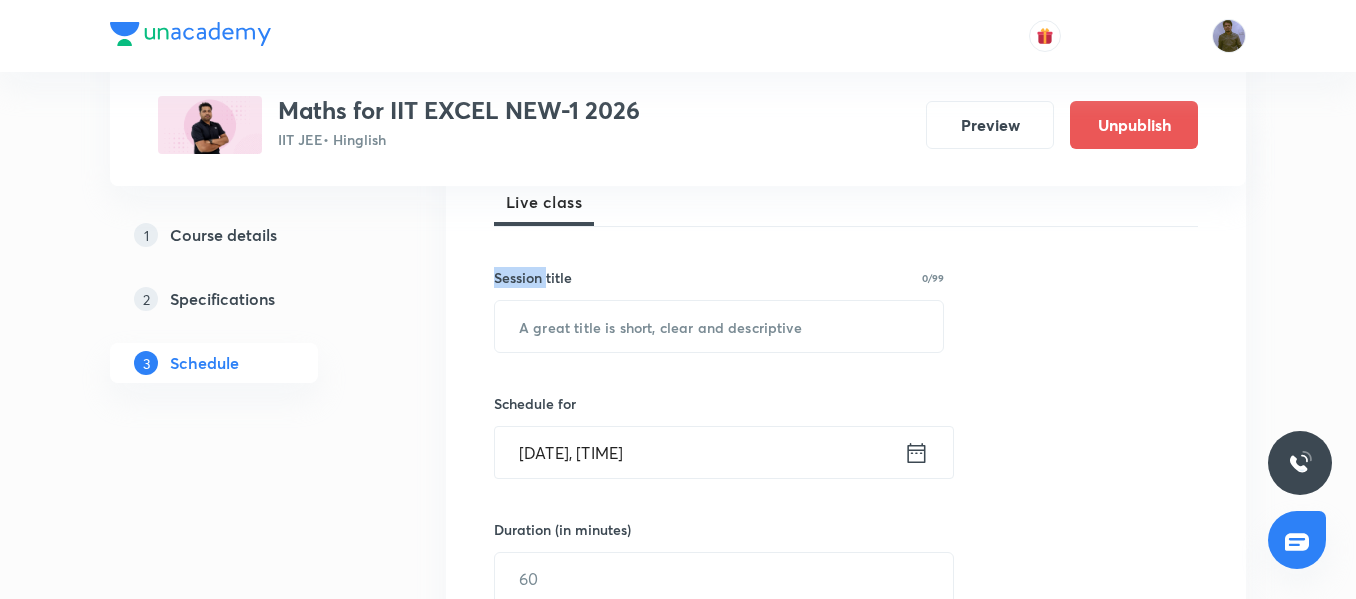 click on "Session title" at bounding box center (533, 277) 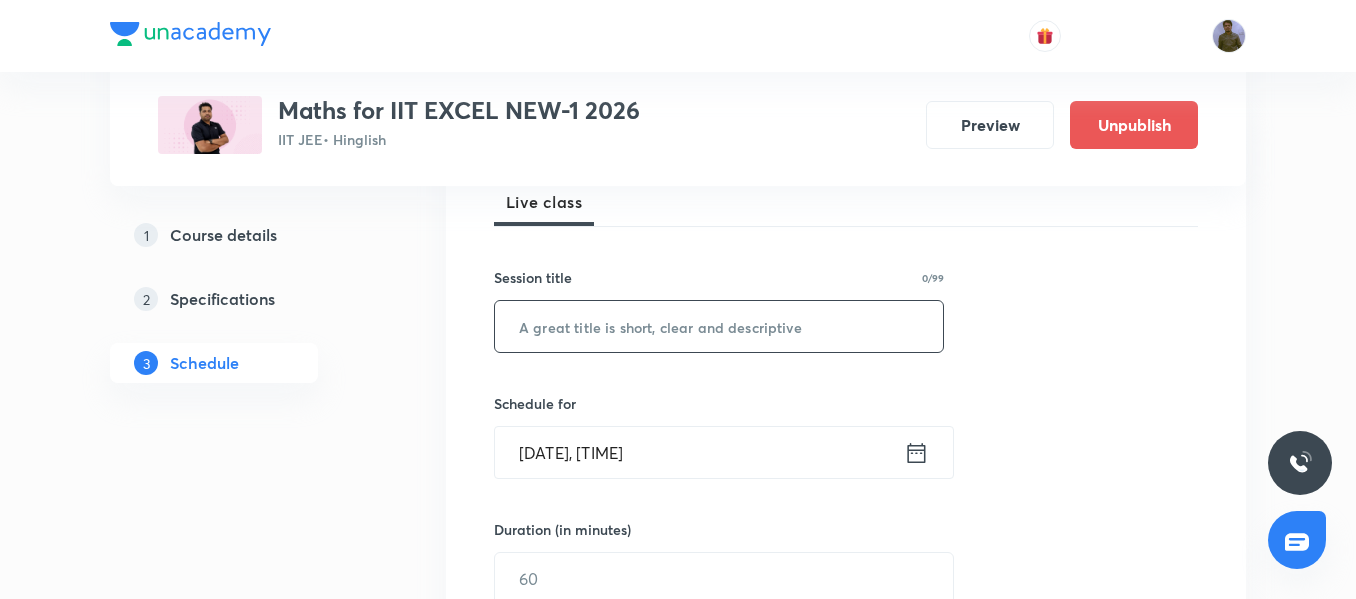 click at bounding box center (719, 326) 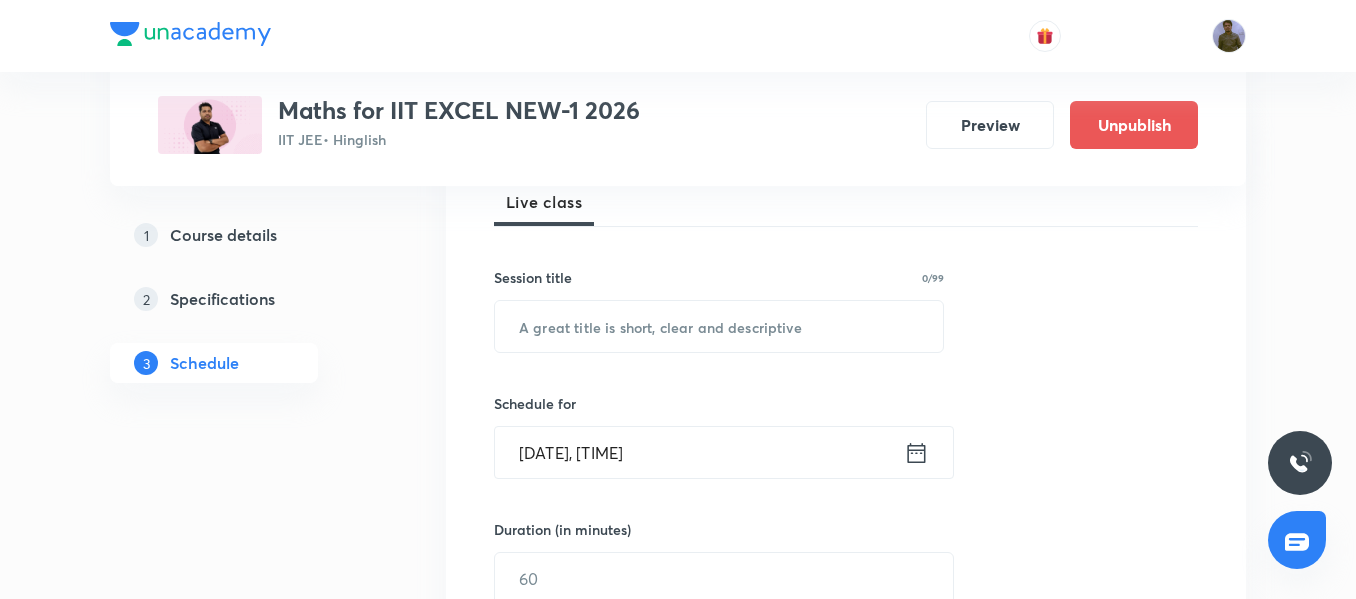 click on "Session title 0/99" at bounding box center (719, 277) 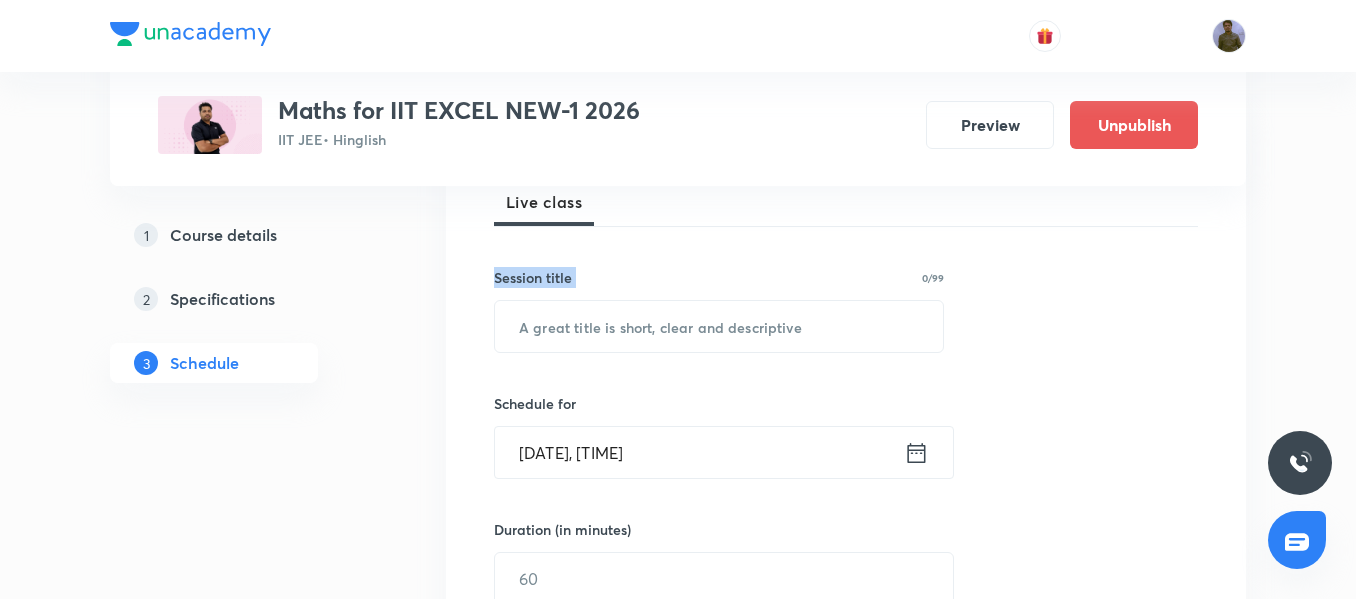 click on "Session title 0/99" at bounding box center [719, 277] 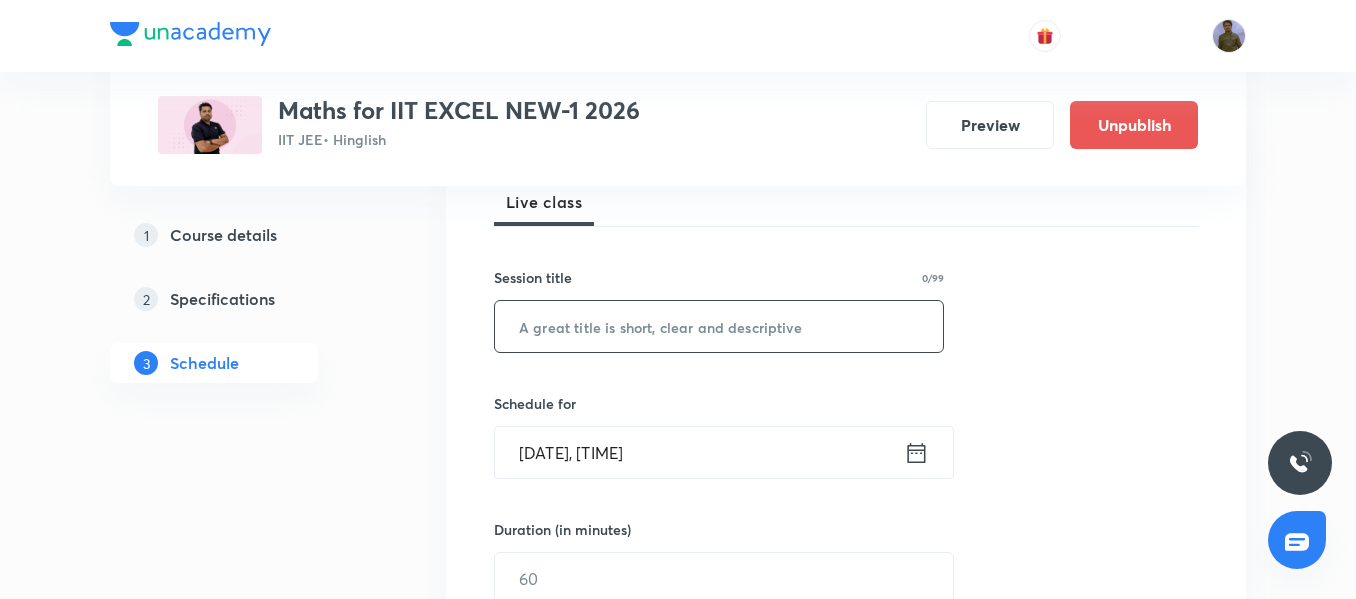 click at bounding box center (719, 326) 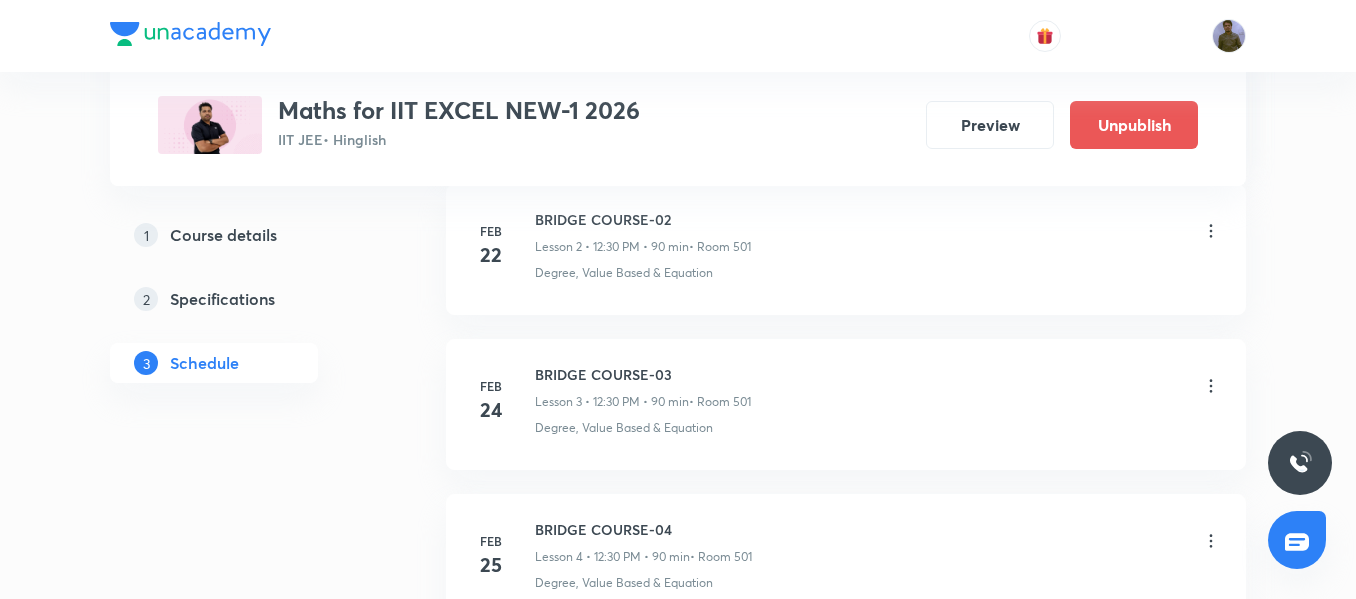 scroll, scrollTop: 1600, scrollLeft: 0, axis: vertical 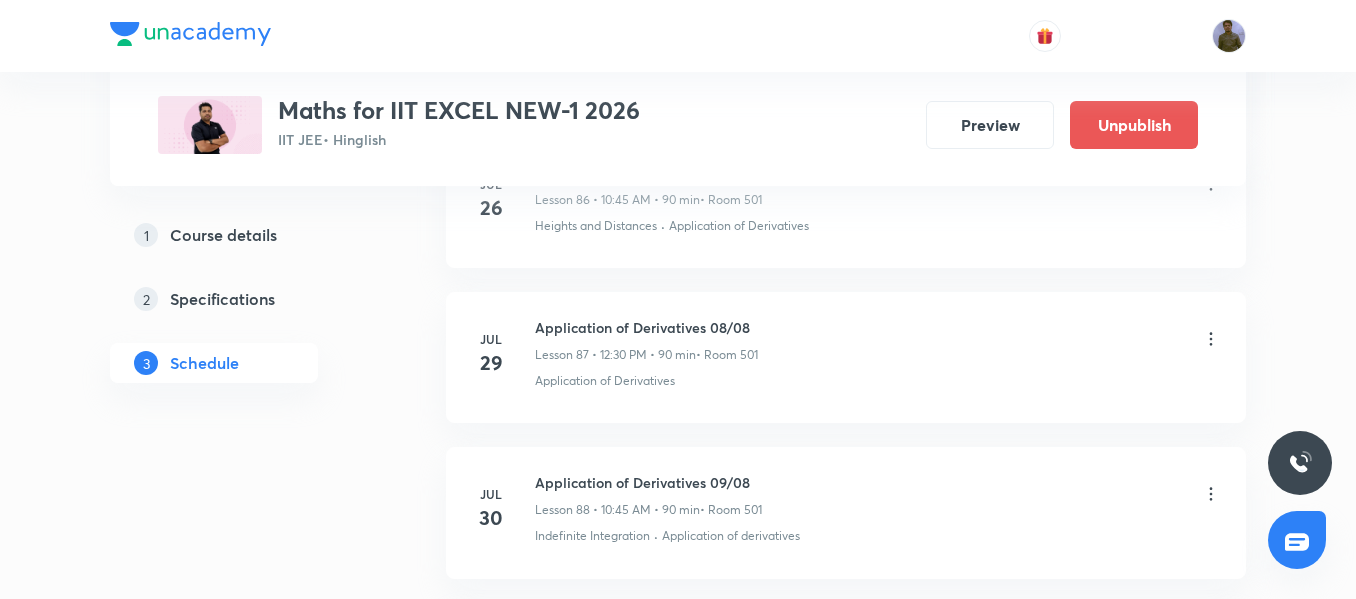 click on "Application of Derivatives 08/08" at bounding box center (646, 327) 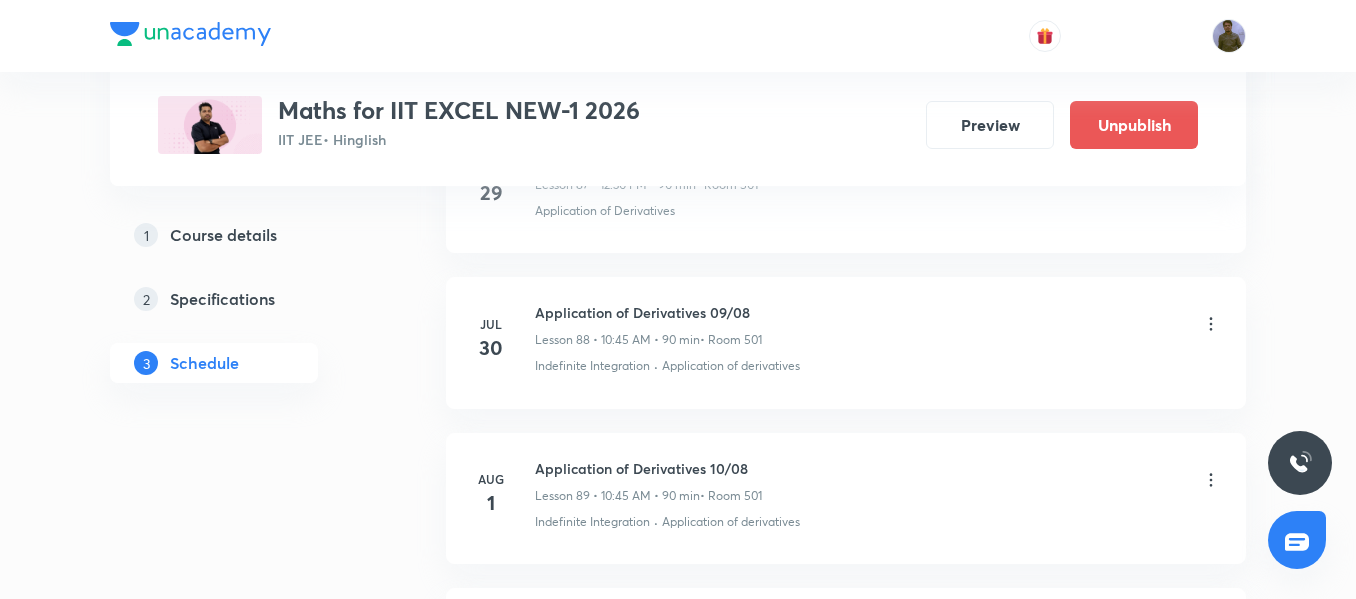 scroll, scrollTop: 14677, scrollLeft: 0, axis: vertical 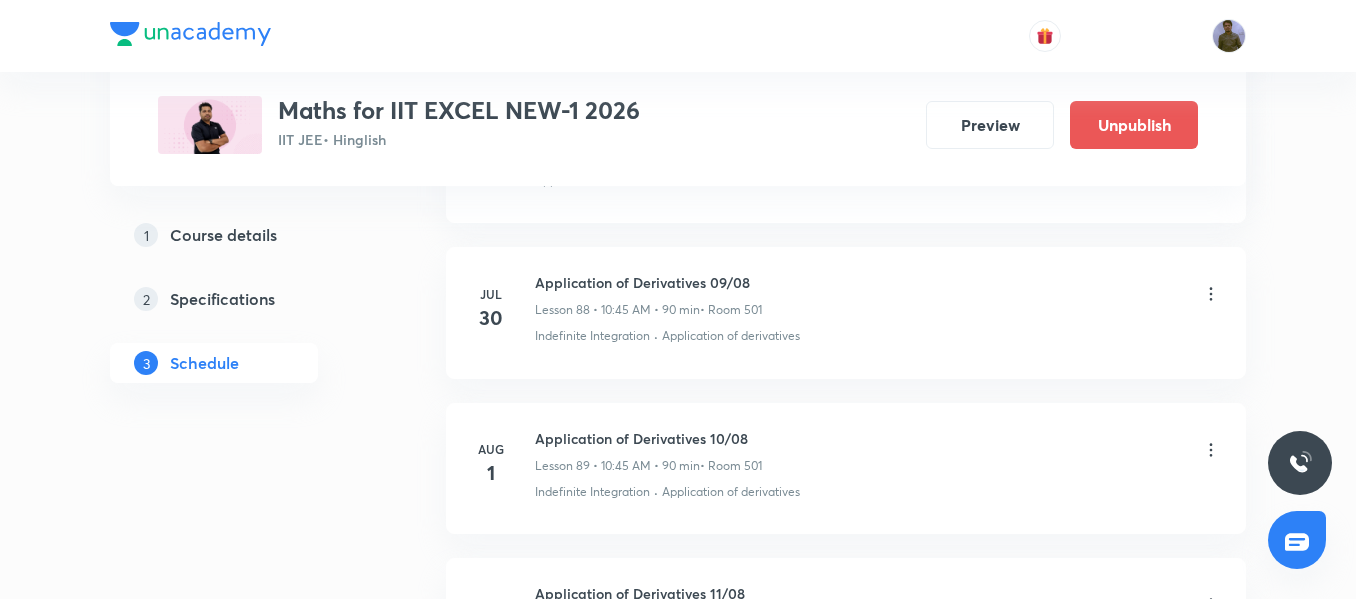 click on "Application of Derivatives 10/08" at bounding box center (648, 438) 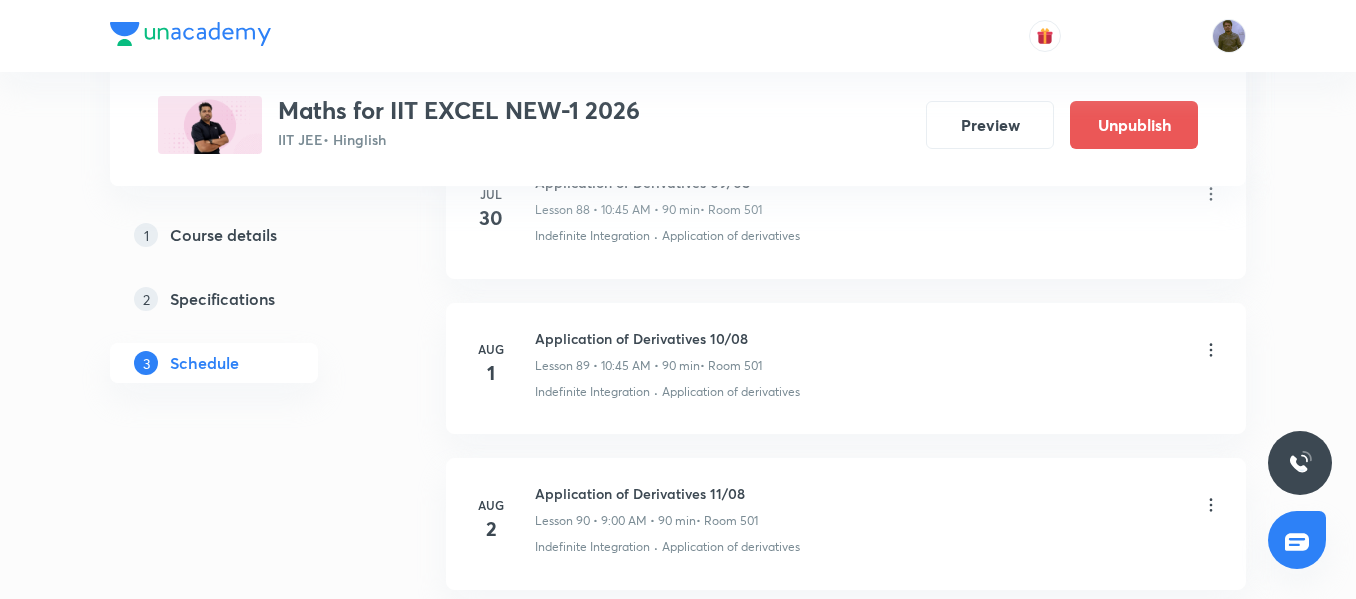 click on "Application of Derivatives 11/08" at bounding box center (646, 493) 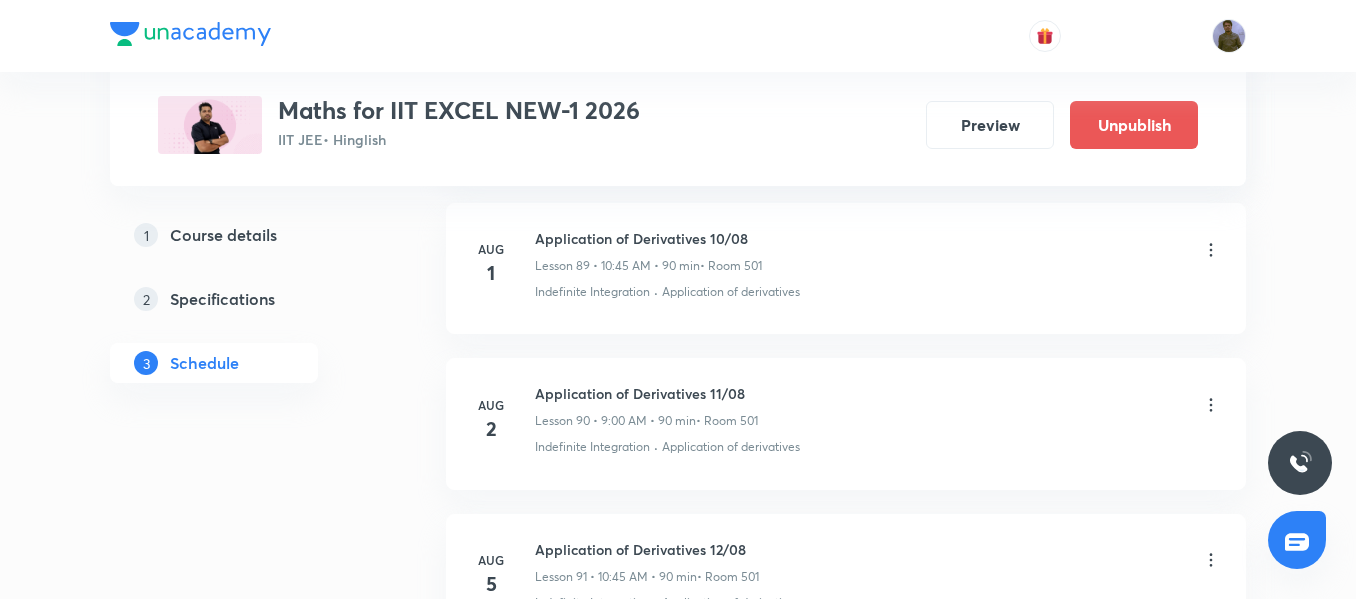 scroll, scrollTop: 14977, scrollLeft: 0, axis: vertical 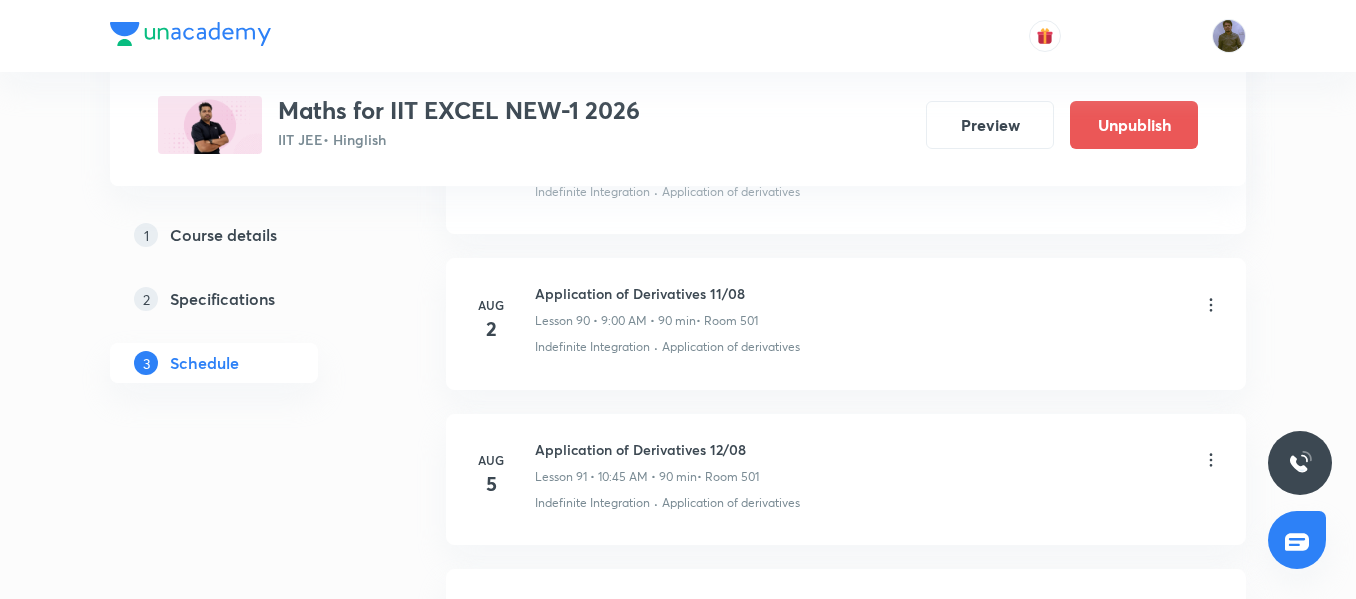 click on "Application of Derivatives 12/08 Lesson 91 • 10:45 AM • 90 min  • Room 501" at bounding box center (878, 462) 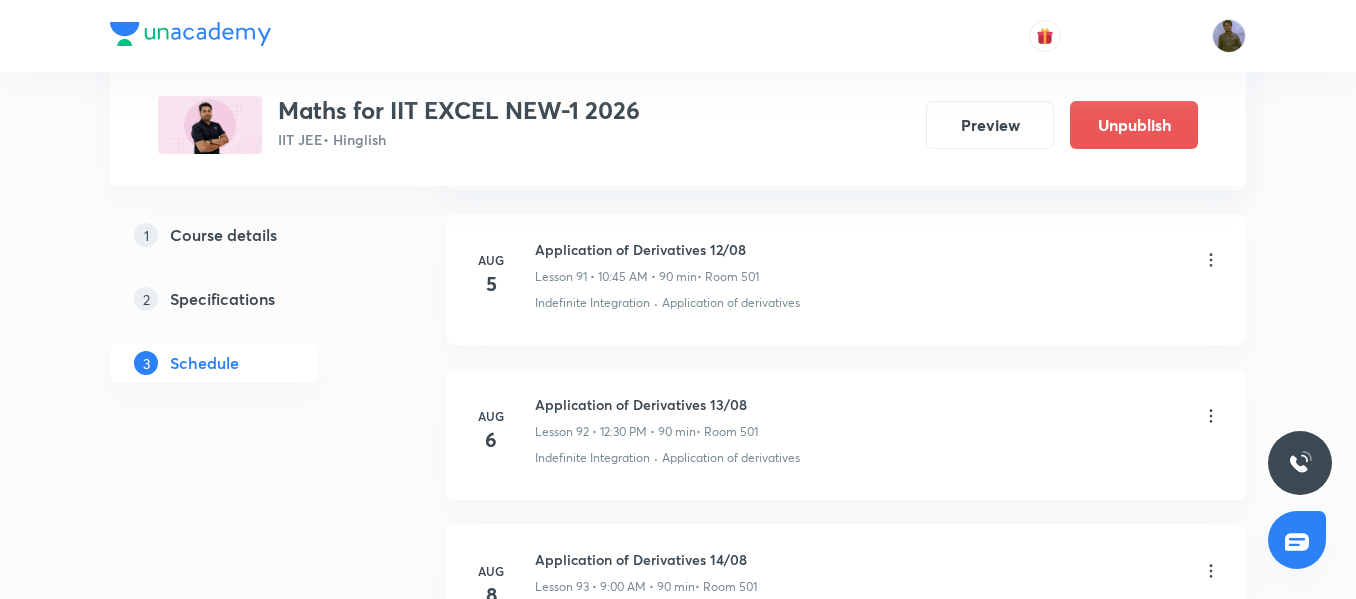 click on "Application of Derivatives 13/08 Lesson 92 • 12:30 PM • 90 min  • Room 501" at bounding box center (878, 417) 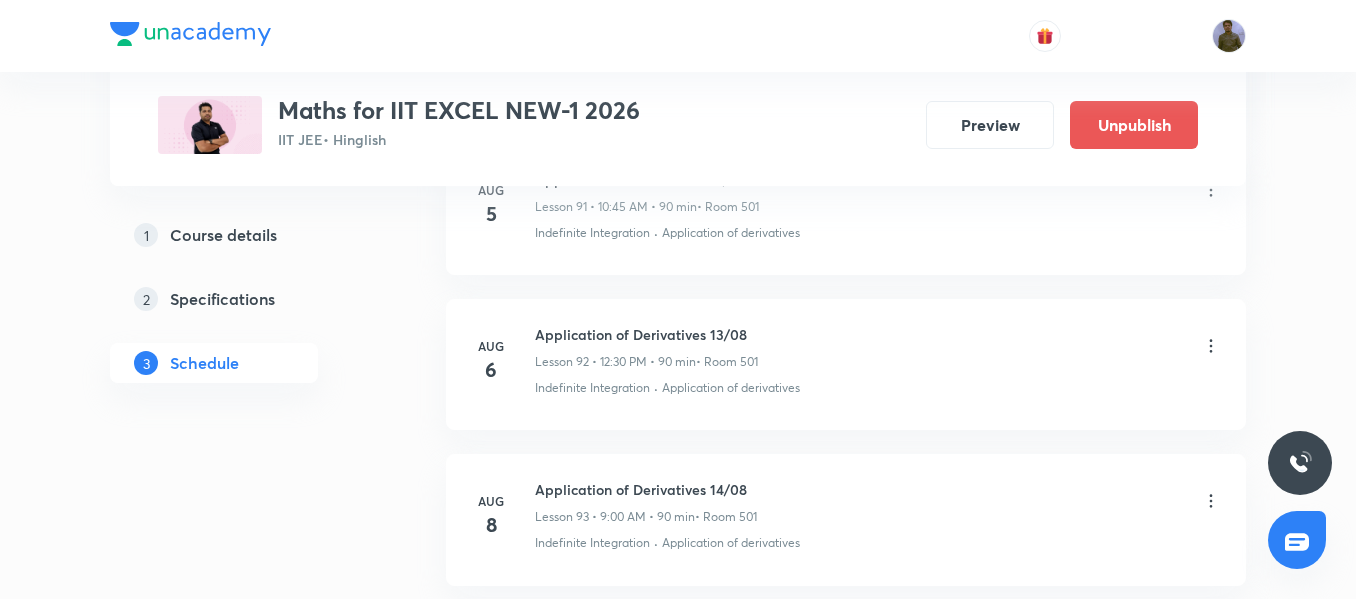 scroll, scrollTop: 15277, scrollLeft: 0, axis: vertical 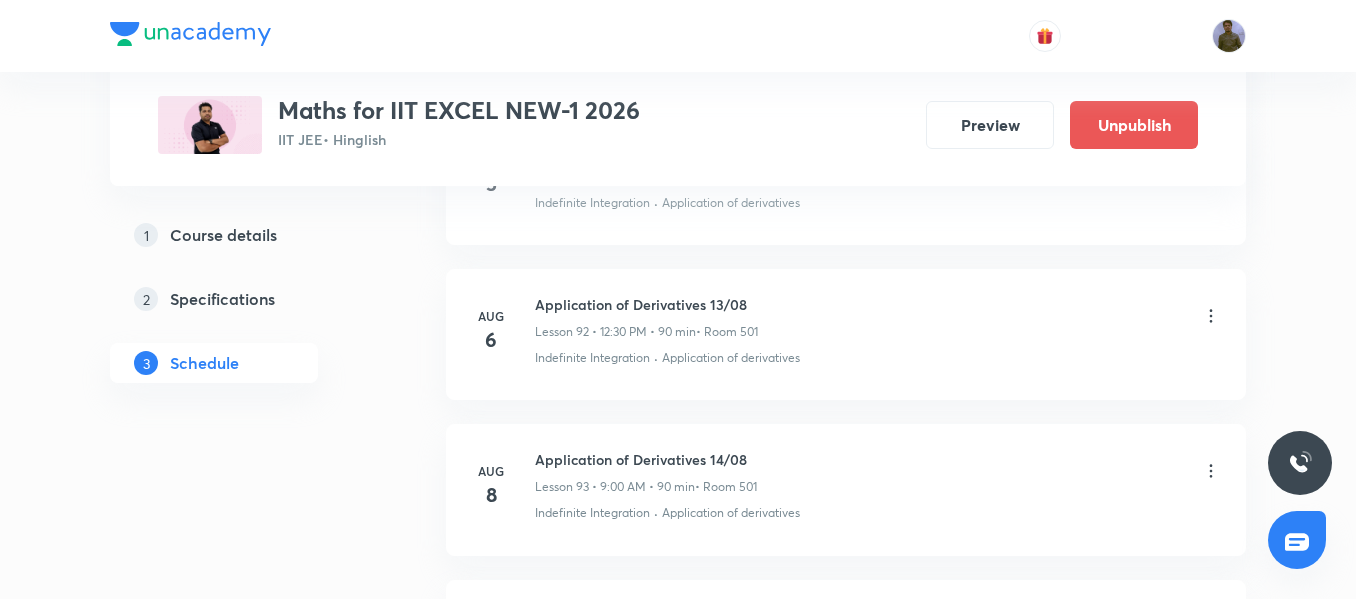 click on "Application of Derivatives 14/08 Lesson 93 • 9:00 AM • 90 min  • Room 501" at bounding box center (646, 472) 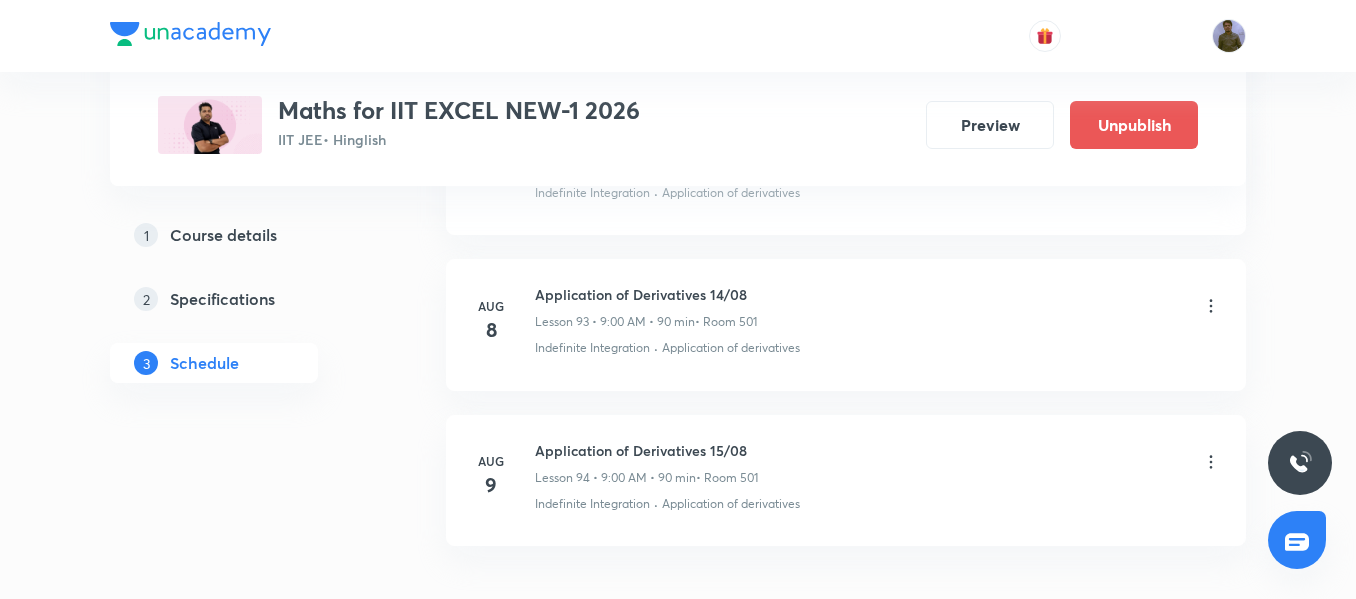 scroll, scrollTop: 15477, scrollLeft: 0, axis: vertical 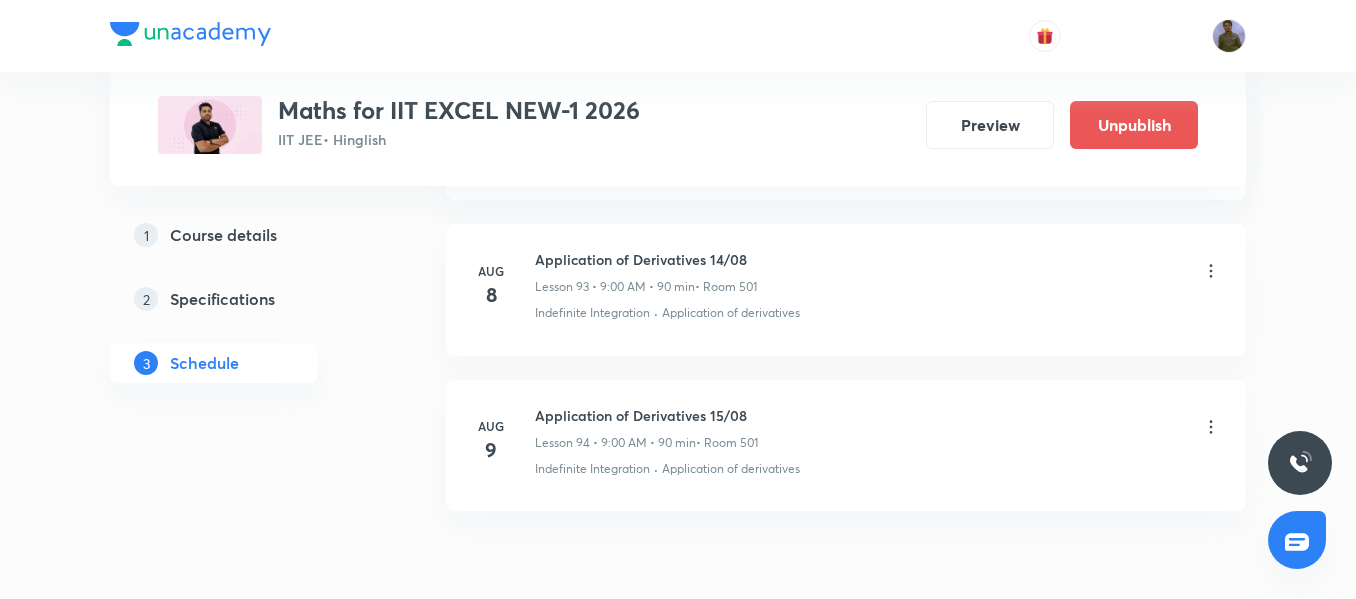 click on "Application of Derivatives 15/08 Lesson 94 • 9:00 AM • 90 min  • Room 501" at bounding box center (878, 428) 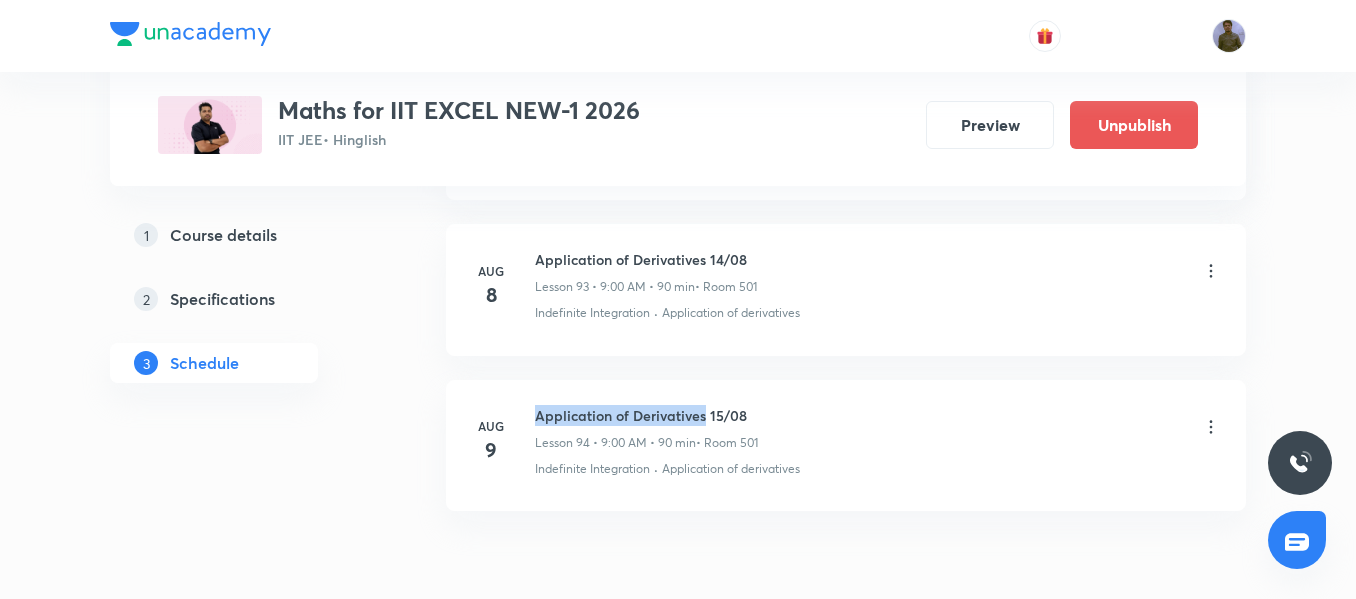 drag, startPoint x: 535, startPoint y: 414, endPoint x: 706, endPoint y: 408, distance: 171.10522 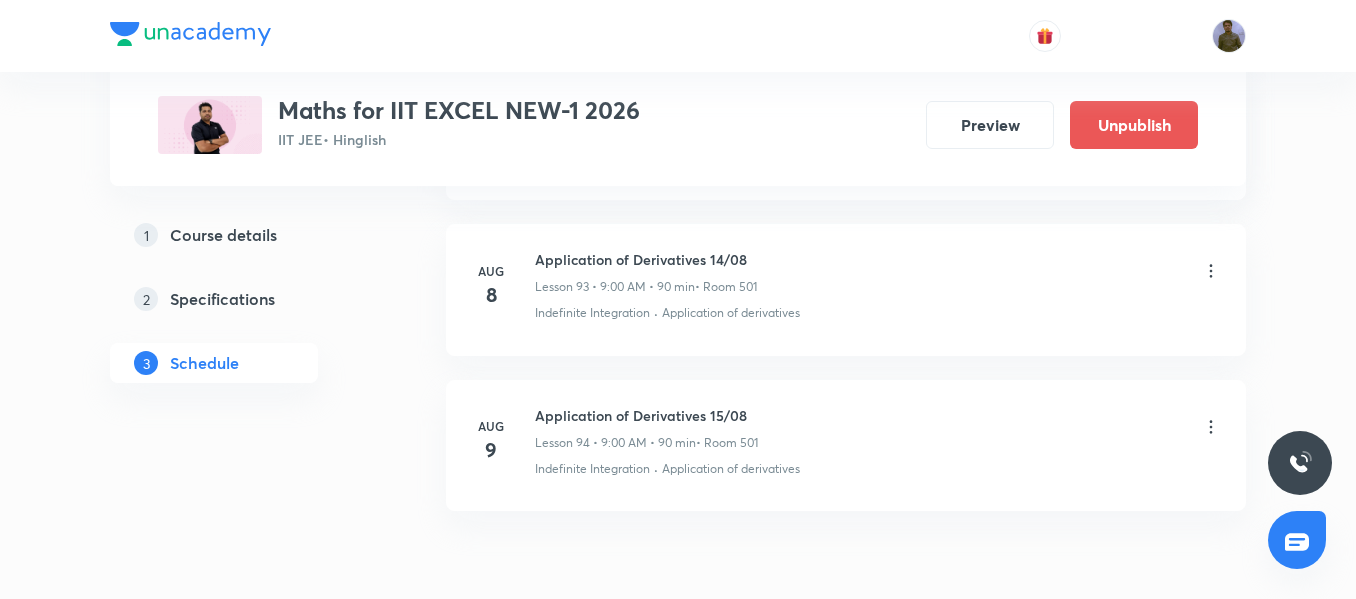 click on "Aug 9 Application of Derivatives 15/08 Lesson 94 • 9:00 AM • 90 min  • Room 501 Indefinite Integration · Application of derivatives" at bounding box center (846, 445) 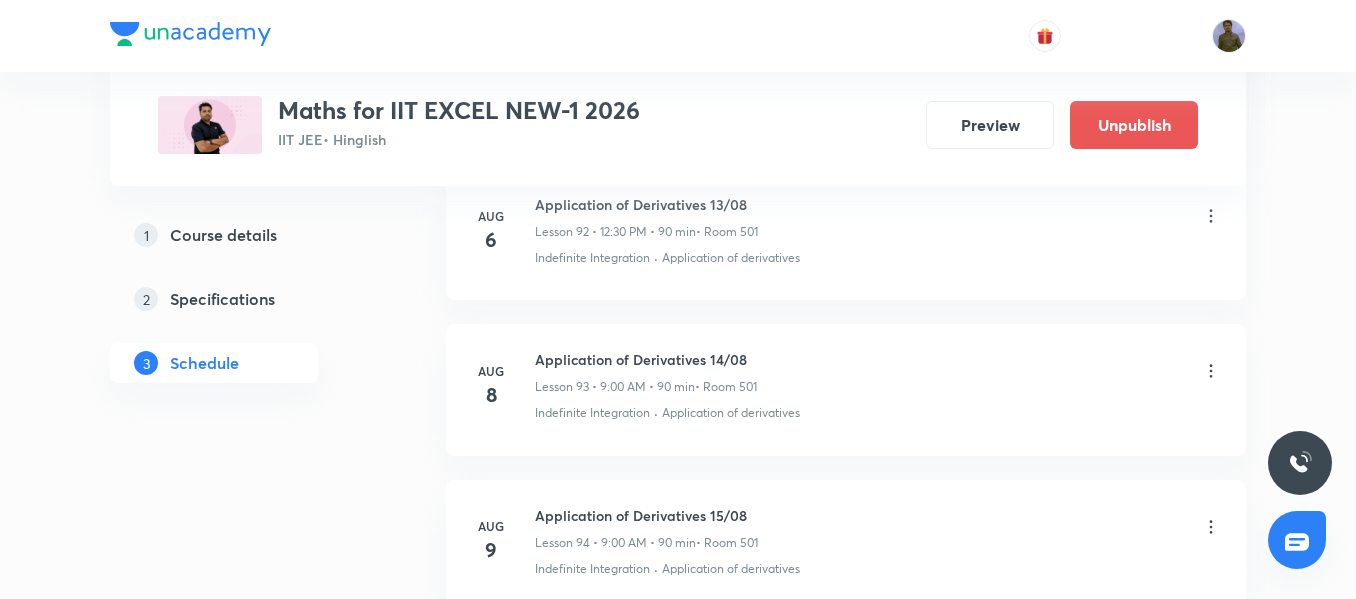 scroll, scrollTop: 15577, scrollLeft: 0, axis: vertical 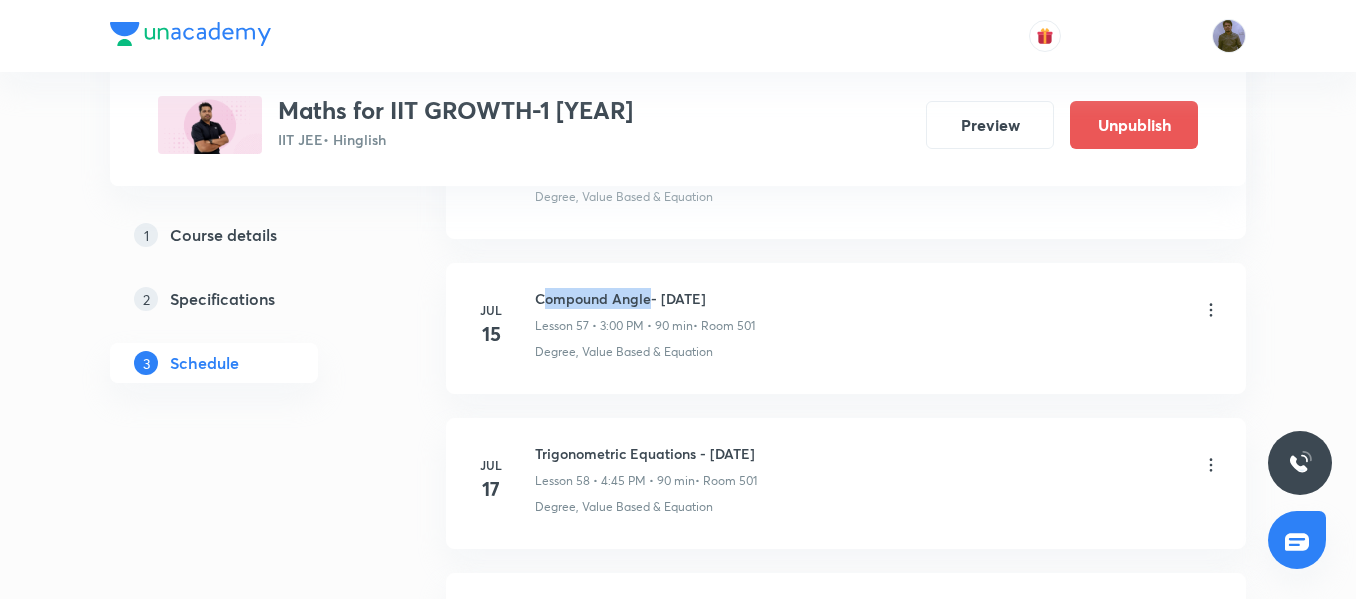 drag, startPoint x: 552, startPoint y: 307, endPoint x: 653, endPoint y: 304, distance: 101.04455 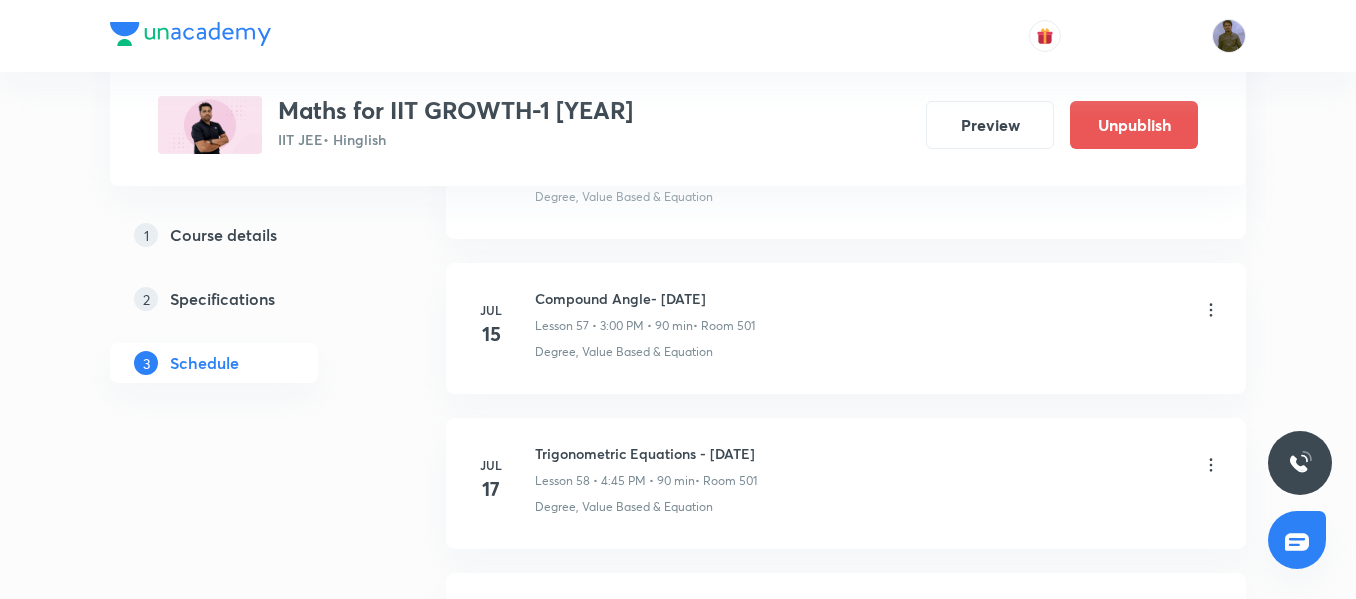 click on "[MONTH] [DAY]" at bounding box center (503, 325) 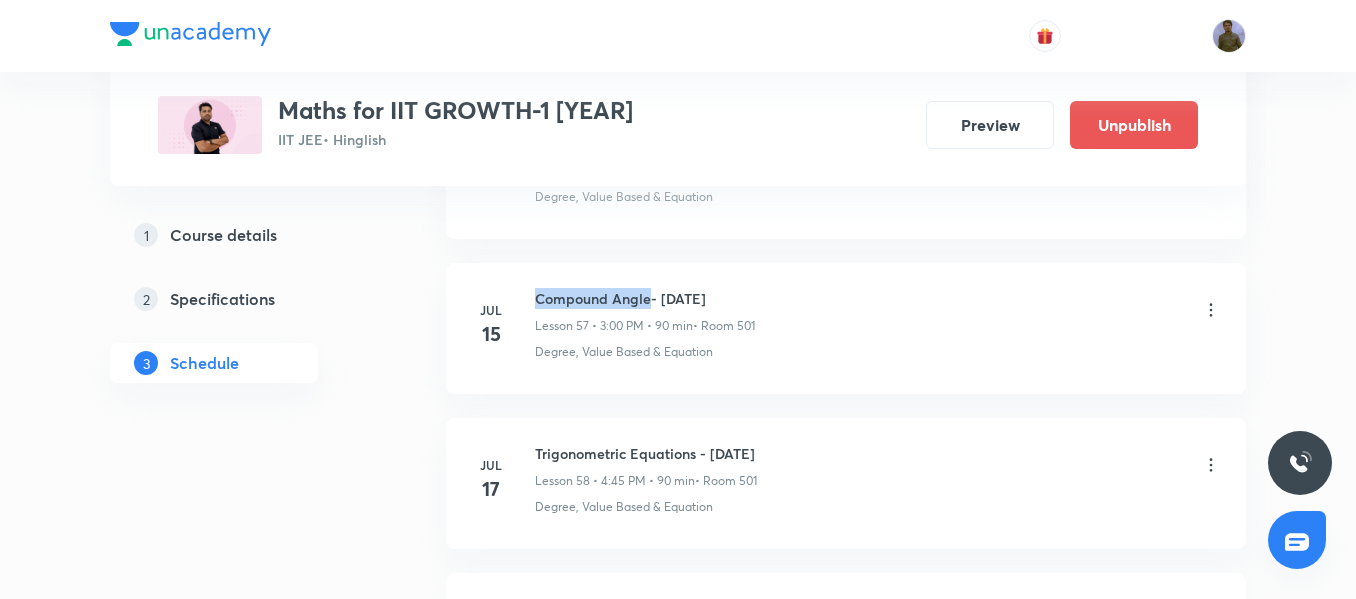 drag, startPoint x: 535, startPoint y: 296, endPoint x: 649, endPoint y: 298, distance: 114.01754 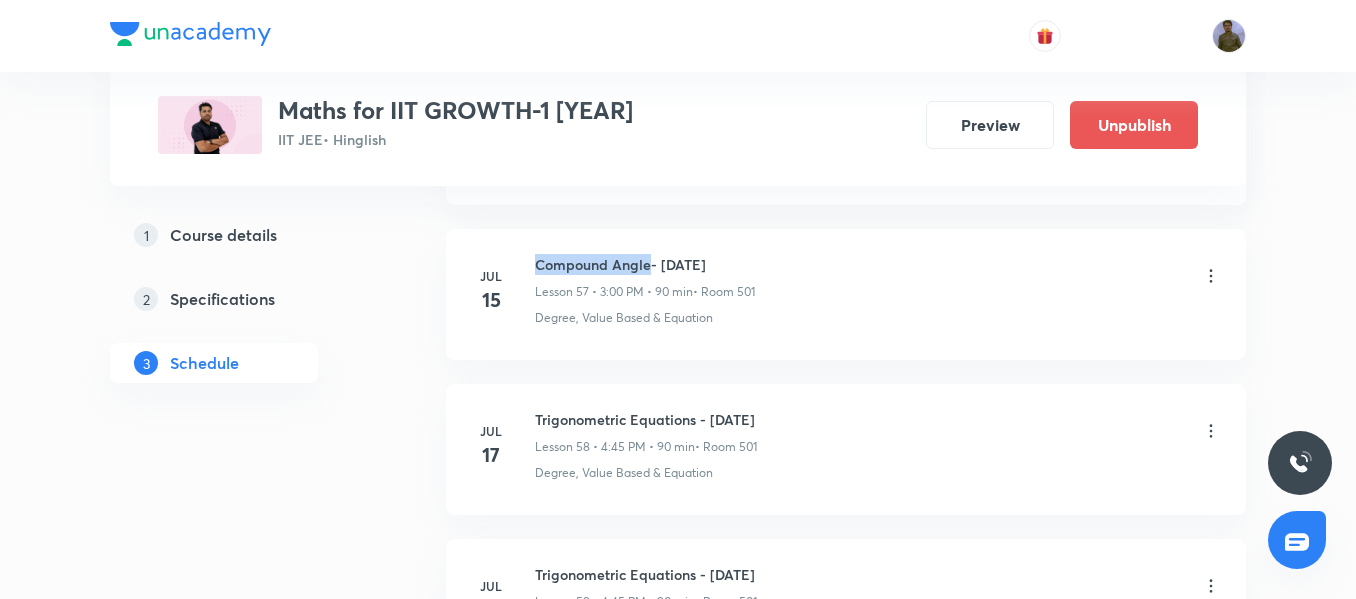 scroll, scrollTop: 9856, scrollLeft: 0, axis: vertical 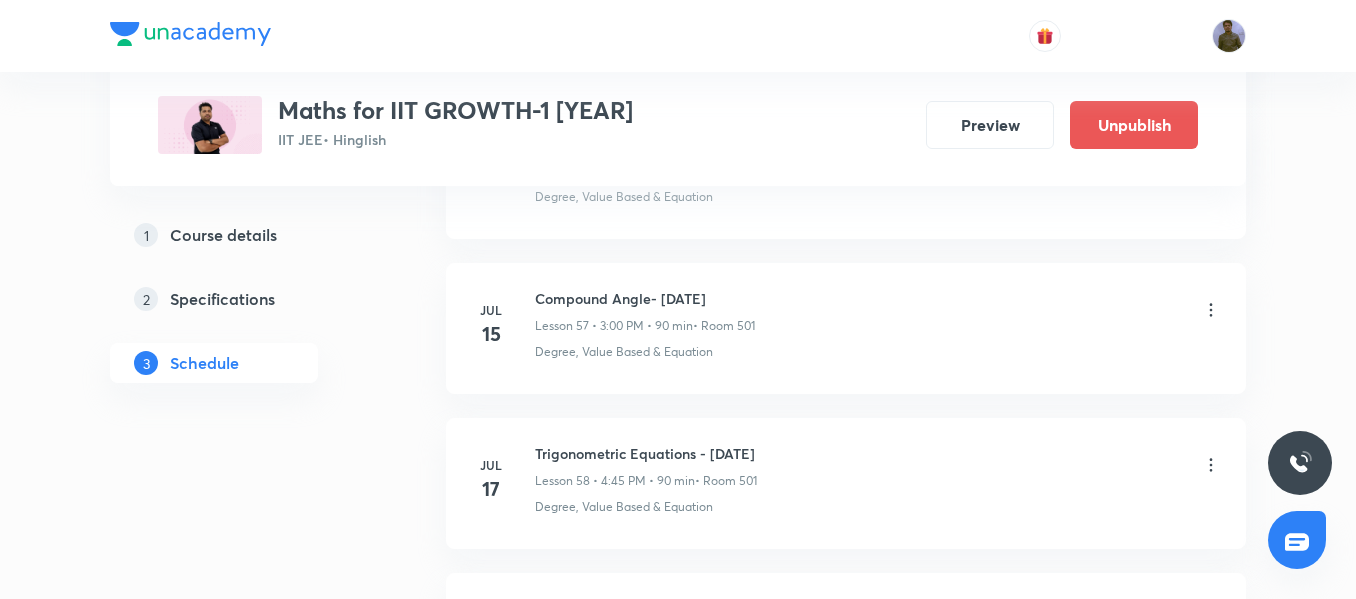 click on "[MONTH] [DAY] Compound Angle- [DATE] Lesson [NUMBER] • [TIME] • [DURATION] • Room [NUMBER] Degree, Value Based & Equation" at bounding box center [846, 328] 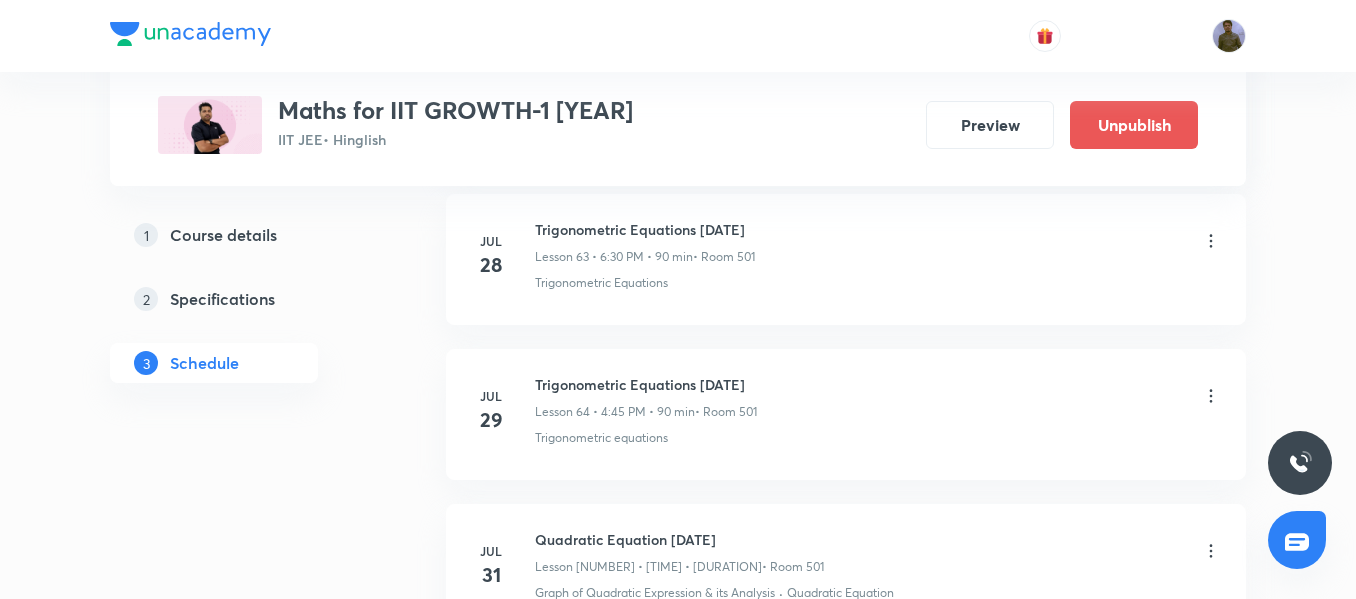 scroll, scrollTop: 10956, scrollLeft: 0, axis: vertical 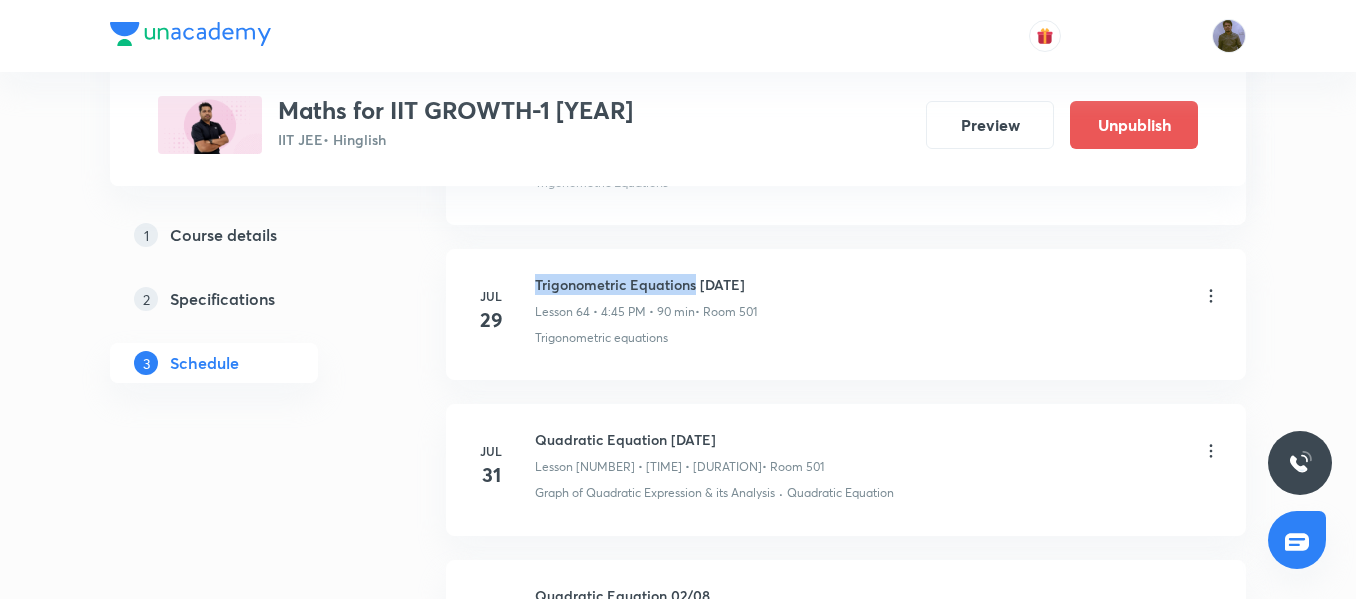 drag, startPoint x: 534, startPoint y: 281, endPoint x: 695, endPoint y: 286, distance: 161.07762 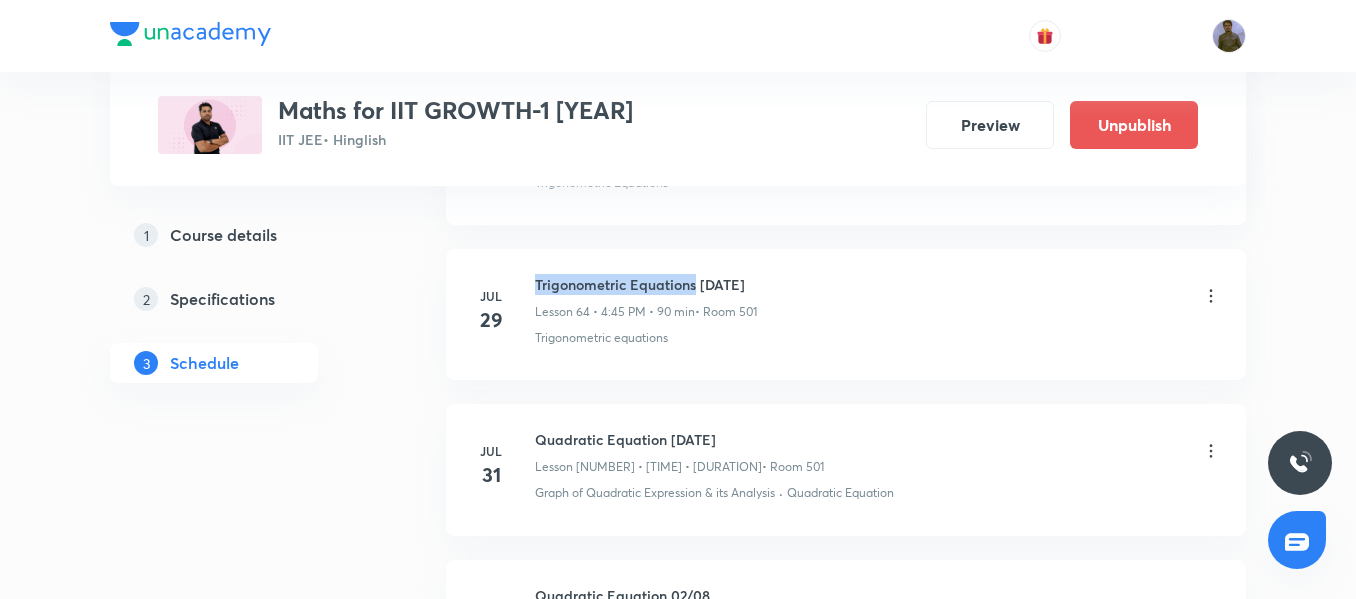copy on "Trigonometric Equations" 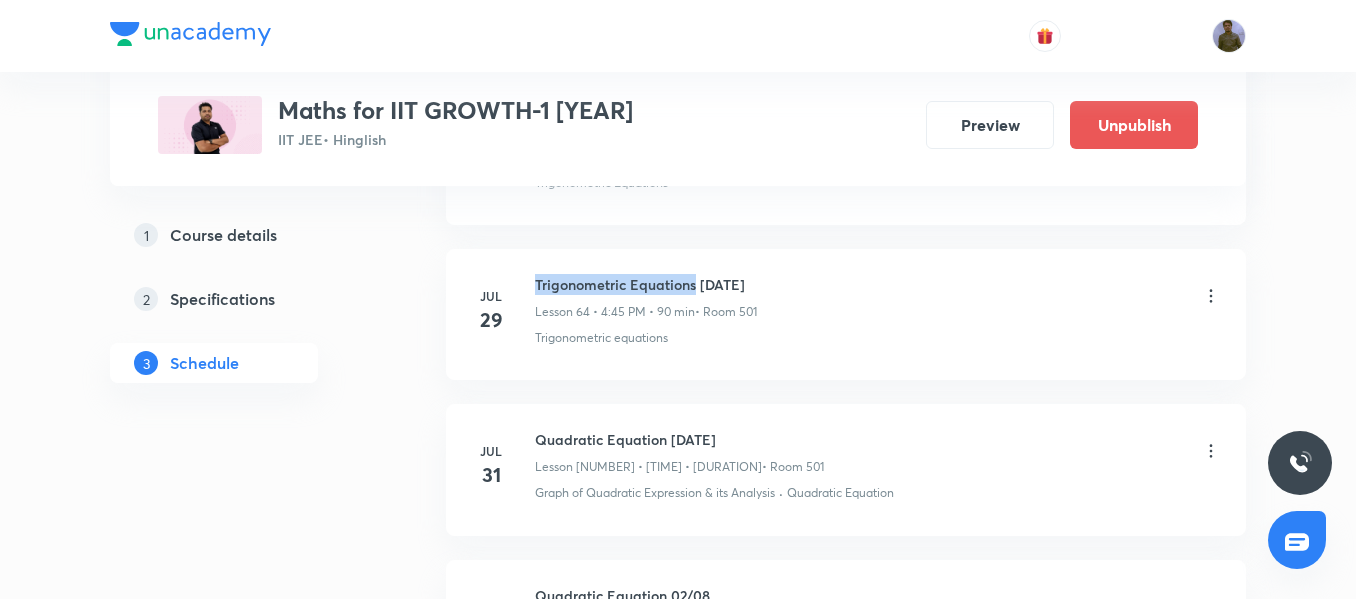 scroll, scrollTop: 11056, scrollLeft: 0, axis: vertical 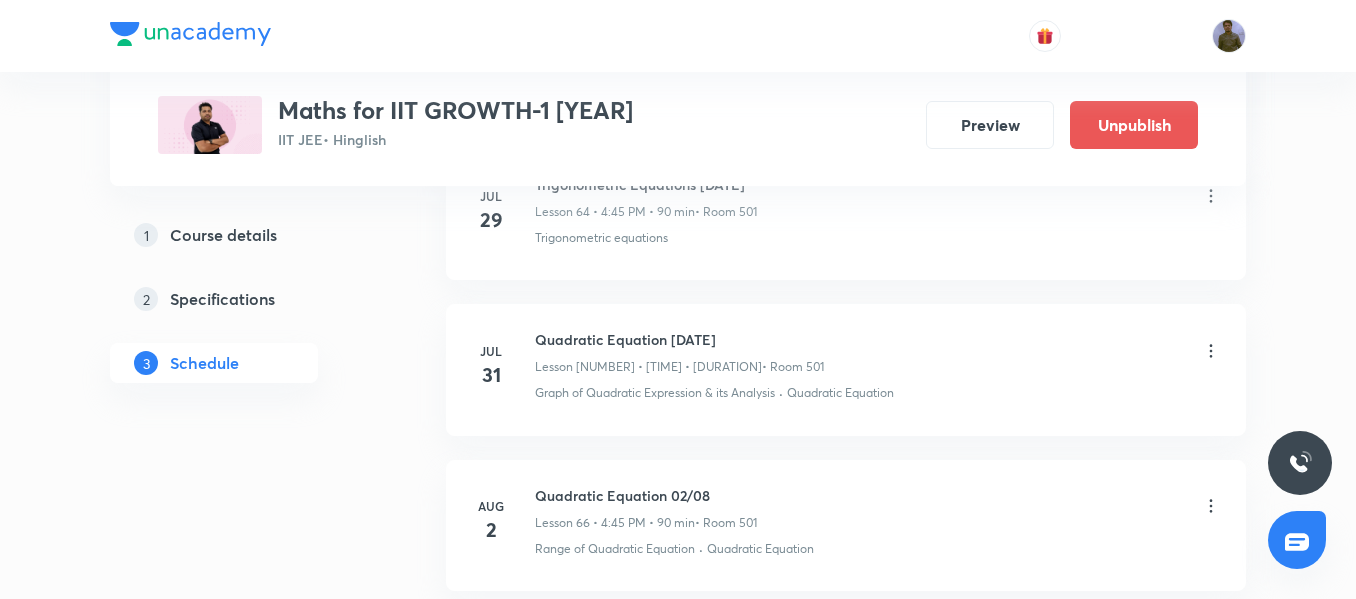 click on "Quadratic Equation [DATE]" at bounding box center [679, 339] 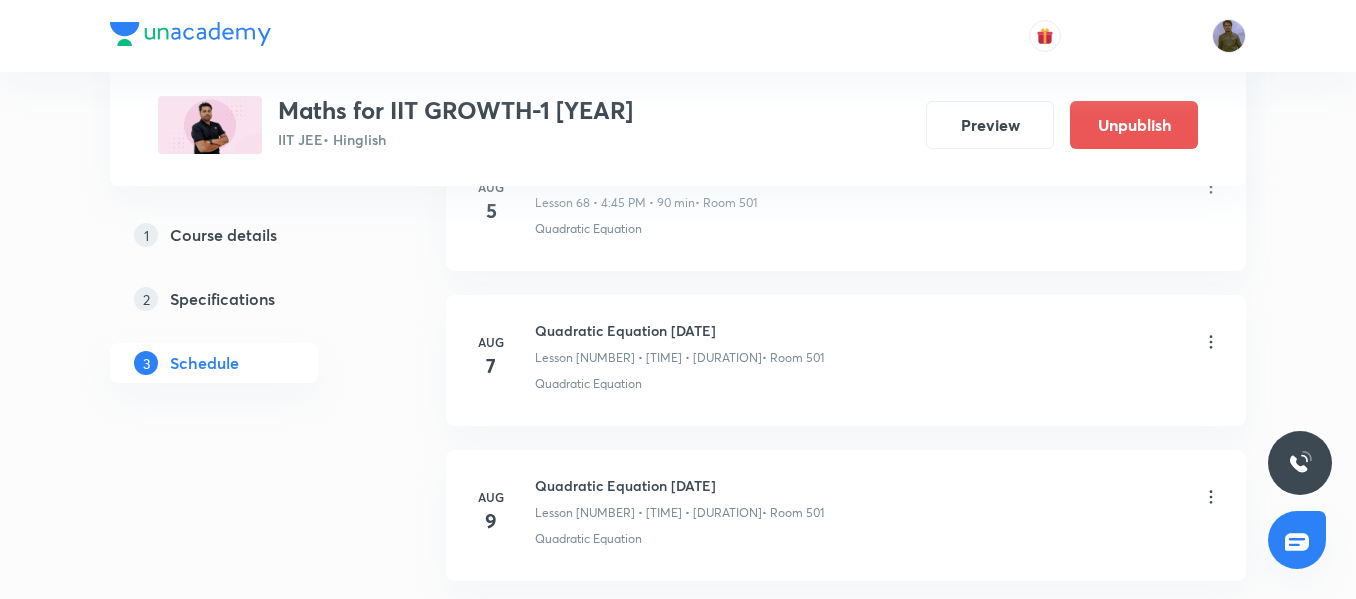 scroll, scrollTop: 11556, scrollLeft: 0, axis: vertical 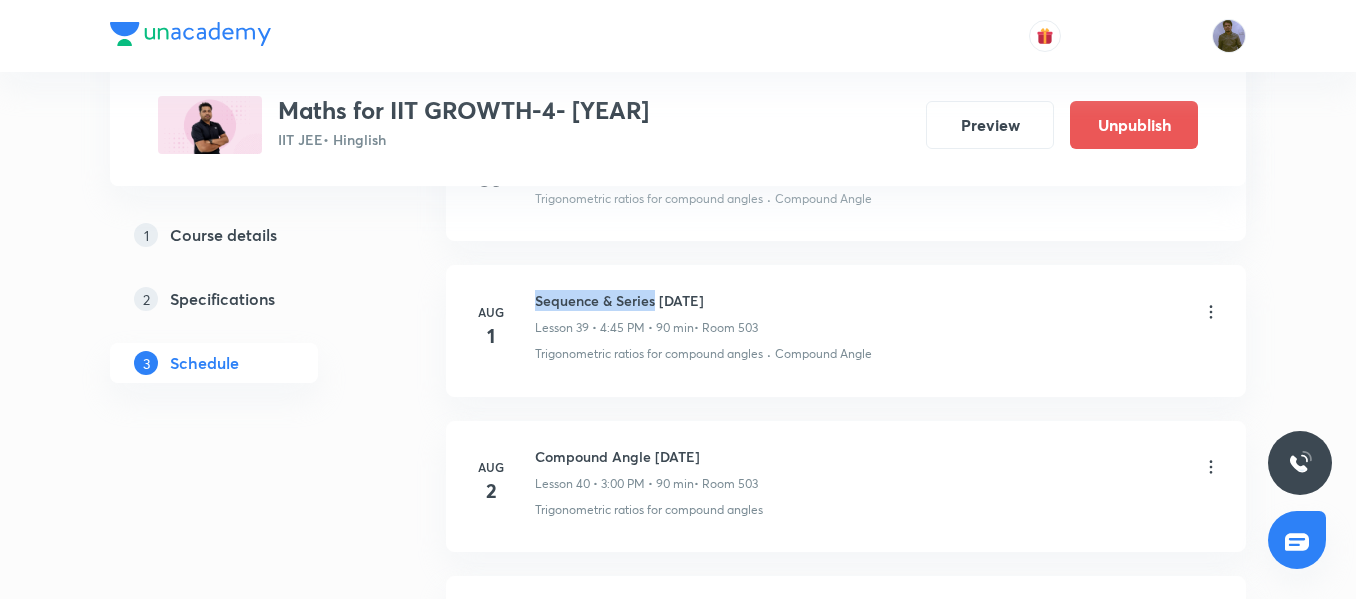 drag, startPoint x: 535, startPoint y: 300, endPoint x: 654, endPoint y: 293, distance: 119.2057 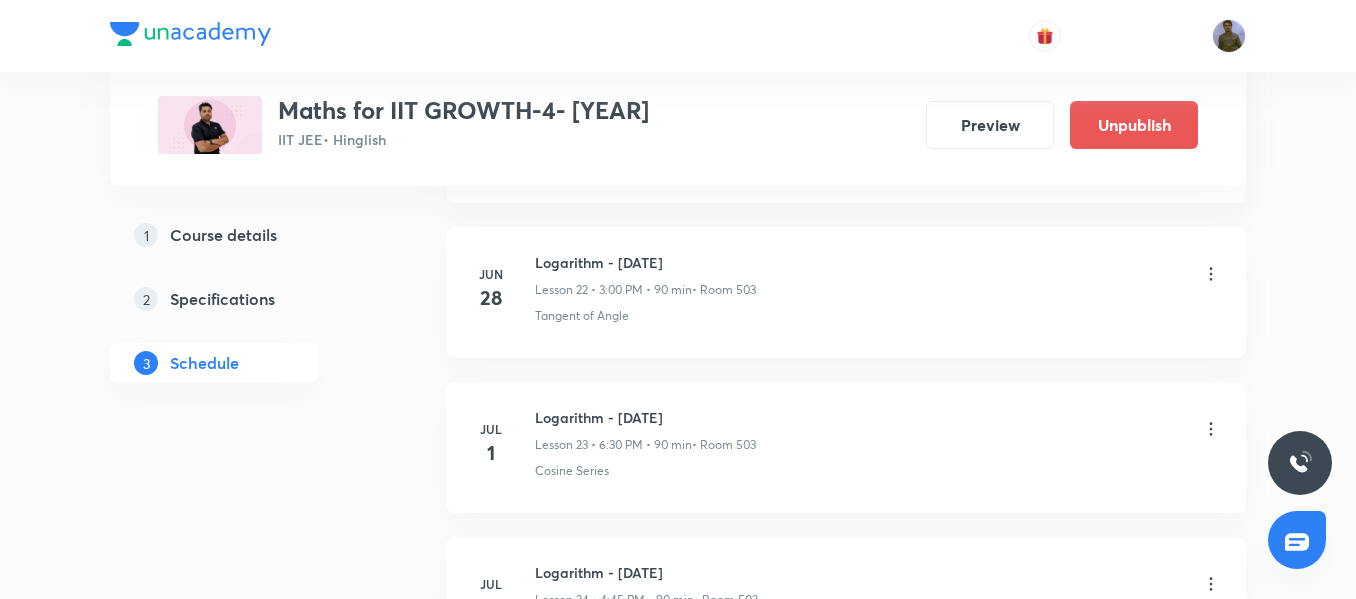 scroll, scrollTop: 4465, scrollLeft: 0, axis: vertical 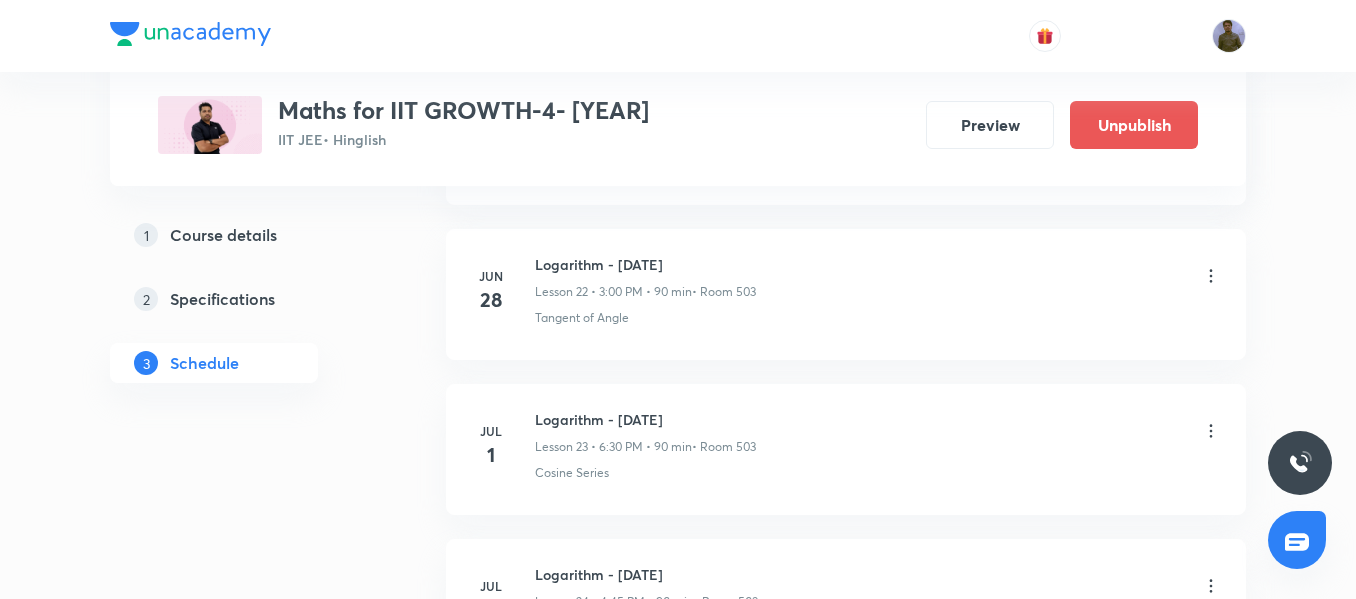 click on "Logarithm - [DATE]" at bounding box center (645, 419) 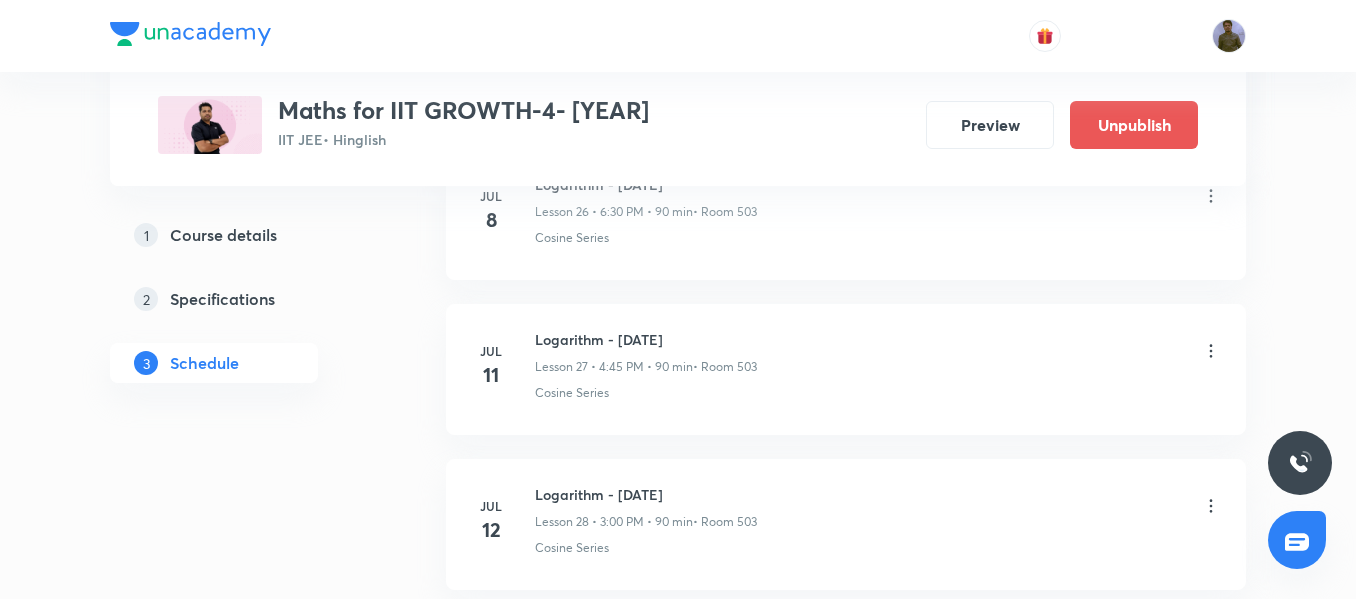 scroll, scrollTop: 5265, scrollLeft: 0, axis: vertical 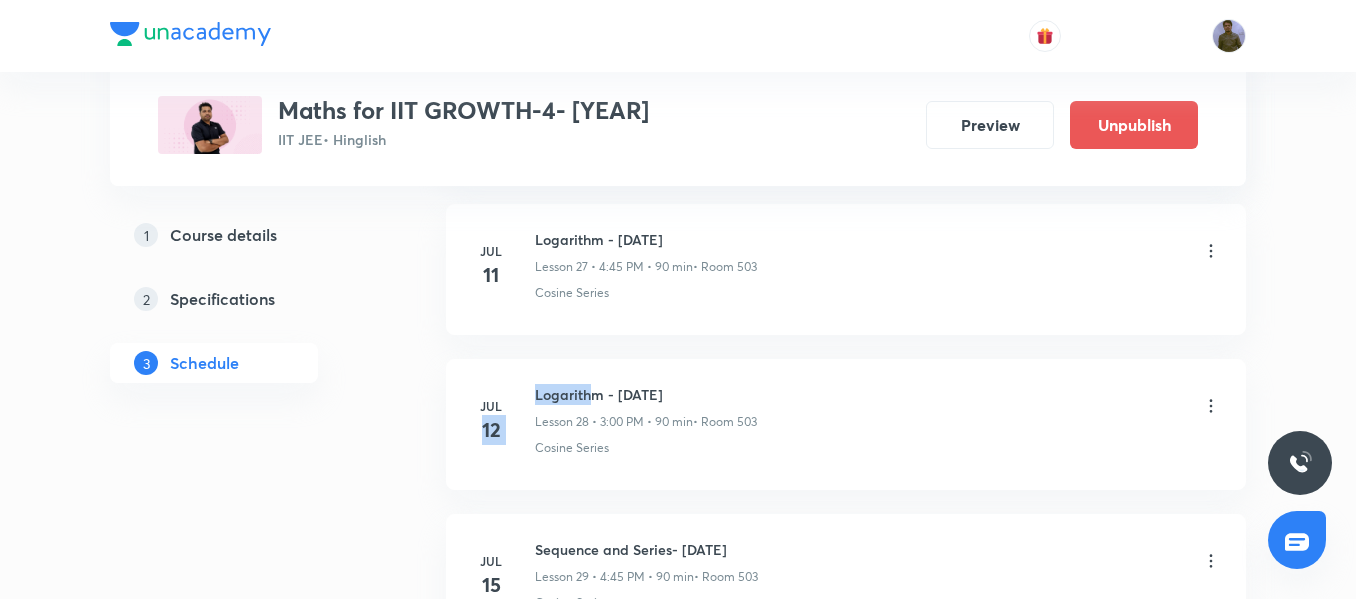 drag, startPoint x: 532, startPoint y: 396, endPoint x: 590, endPoint y: 404, distance: 58.549126 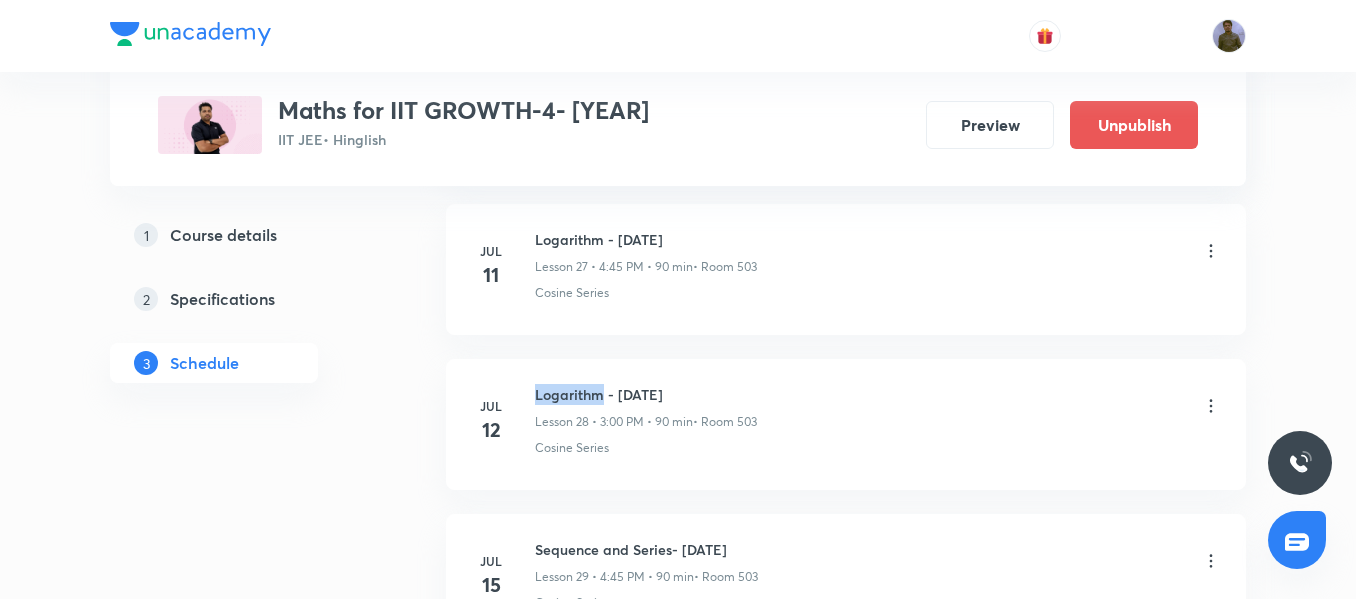 drag, startPoint x: 534, startPoint y: 391, endPoint x: 604, endPoint y: 396, distance: 70.178345 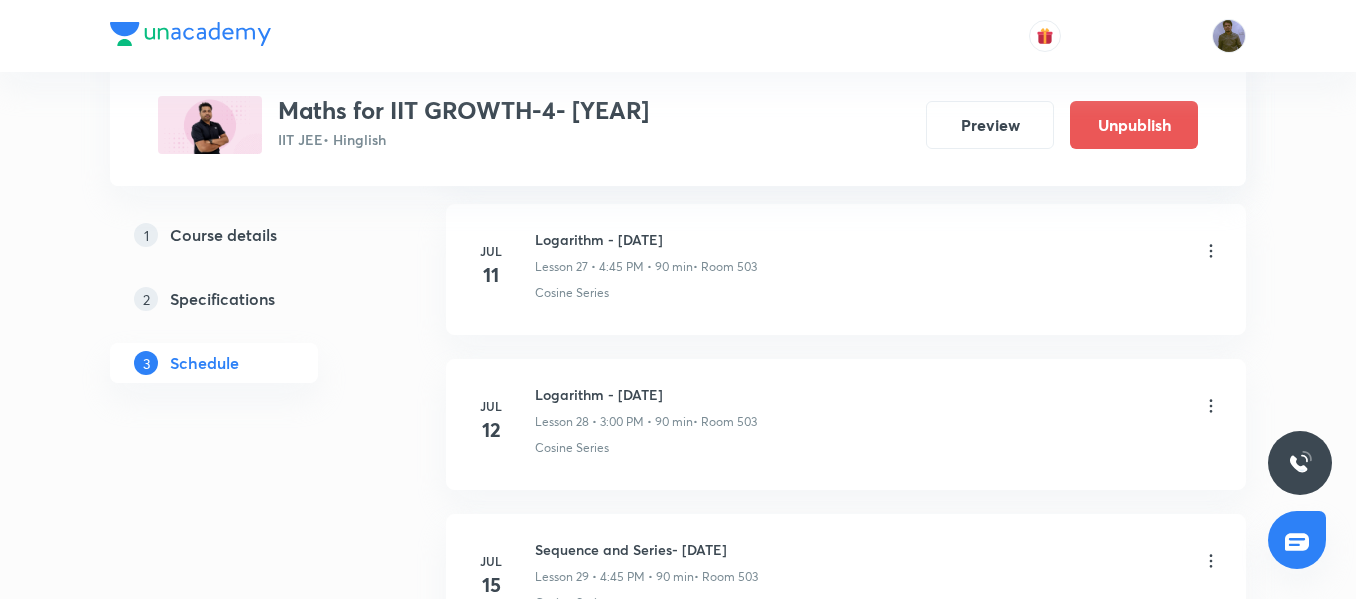 click on "Logarithm - [DATE] Lesson [NUMBER] • [TIME] • [DURATION] • Room [ROOM_NUMBER]" at bounding box center (646, 407) 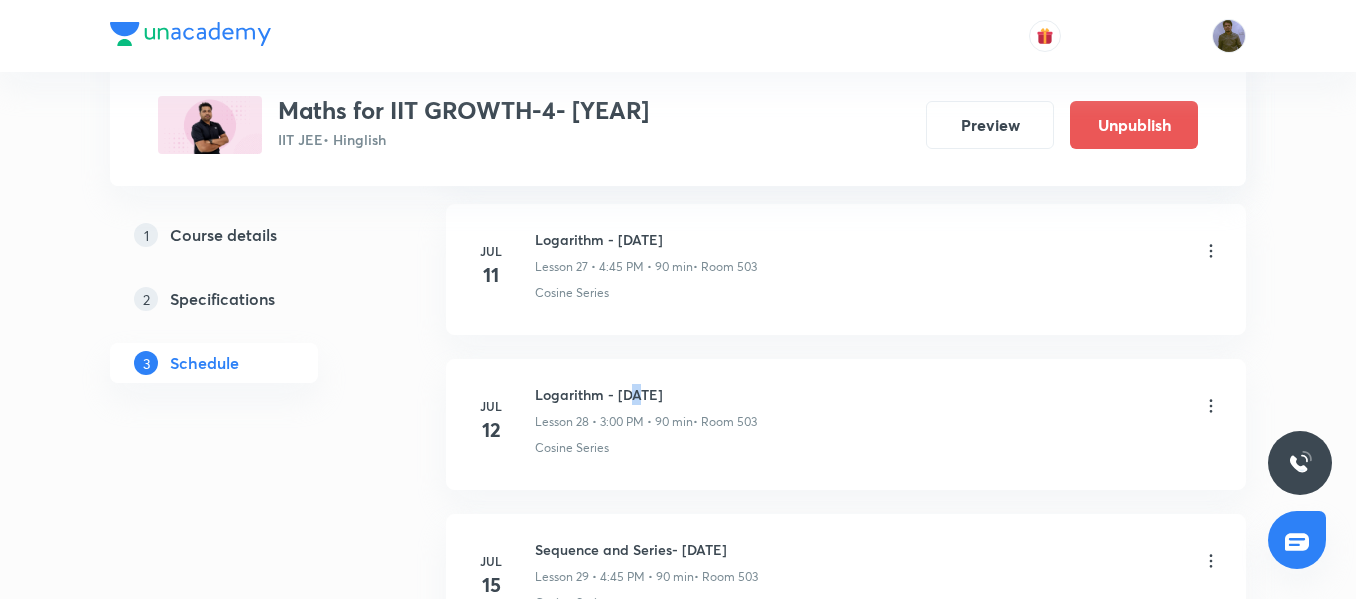 click on "Logarithm - [DATE]" at bounding box center (646, 394) 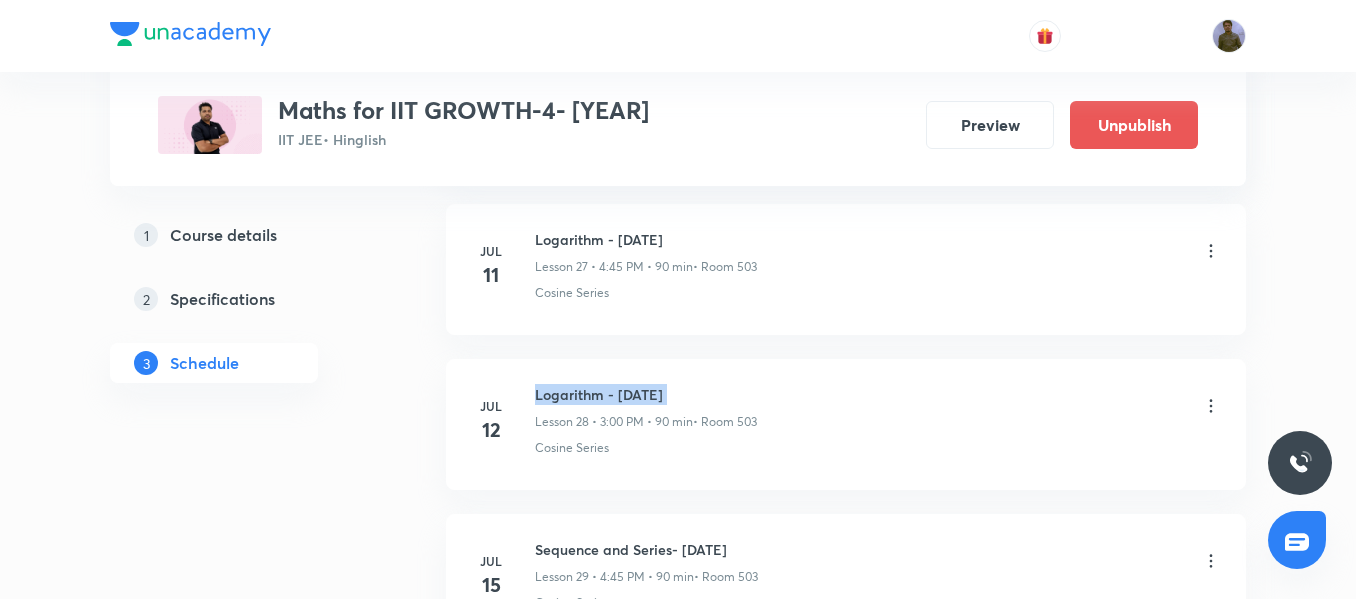 click on "Logarithm - [DATE]" at bounding box center (646, 394) 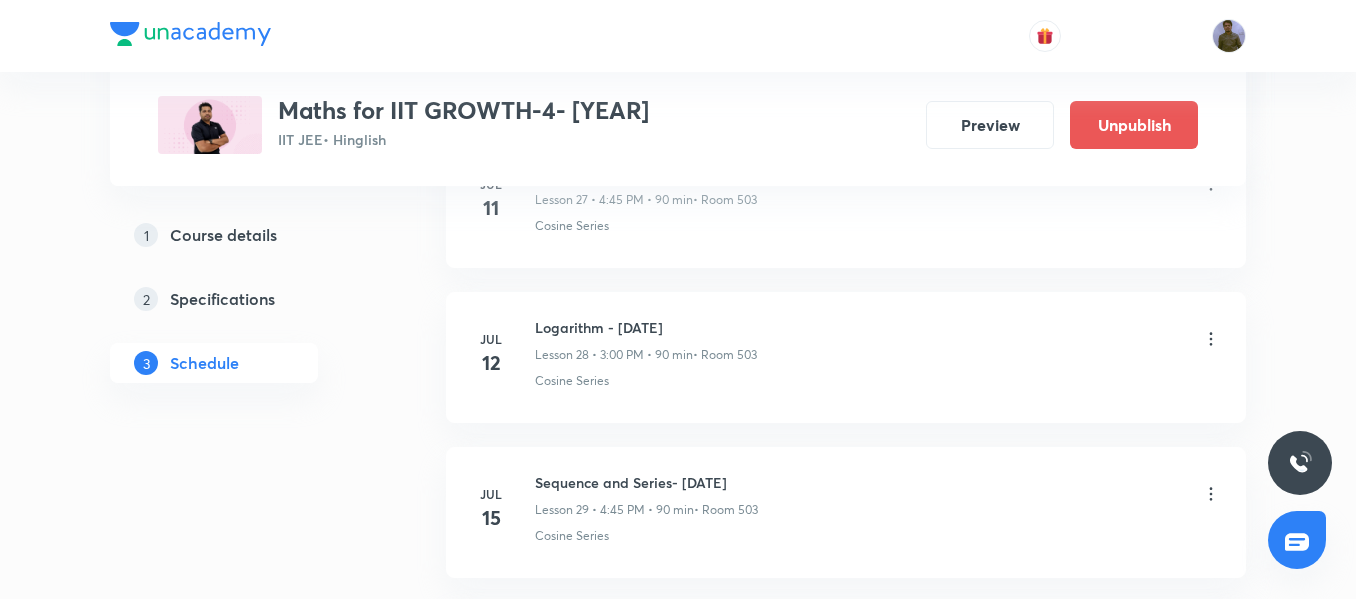 scroll, scrollTop: 5365, scrollLeft: 0, axis: vertical 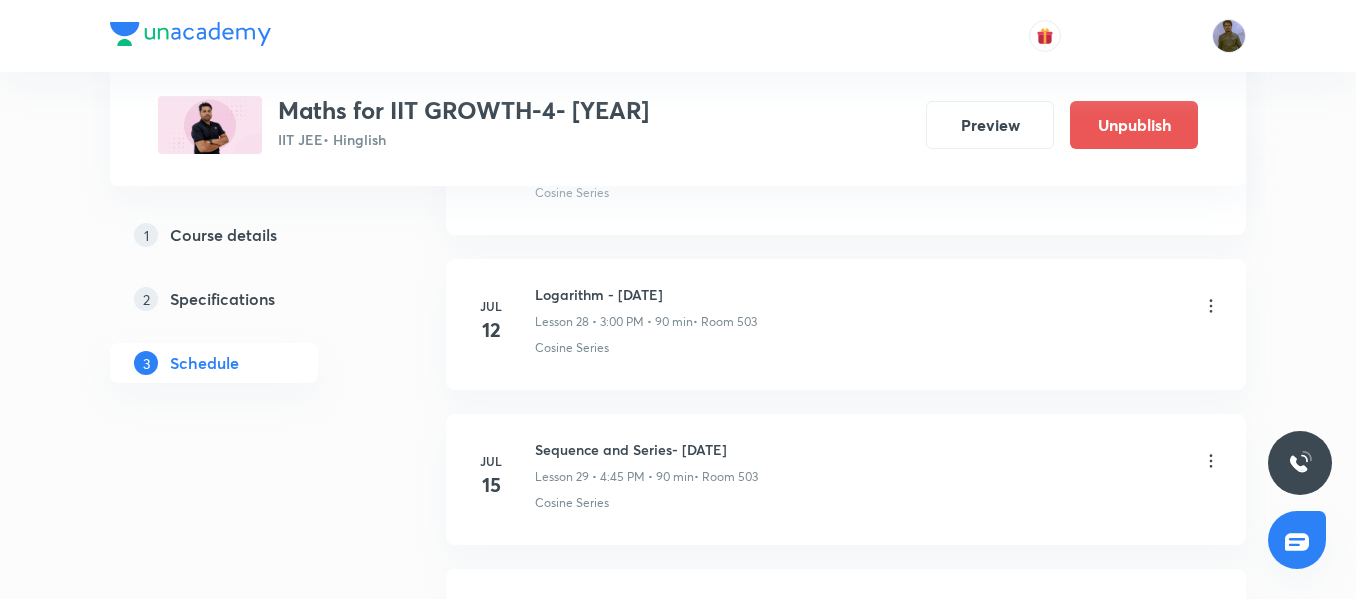 click on "Logarithm - [DATE]" at bounding box center [646, 294] 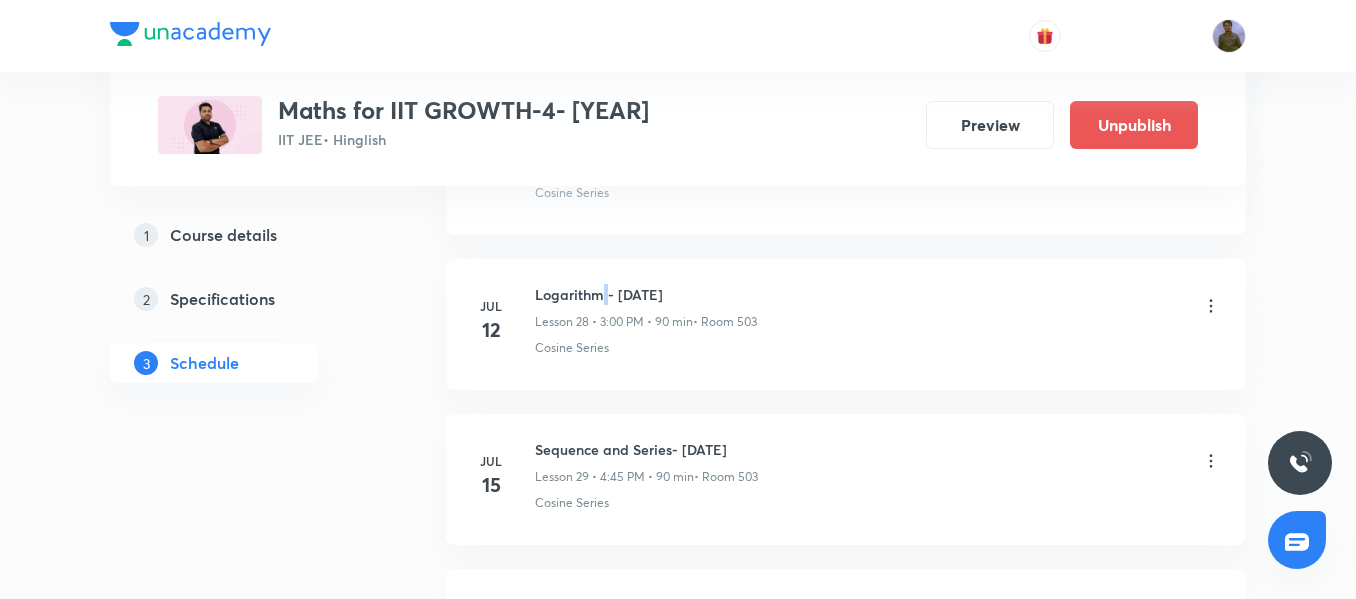 click on "Logarithm - [DATE]" at bounding box center [646, 294] 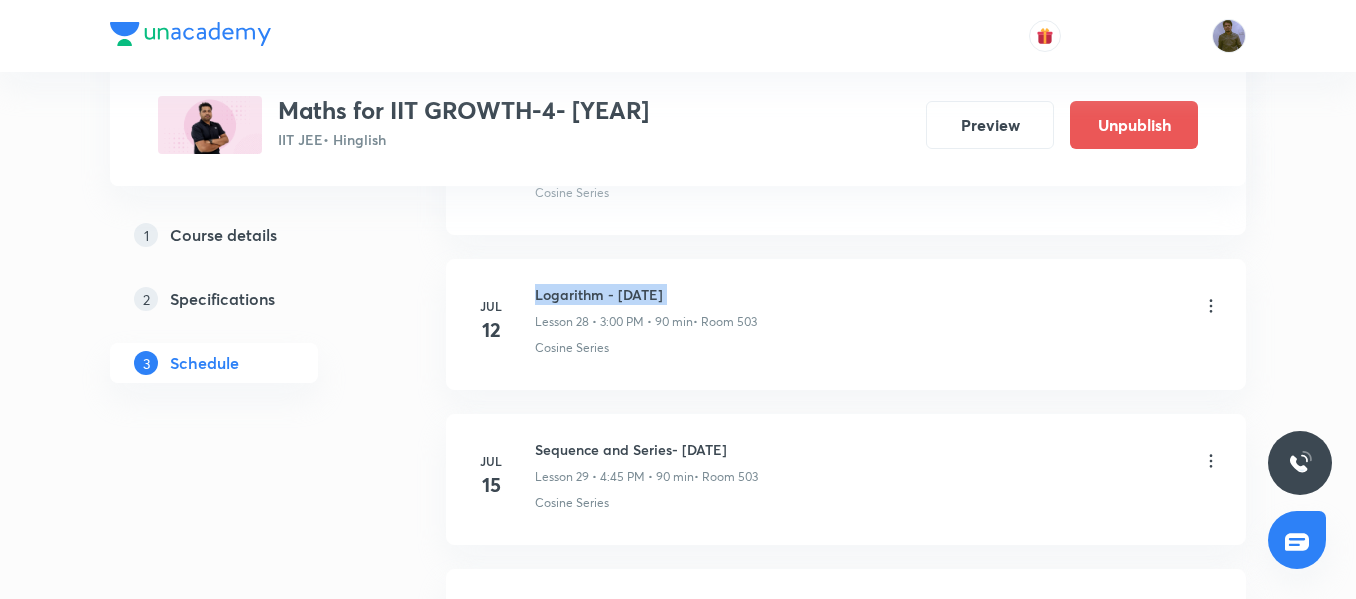 click on "Logarithm - [DATE]" at bounding box center (646, 294) 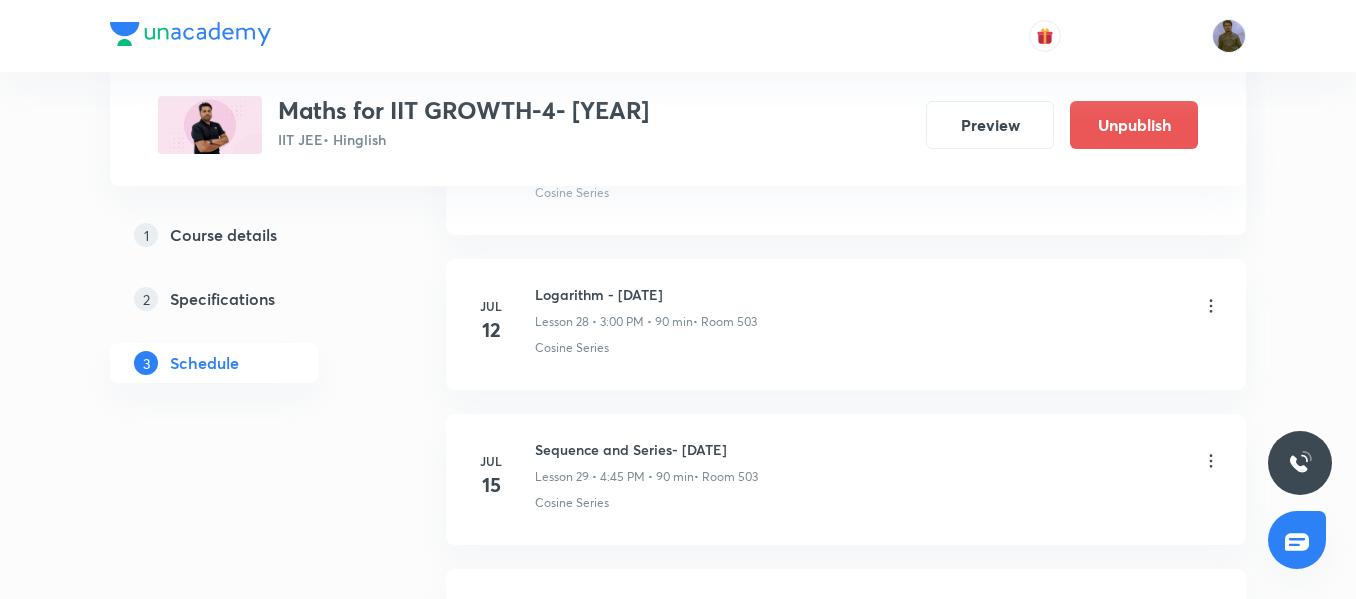 click on "Logarithm - [DATE] Lesson [NUMBER] • [TIME] • [DURATION] • Room [ROOM_NUMBER] Cosine Series" at bounding box center [878, 320] 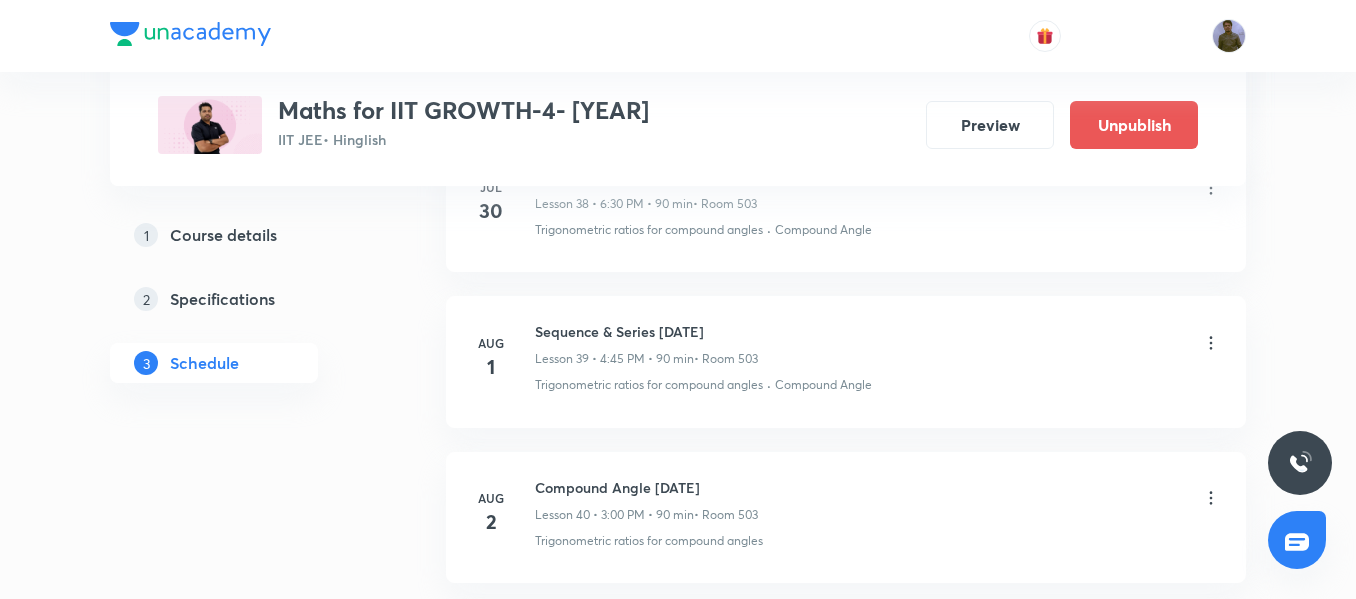scroll, scrollTop: 7065, scrollLeft: 0, axis: vertical 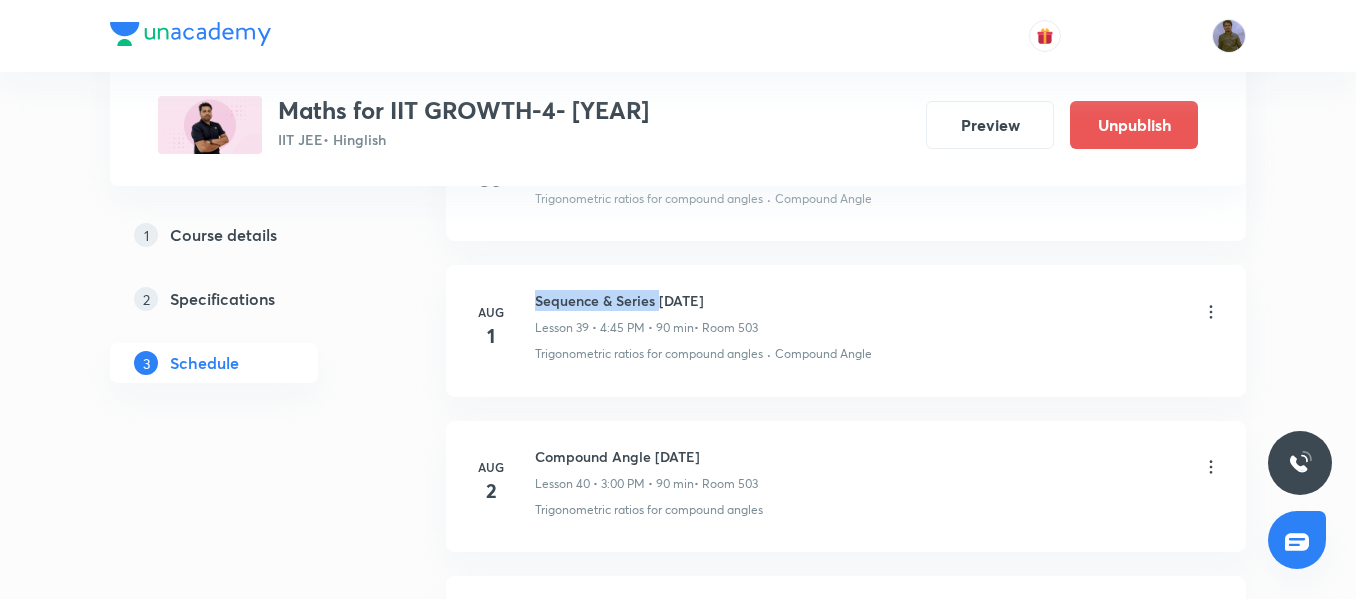drag, startPoint x: 539, startPoint y: 298, endPoint x: 660, endPoint y: 296, distance: 121.016525 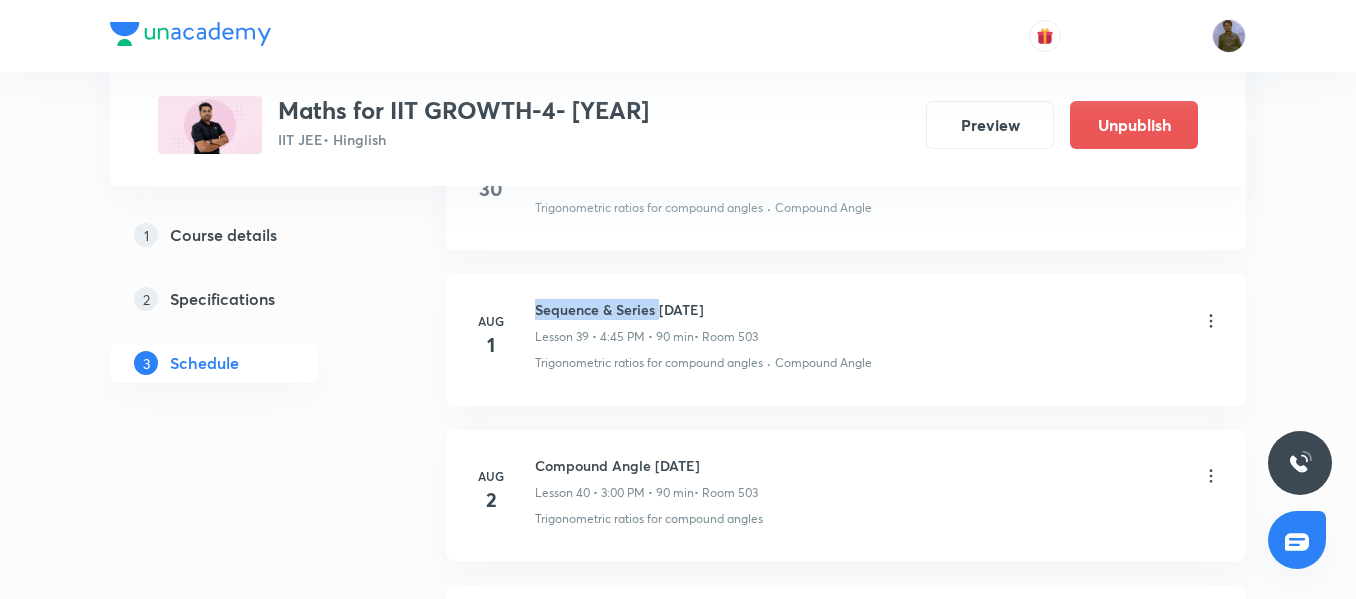 scroll, scrollTop: 7026, scrollLeft: 0, axis: vertical 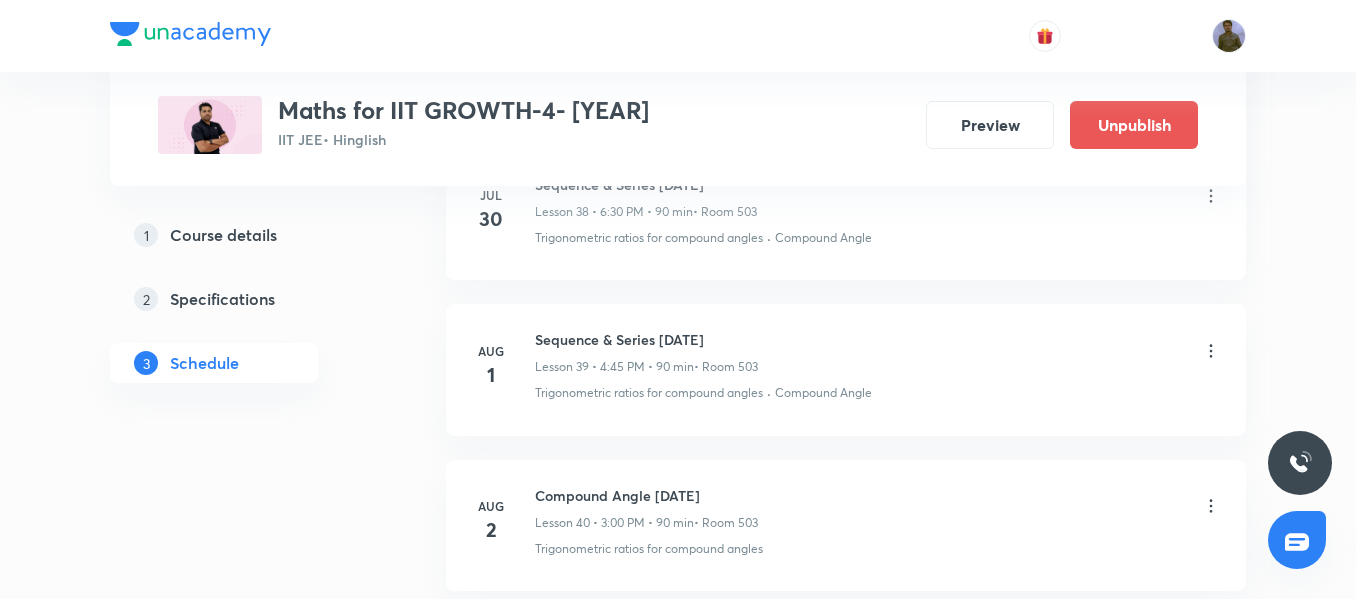 click on "Sequence & Series [DATE]" at bounding box center (646, 339) 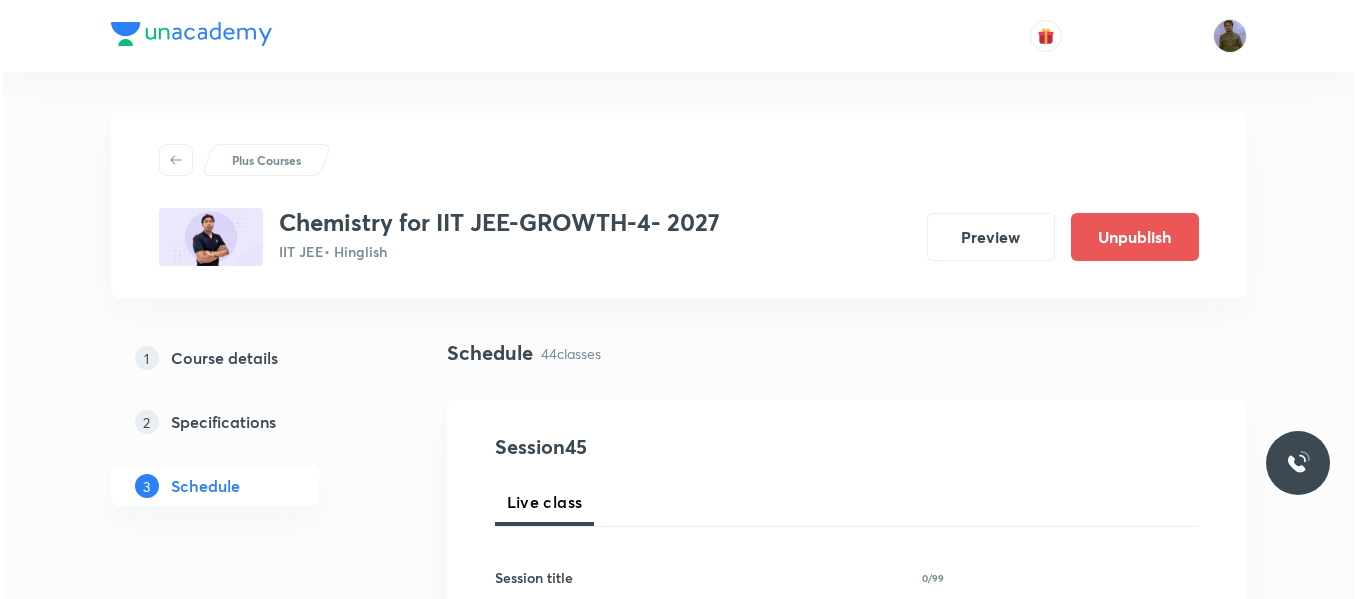 scroll, scrollTop: 0, scrollLeft: 0, axis: both 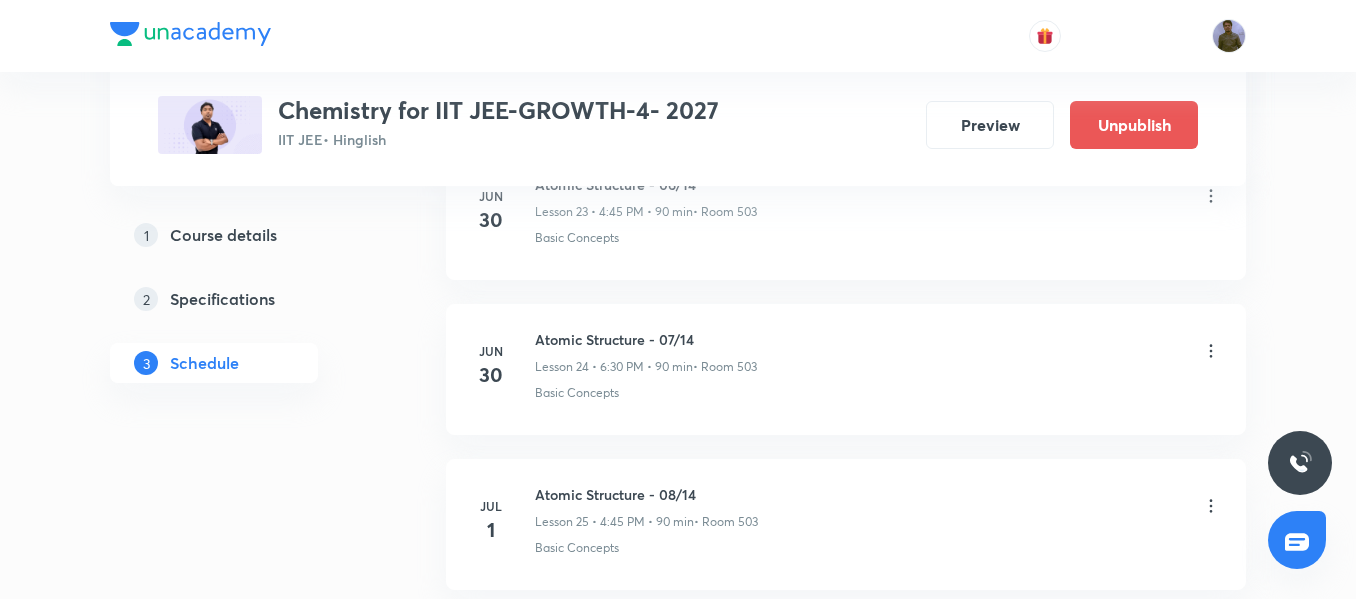 click on "Atomic Structure - [DATE] Lesson 24 • [TIME] • 90 min  • Room 503" at bounding box center [646, 352] 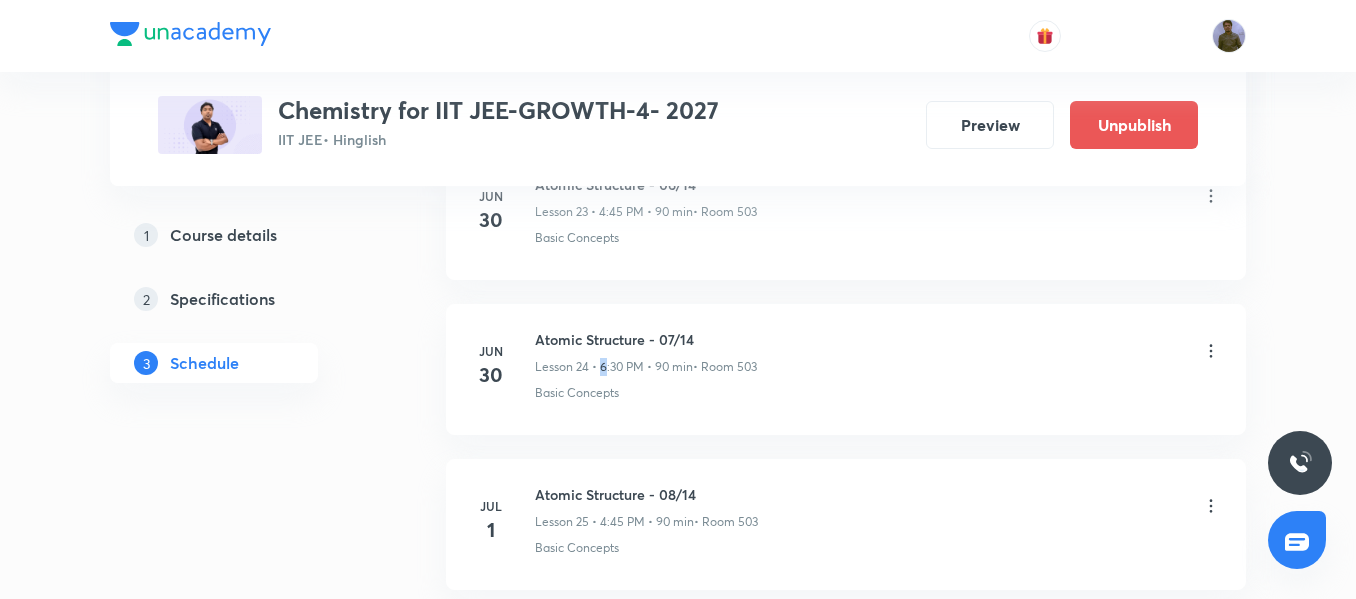 click on "Atomic Structure - [DATE] Lesson 24 • [TIME] • 90 min  • Room 503" at bounding box center [646, 352] 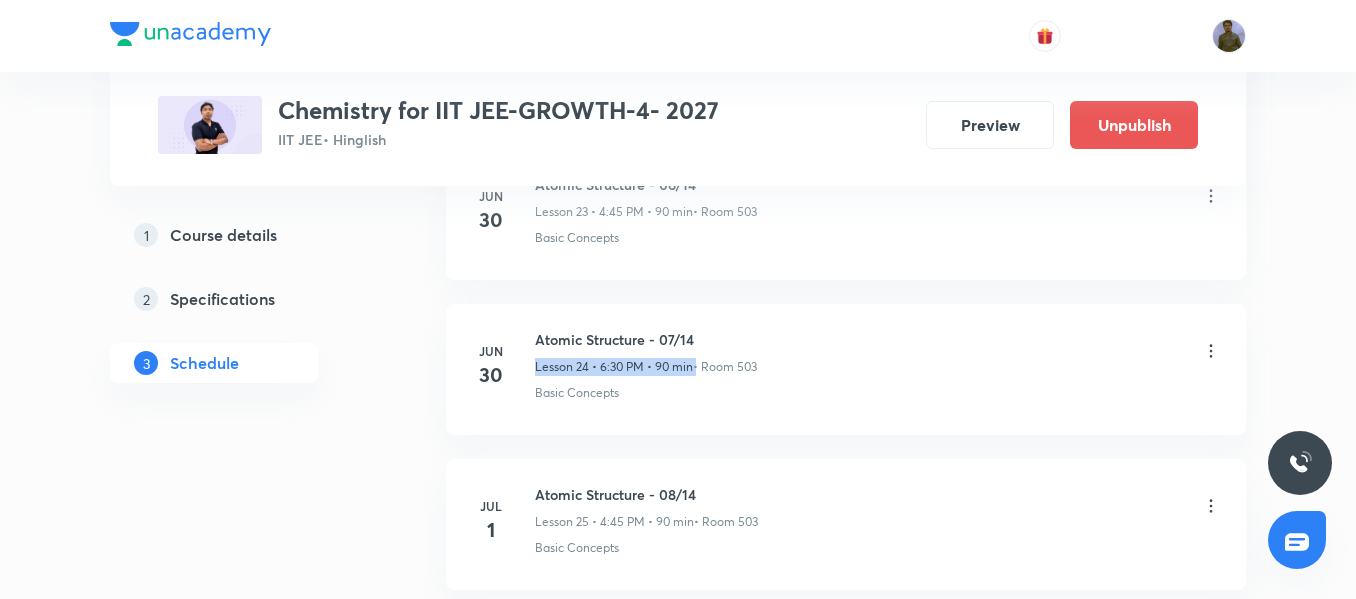 click on "Atomic Structure - [DATE] Lesson 24 • [TIME] • 90 min  • Room 503" at bounding box center [646, 352] 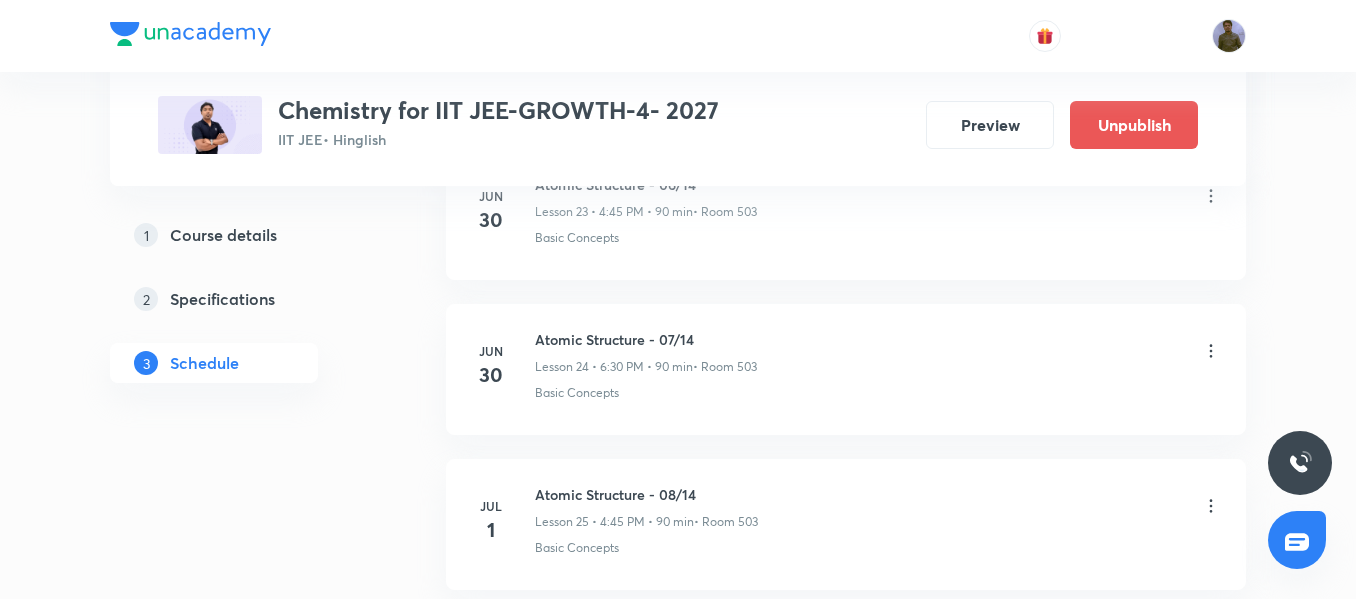 click on "[MONTH] [DATE] Atomic Structure - [DATE] Lesson 24 • [TIME] • 90 min  • Room 503 Basic Concepts" at bounding box center (846, 369) 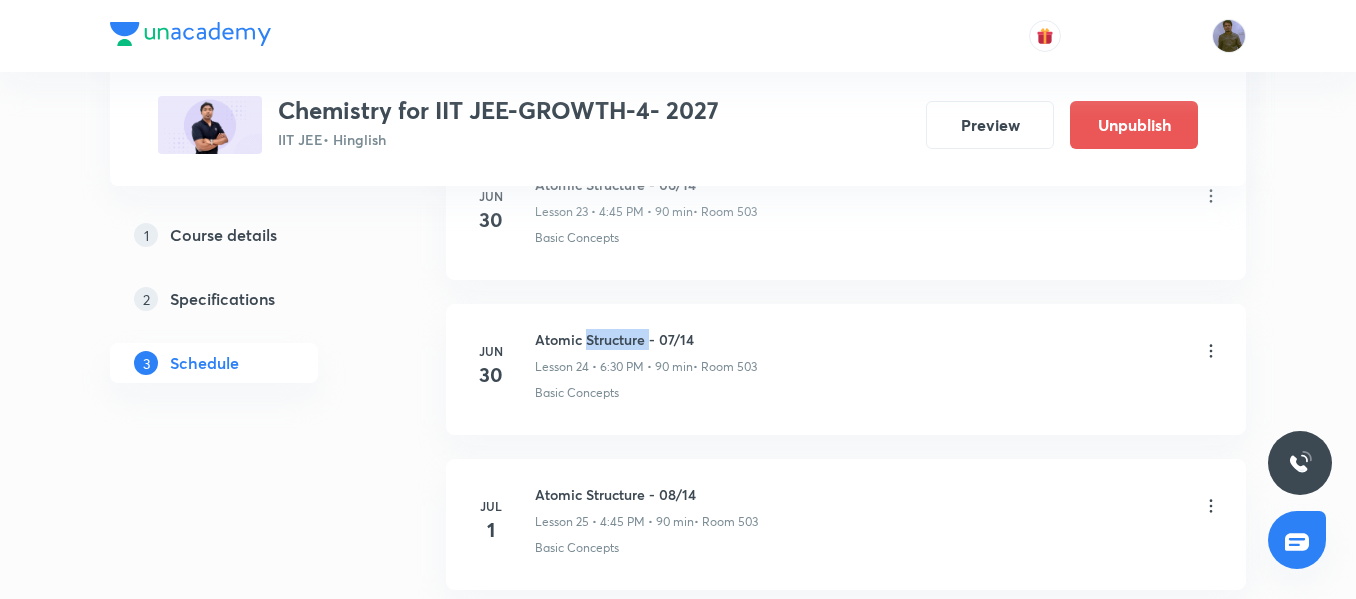 click on "Atomic Structure - 07/14" at bounding box center [646, 339] 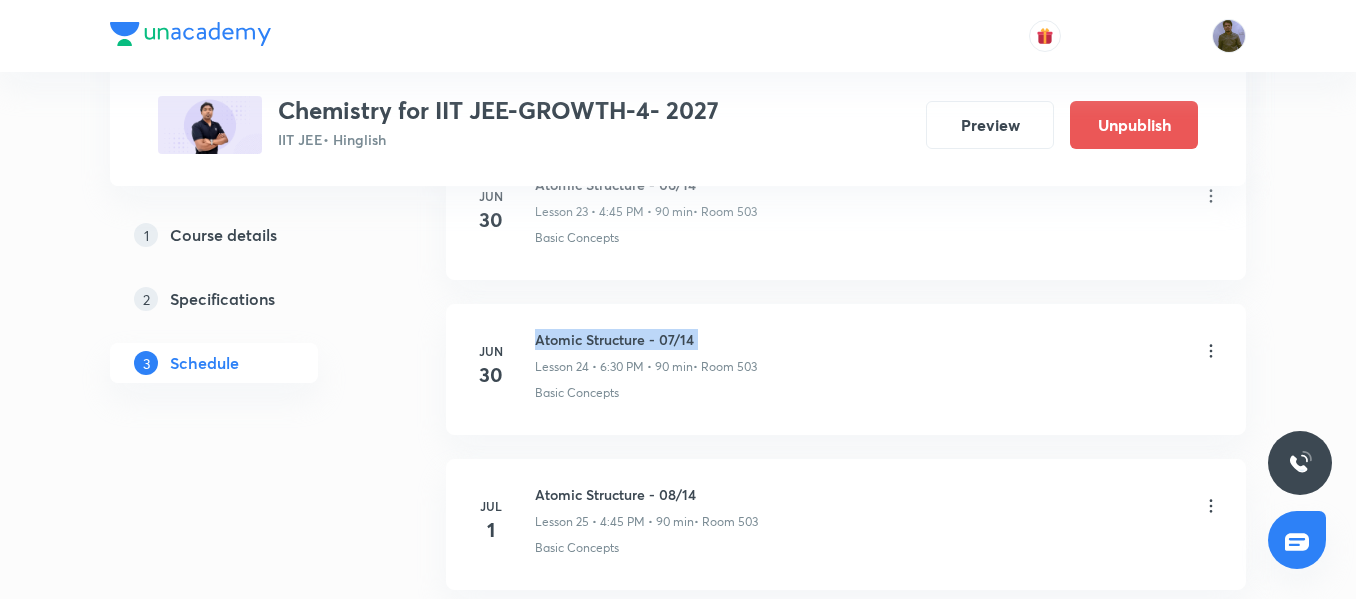 click on "Atomic Structure - 07/14" at bounding box center [646, 339] 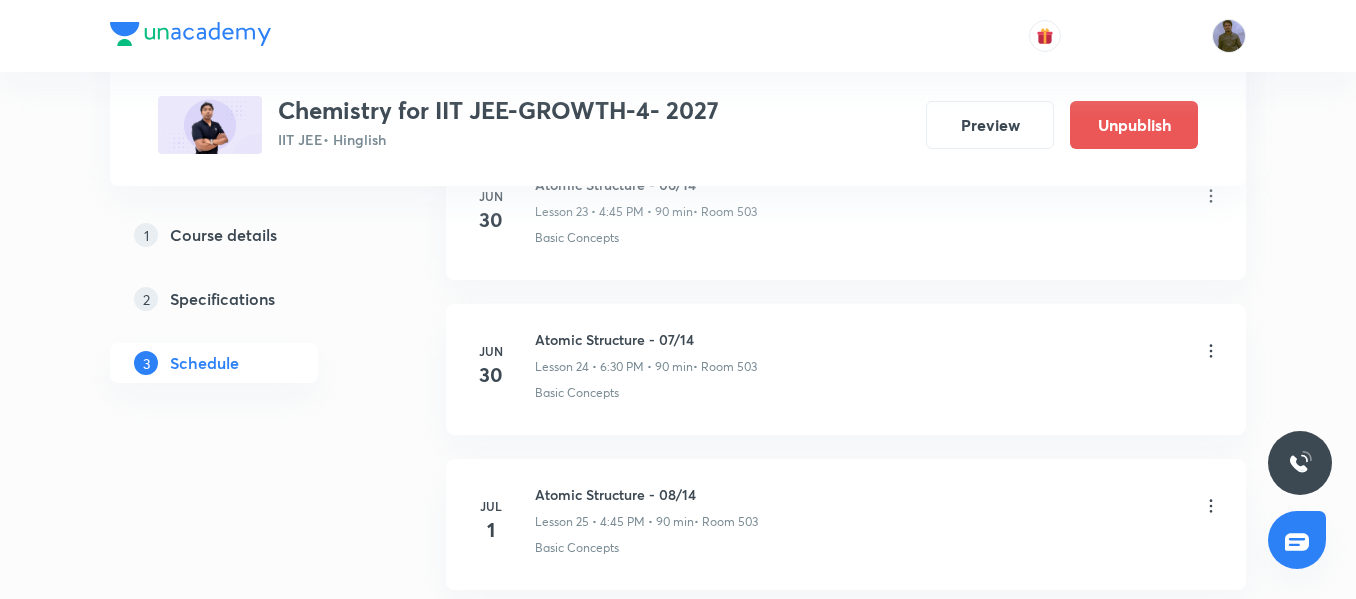 click on "Jun 30 Atomic Structure - 07/14 Lesson 24 • 6:30 PM • 90 min  • Room 503 Basic Concepts" at bounding box center (846, 369) 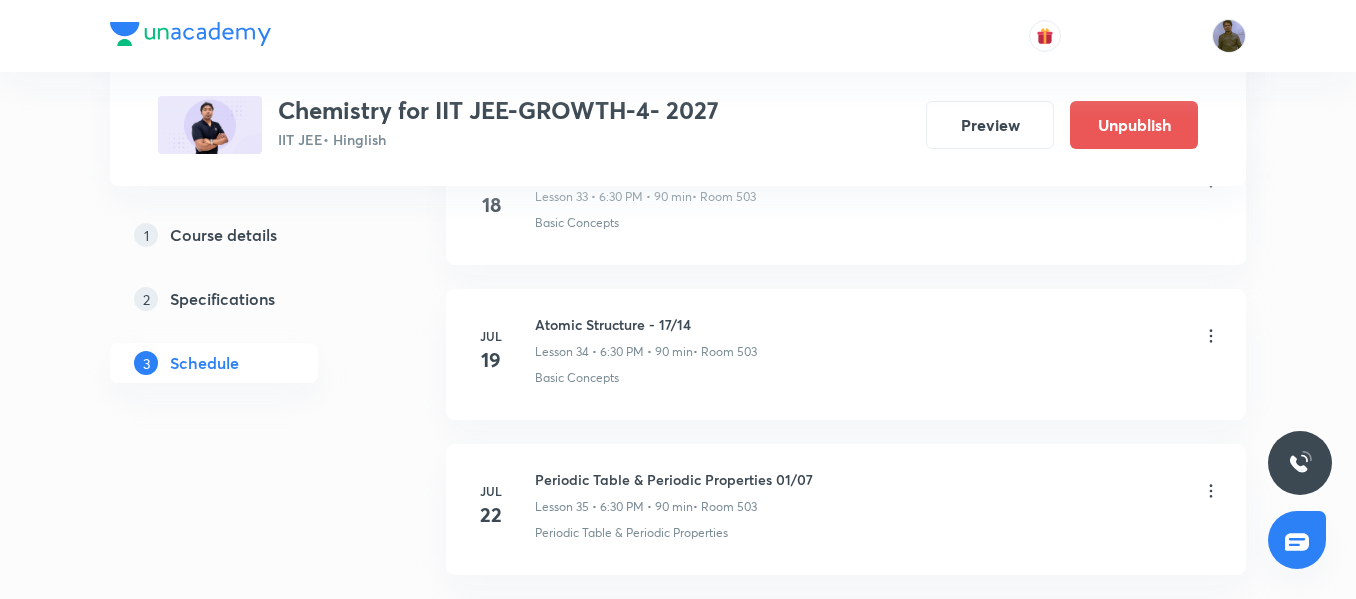 scroll, scrollTop: 6300, scrollLeft: 0, axis: vertical 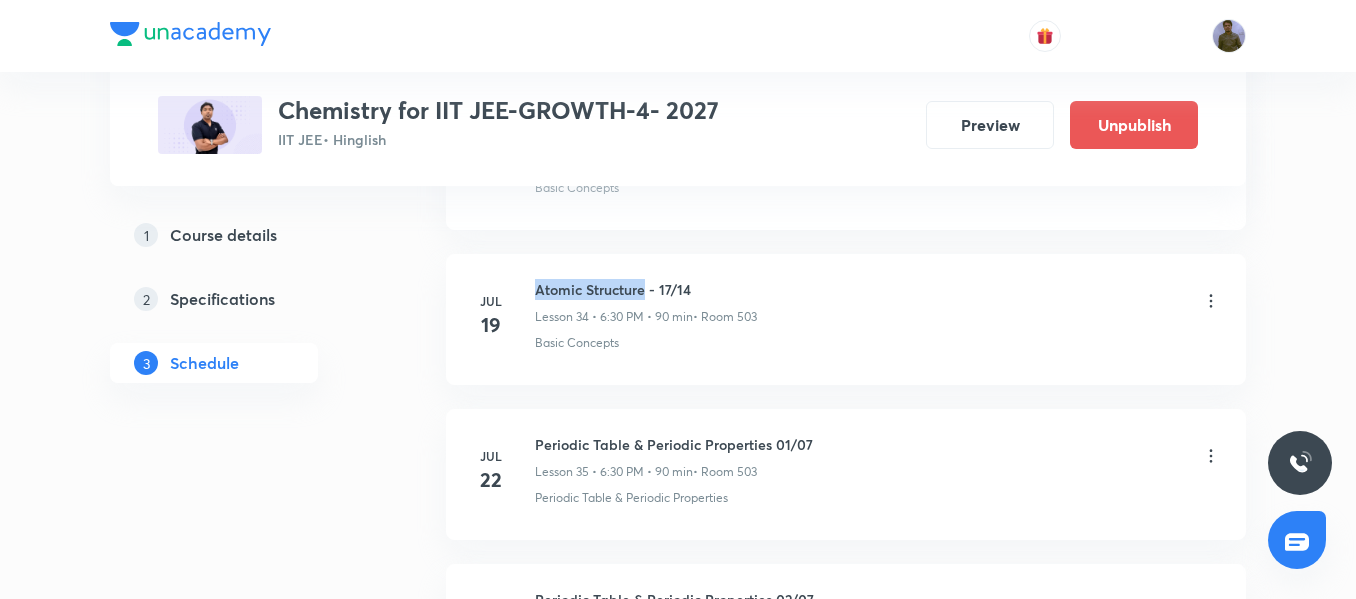 drag, startPoint x: 538, startPoint y: 281, endPoint x: 645, endPoint y: 282, distance: 107.00467 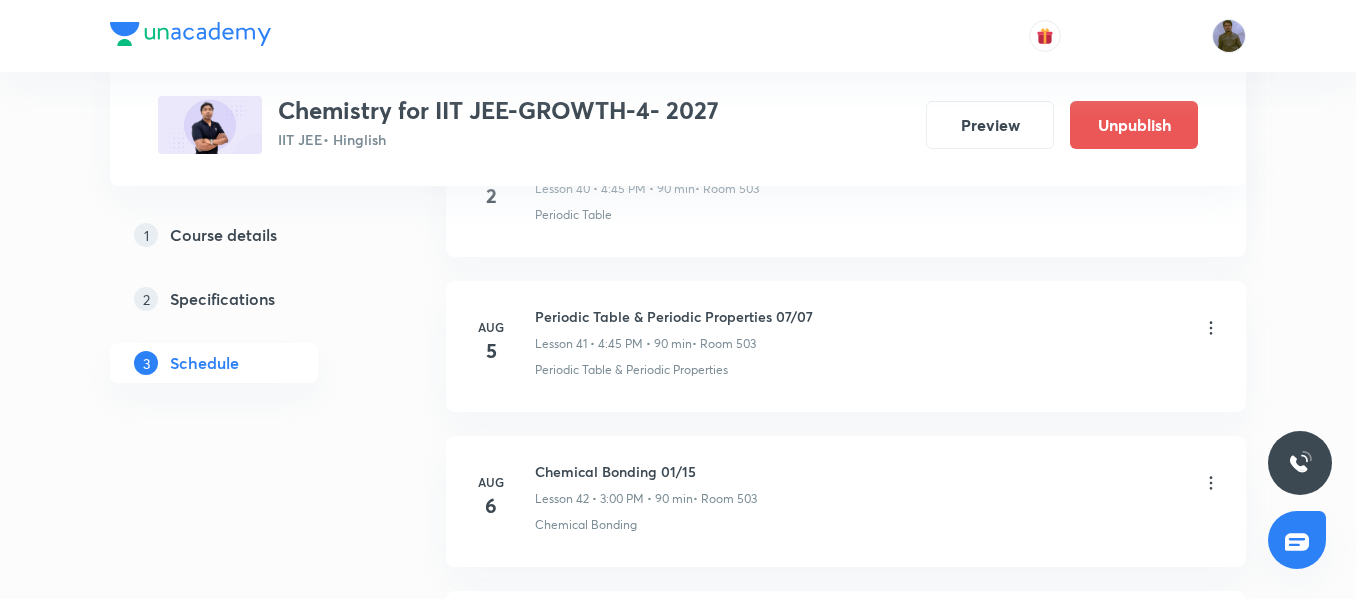 scroll, scrollTop: 7325, scrollLeft: 0, axis: vertical 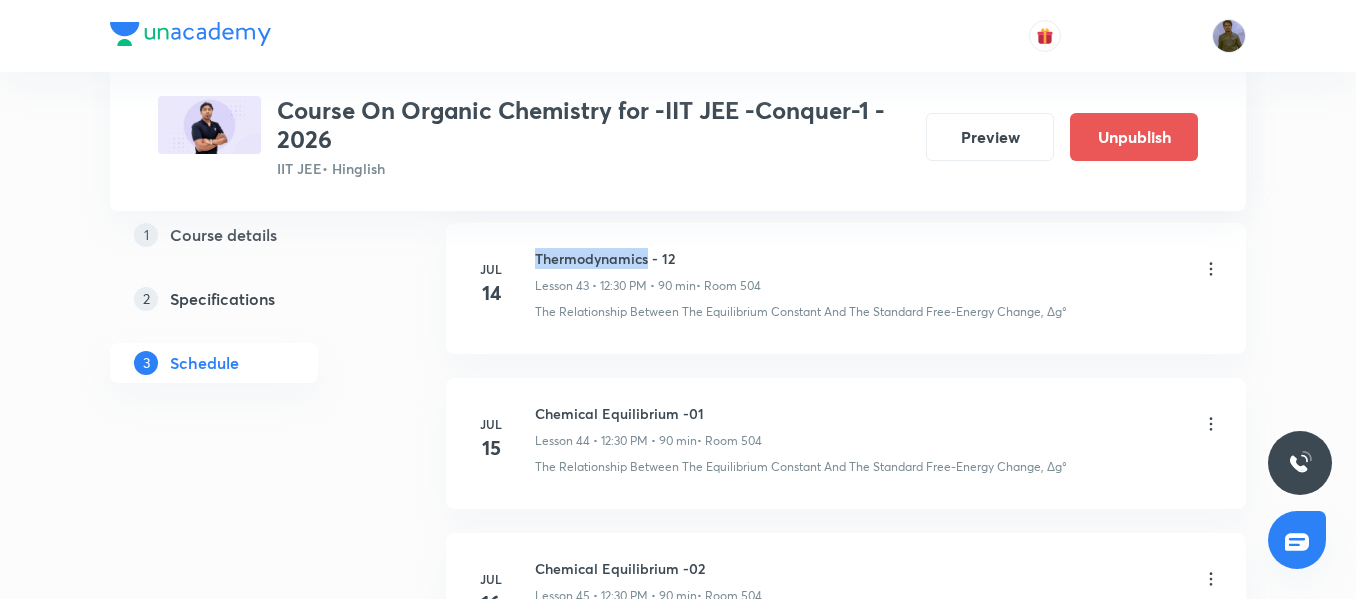drag, startPoint x: 538, startPoint y: 253, endPoint x: 646, endPoint y: 250, distance: 108.04166 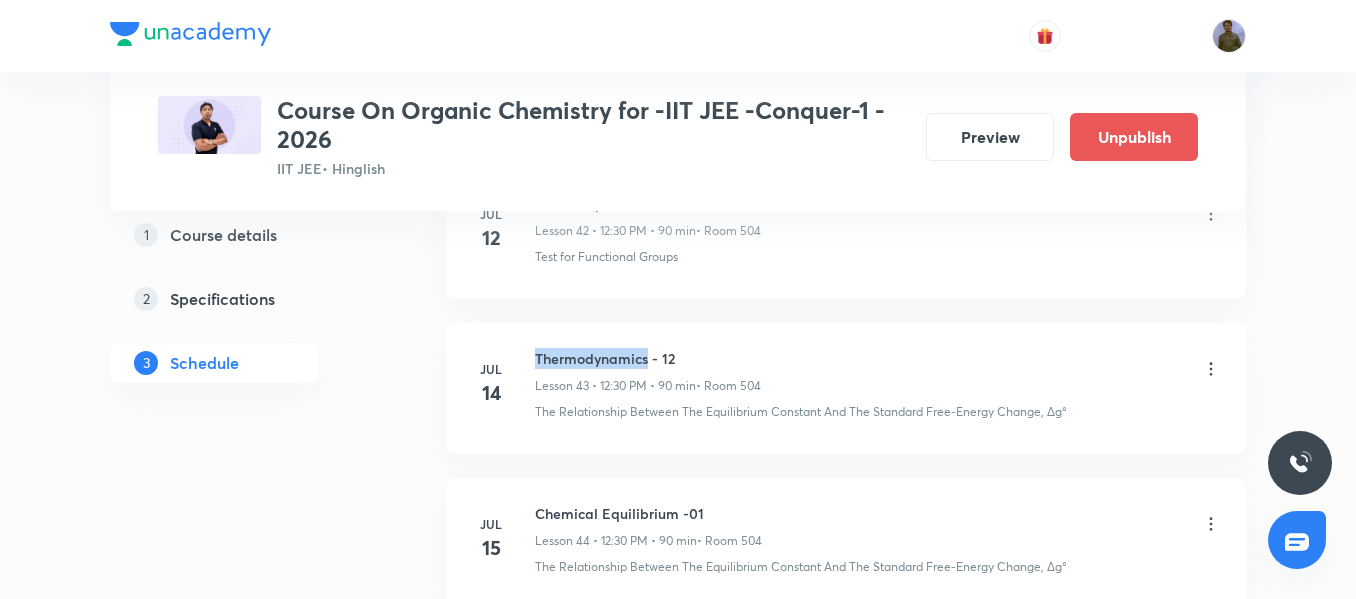 scroll, scrollTop: 7751, scrollLeft: 0, axis: vertical 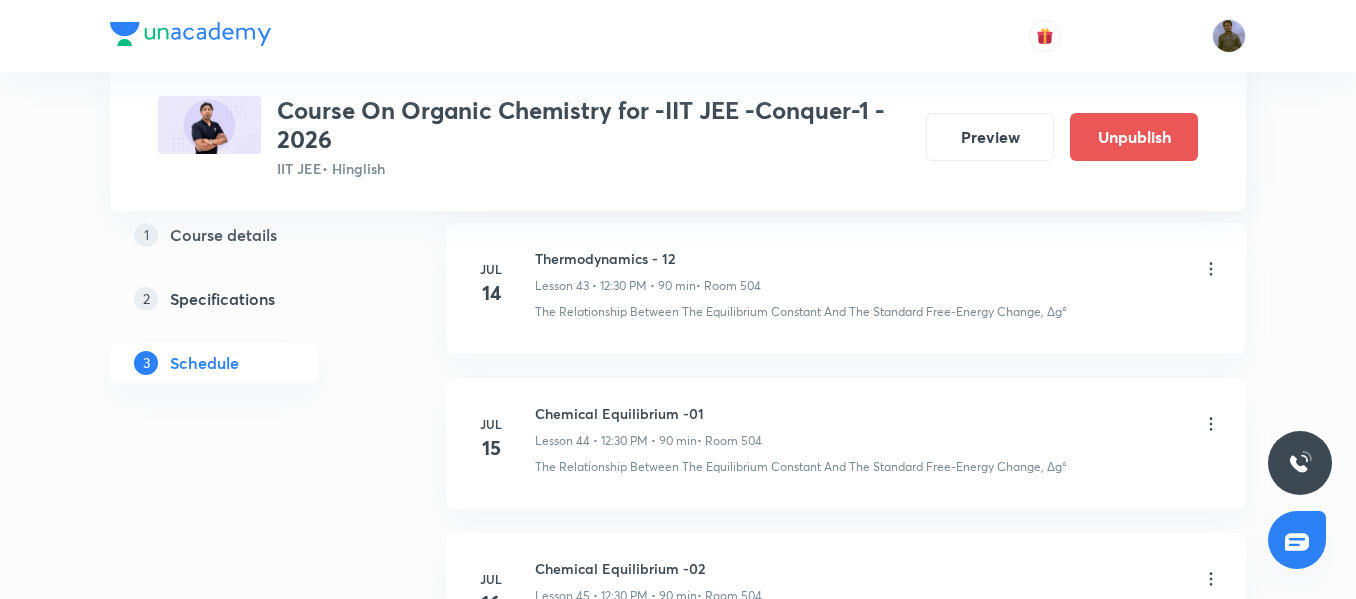 click on "Lesson 43 • 12:30 PM • 90 min" at bounding box center [615, 286] 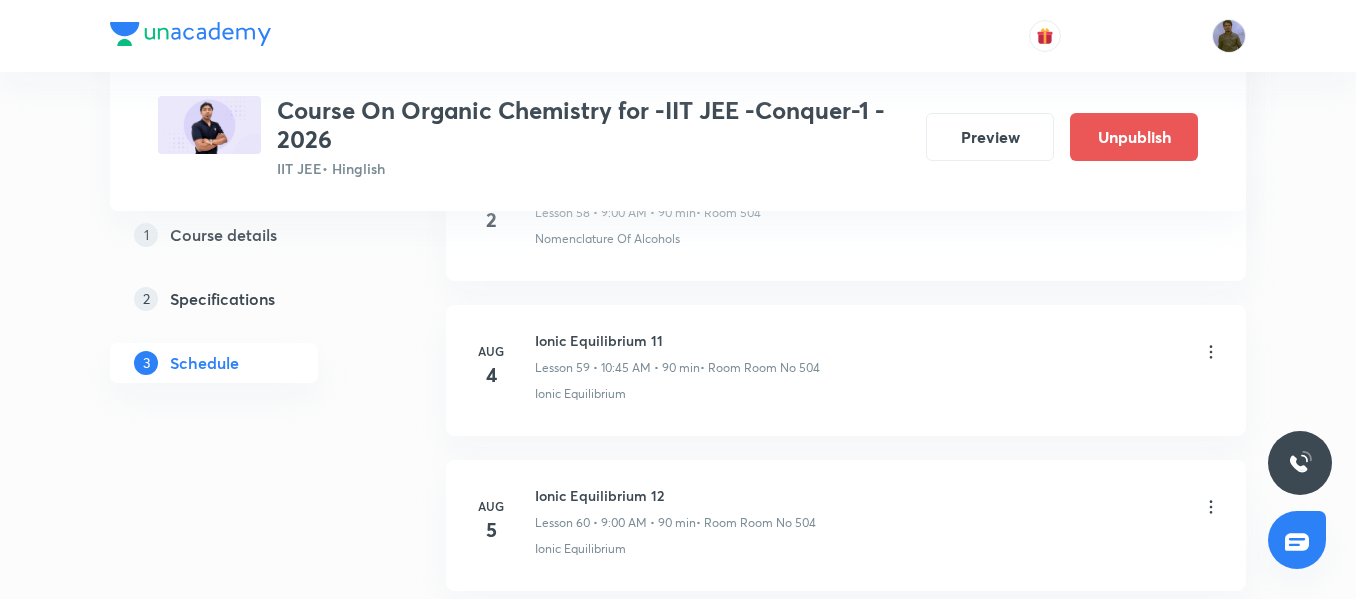 scroll, scrollTop: 10251, scrollLeft: 0, axis: vertical 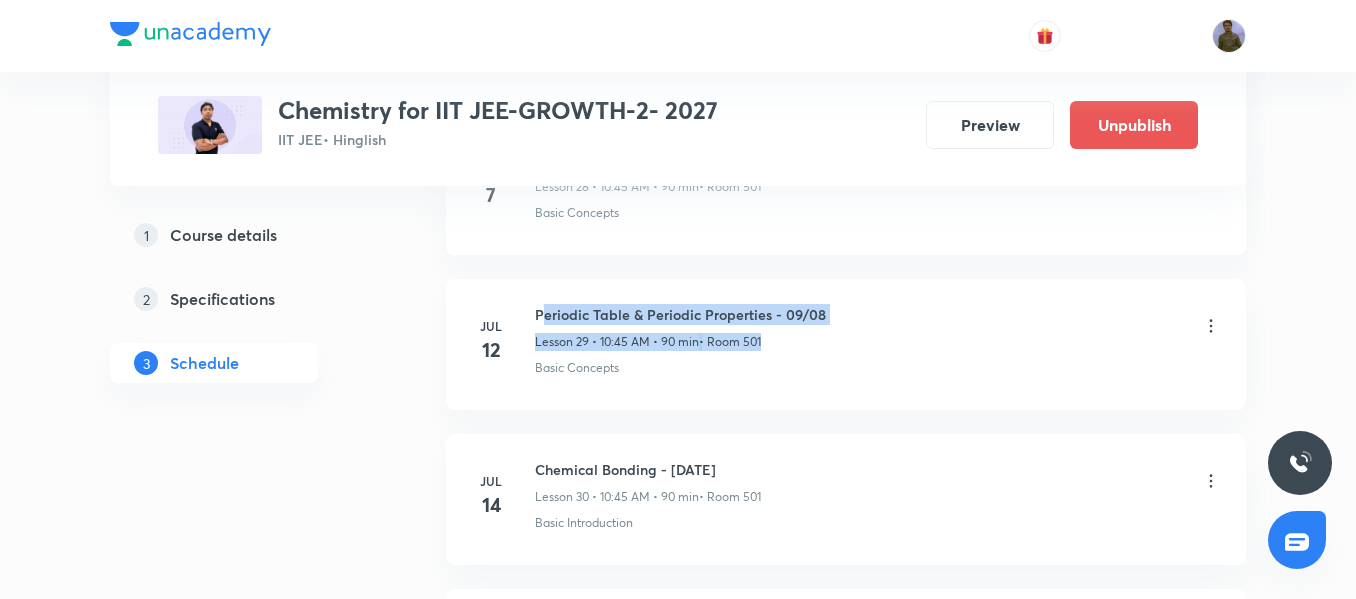 drag, startPoint x: 540, startPoint y: 315, endPoint x: 760, endPoint y: 332, distance: 220.65584 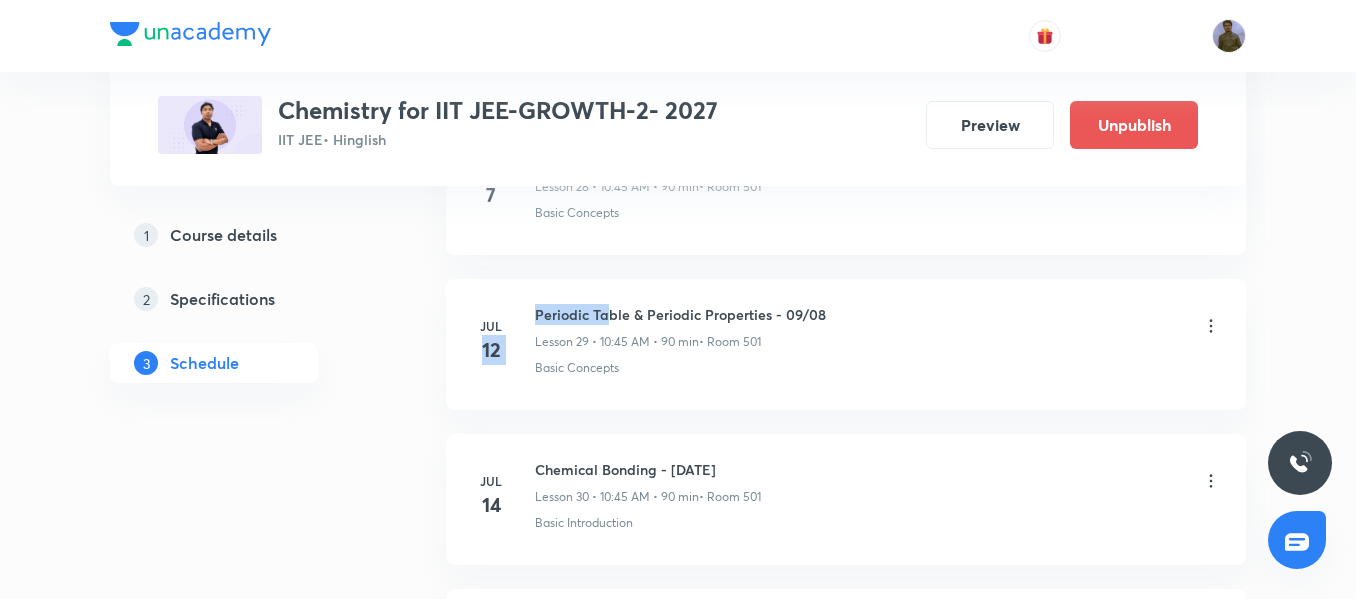 drag, startPoint x: 531, startPoint y: 315, endPoint x: 606, endPoint y: 305, distance: 75.66373 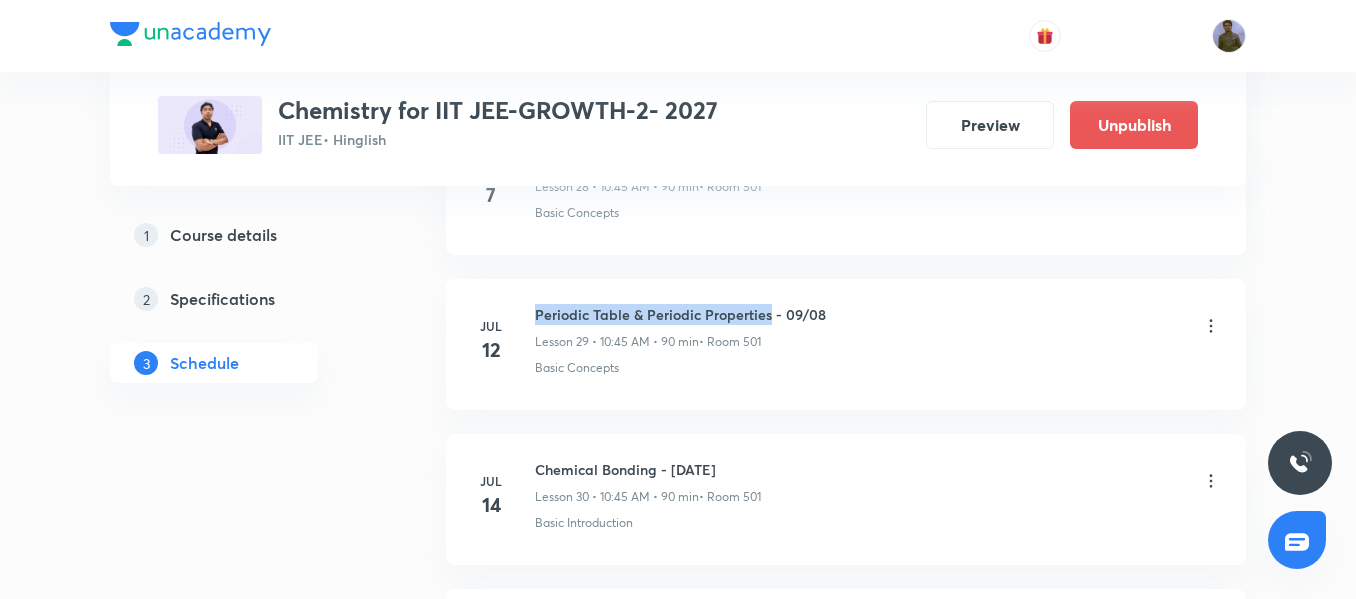 drag, startPoint x: 537, startPoint y: 315, endPoint x: 770, endPoint y: 323, distance: 233.1373 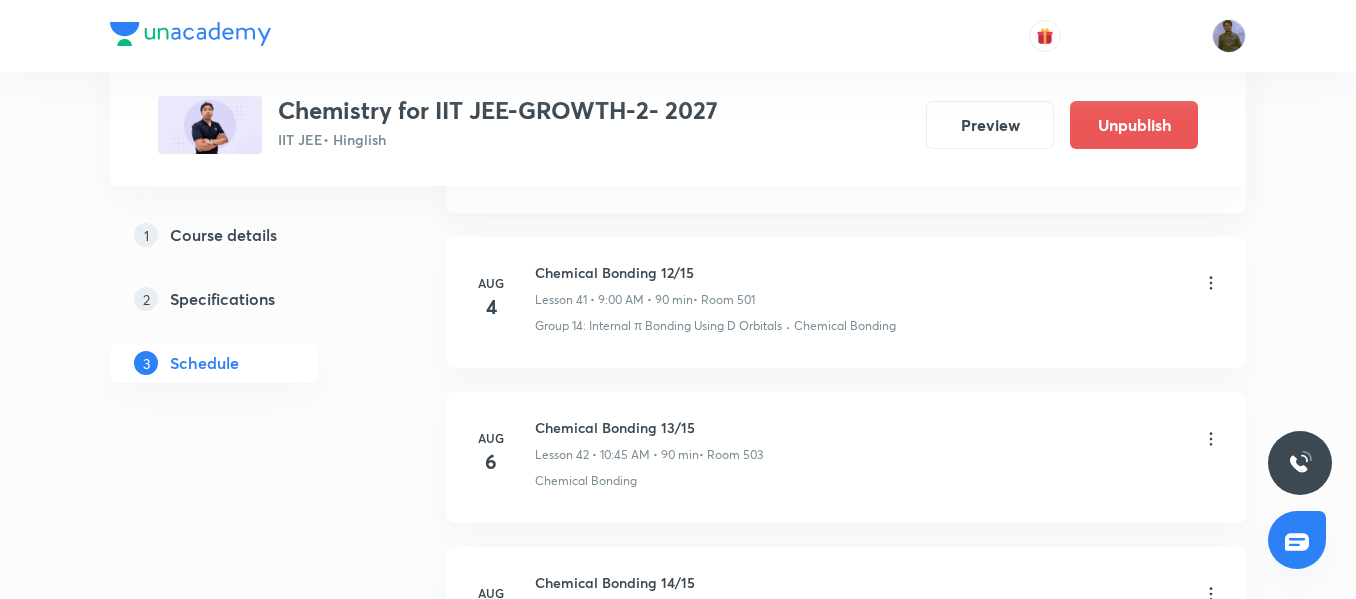 scroll, scrollTop: 7426, scrollLeft: 0, axis: vertical 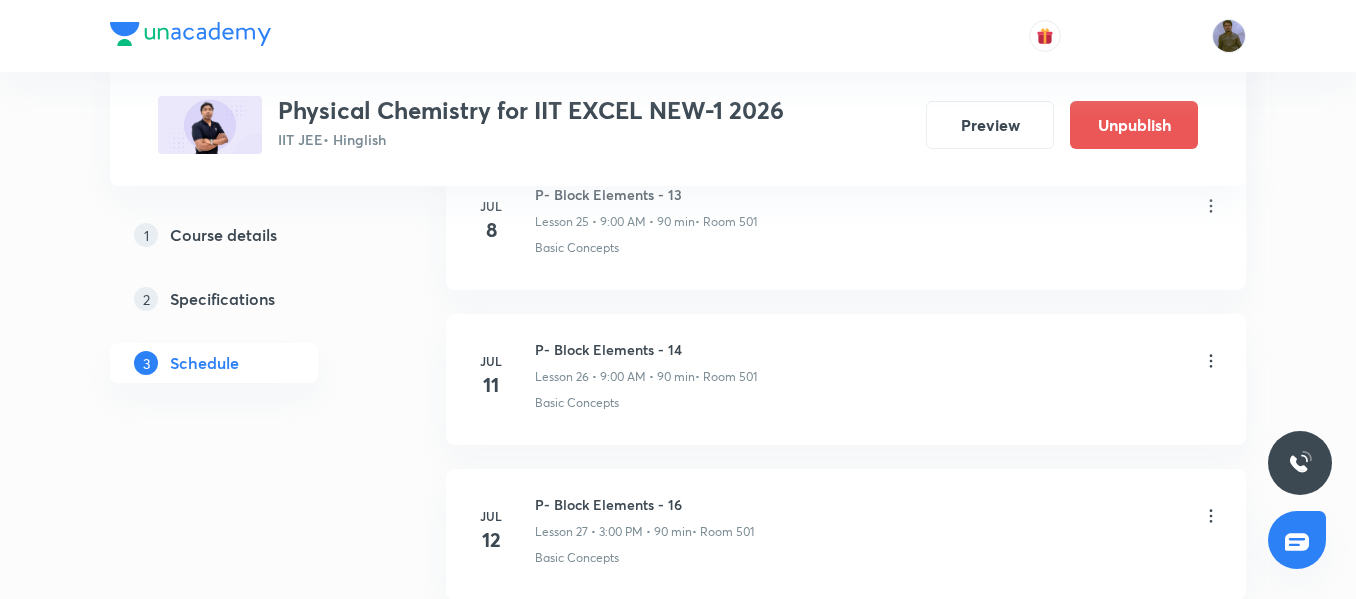 click on "P- Block Elements - 16" at bounding box center (644, 504) 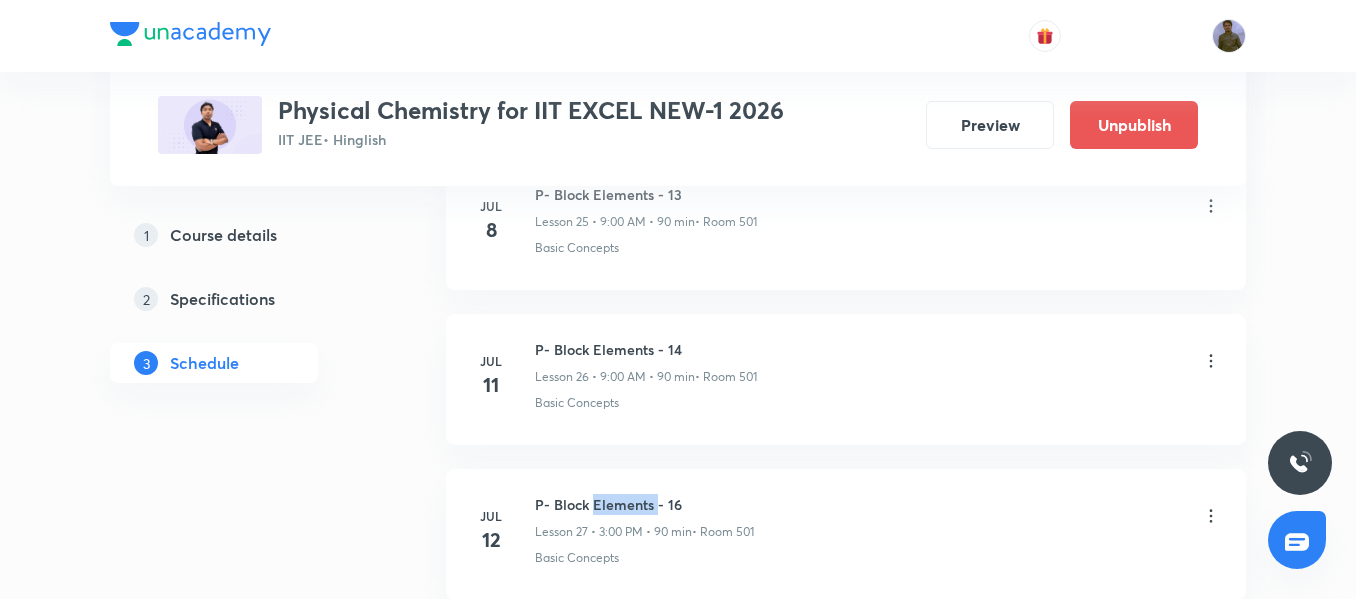 click on "P- Block Elements - 16" at bounding box center (644, 504) 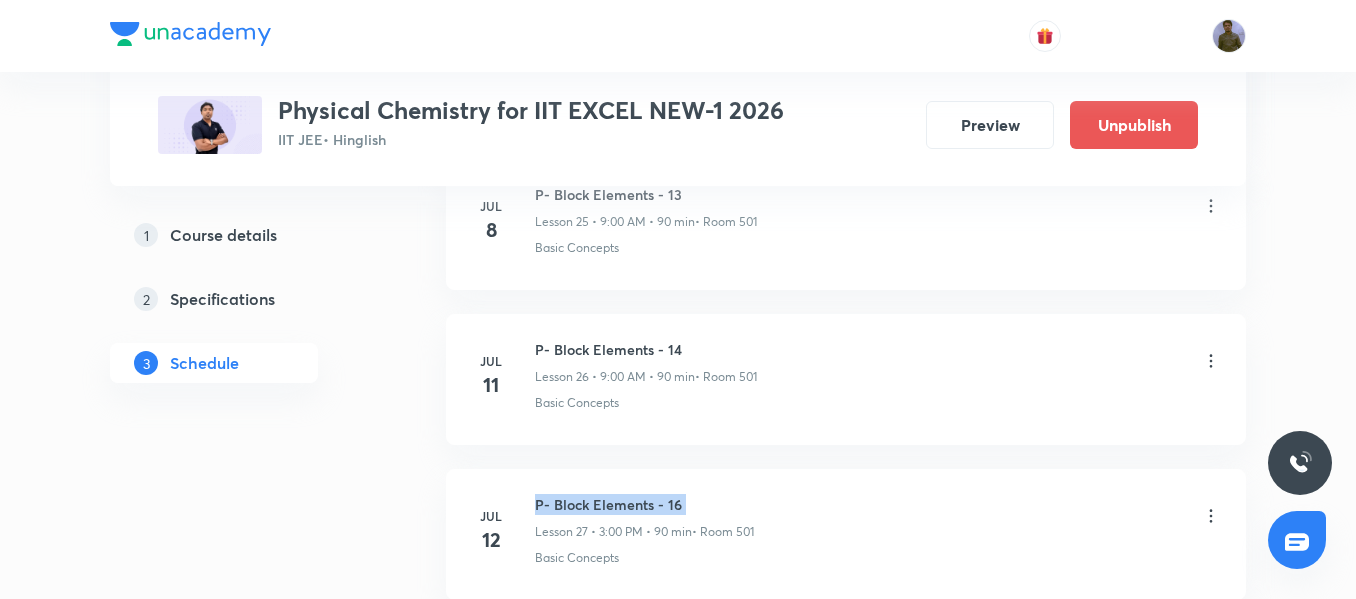 click on "P- Block Elements - 16" at bounding box center [644, 504] 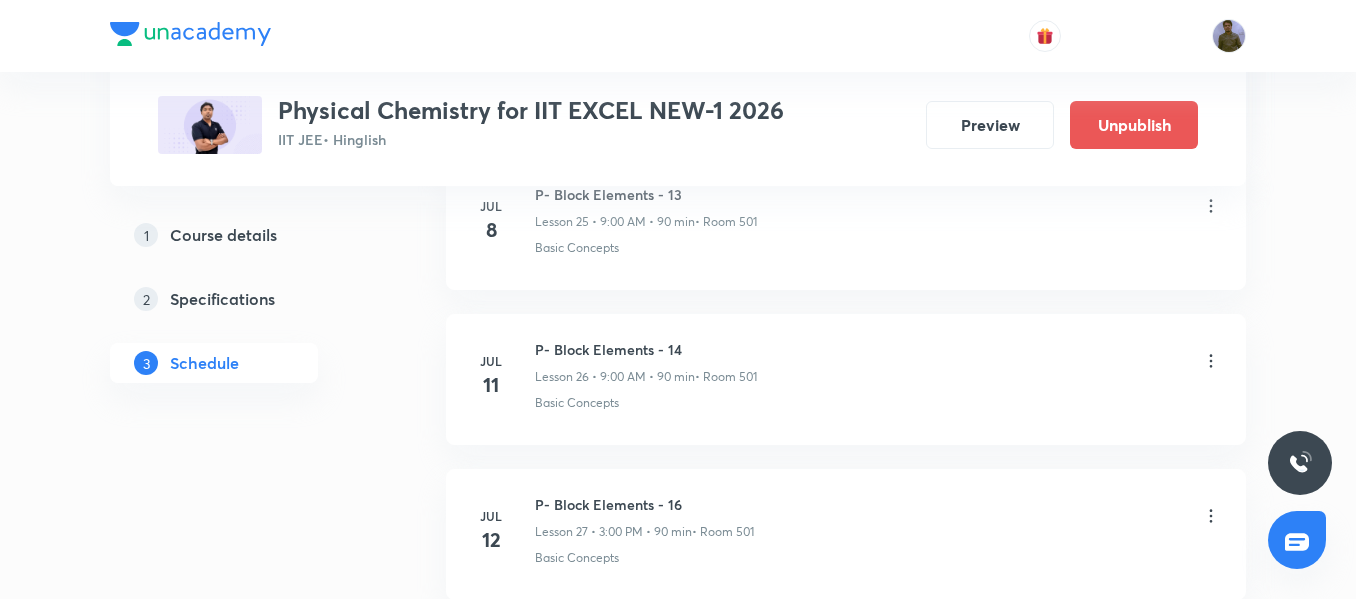 click on "P- Block Elements - 14 Lesson 26 • [TIME] • [DURATION]  • Room 501 Basic Concepts" at bounding box center (878, 375) 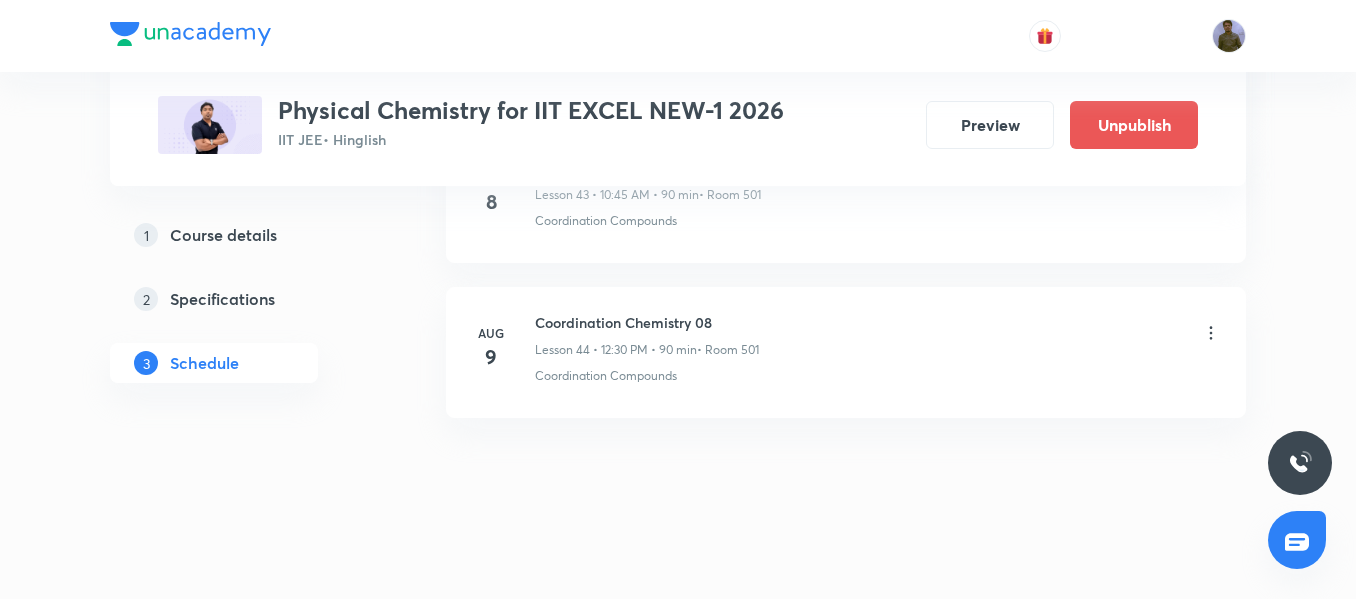 scroll, scrollTop: 7826, scrollLeft: 0, axis: vertical 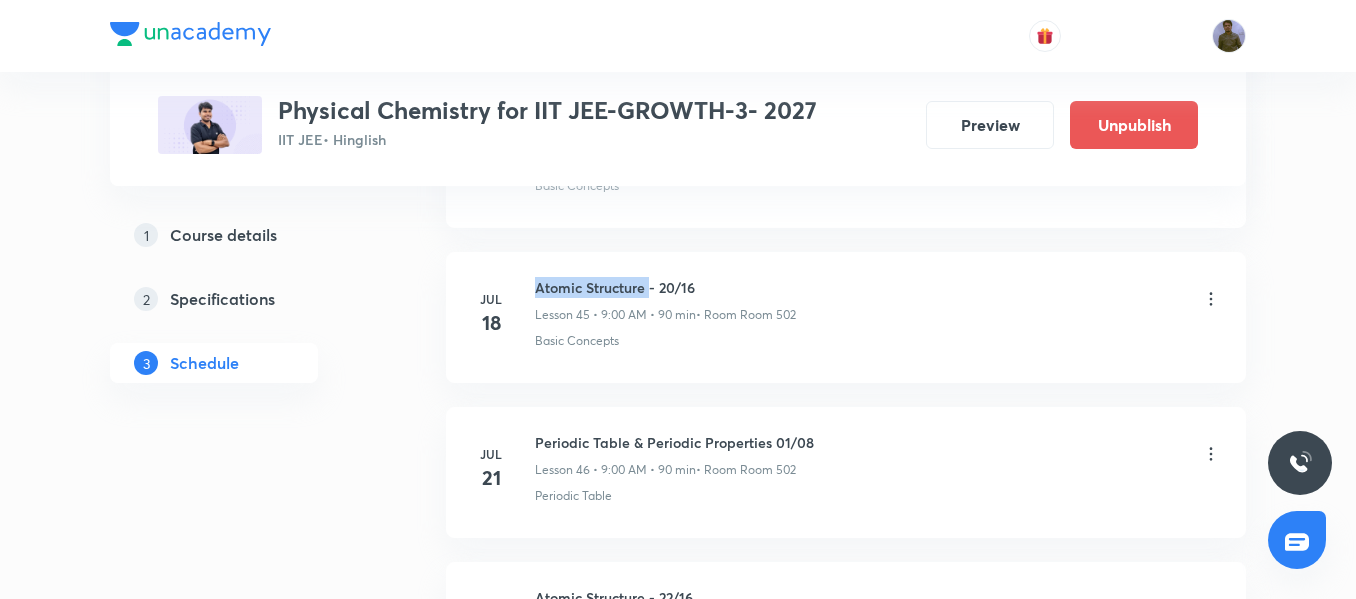 drag, startPoint x: 537, startPoint y: 288, endPoint x: 651, endPoint y: 295, distance: 114.21471 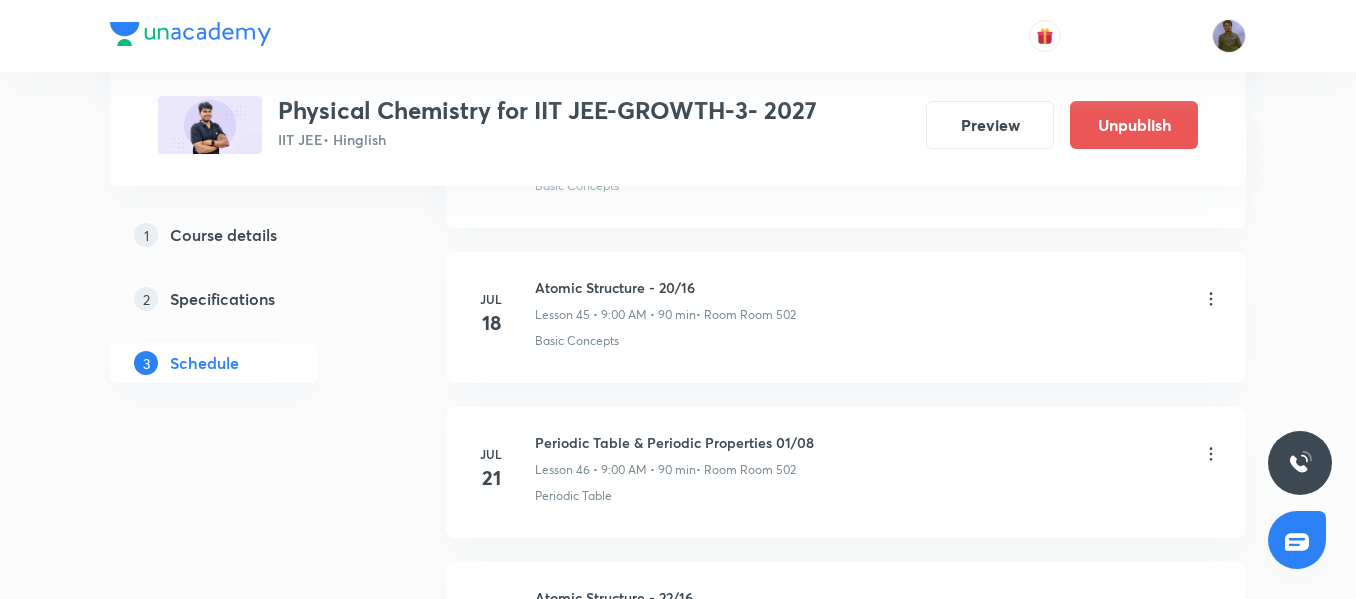 click on "[MONTH] [DAY] Atomic Structure - 20/16 Lesson 45 • [TIME] • [DURATION]  • Room Room 502 Basic Concepts" at bounding box center [846, 317] 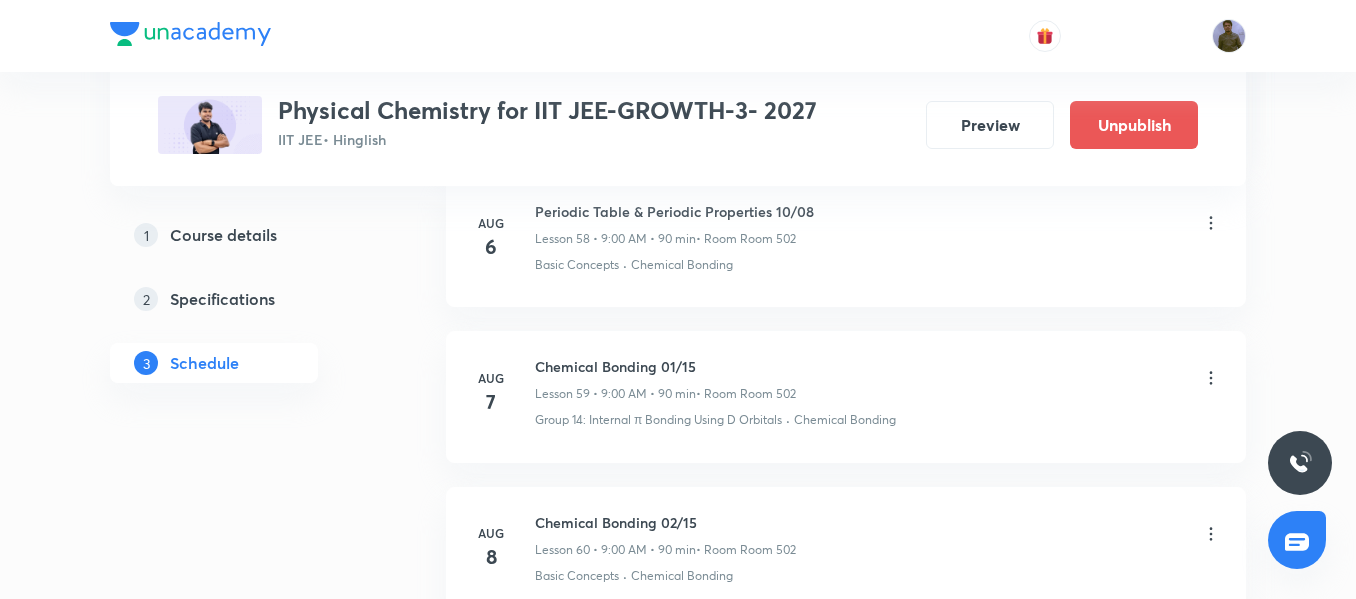 scroll, scrollTop: 10107, scrollLeft: 0, axis: vertical 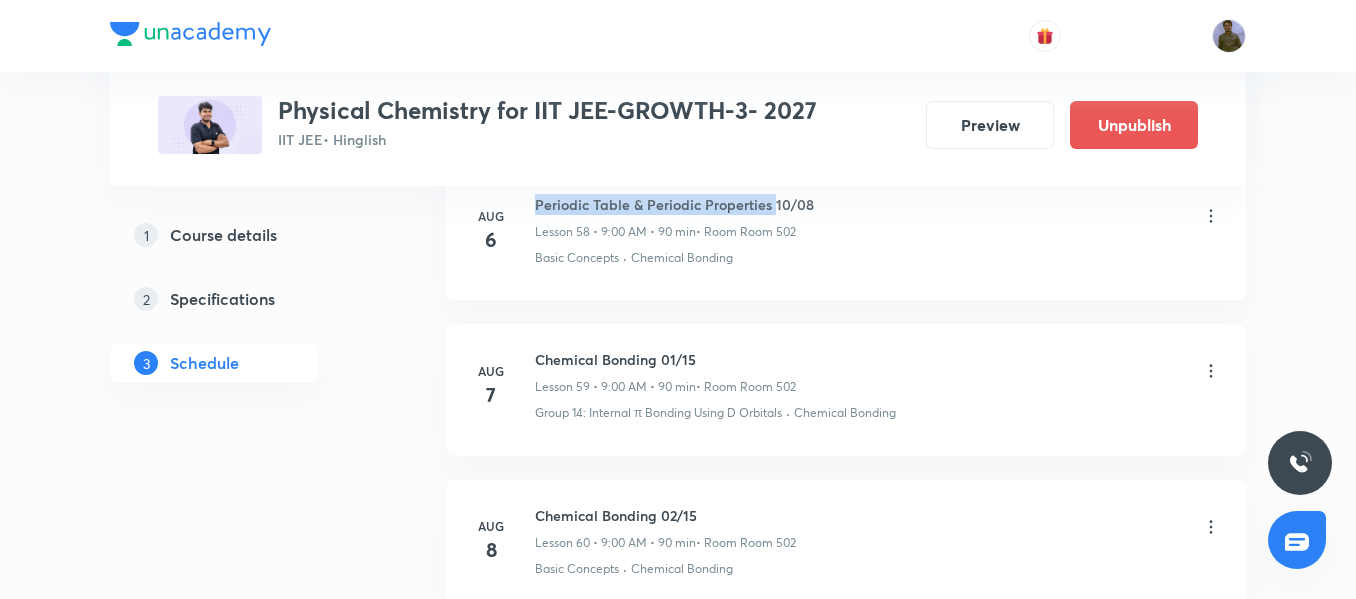 drag, startPoint x: 537, startPoint y: 207, endPoint x: 772, endPoint y: 206, distance: 235.00212 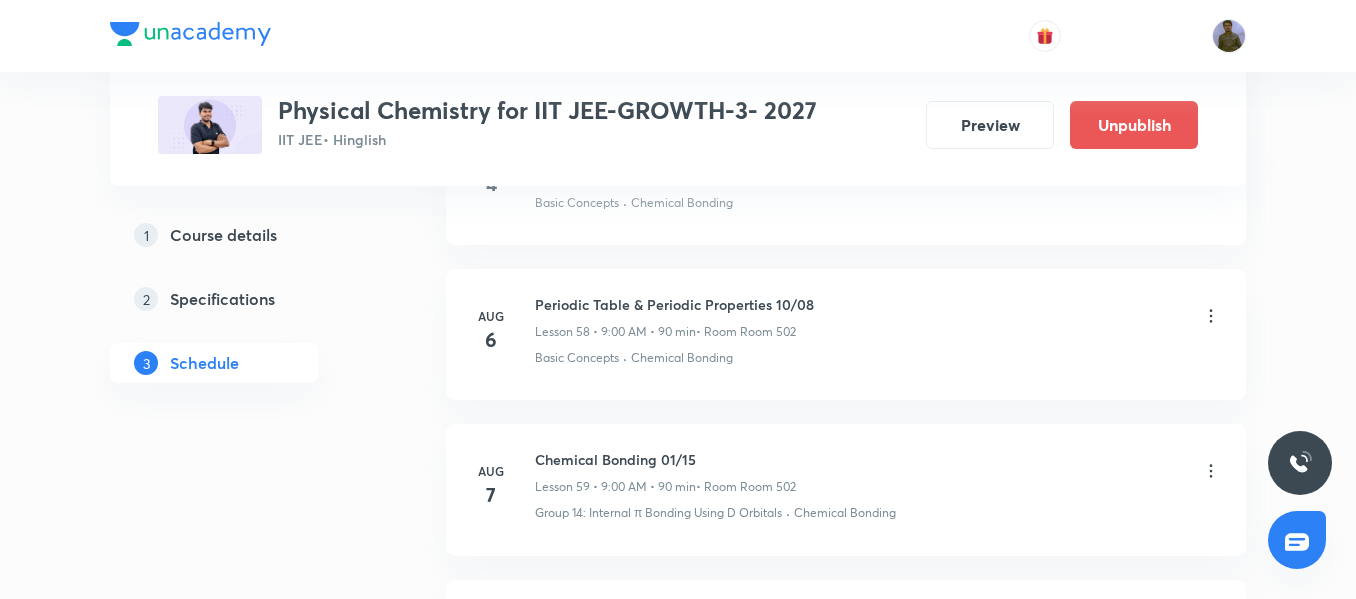 click on "Periodic Table & Periodic Properties 10/08 Lesson 58 • 9:00 AM • 90 min  • Room Room 502 Basic Concepts · Chemical Bonding" at bounding box center (878, 330) 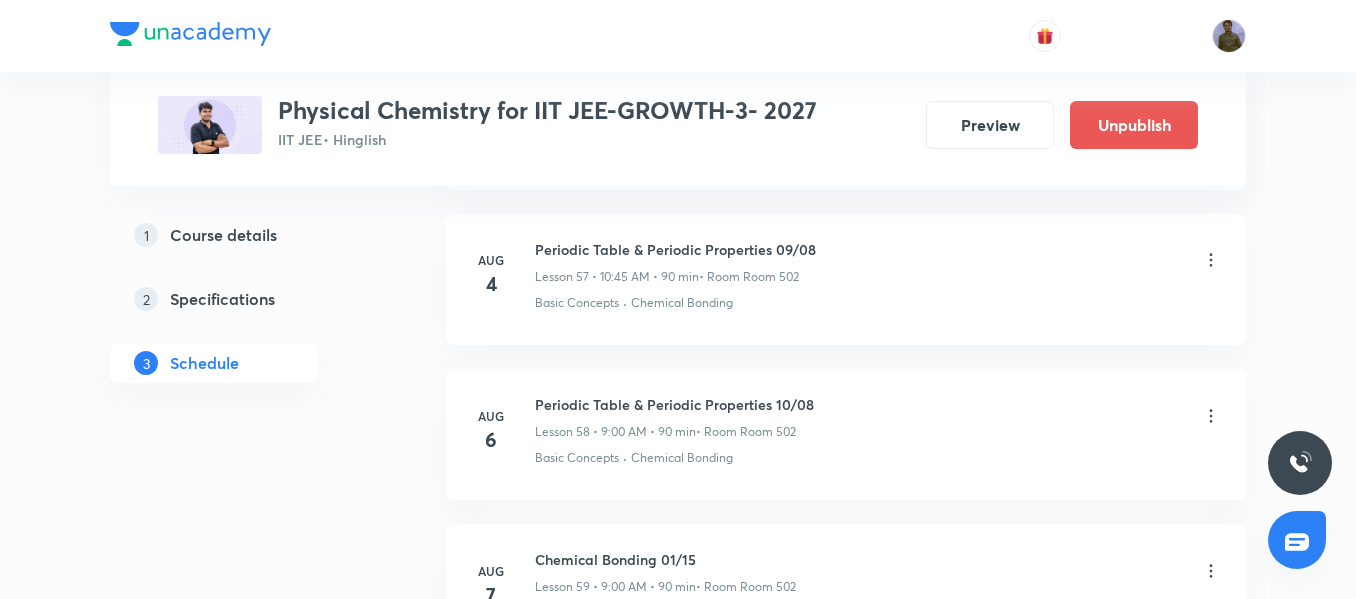 click on "Periodic Table & Periodic Properties 09/08" at bounding box center [675, 249] 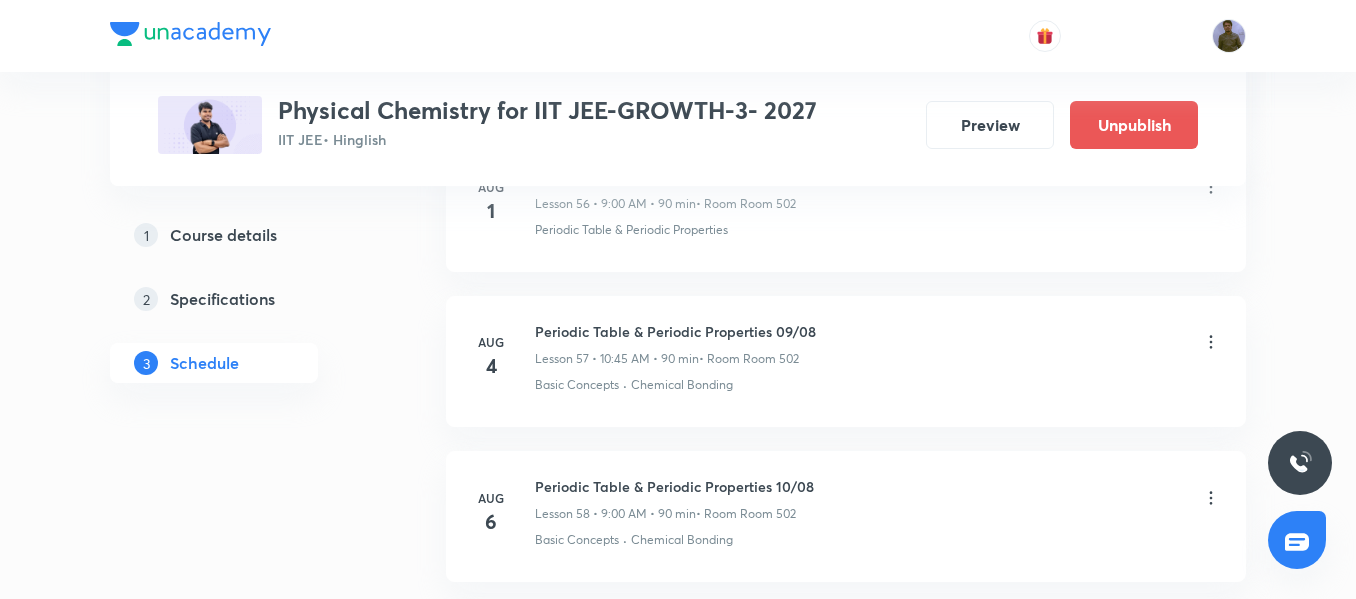 scroll, scrollTop: 9707, scrollLeft: 0, axis: vertical 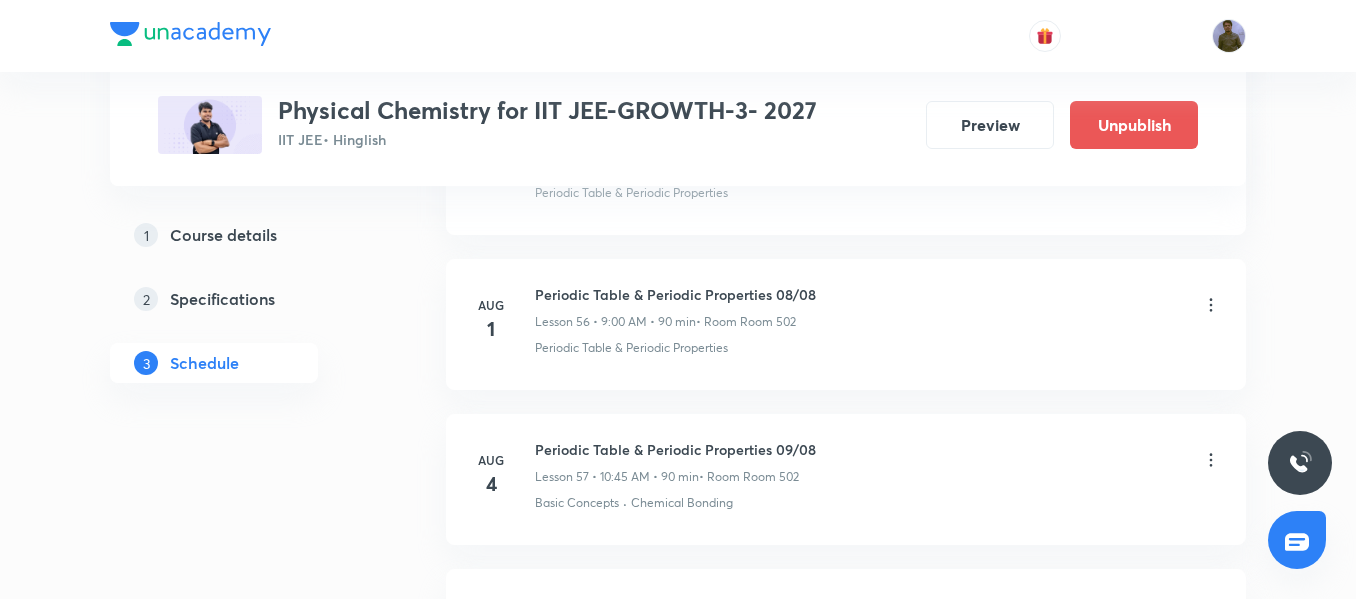 click on "Lesson 56 • 9:00 AM • 90 min" at bounding box center [615, 322] 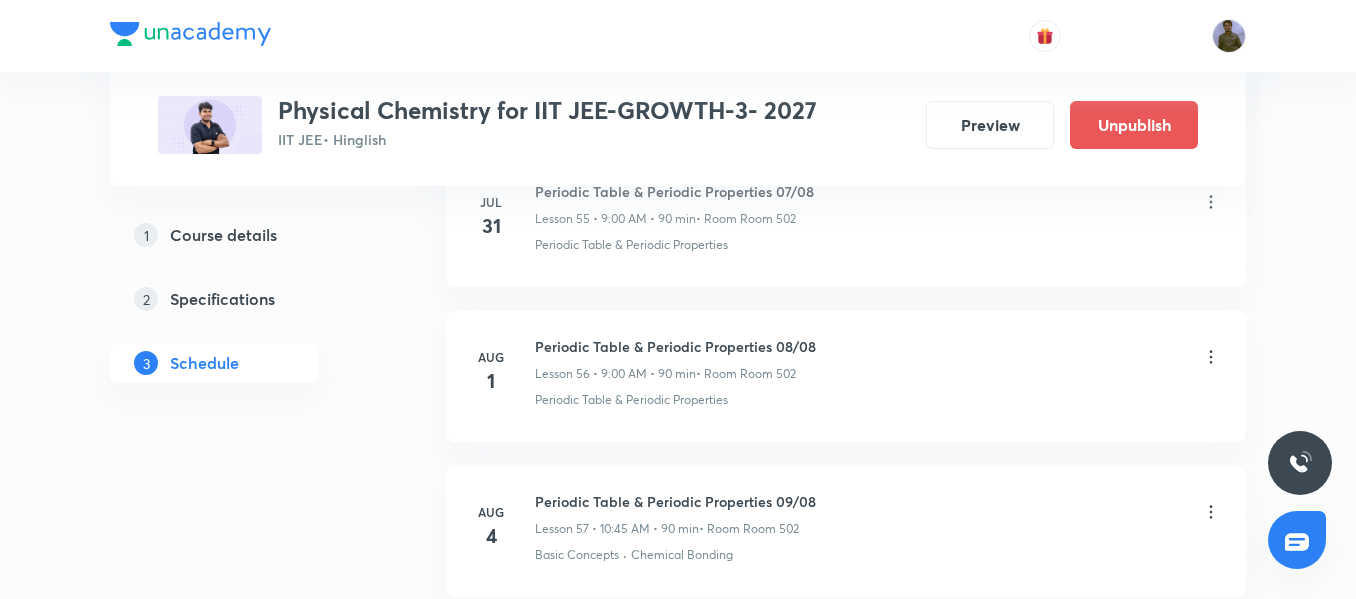 scroll, scrollTop: 9607, scrollLeft: 0, axis: vertical 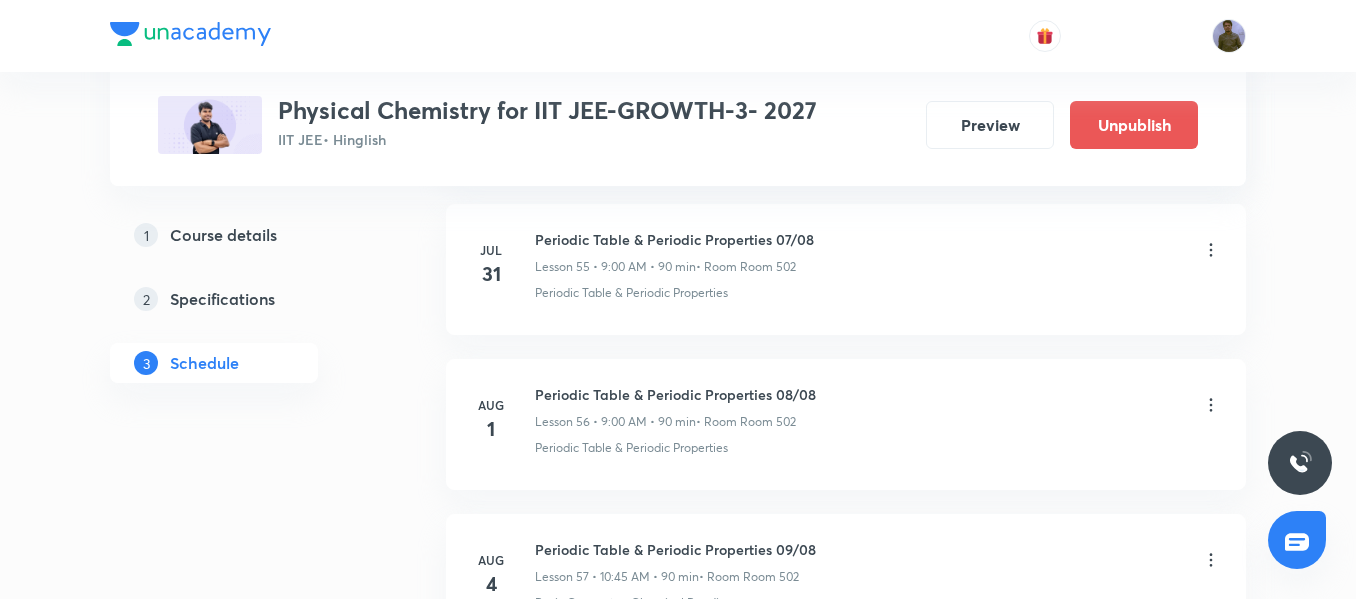 click on "Jul 31 Periodic Table & Periodic Properties 07/08 Lesson 55 • 9:00 AM • 90 min  • Room Room 502 Periodic Table & Periodic Properties" at bounding box center (846, 269) 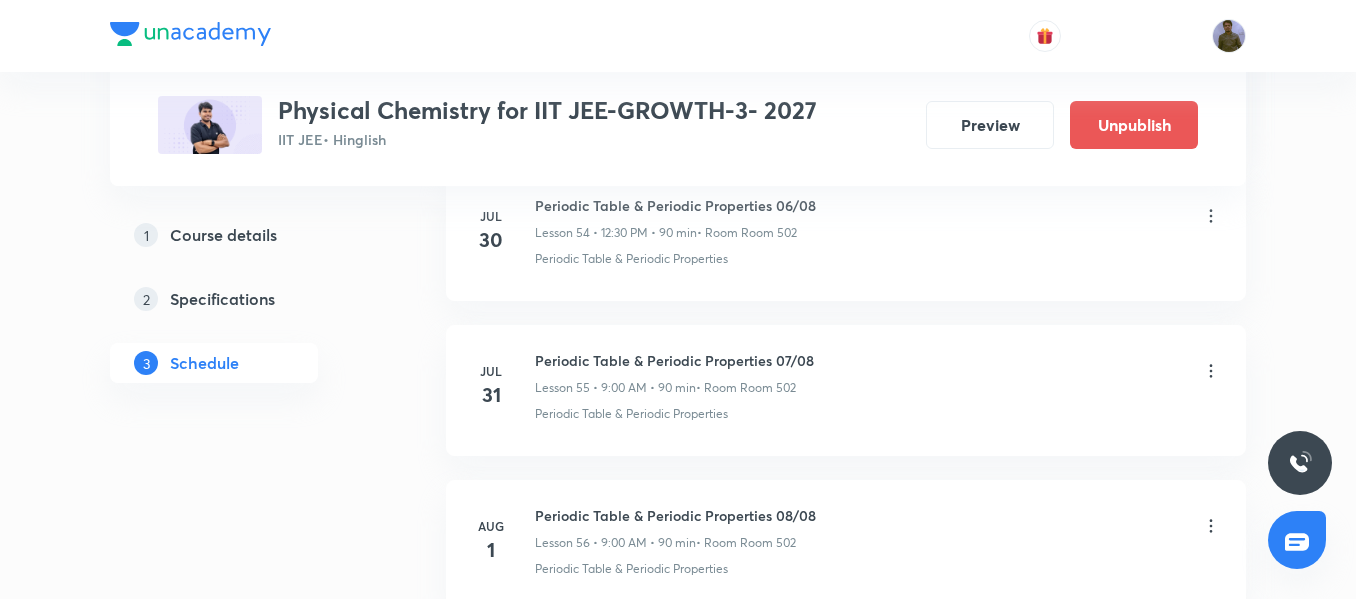 scroll, scrollTop: 9407, scrollLeft: 0, axis: vertical 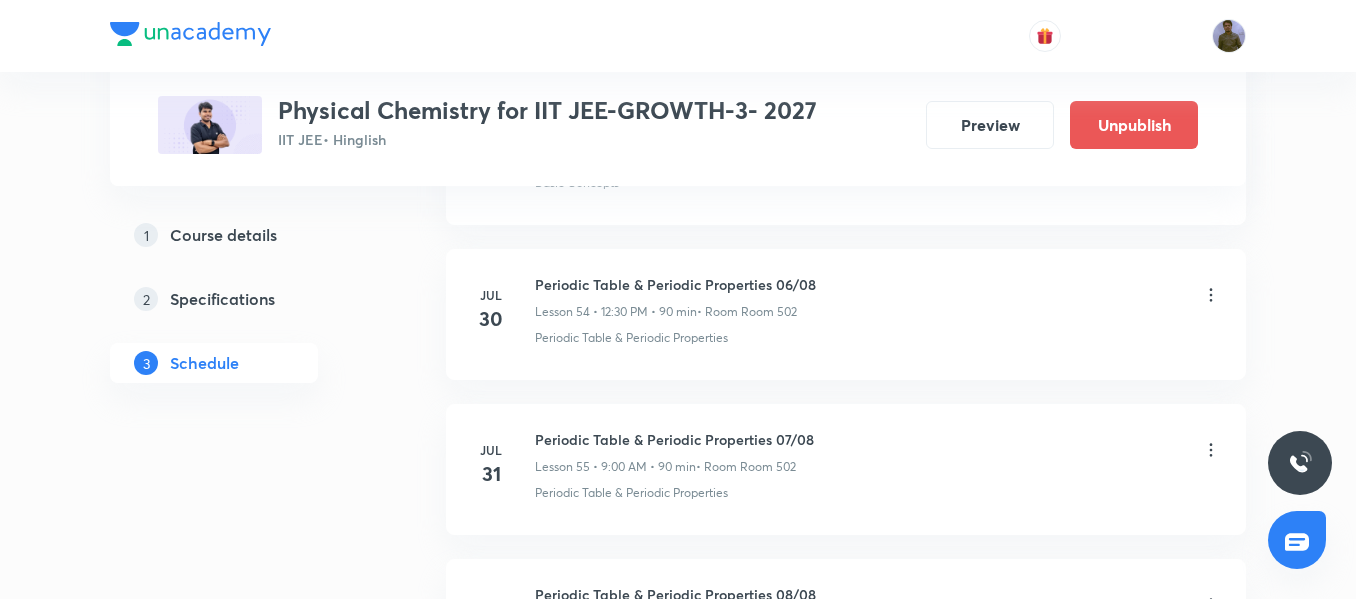 click on "Periodic Table & Periodic Properties 06/08 Lesson 54 • 12:30 PM • 90 min  • Room Room 502" at bounding box center [675, 297] 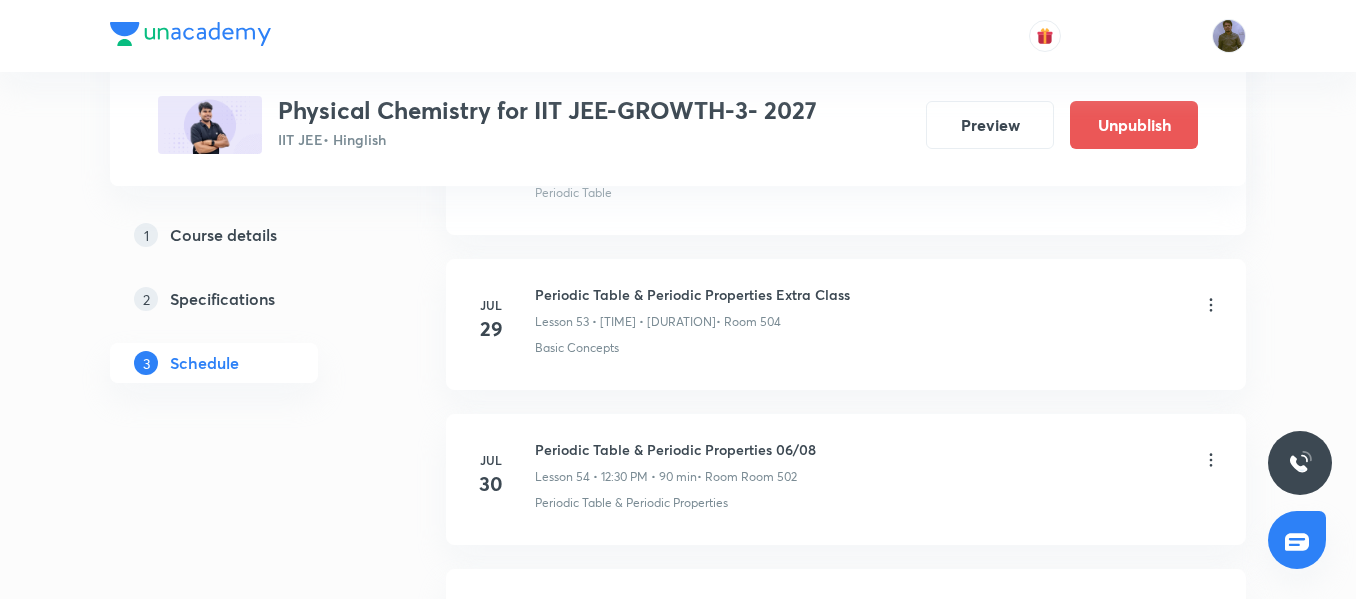 scroll, scrollTop: 9207, scrollLeft: 0, axis: vertical 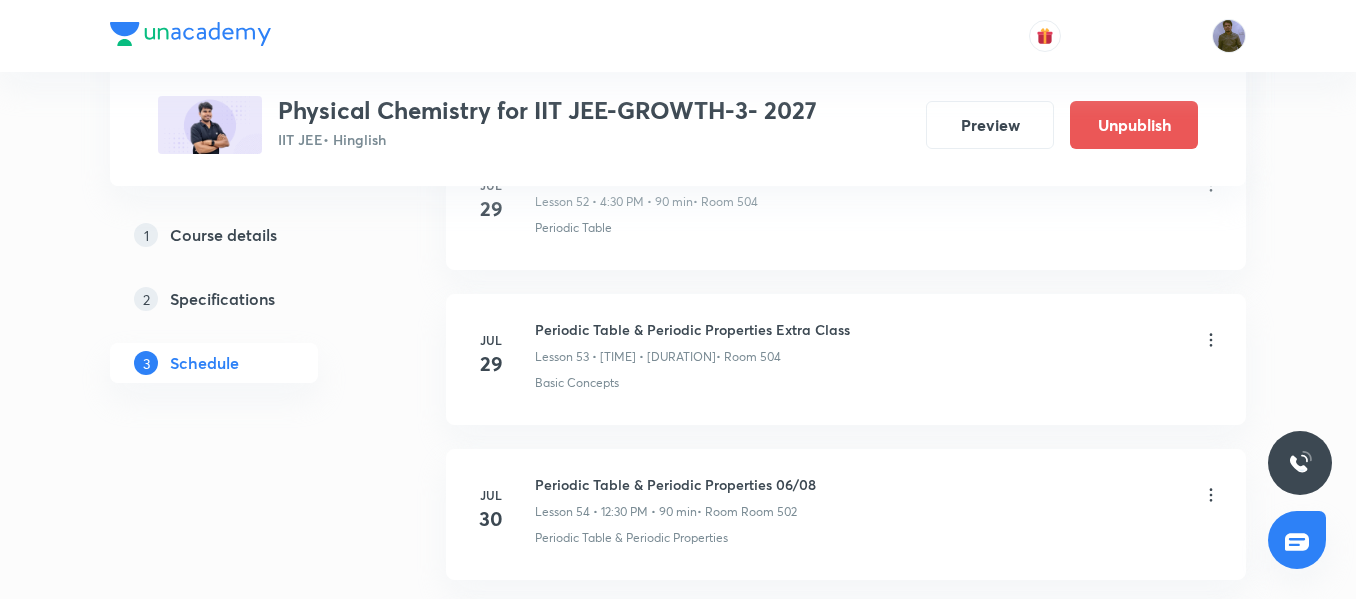 click on "Periodic Table & Periodic Properties Extra Class Lesson 53 • 6:05 PM • 90 min  • Room 504 Basic Concepts" at bounding box center (878, 355) 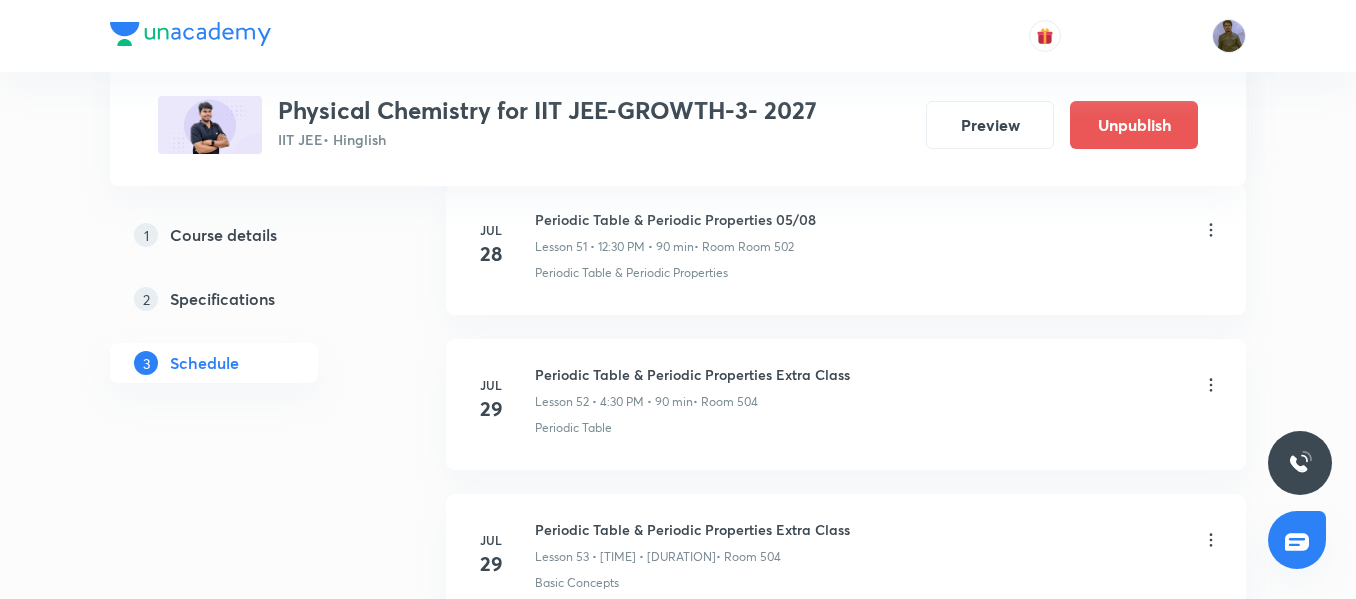 click on "Periodic Table & Periodic Properties Extra Class" at bounding box center [692, 374] 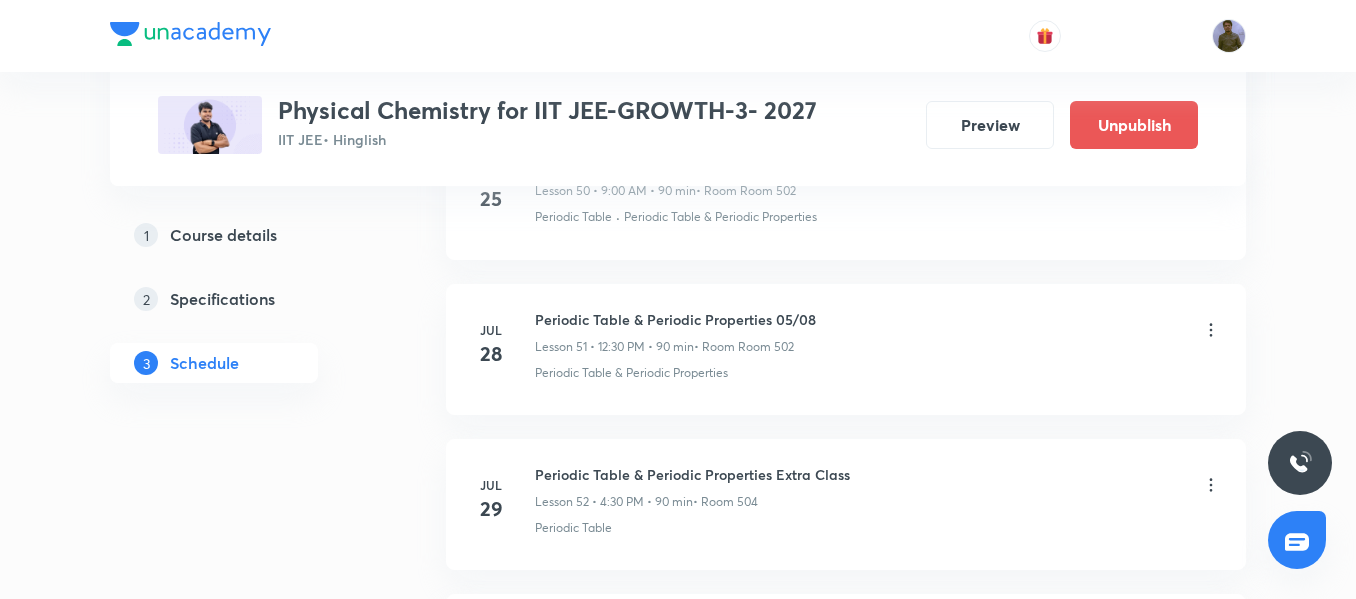 click on "Lesson 51 • 12:30 PM • 90 min" at bounding box center [614, 347] 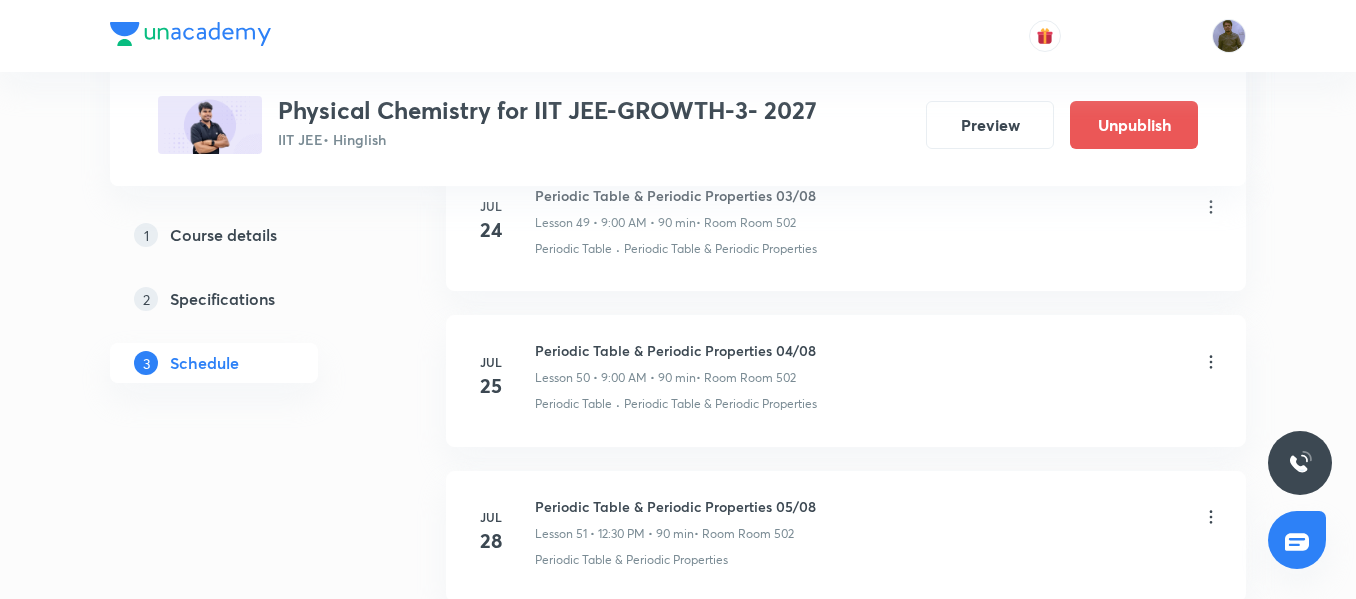 scroll, scrollTop: 8707, scrollLeft: 0, axis: vertical 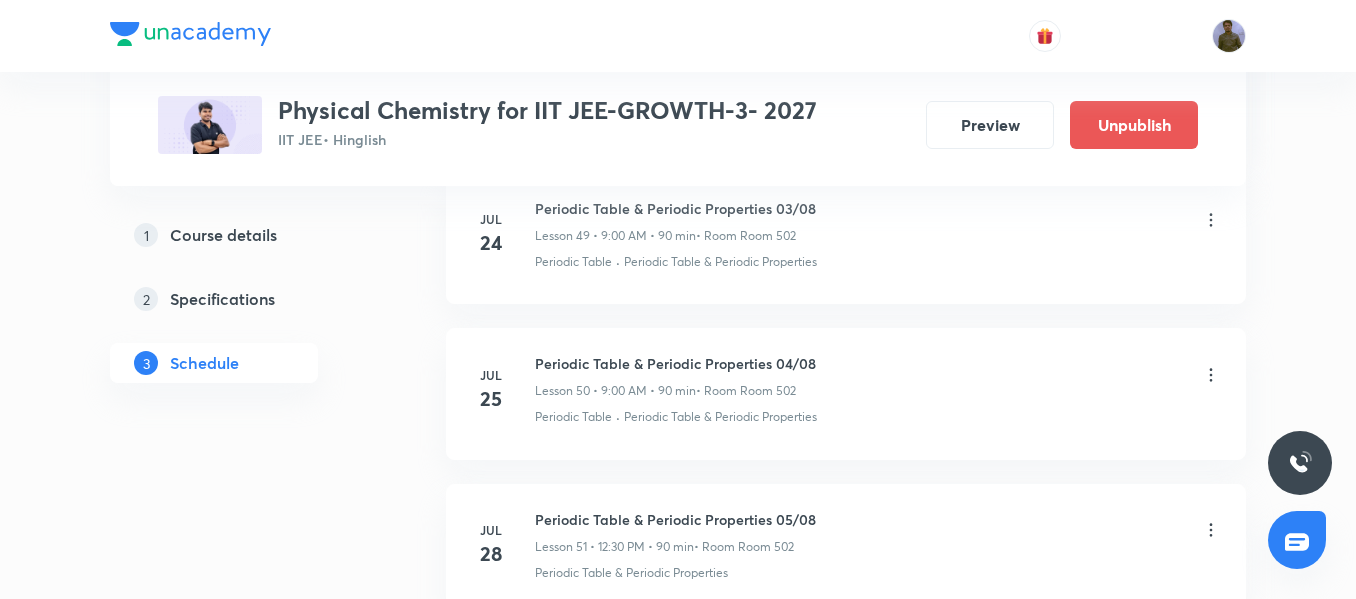 click on "Lesson 50 • 9:00 AM • 90 min" at bounding box center [615, 391] 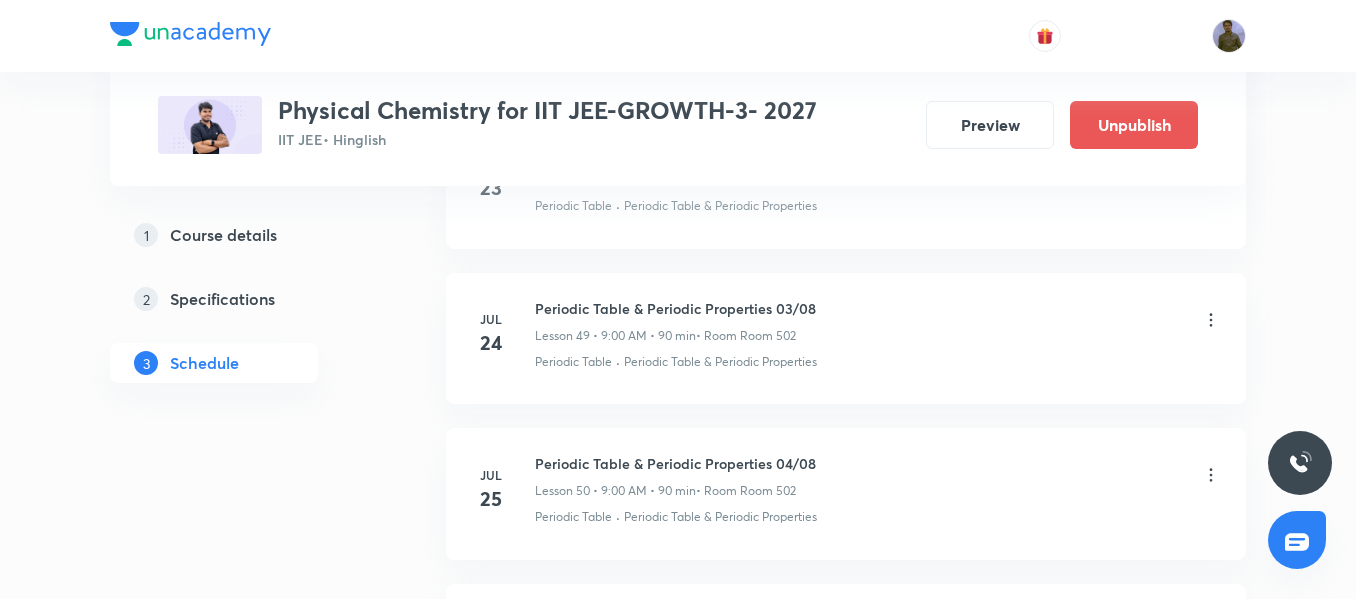 click on "Periodic Table & Periodic Properties" at bounding box center (720, 362) 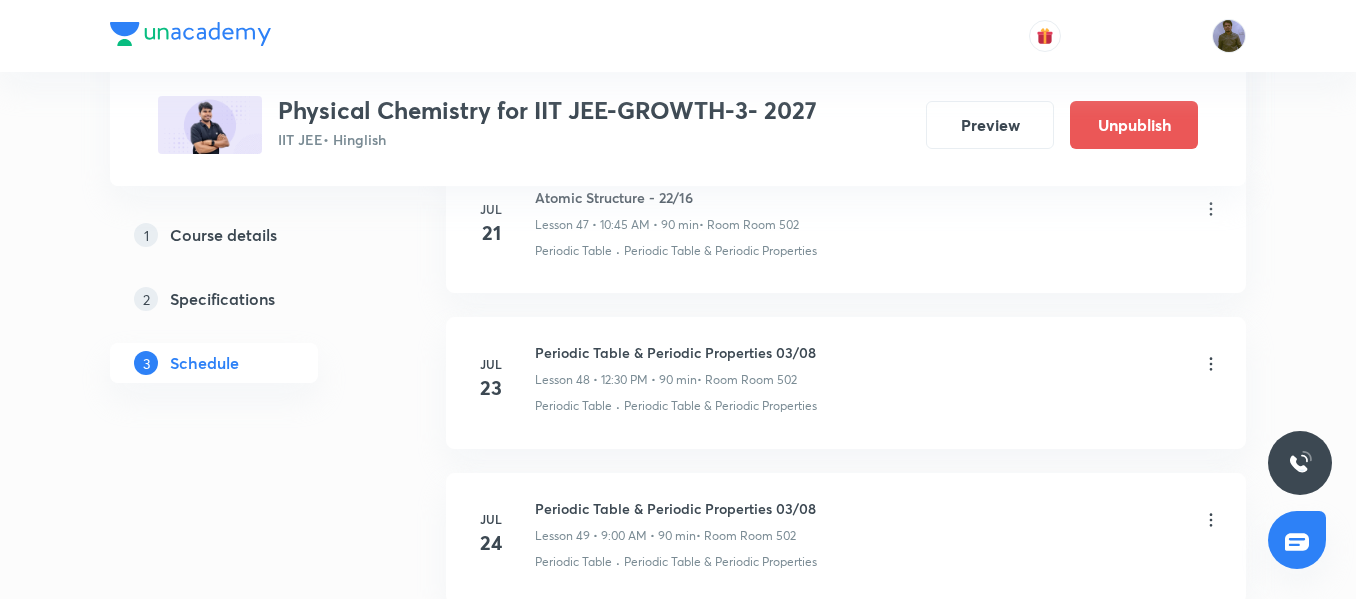 click on "Lesson 48 • 12:30 PM • 90 min" at bounding box center (616, 380) 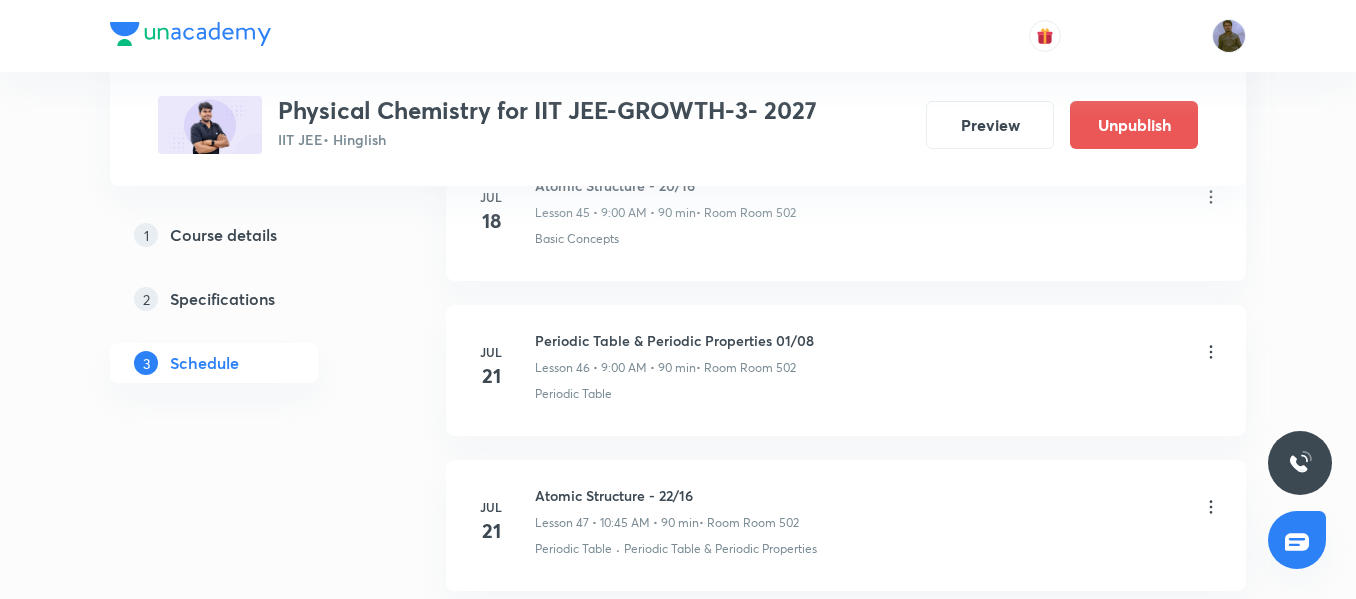 scroll, scrollTop: 8107, scrollLeft: 0, axis: vertical 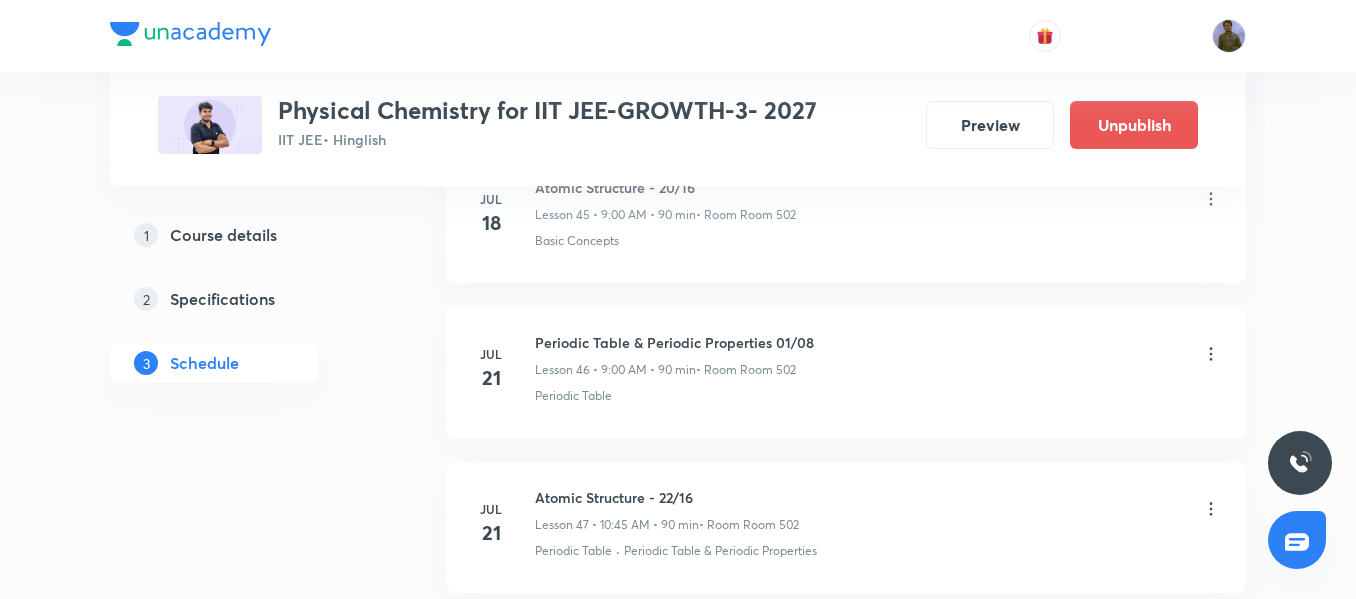 click on "Periodic Table" at bounding box center (878, 396) 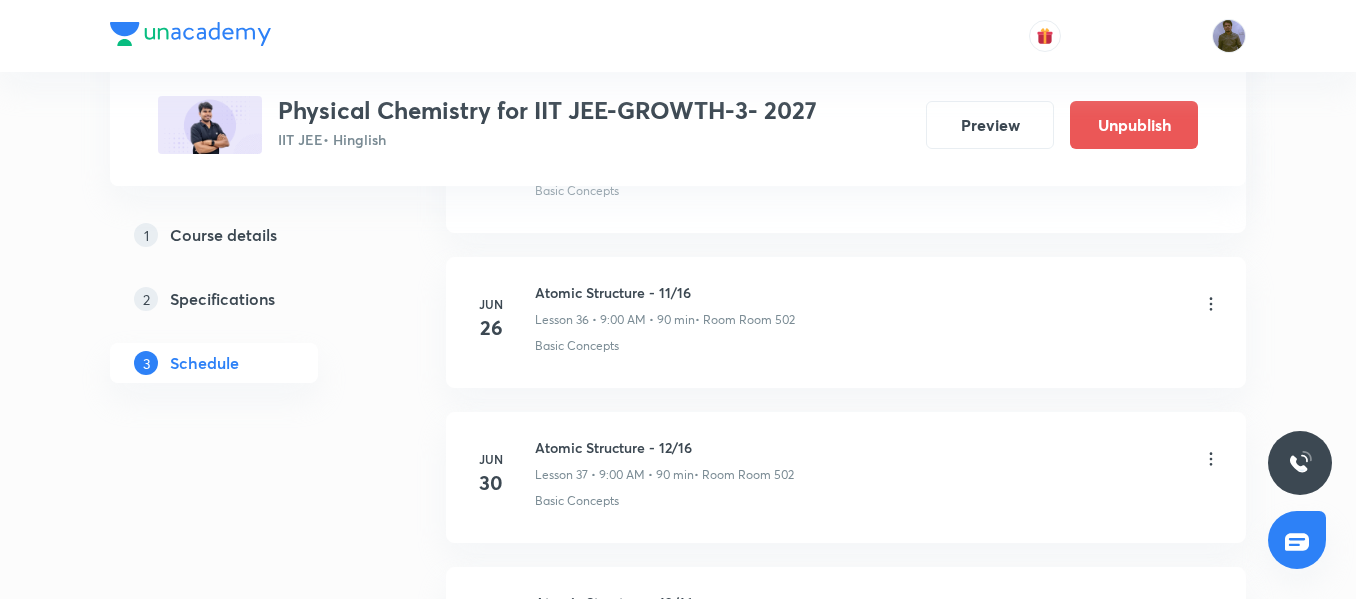 scroll, scrollTop: 6407, scrollLeft: 0, axis: vertical 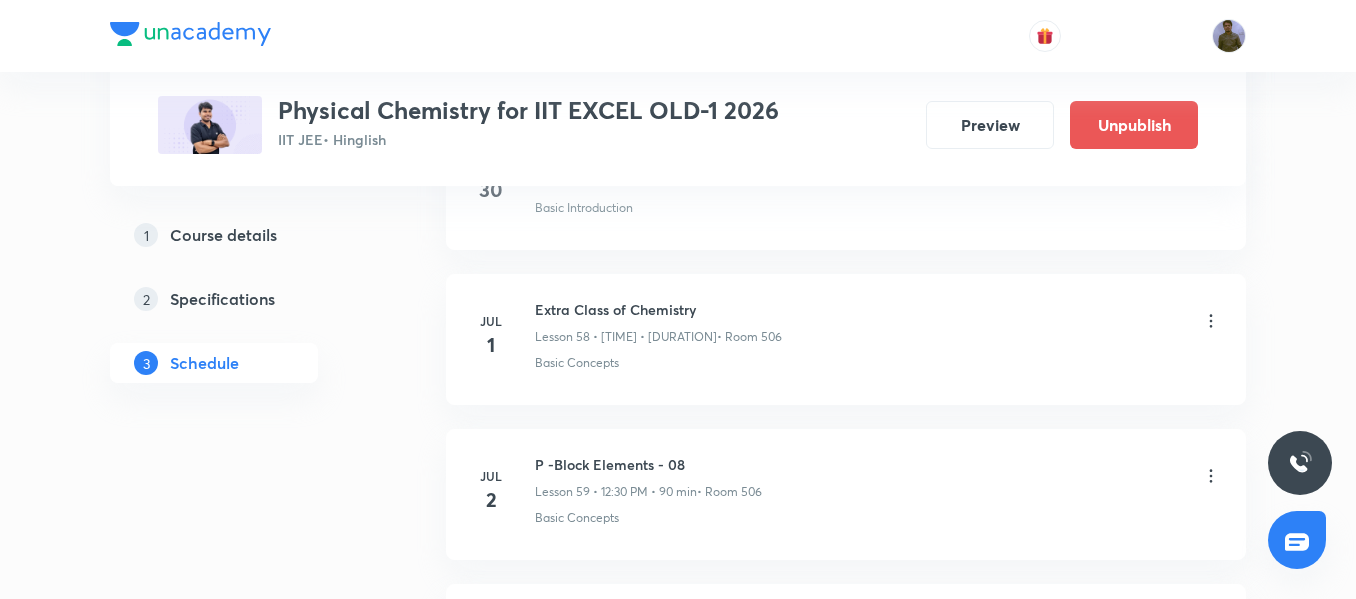 click on "P -Block Elements - 08" at bounding box center (648, 464) 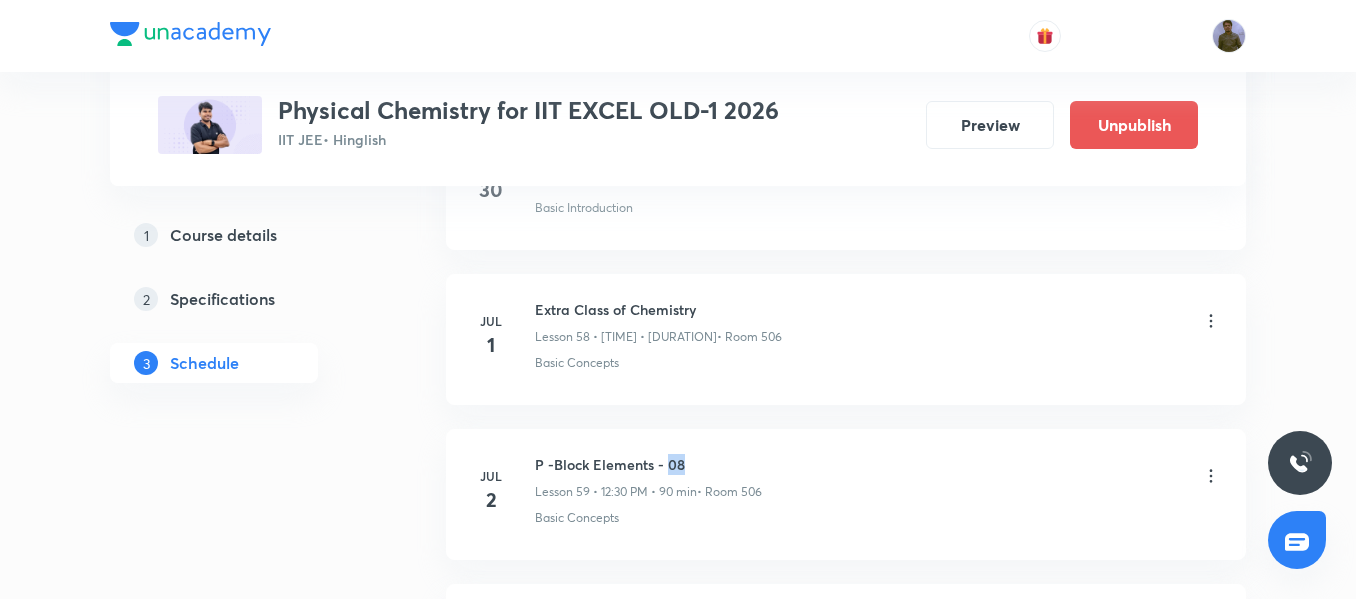 click on "P -Block Elements - 08" at bounding box center (648, 464) 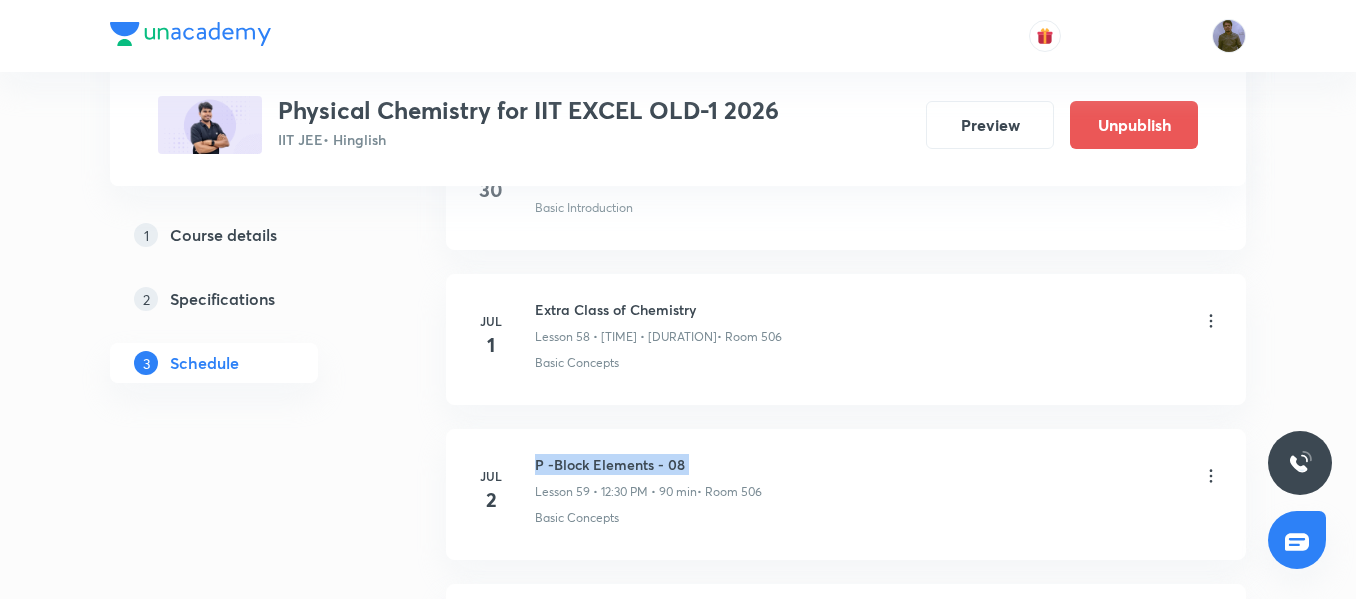 click on "P -Block Elements - 08" at bounding box center [648, 464] 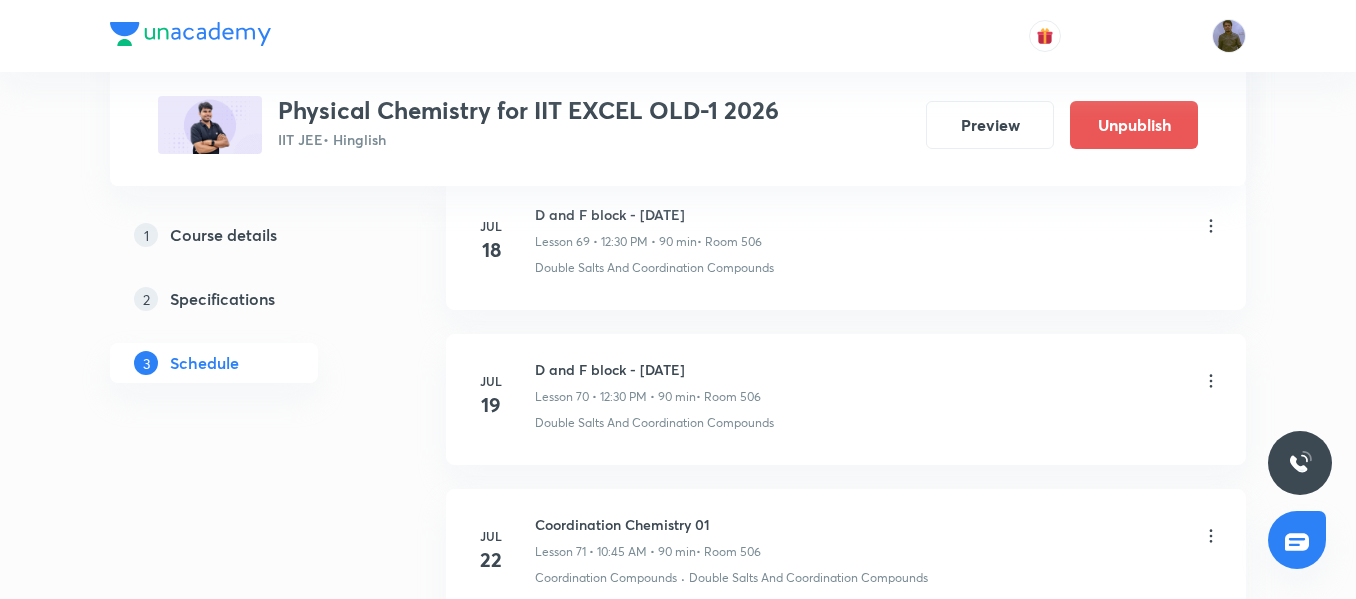 scroll, scrollTop: 11900, scrollLeft: 0, axis: vertical 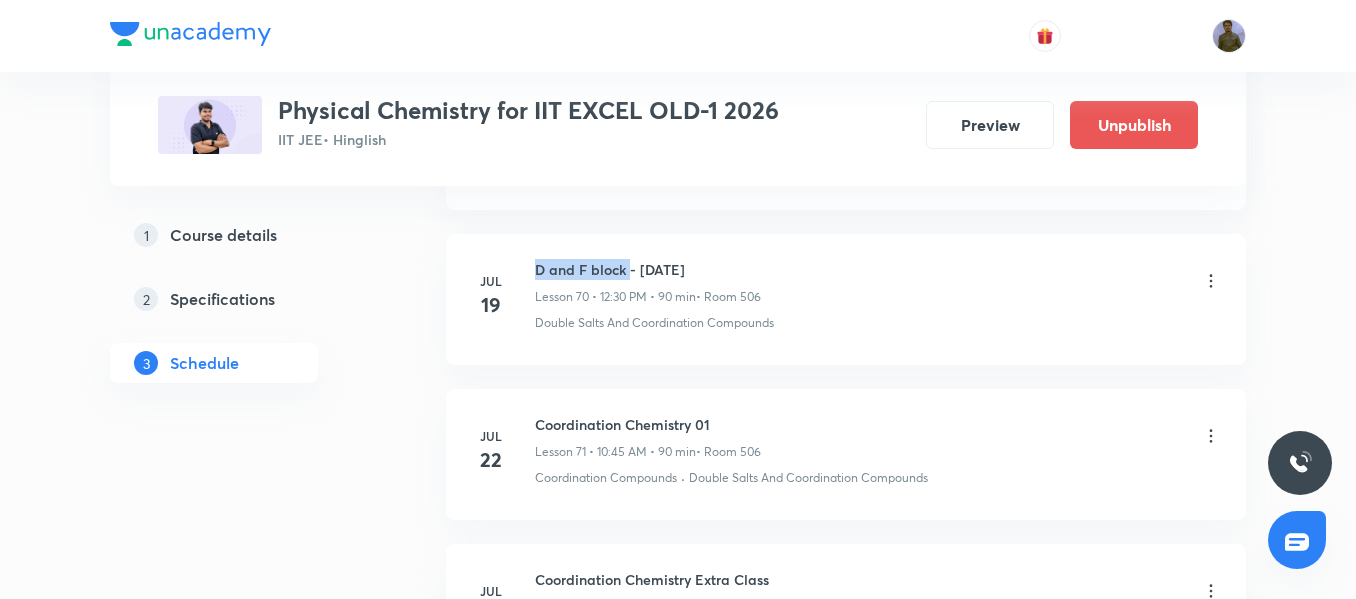 drag, startPoint x: 535, startPoint y: 268, endPoint x: 629, endPoint y: 271, distance: 94.04786 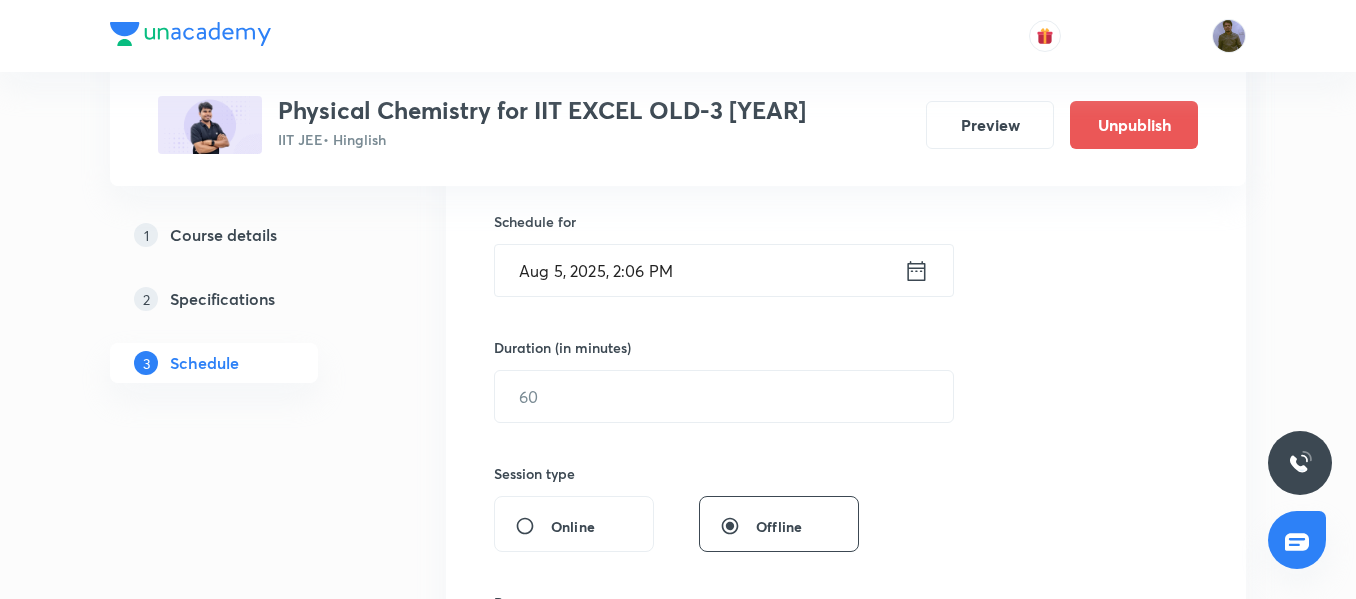 scroll, scrollTop: 700, scrollLeft: 0, axis: vertical 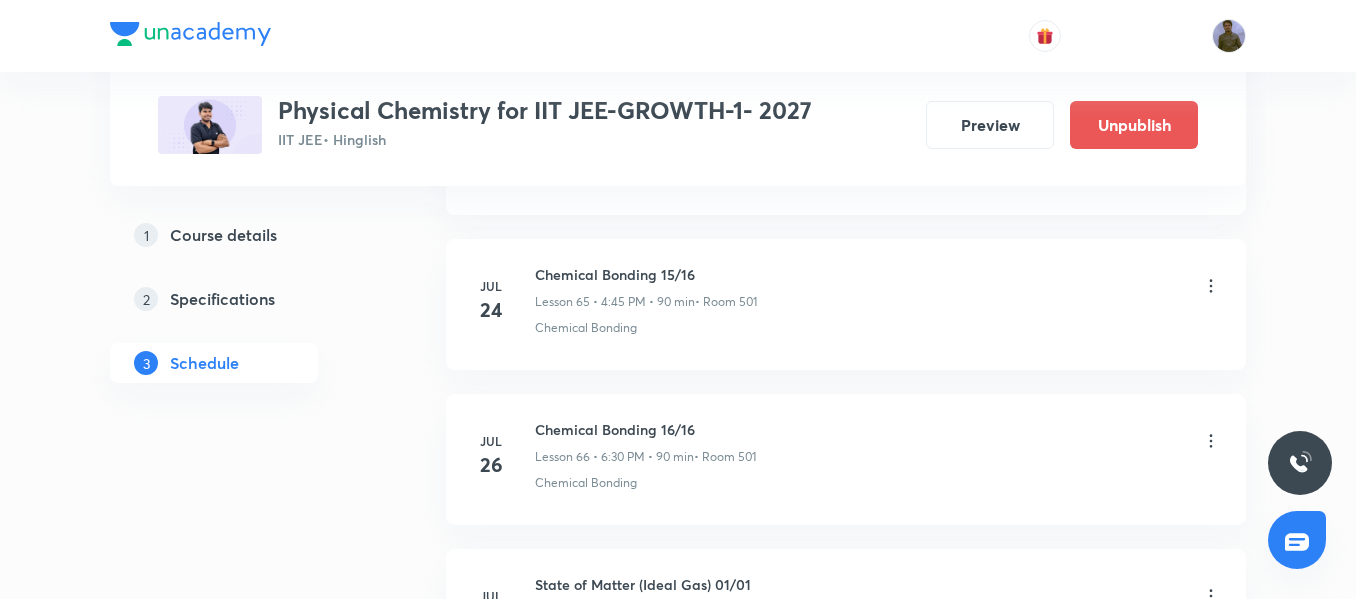 click on "Chemical Bonding 16/16" at bounding box center [645, 429] 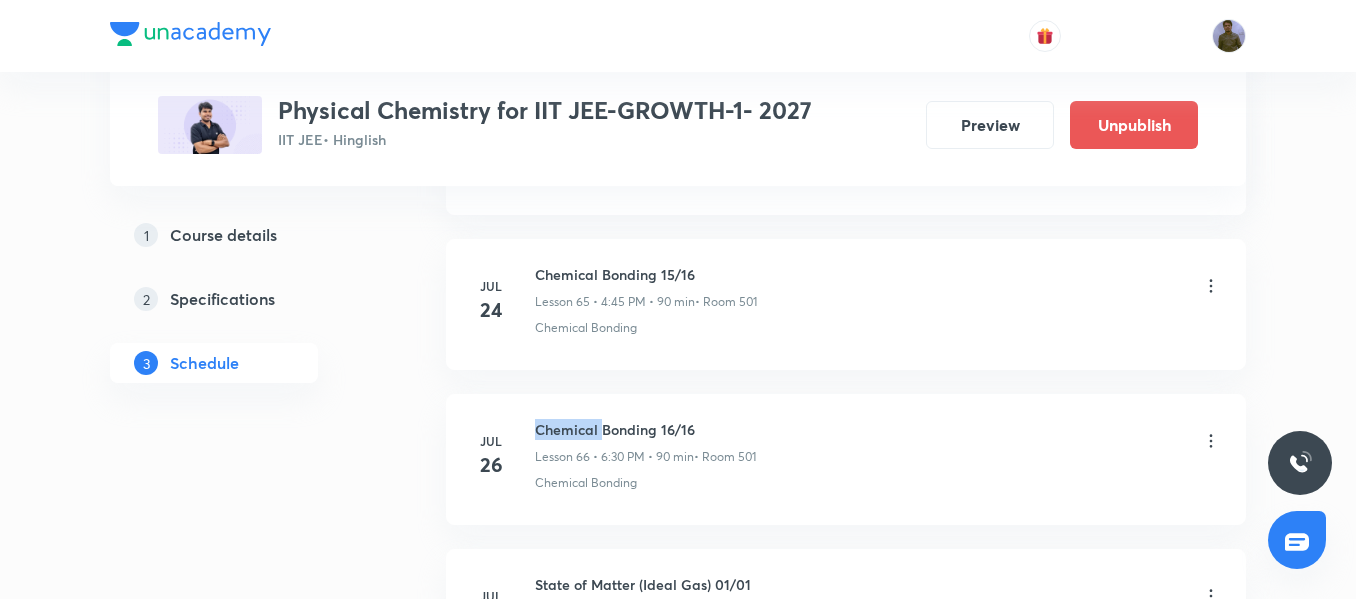 click on "Chemical Bonding 16/16" at bounding box center [645, 429] 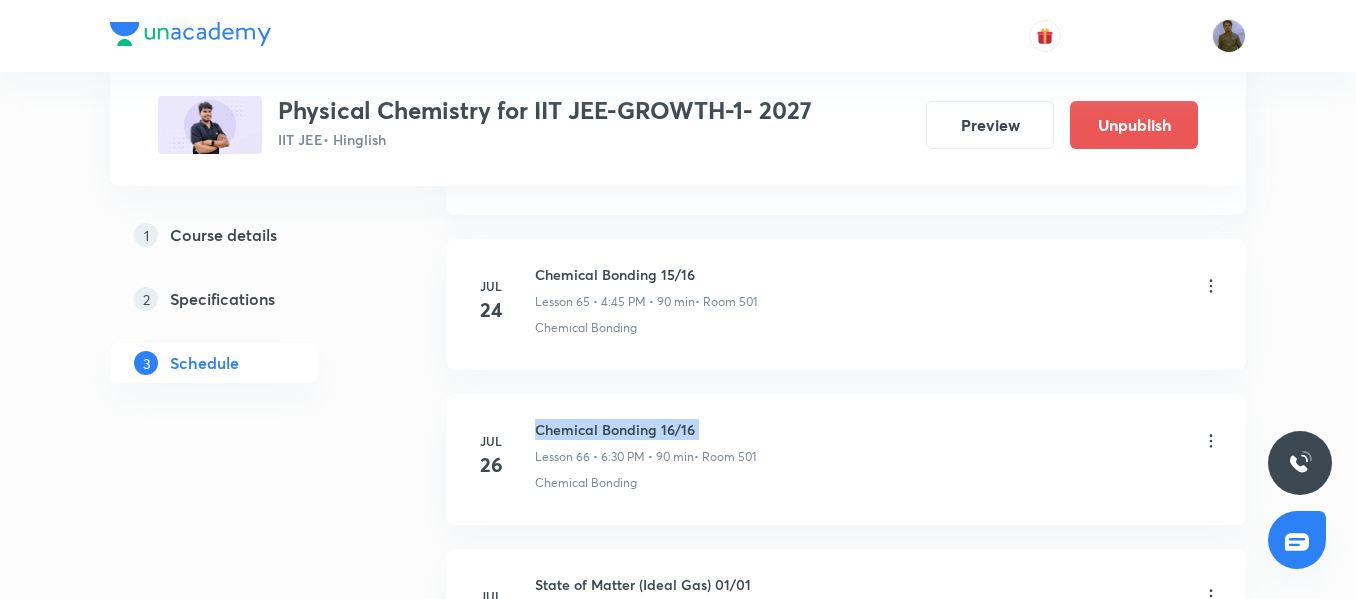 click on "Chemical Bonding 16/16" at bounding box center [645, 429] 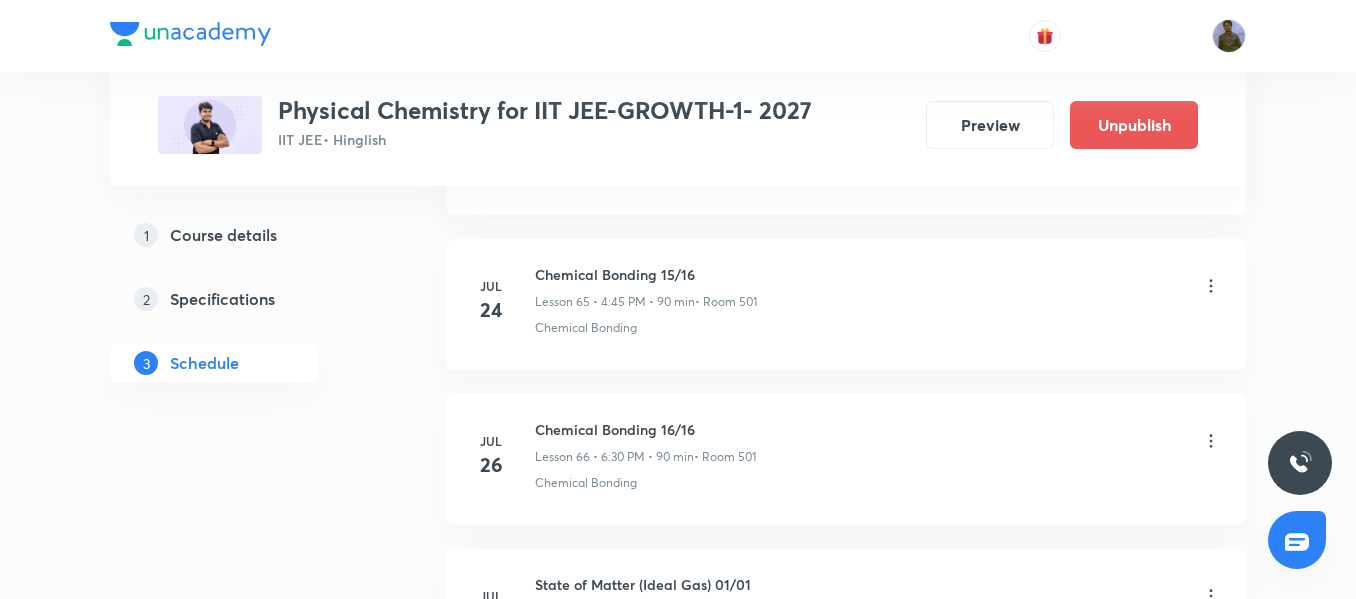 click on "Jul 26 Chemical Bonding 16/16 Lesson 66 • [TIME] • 90 min  • Room 501 Chemical Bonding" at bounding box center (846, 455) 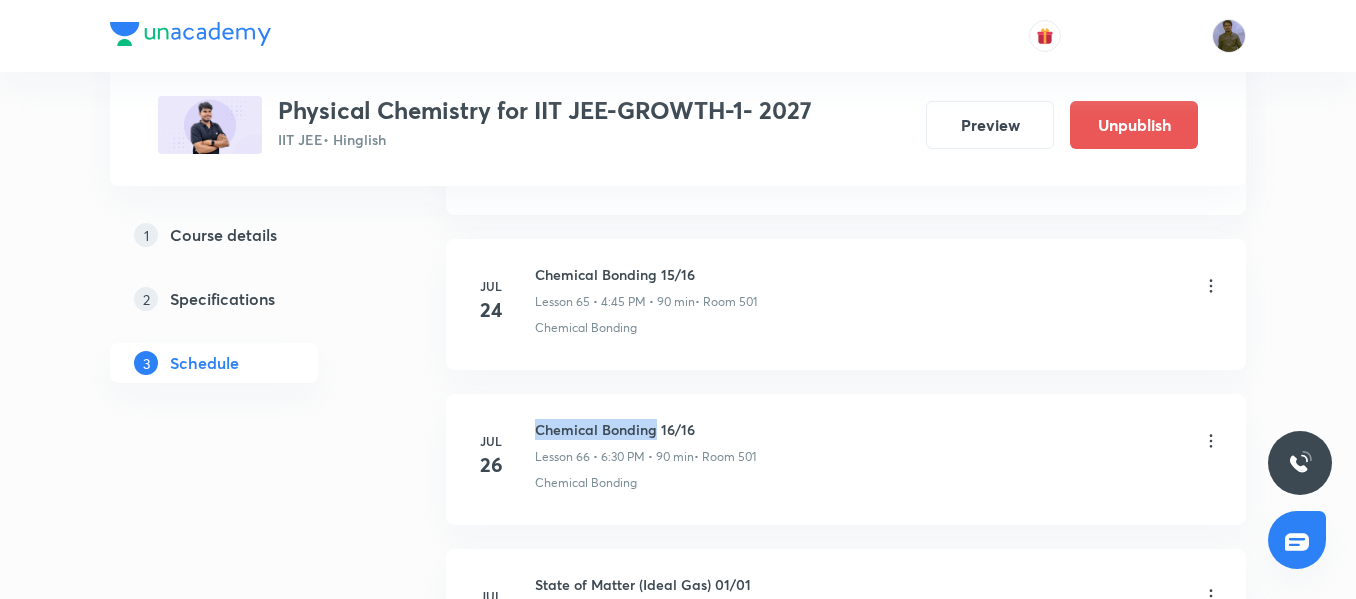 drag, startPoint x: 532, startPoint y: 427, endPoint x: 657, endPoint y: 438, distance: 125.48307 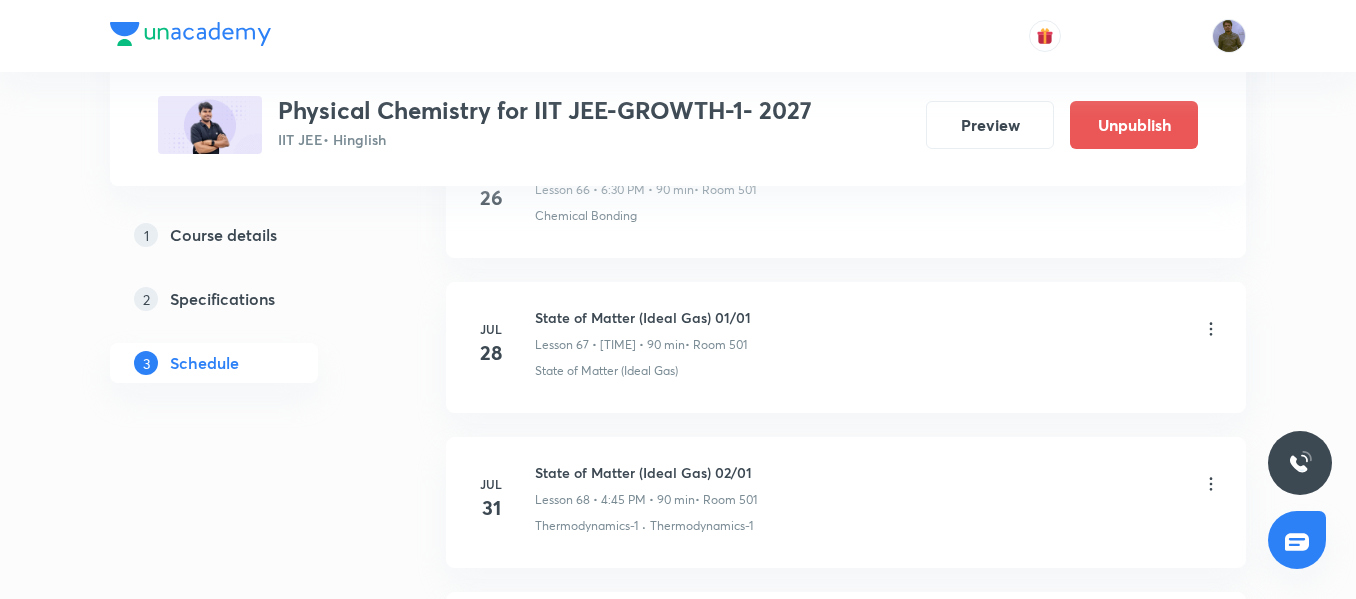 scroll, scrollTop: 11420, scrollLeft: 0, axis: vertical 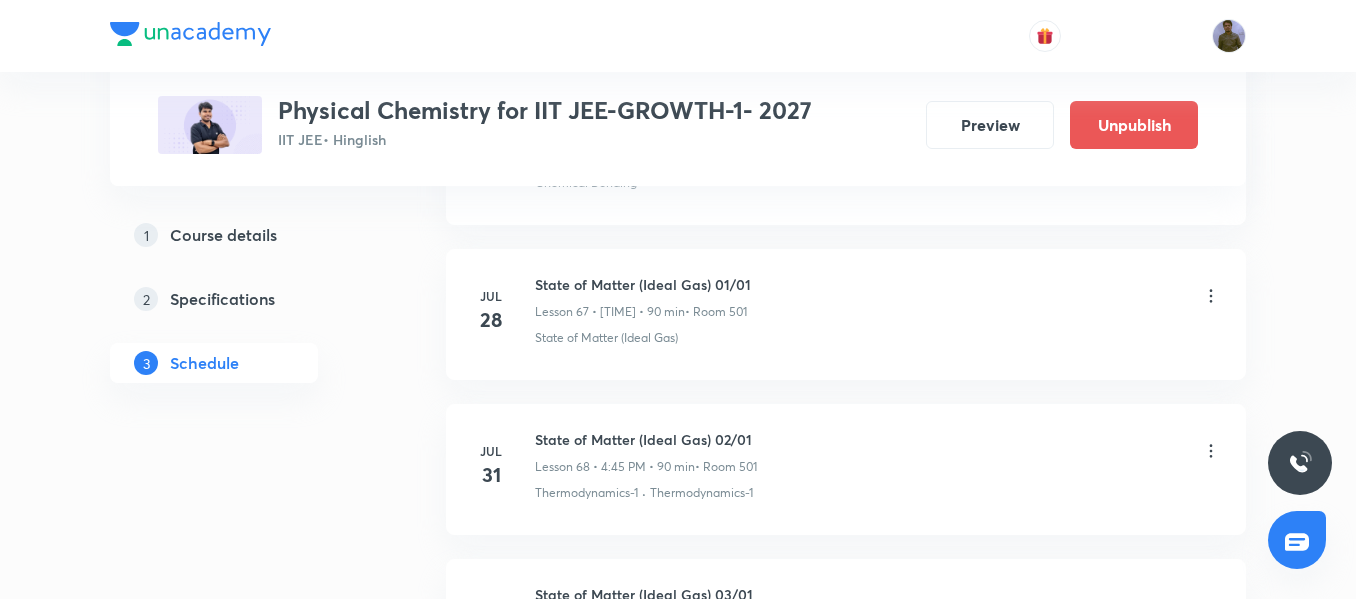 click on "State of Matter (Ideal Gas) 01/01 Lesson 67 • 3:00 PM • 90 min  • Room 501" at bounding box center (643, 297) 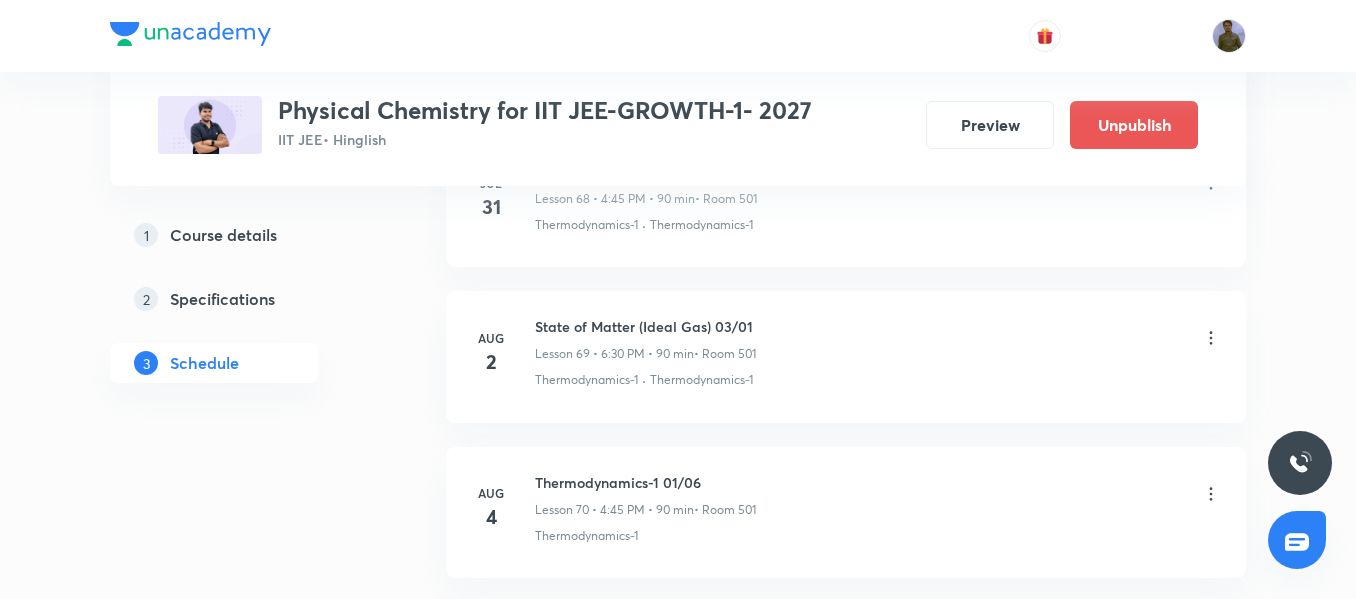 scroll, scrollTop: 11720, scrollLeft: 0, axis: vertical 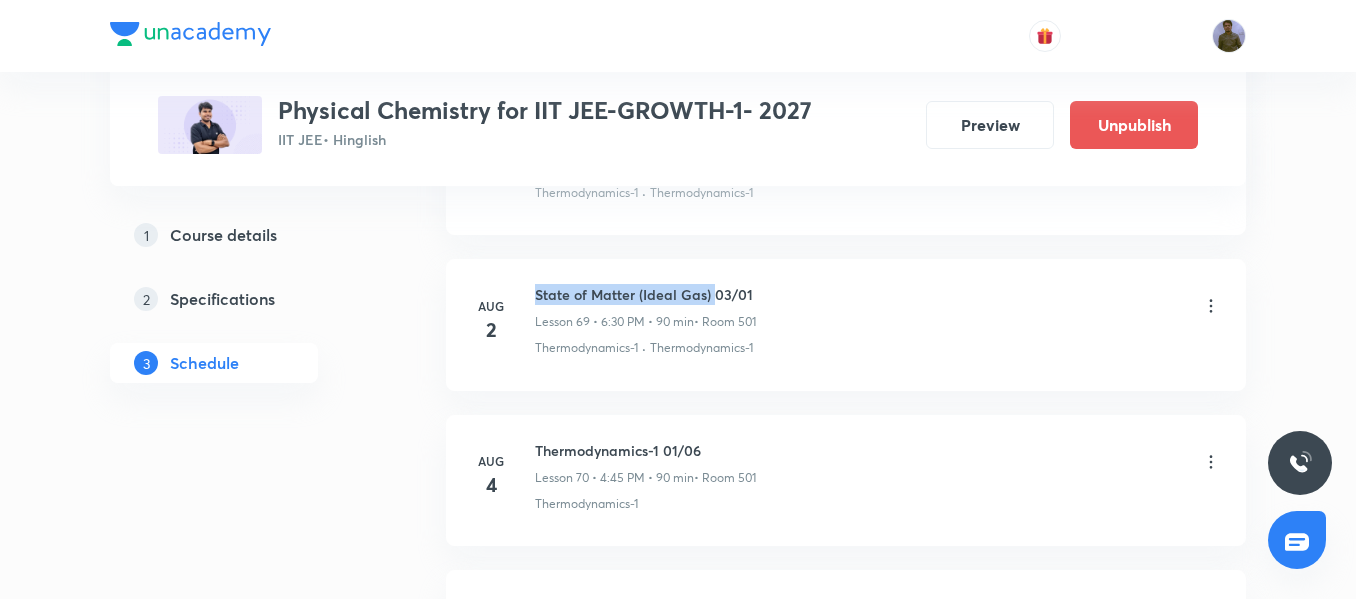 drag, startPoint x: 537, startPoint y: 296, endPoint x: 712, endPoint y: 297, distance: 175.00285 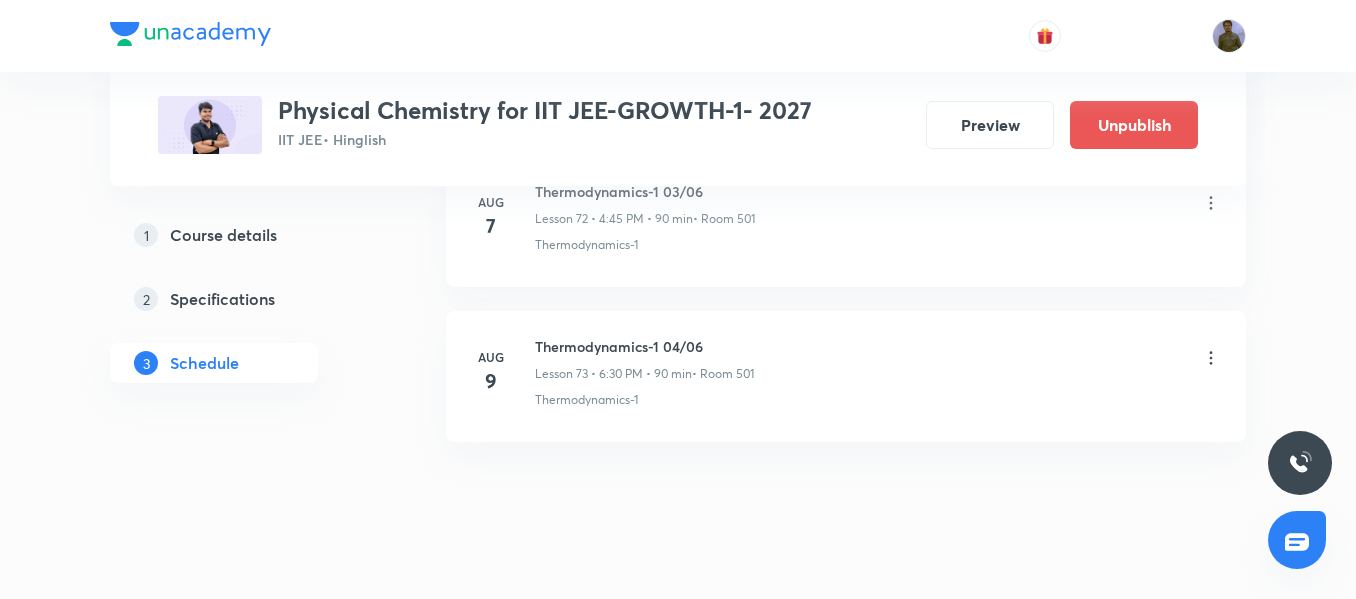 scroll, scrollTop: 12320, scrollLeft: 0, axis: vertical 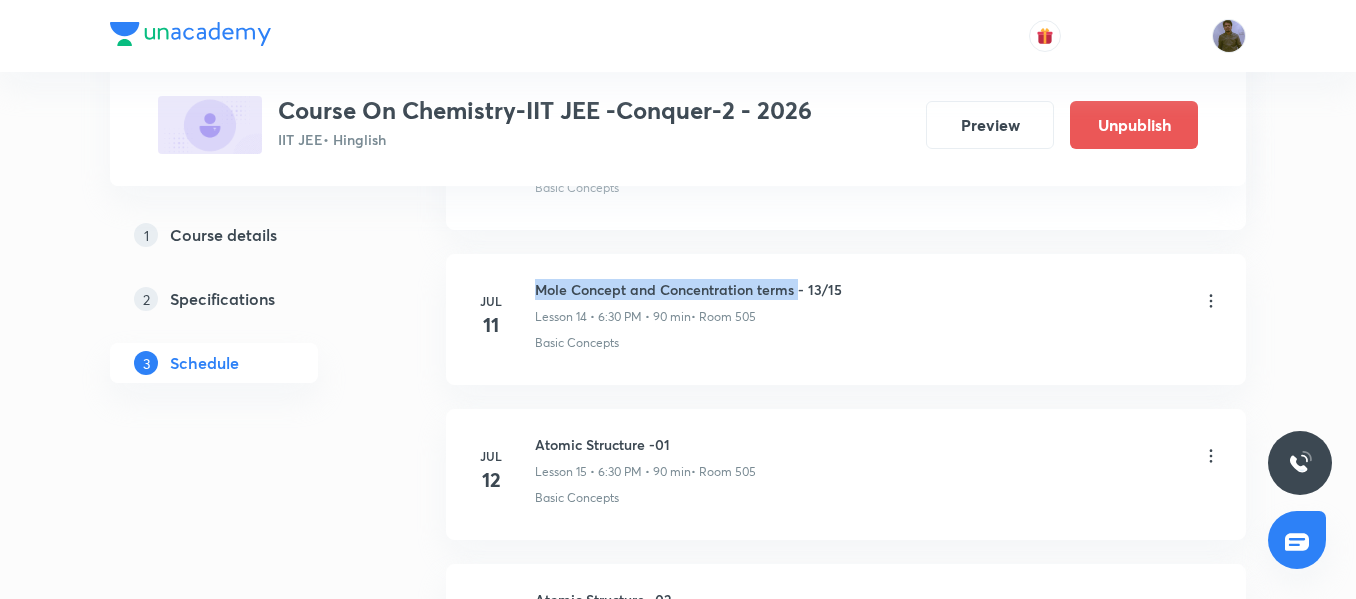 drag, startPoint x: 541, startPoint y: 282, endPoint x: 802, endPoint y: 291, distance: 261.15512 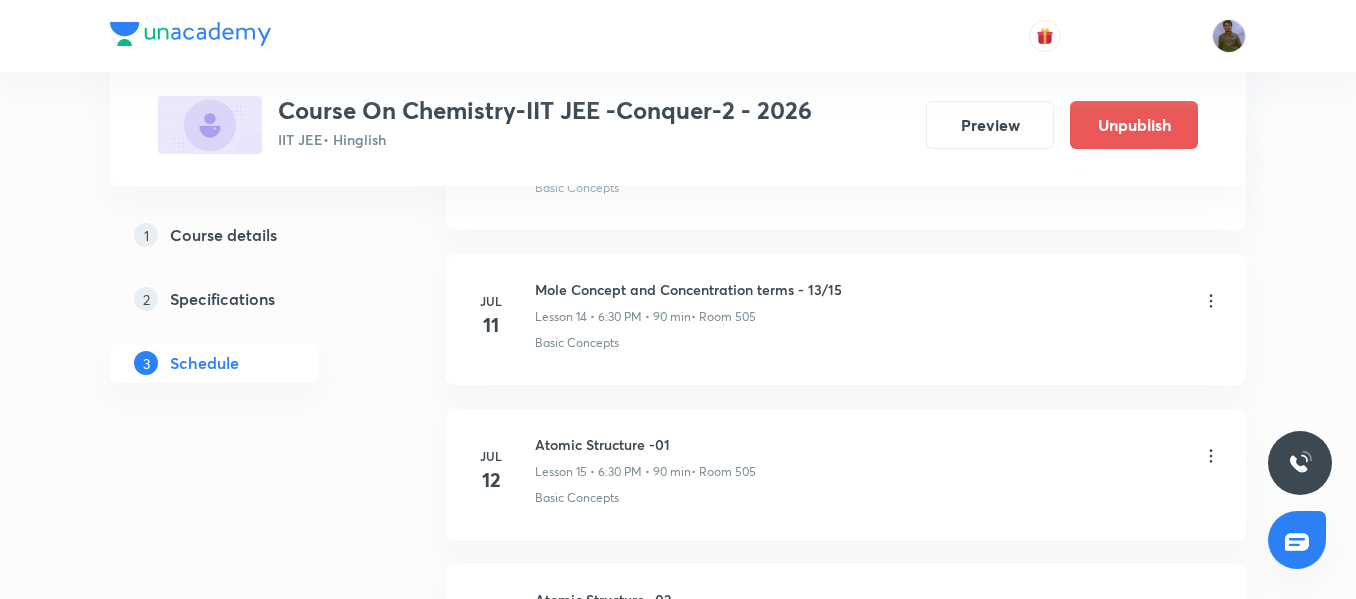 click on "Atomic Structure -01" at bounding box center (645, 444) 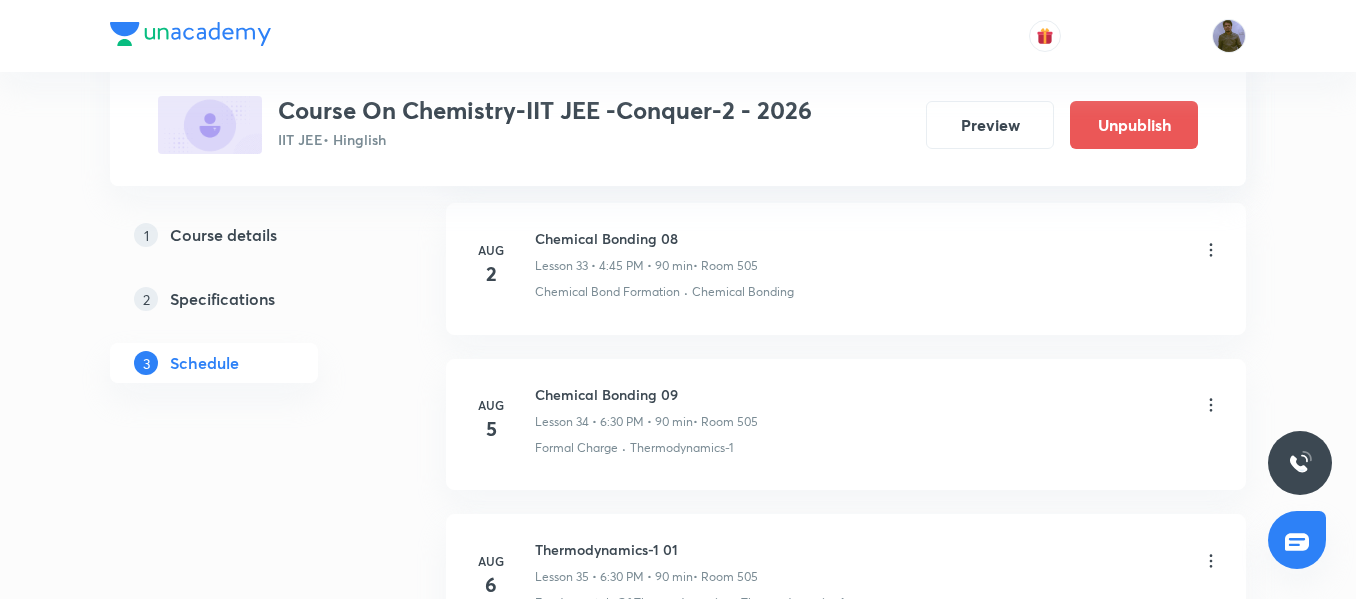 scroll, scrollTop: 6300, scrollLeft: 0, axis: vertical 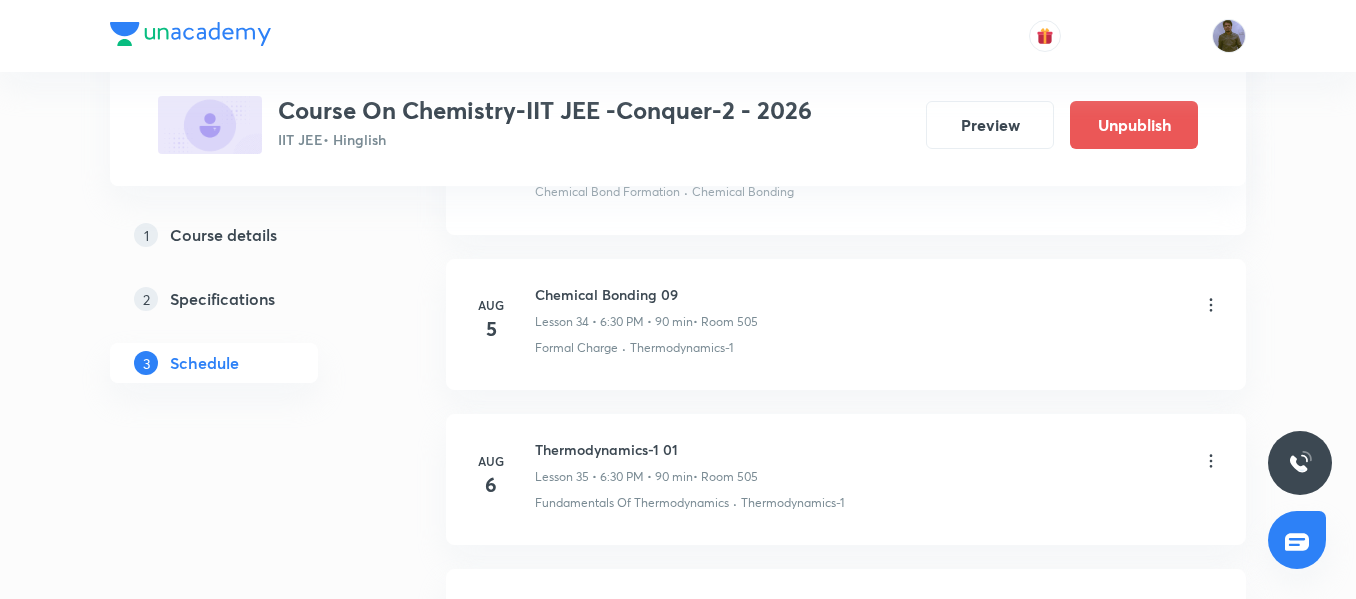 click on "Chemical Bonding 09" at bounding box center [646, 294] 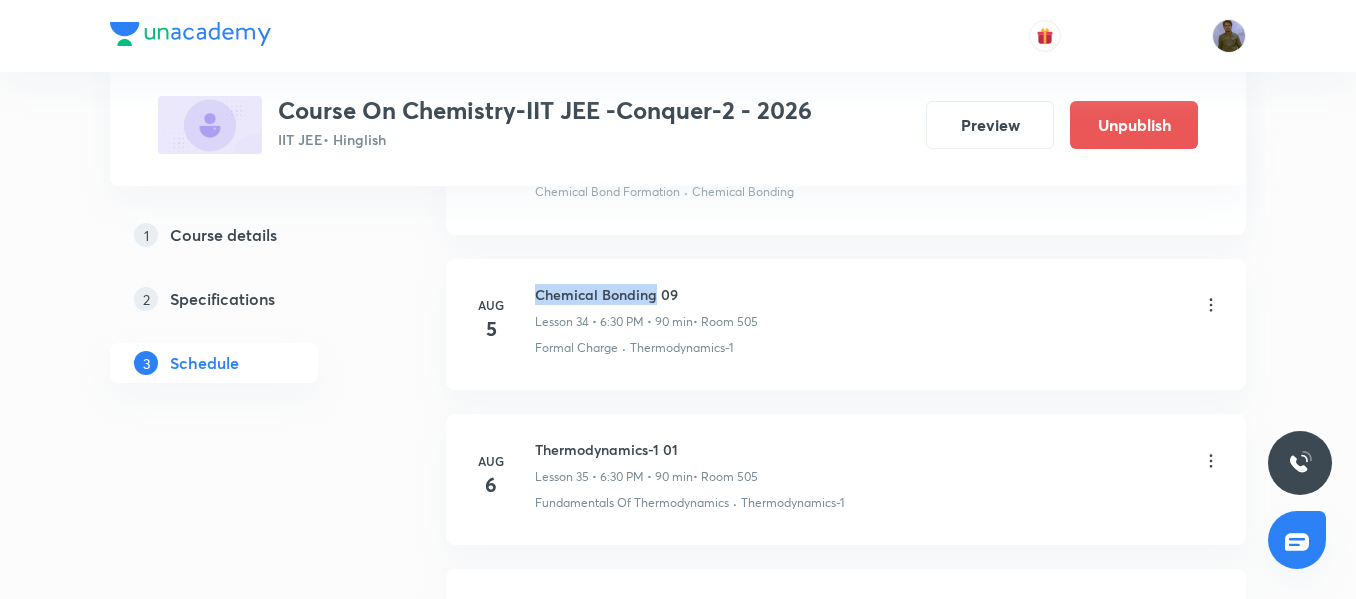 drag, startPoint x: 538, startPoint y: 290, endPoint x: 656, endPoint y: 291, distance: 118.004234 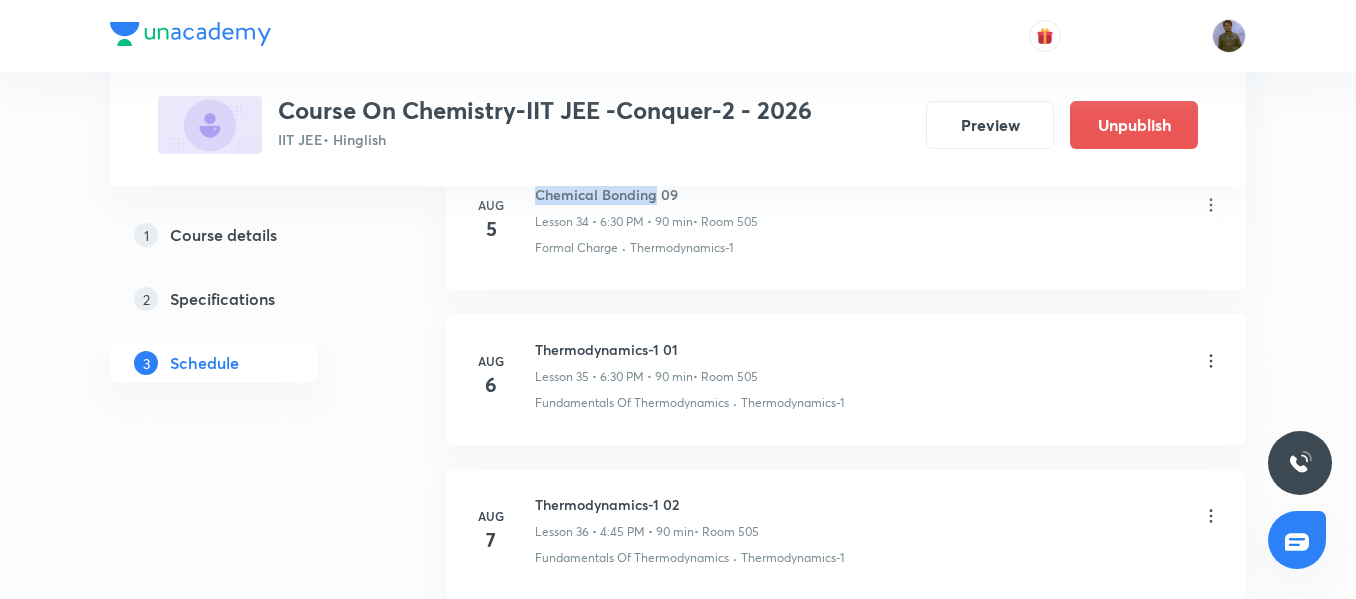 scroll, scrollTop: 6401, scrollLeft: 0, axis: vertical 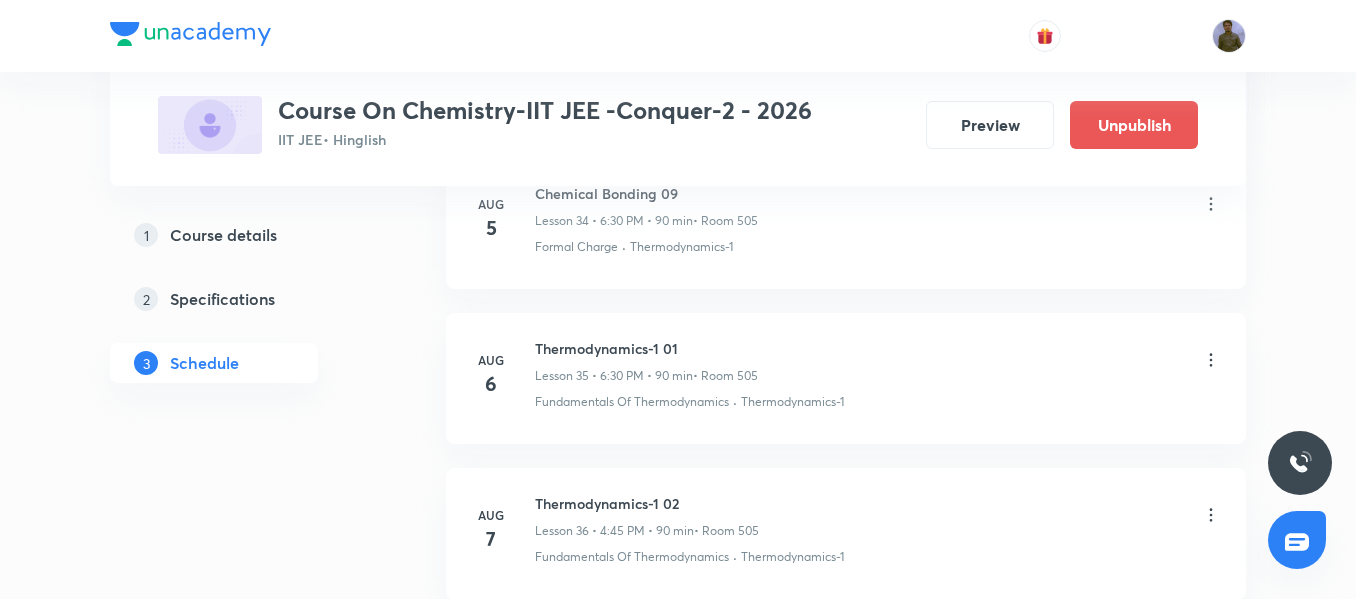 click 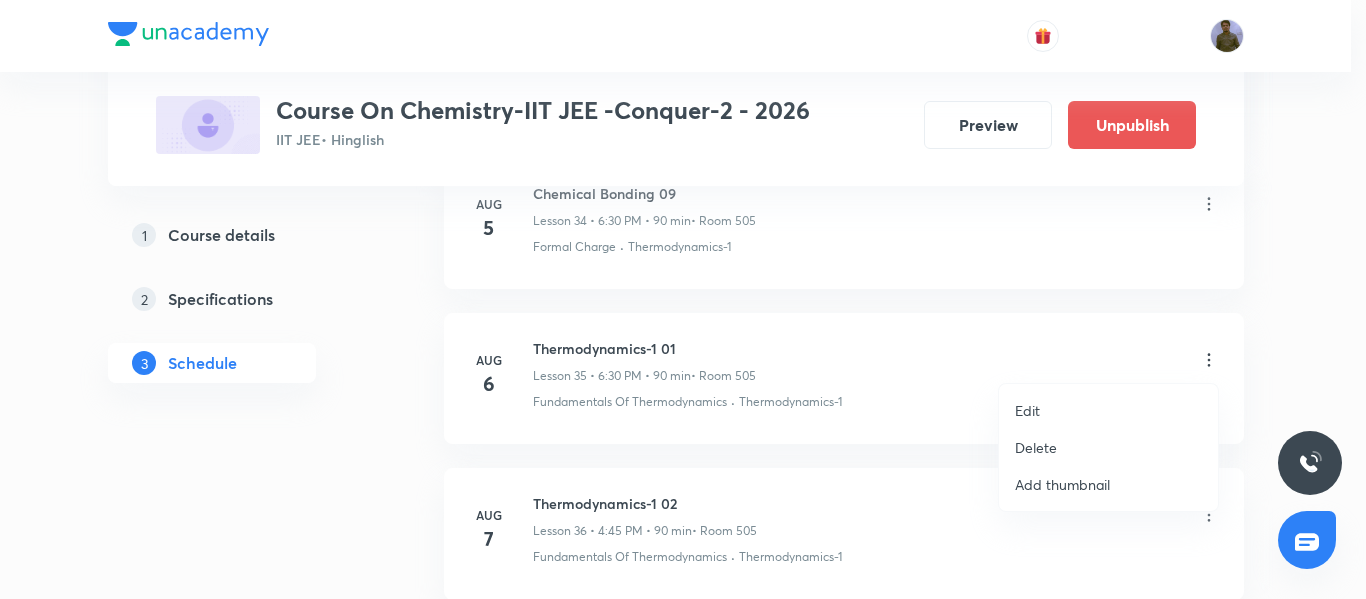 click on "Edit" at bounding box center (1108, 410) 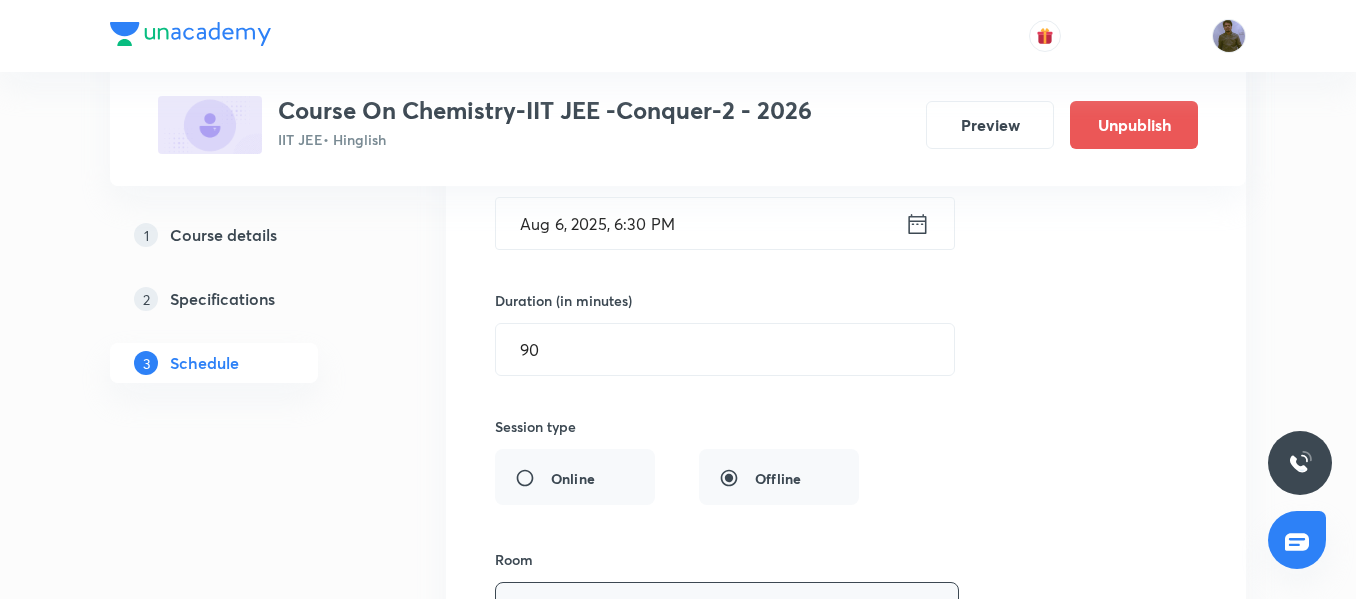 scroll, scrollTop: 6101, scrollLeft: 0, axis: vertical 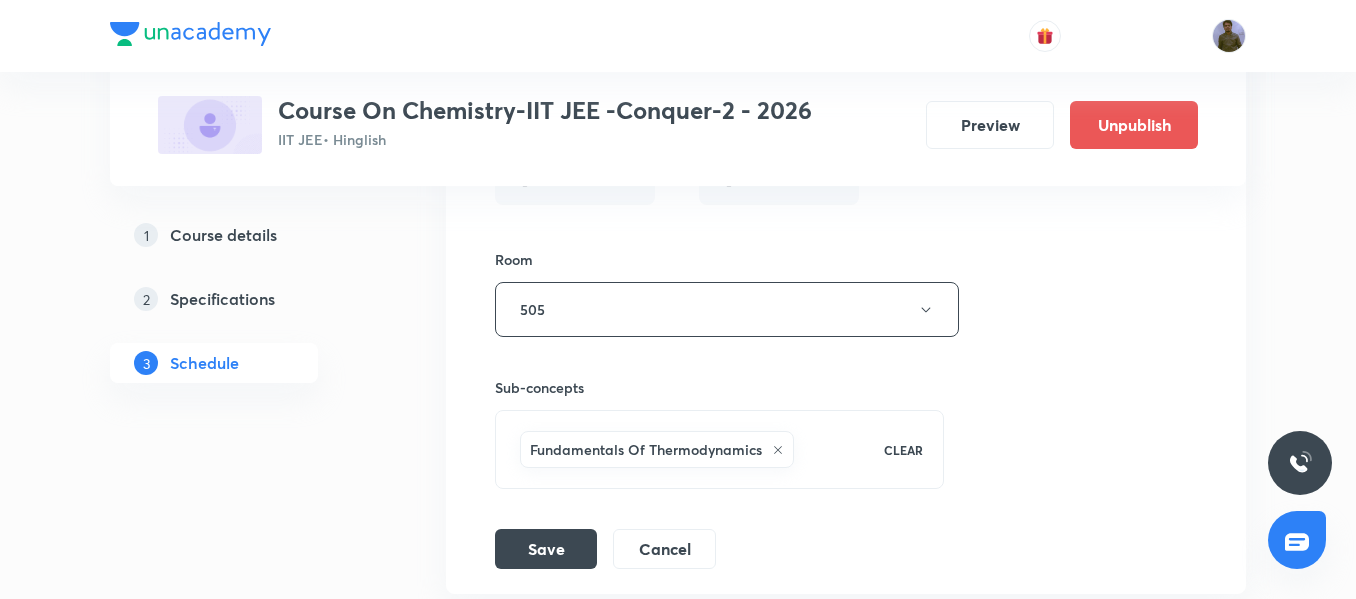 click 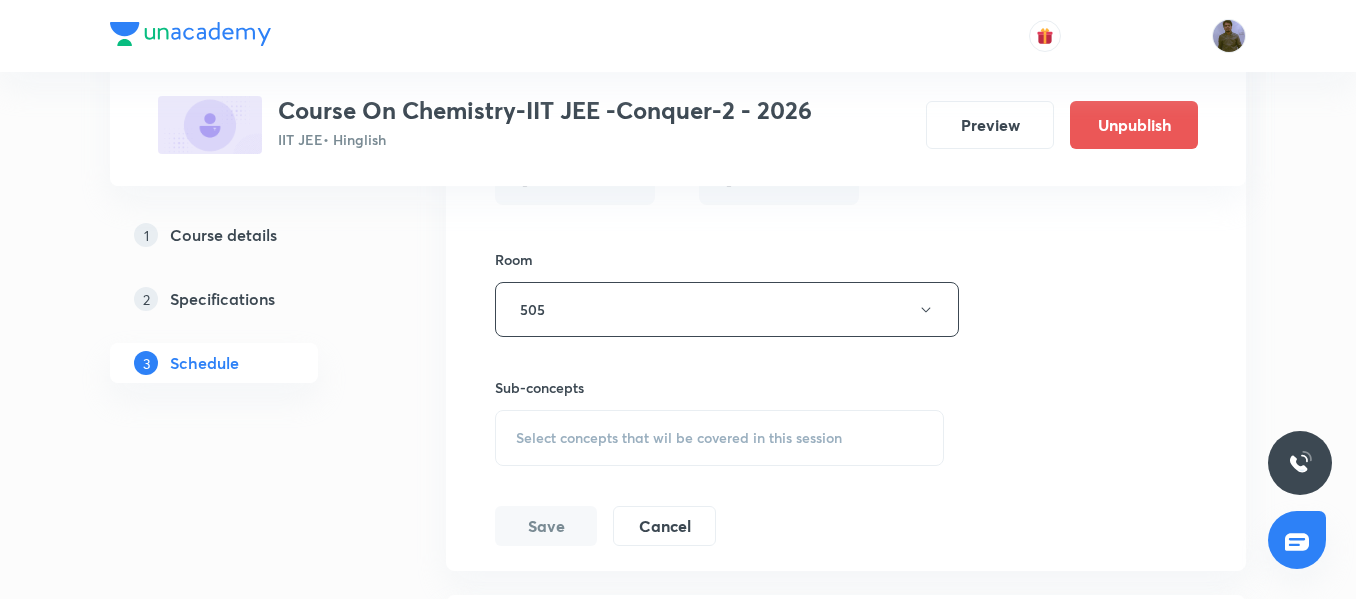 click on "Select concepts that wil be covered in this session" at bounding box center (719, 438) 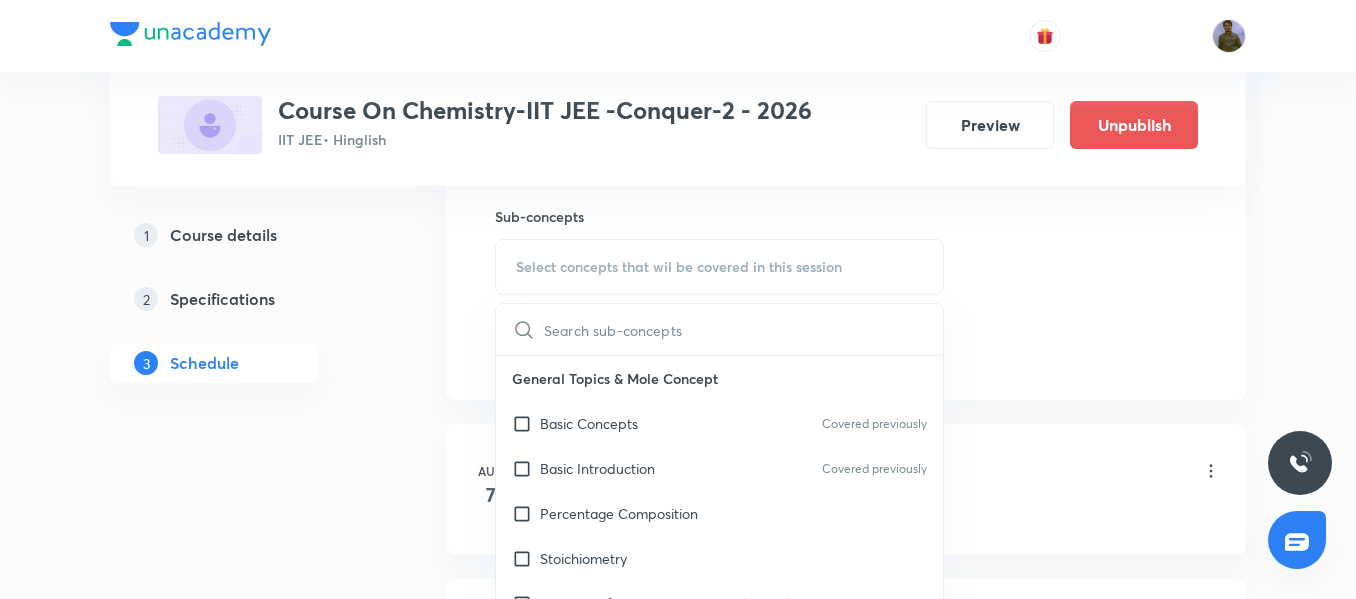 scroll, scrollTop: 6301, scrollLeft: 0, axis: vertical 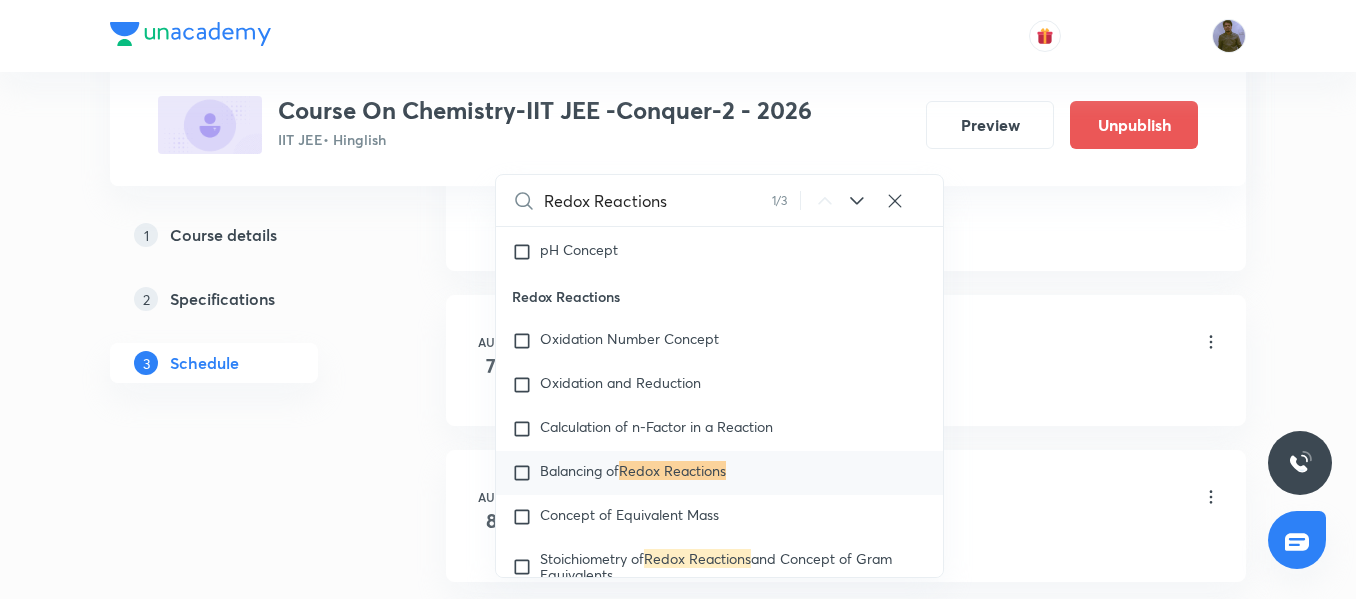 type on "Redox Reactions" 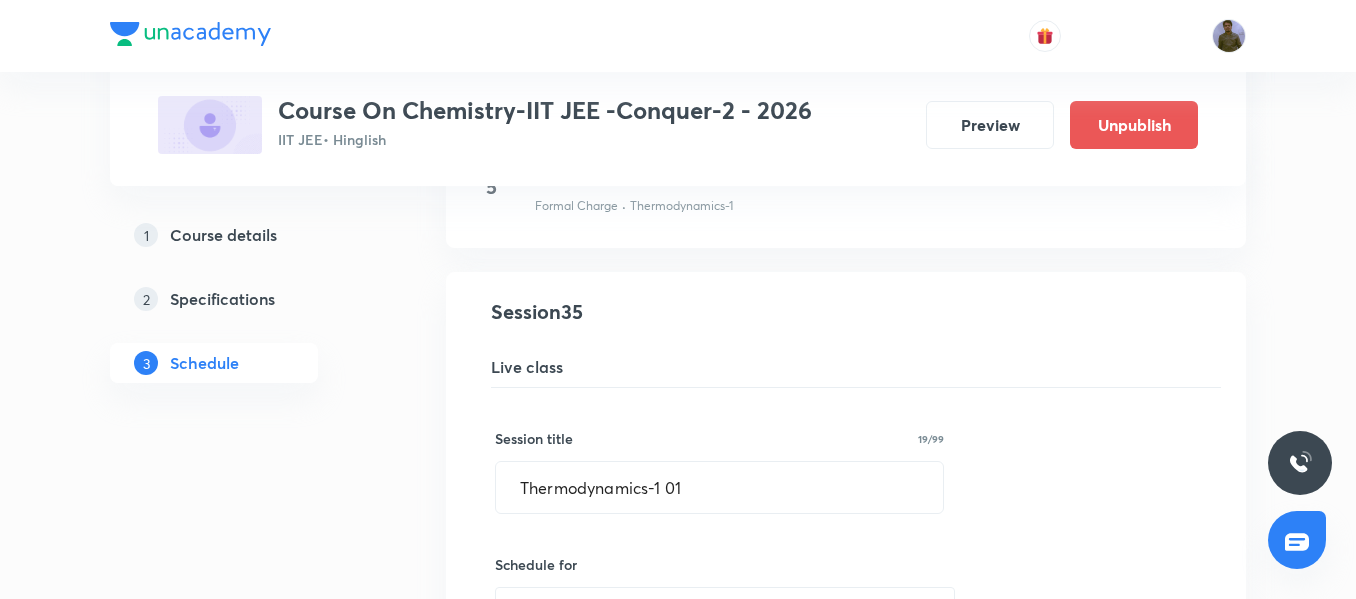 scroll, scrollTop: 5401, scrollLeft: 0, axis: vertical 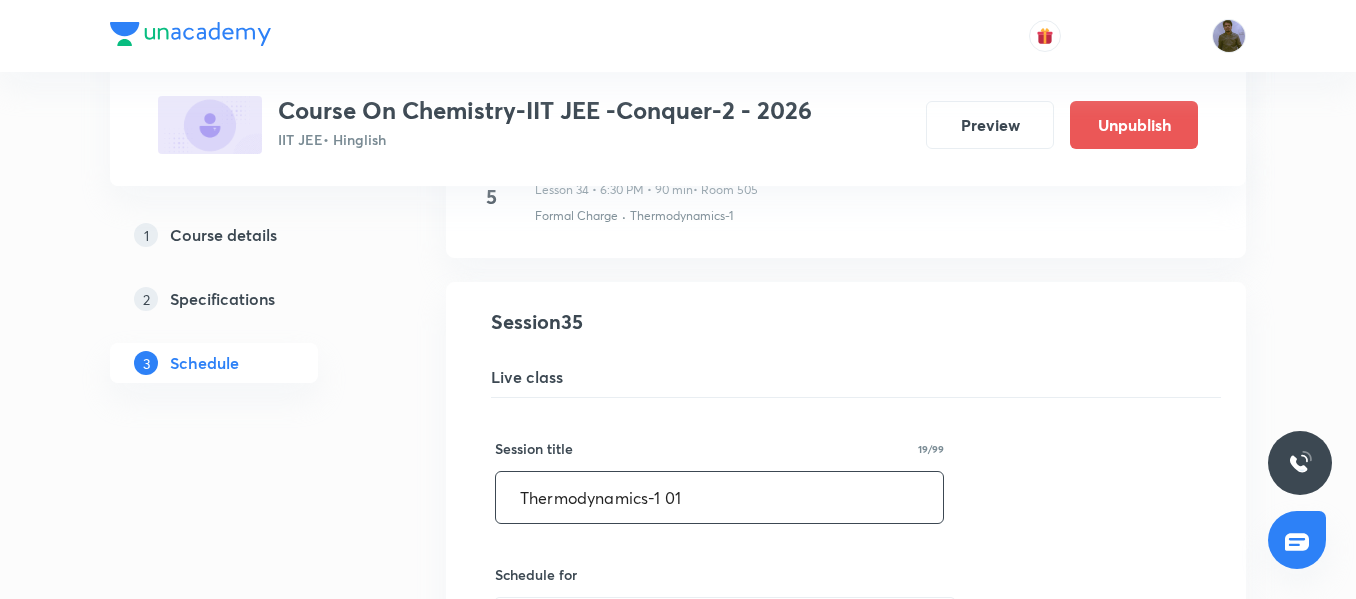 drag, startPoint x: 691, startPoint y: 500, endPoint x: 470, endPoint y: 494, distance: 221.08144 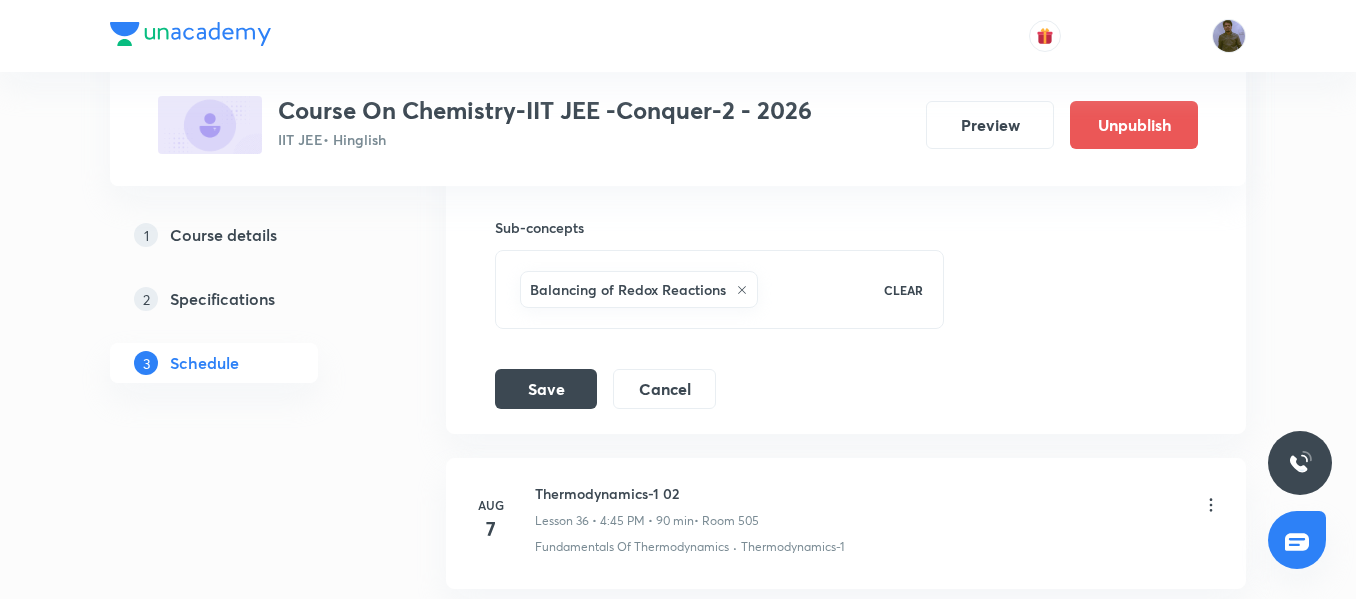 scroll, scrollTop: 6301, scrollLeft: 0, axis: vertical 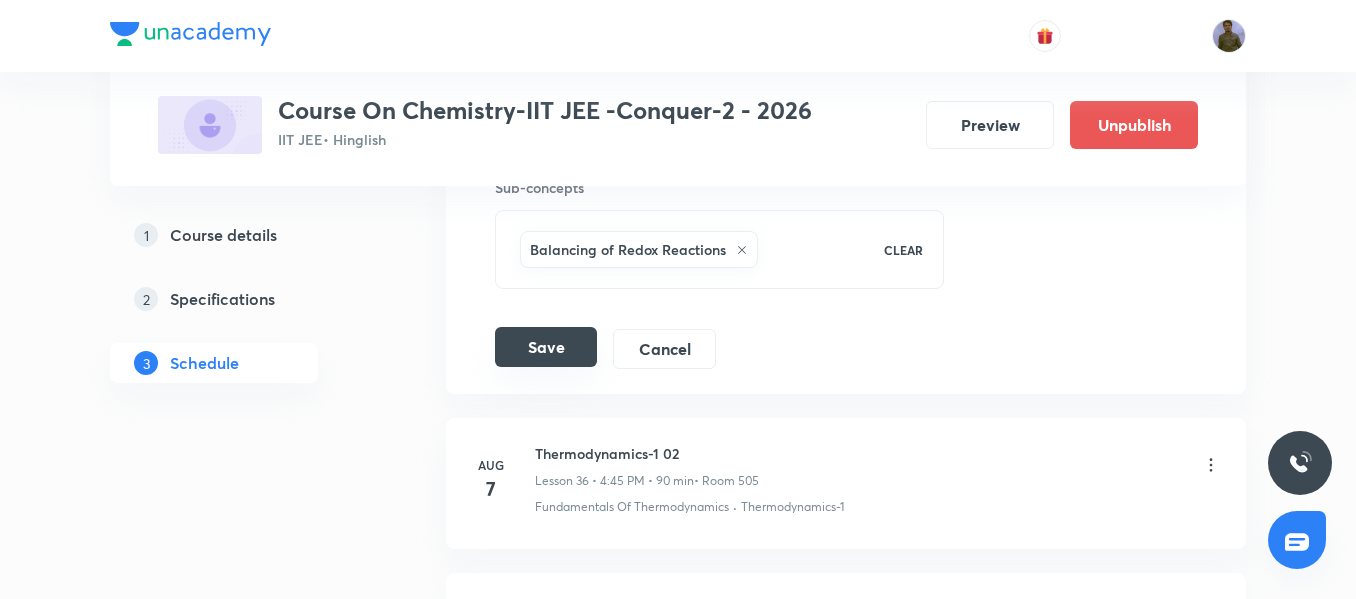 type on "Redox Reactions 01" 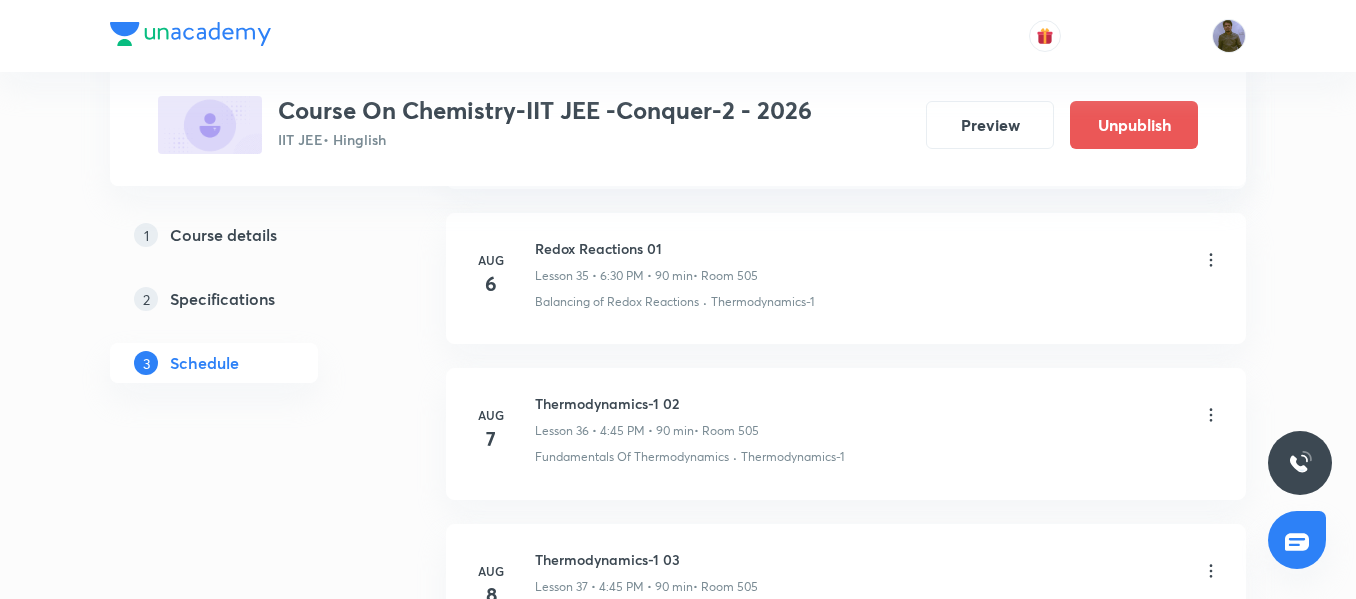 scroll, scrollTop: 5682, scrollLeft: 0, axis: vertical 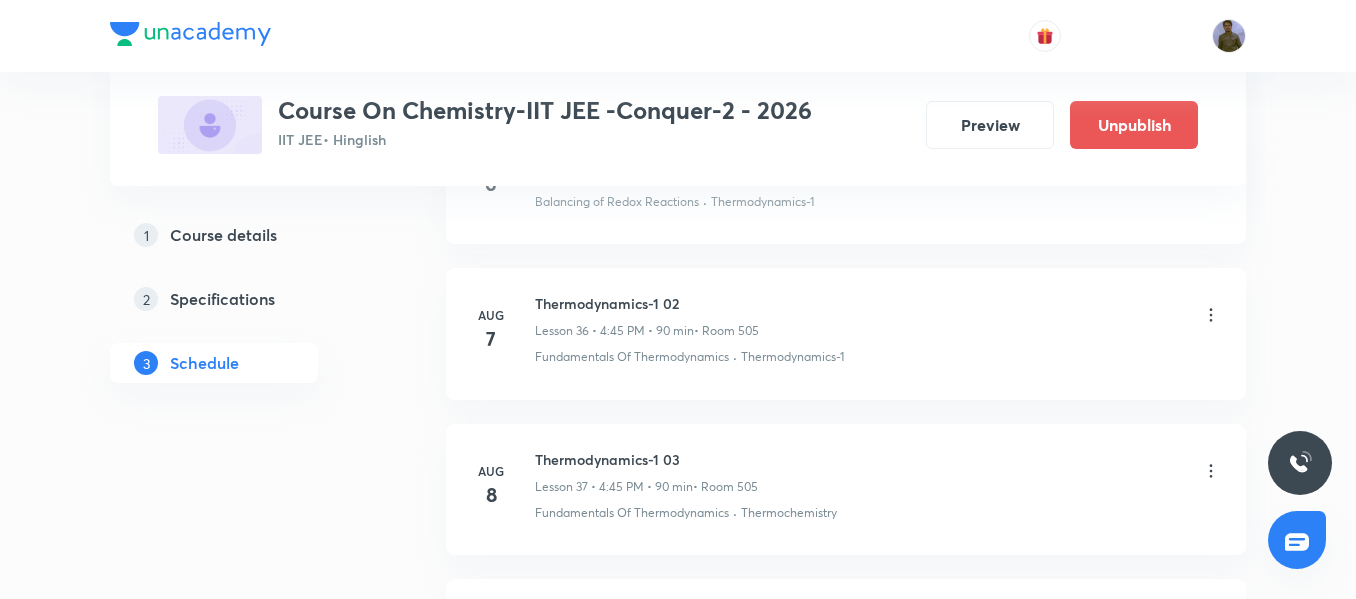 click 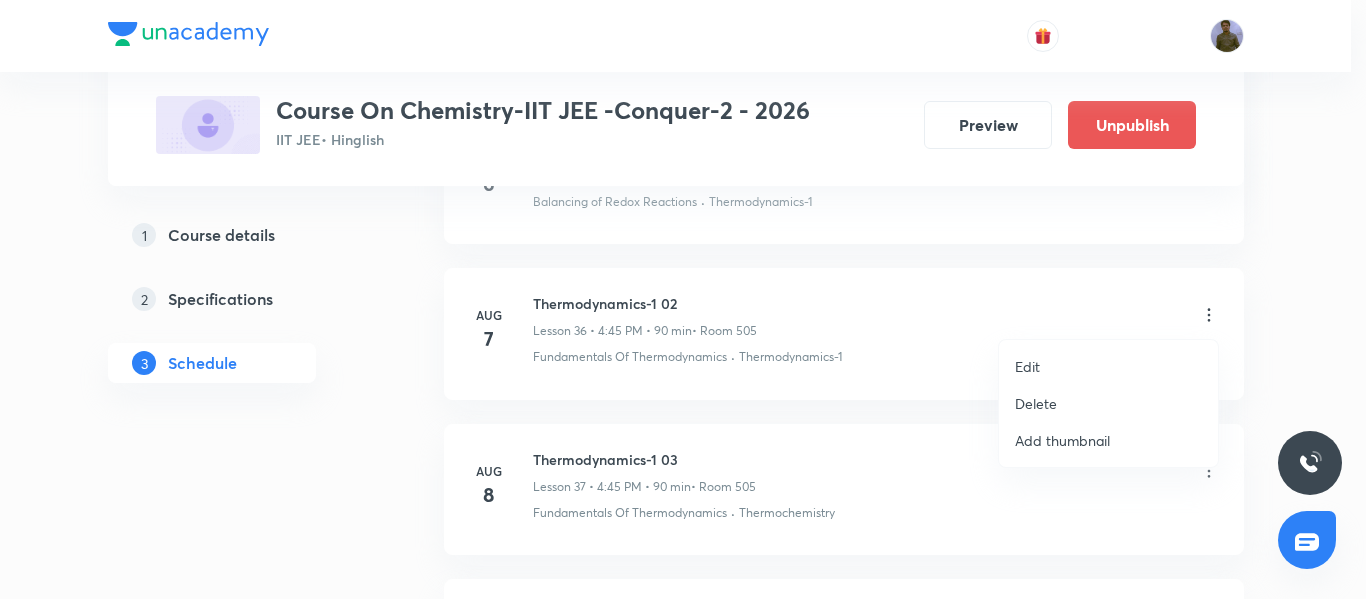 click on "Edit" at bounding box center [1108, 366] 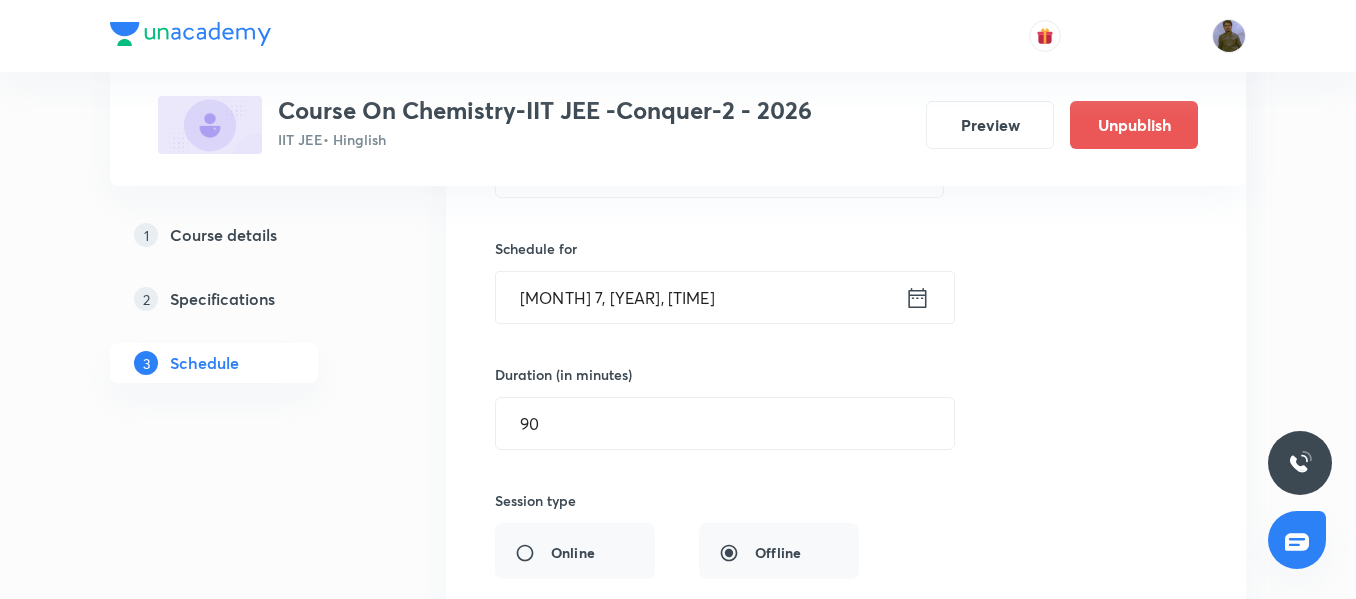 scroll, scrollTop: 5682, scrollLeft: 0, axis: vertical 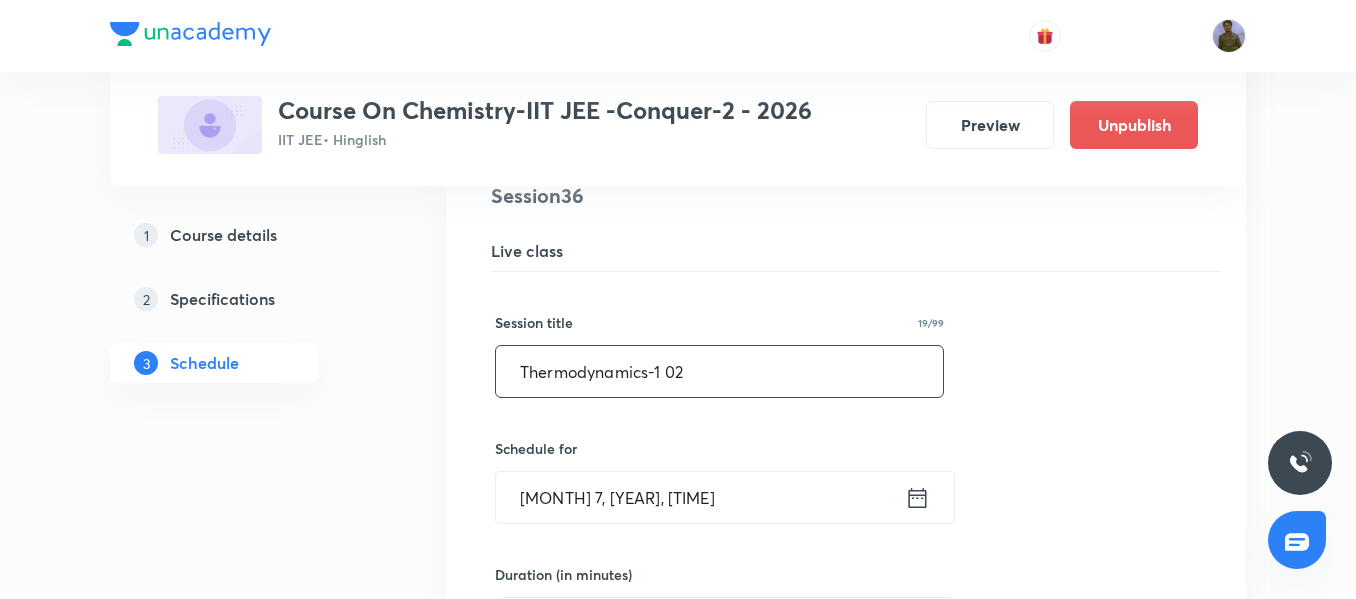 drag, startPoint x: 860, startPoint y: 346, endPoint x: 376, endPoint y: 365, distance: 484.3728 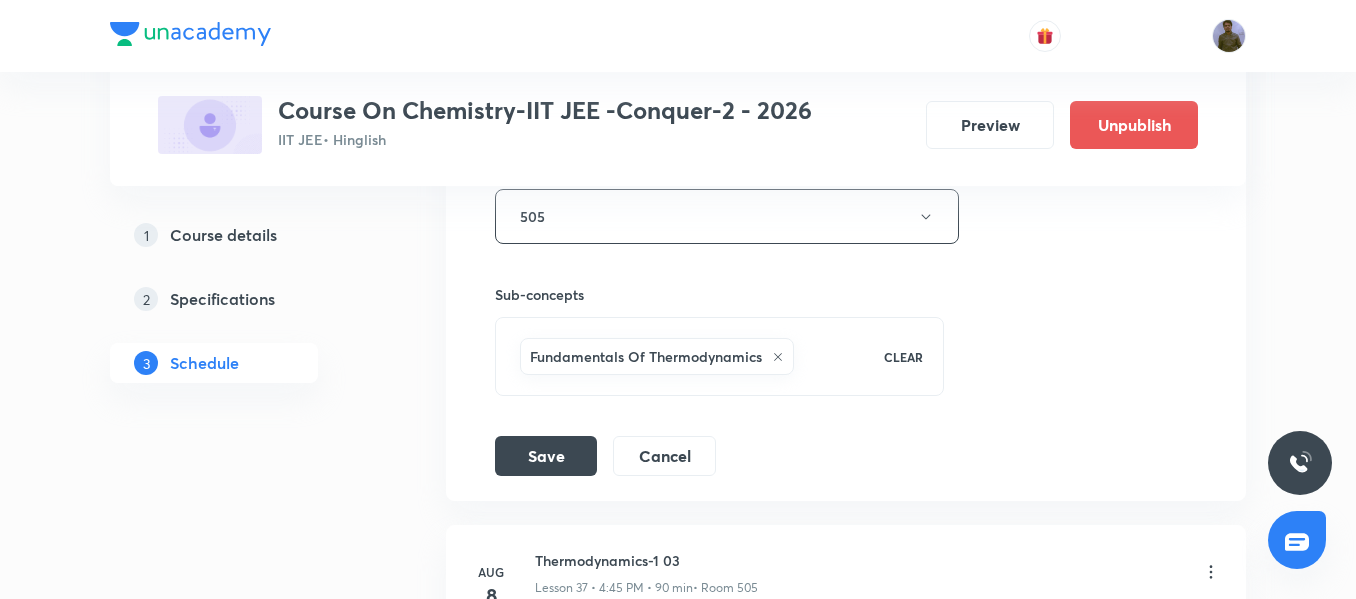 scroll, scrollTop: 6482, scrollLeft: 0, axis: vertical 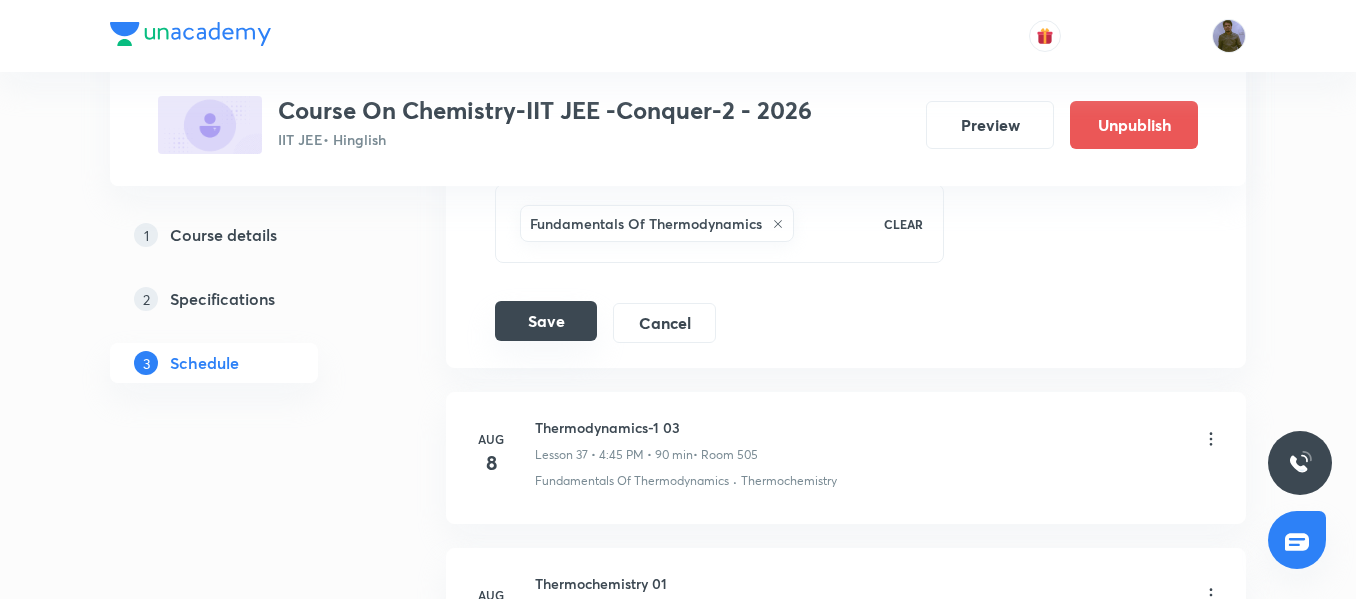 type on "Redox Reactions 02" 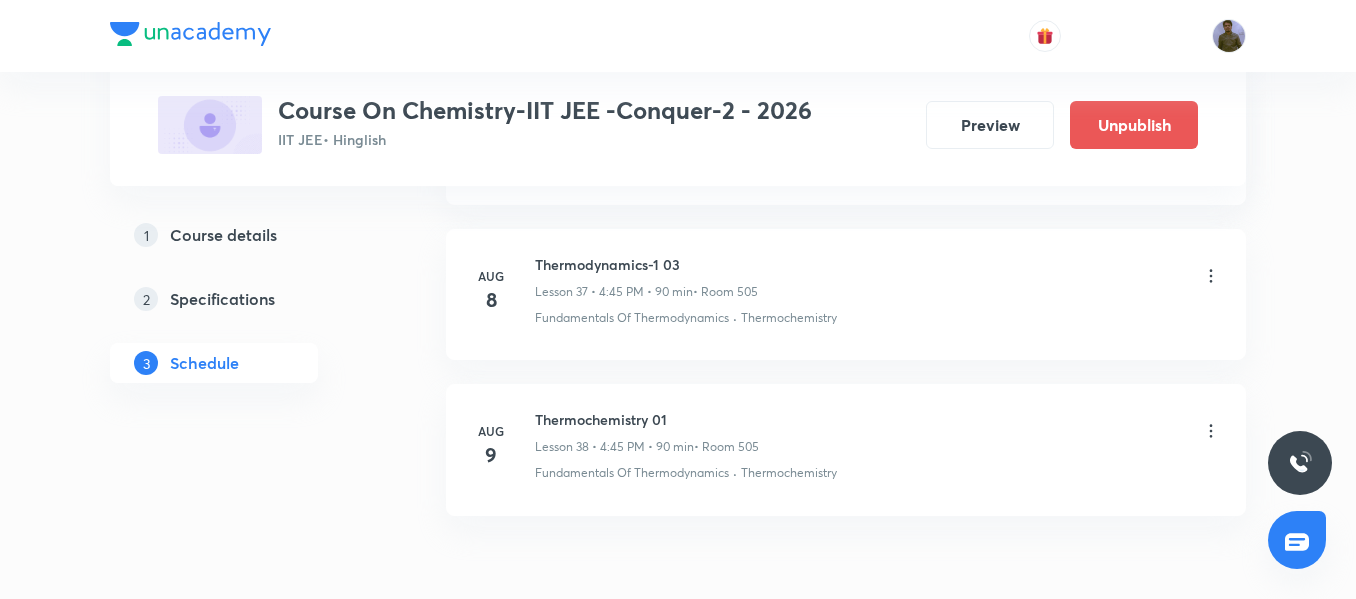 scroll, scrollTop: 5882, scrollLeft: 0, axis: vertical 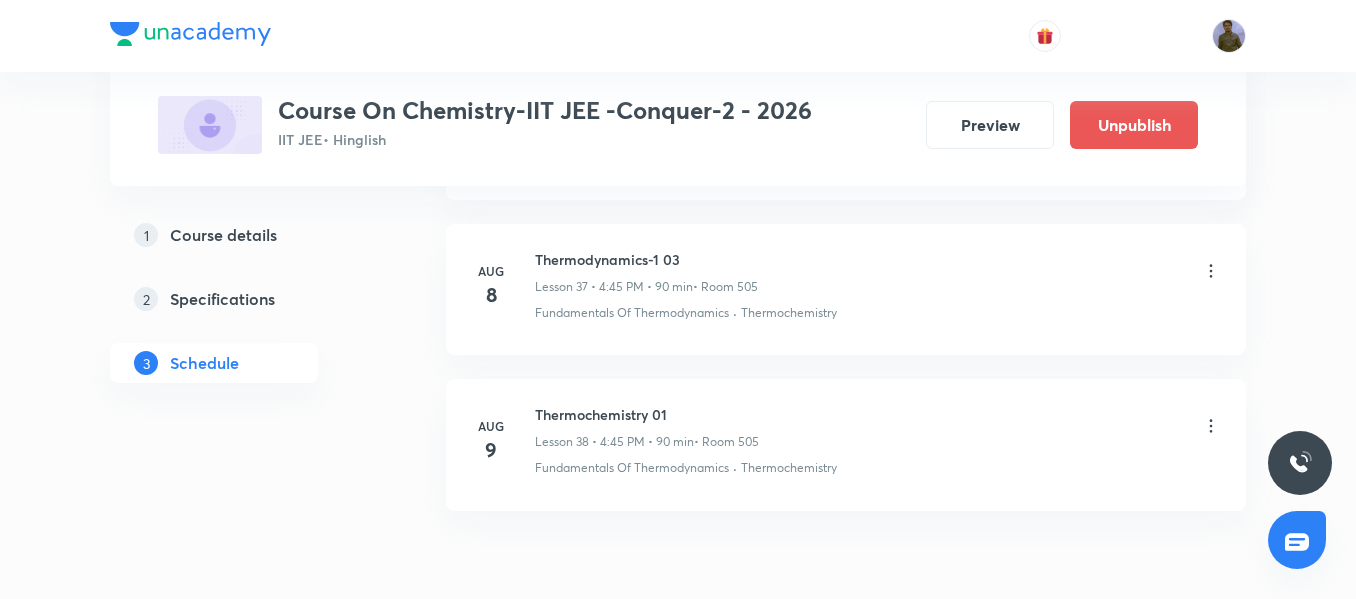click 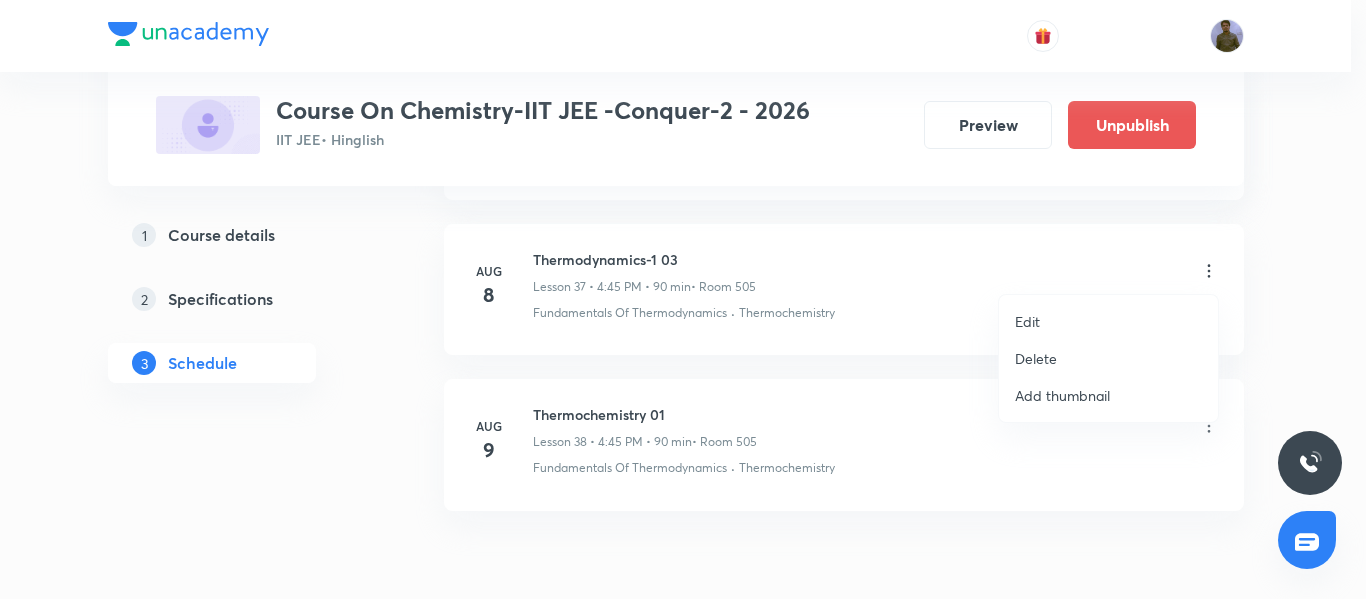 click on "Edit" at bounding box center (1108, 321) 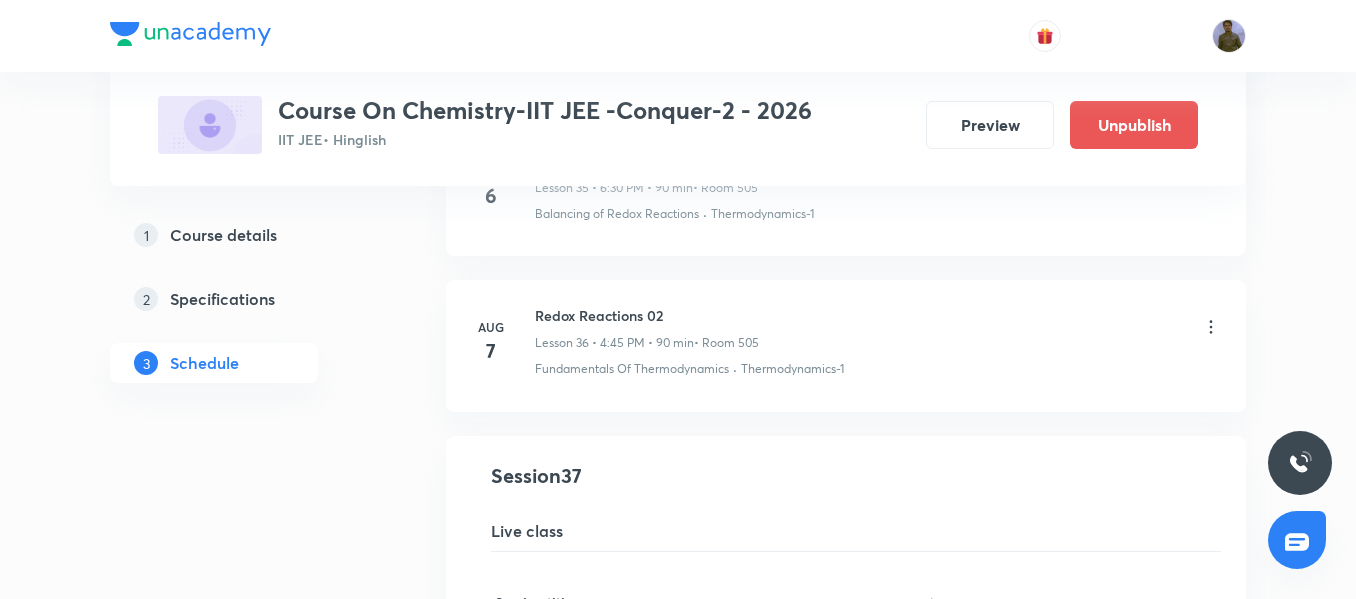 scroll, scrollTop: 5382, scrollLeft: 0, axis: vertical 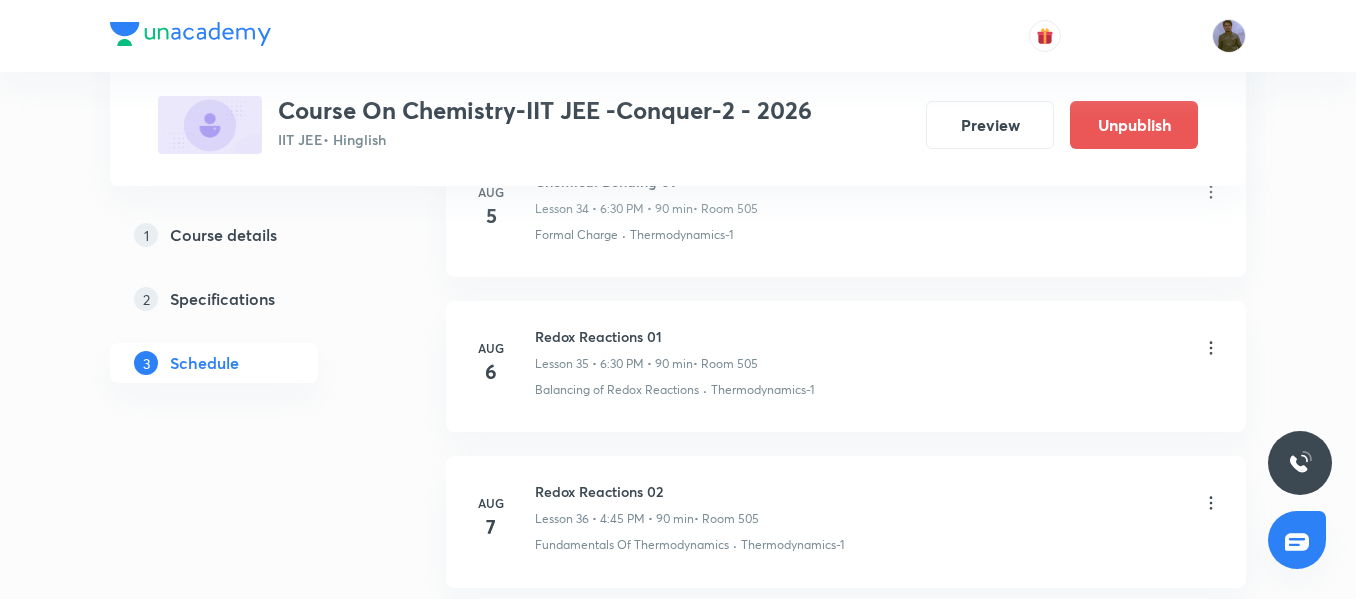 click on "Redox Reactions 02" at bounding box center (647, 491) 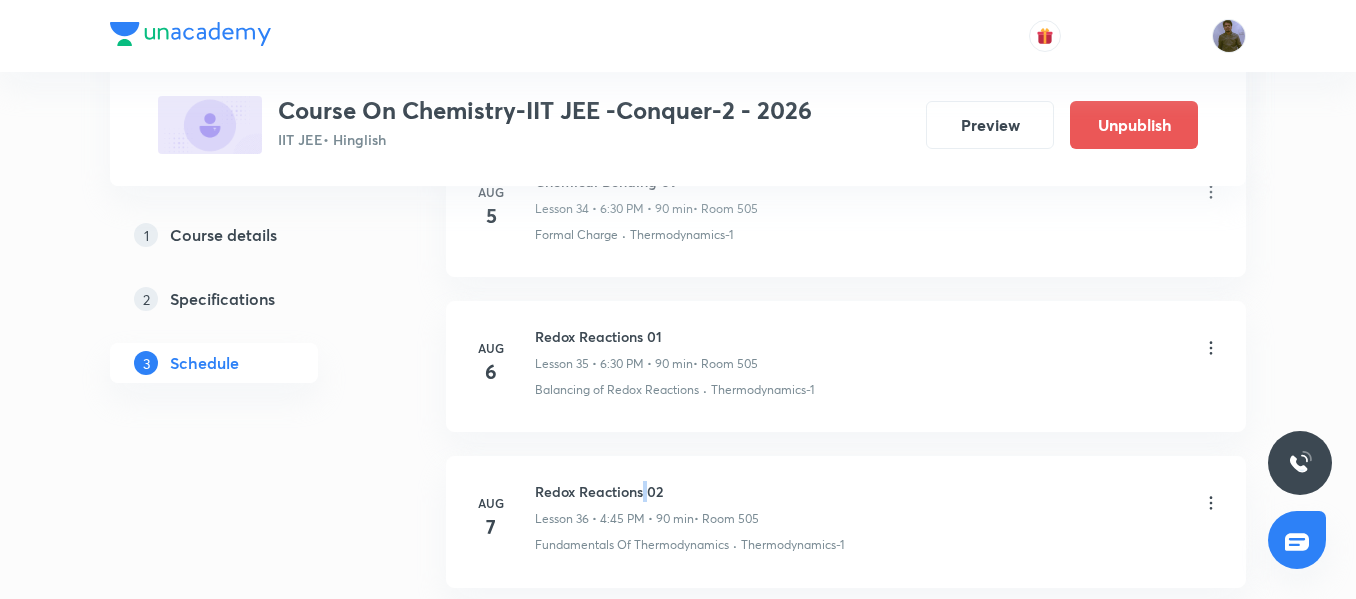 click on "Redox Reactions 02" at bounding box center (647, 491) 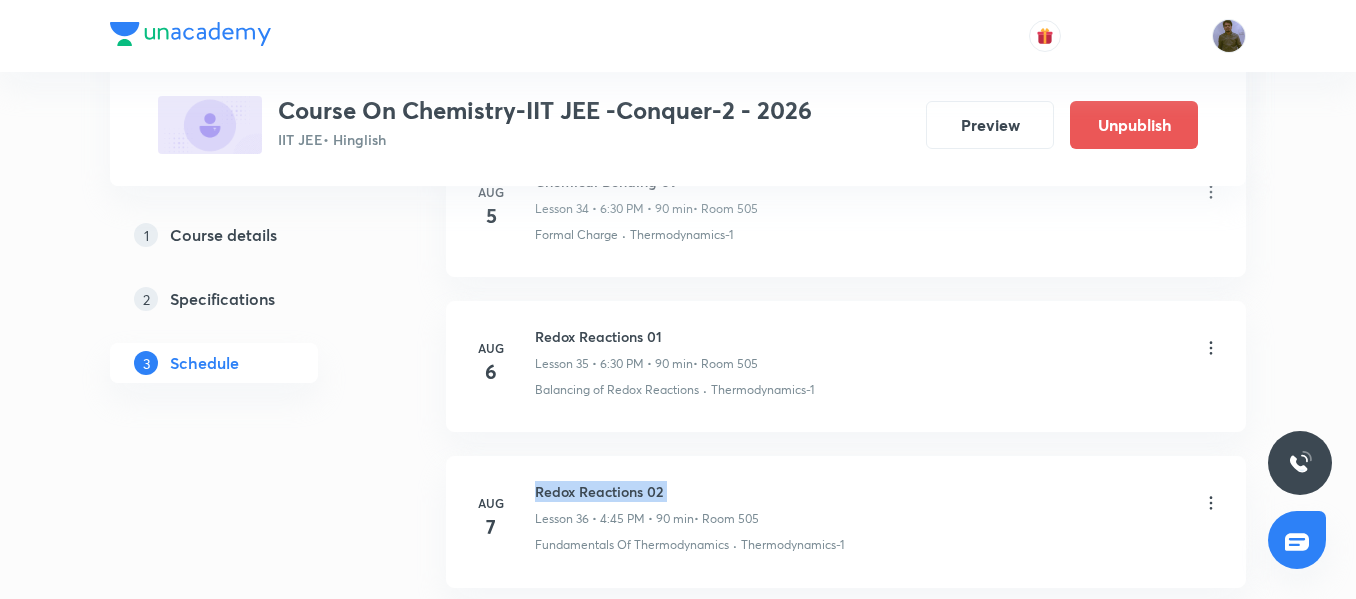 click on "Redox Reactions 02" at bounding box center (647, 491) 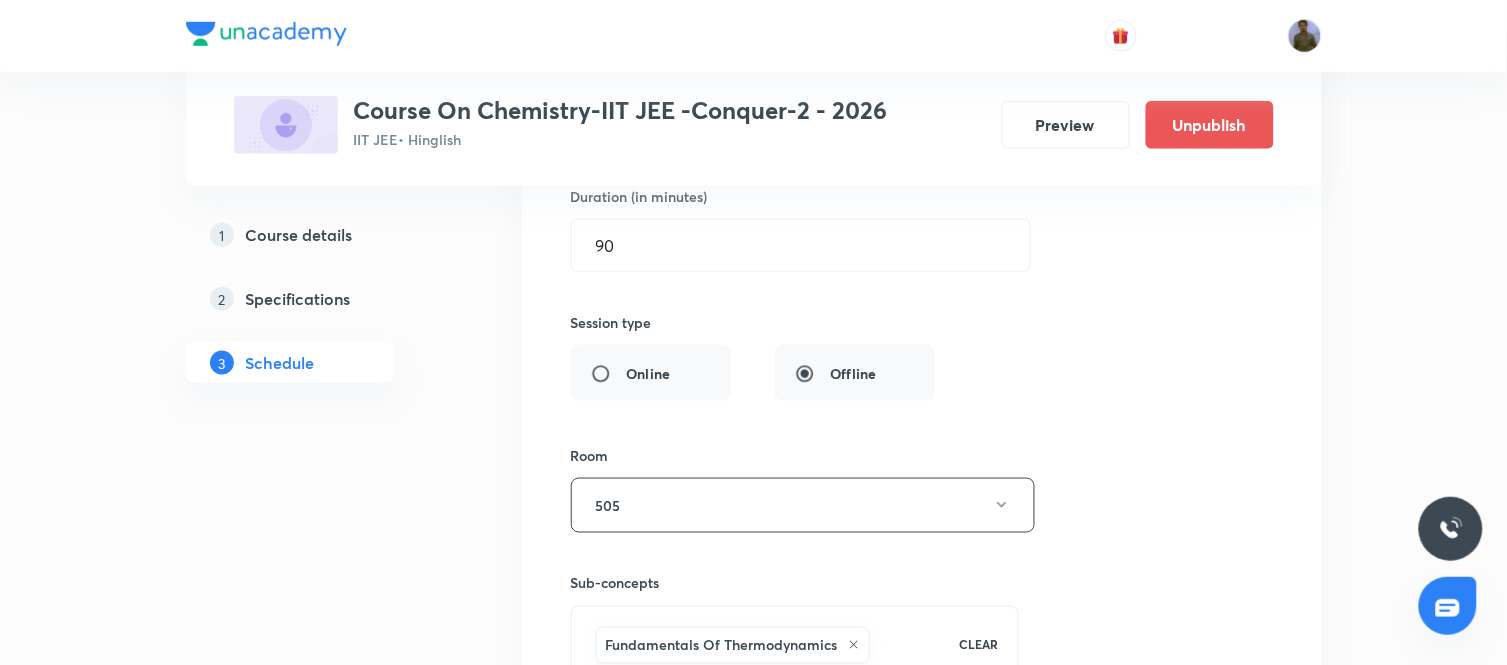 scroll, scrollTop: 5868, scrollLeft: 0, axis: vertical 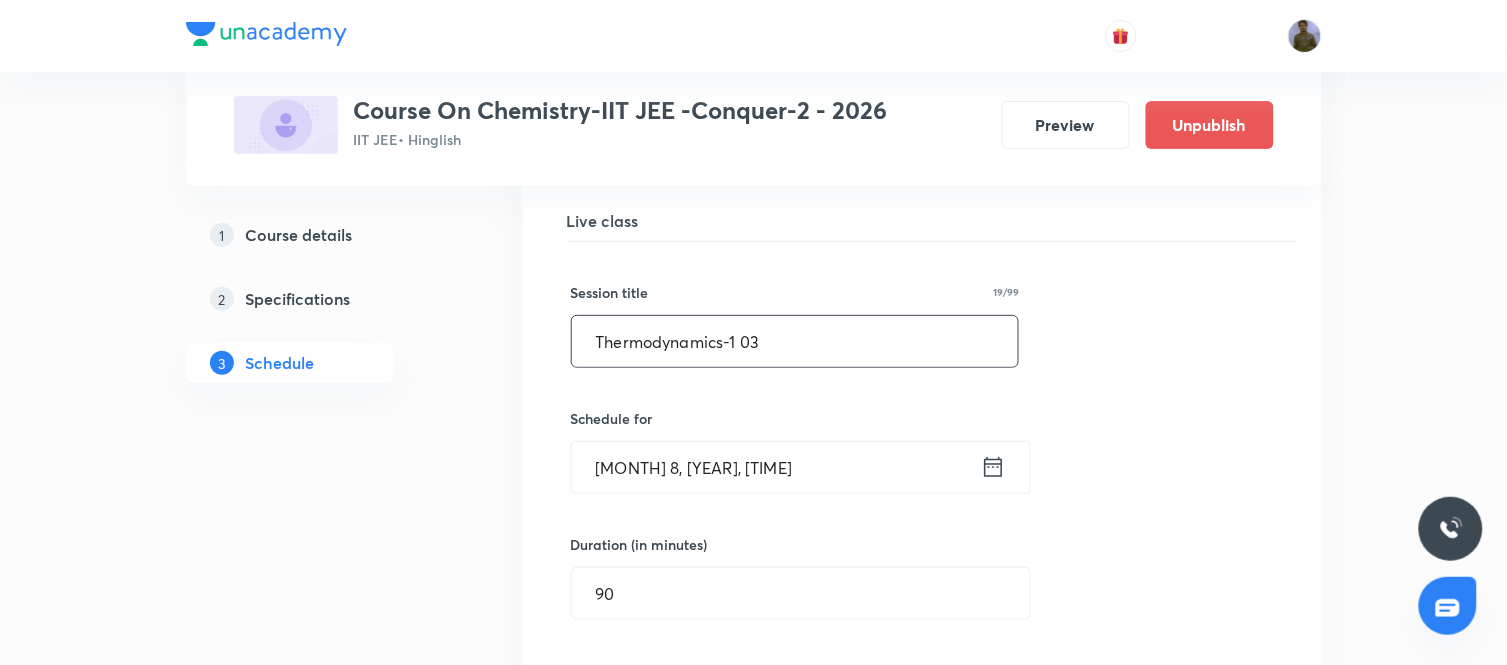 drag, startPoint x: 813, startPoint y: 332, endPoint x: 457, endPoint y: 331, distance: 356.0014 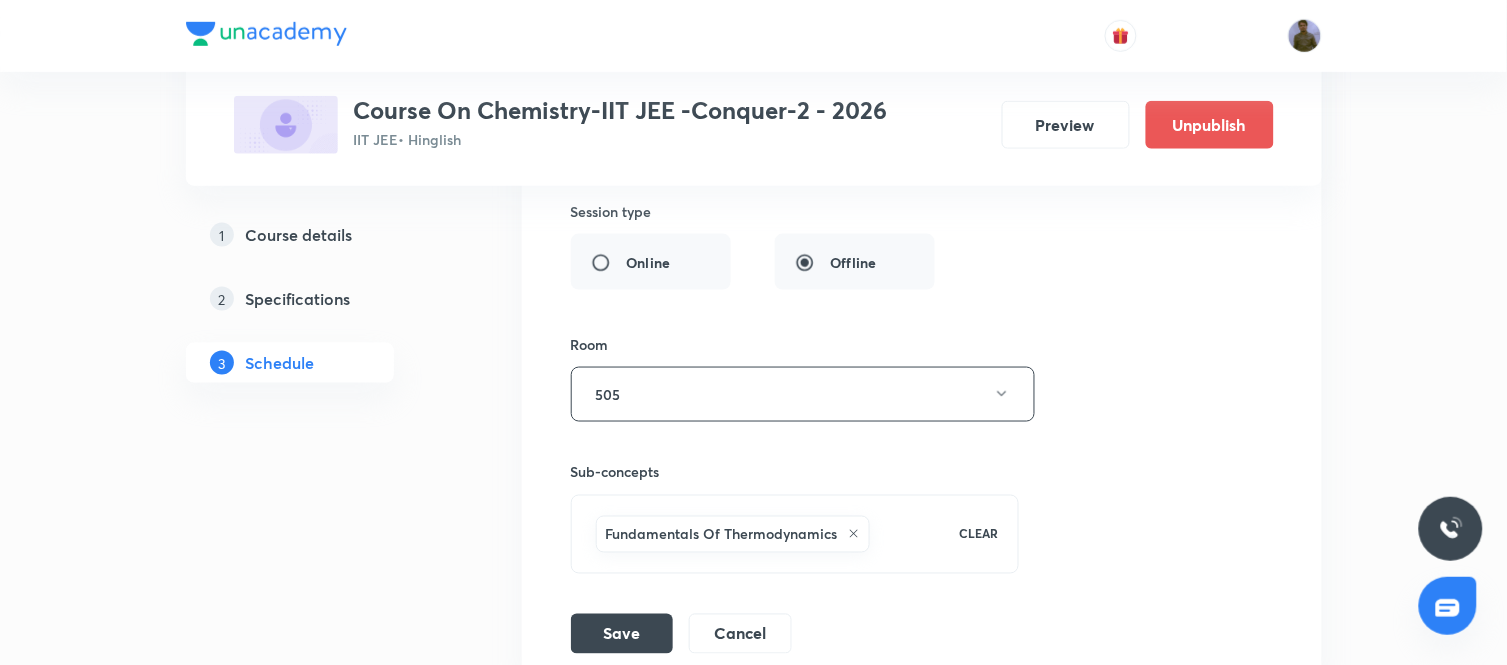 scroll, scrollTop: 6535, scrollLeft: 0, axis: vertical 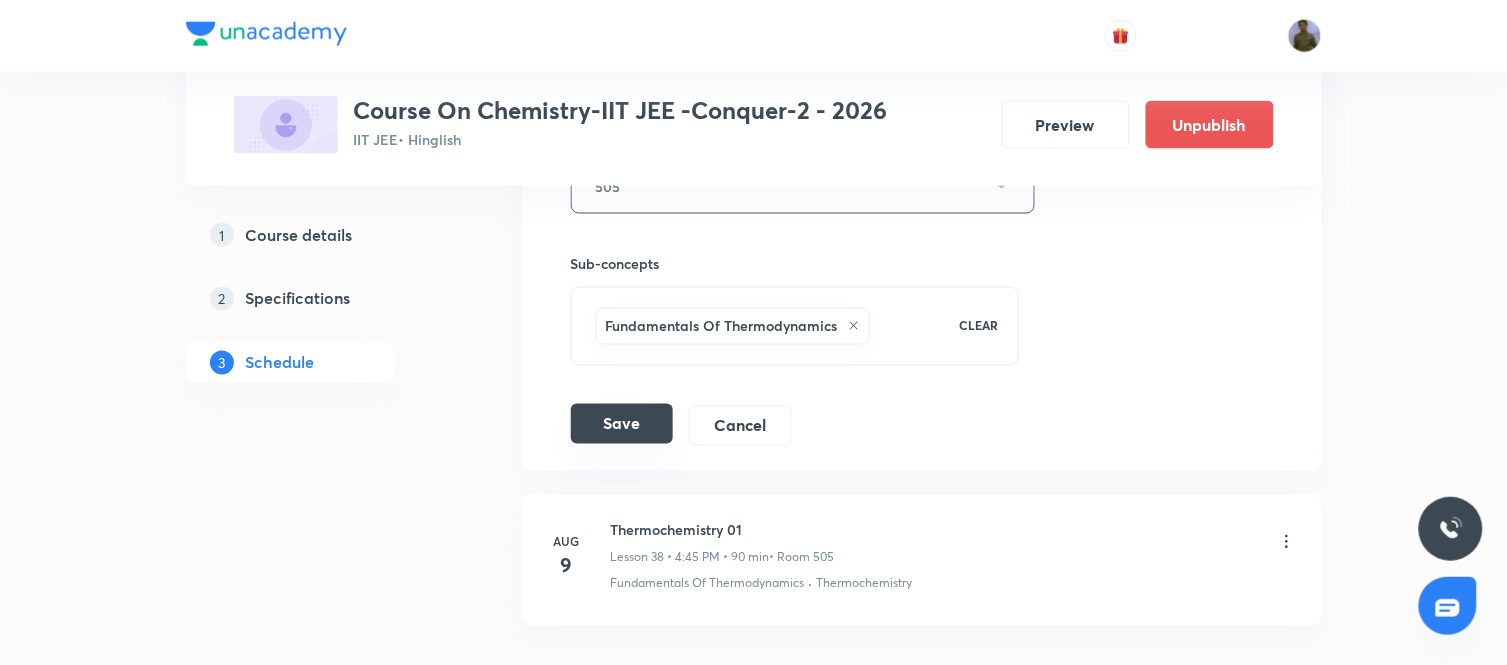 type on "Redox Reactions 03" 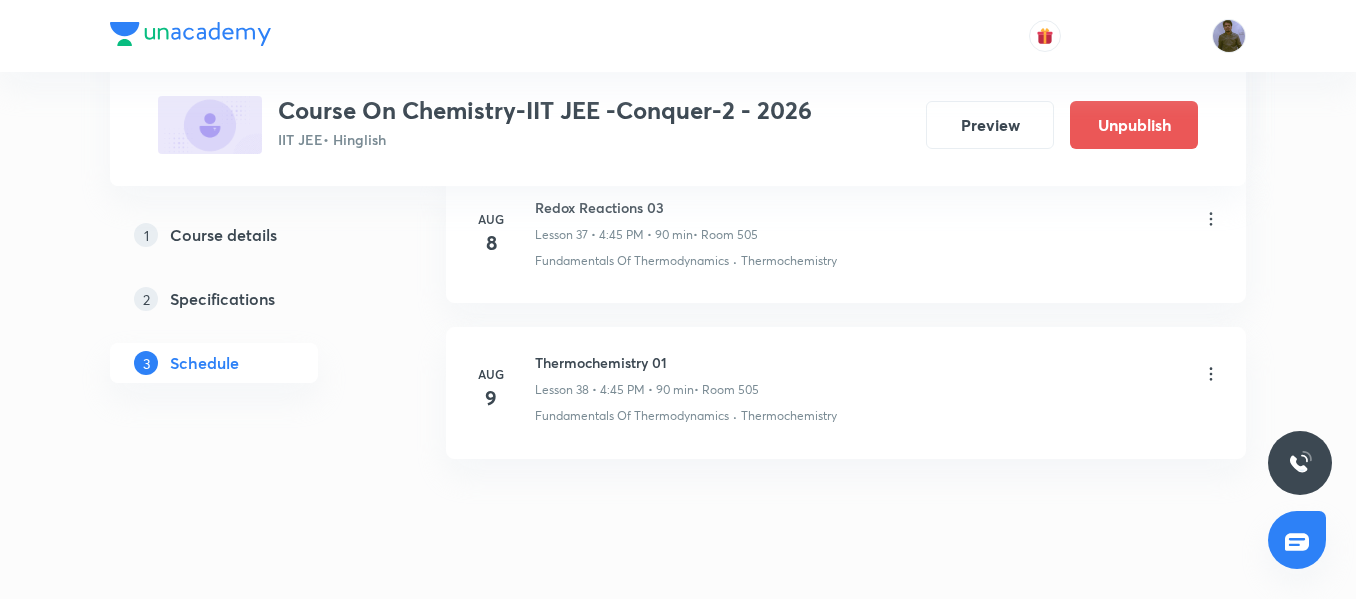 scroll, scrollTop: 5982, scrollLeft: 0, axis: vertical 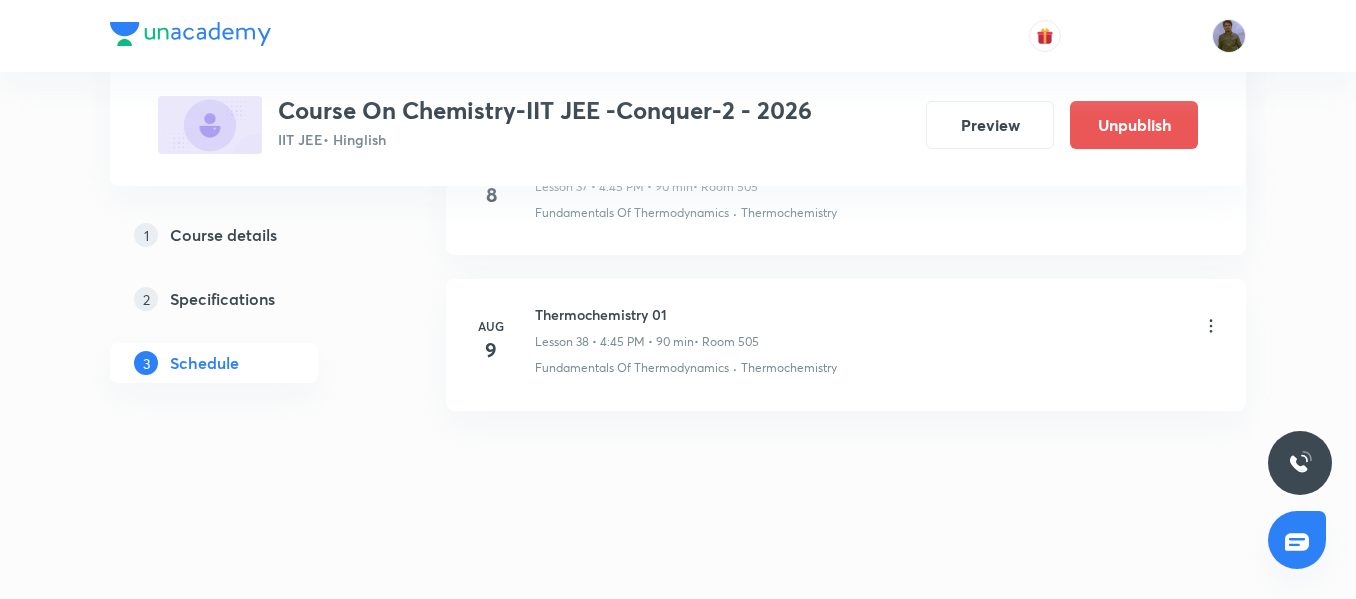 click 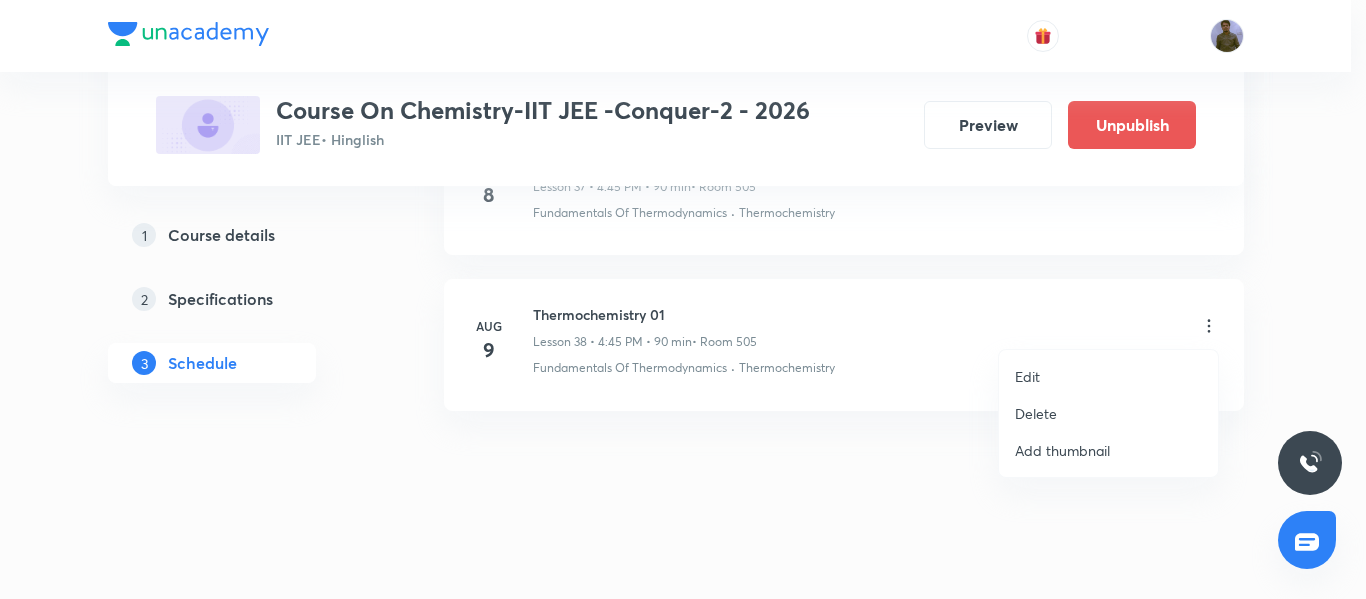 click on "Edit" at bounding box center [1108, 376] 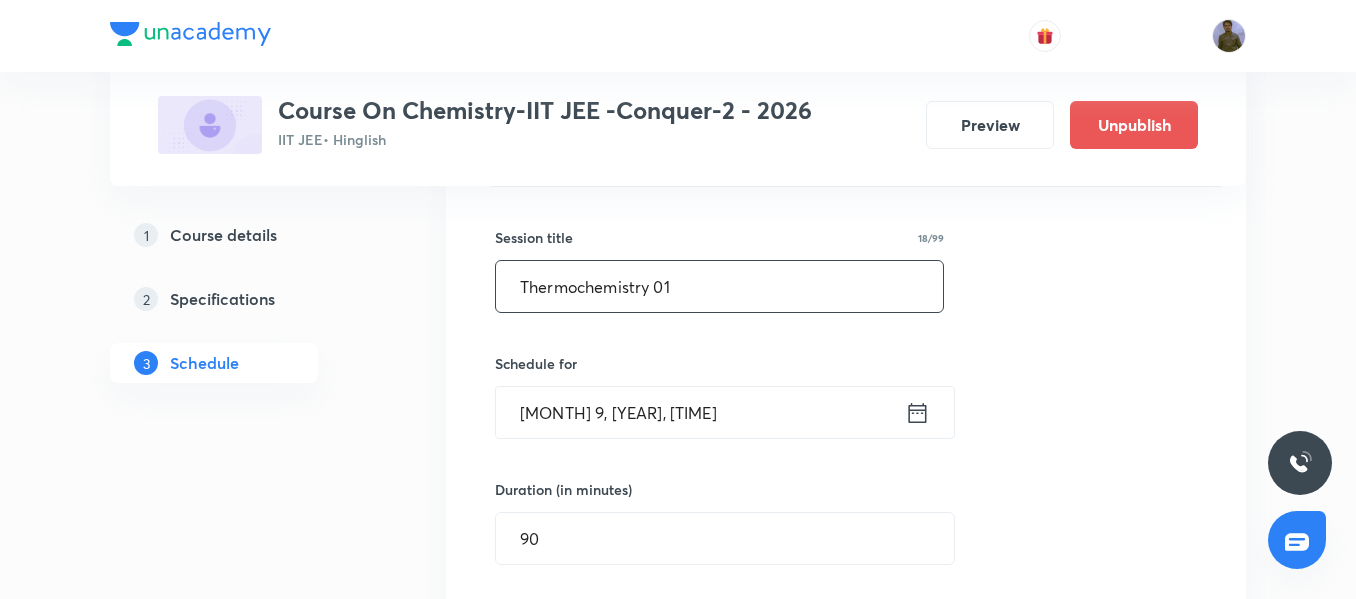 scroll, scrollTop: 6050, scrollLeft: 0, axis: vertical 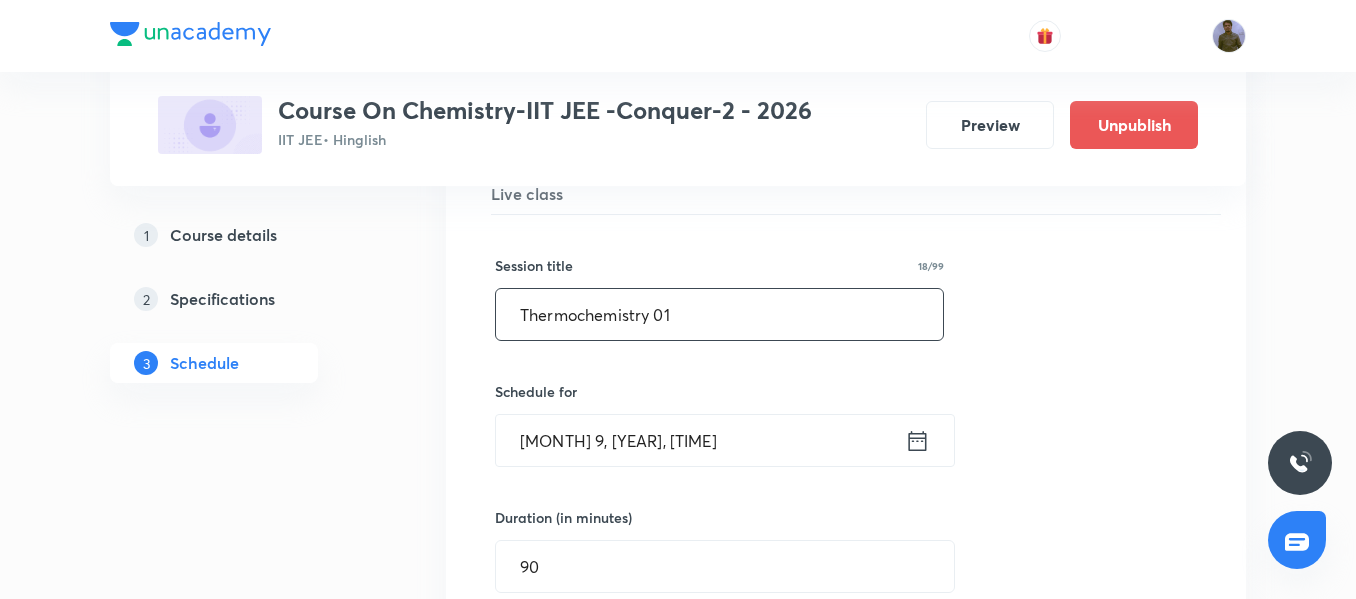 drag, startPoint x: 686, startPoint y: 313, endPoint x: 379, endPoint y: 303, distance: 307.1628 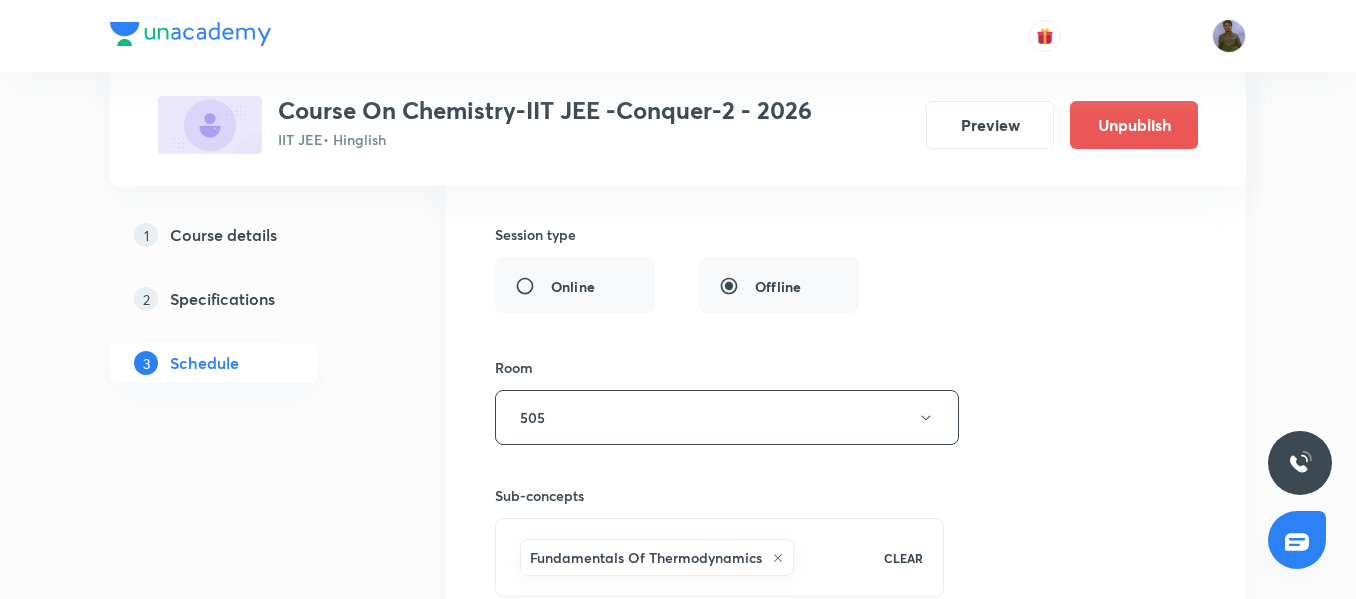 scroll, scrollTop: 6650, scrollLeft: 0, axis: vertical 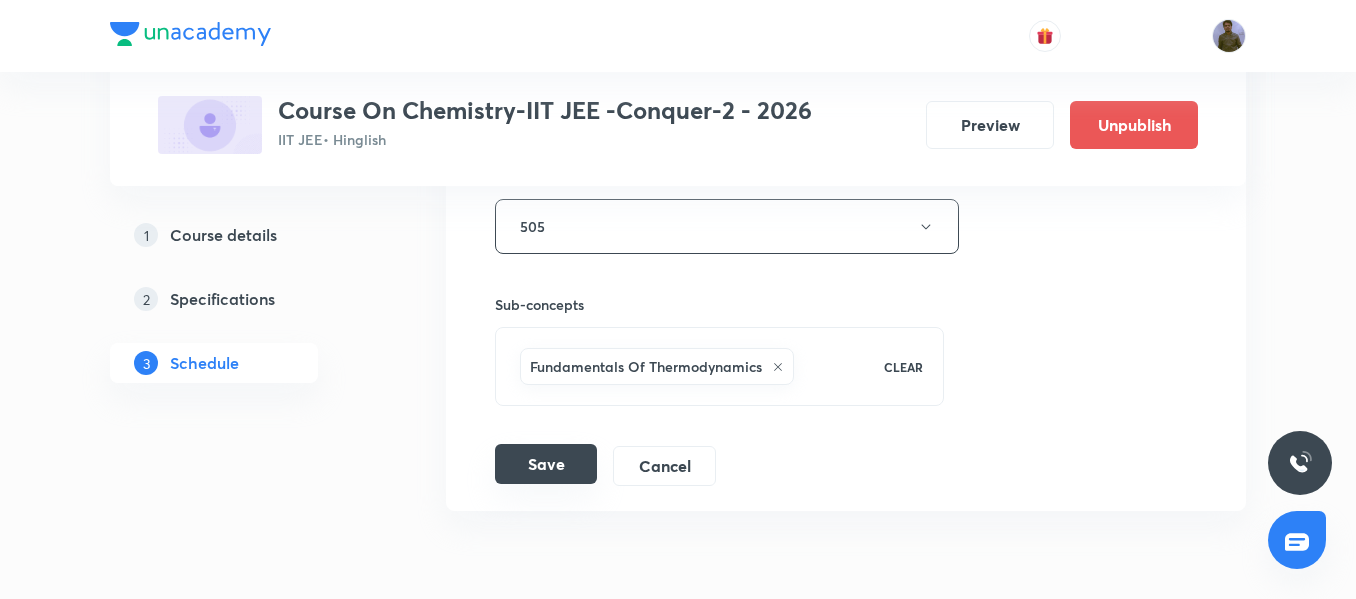 type on "Redox Reactions 04" 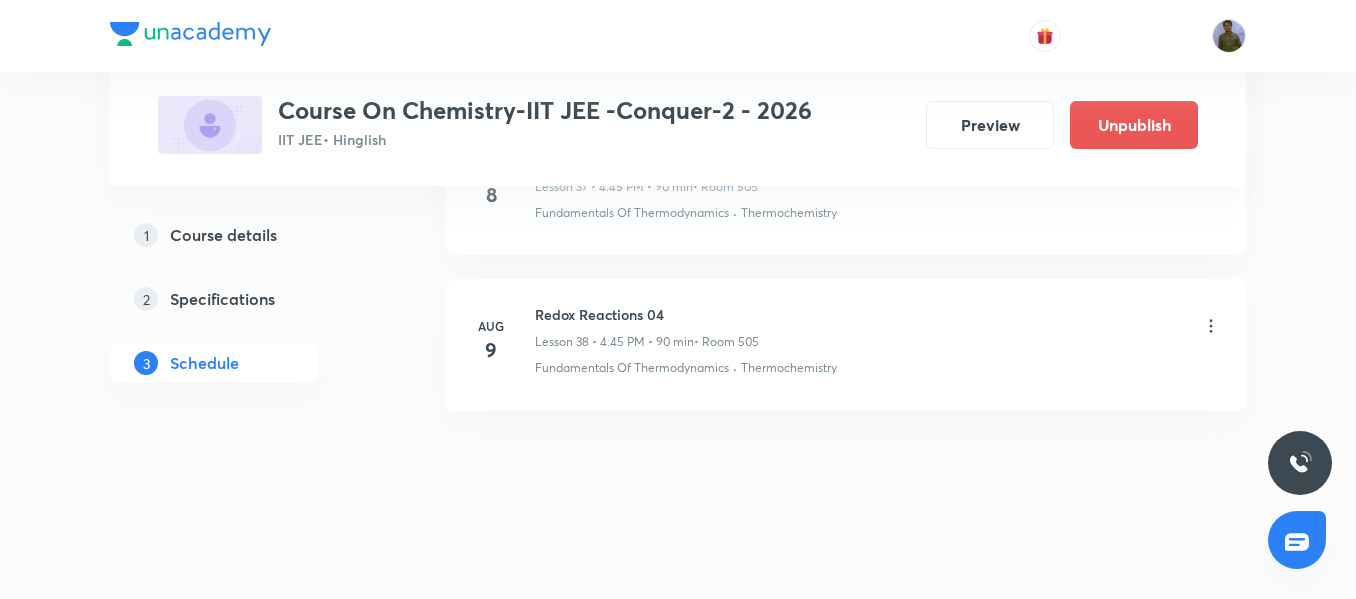 scroll, scrollTop: 5982, scrollLeft: 0, axis: vertical 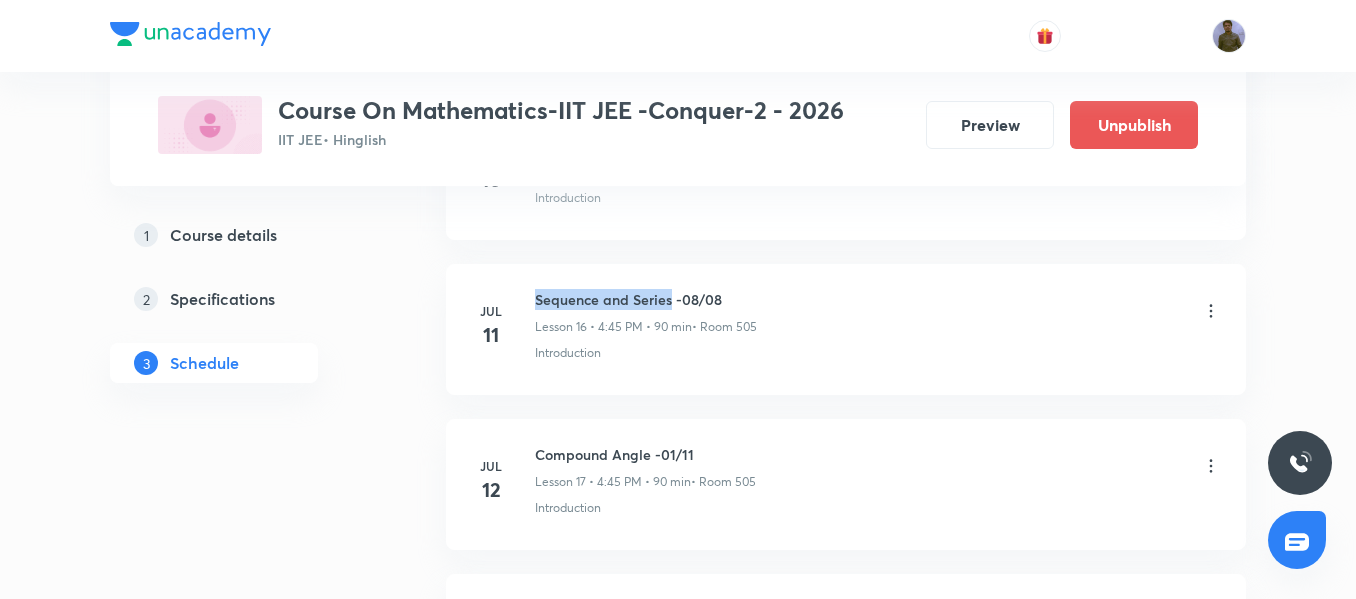 drag, startPoint x: 538, startPoint y: 300, endPoint x: 671, endPoint y: 293, distance: 133.18408 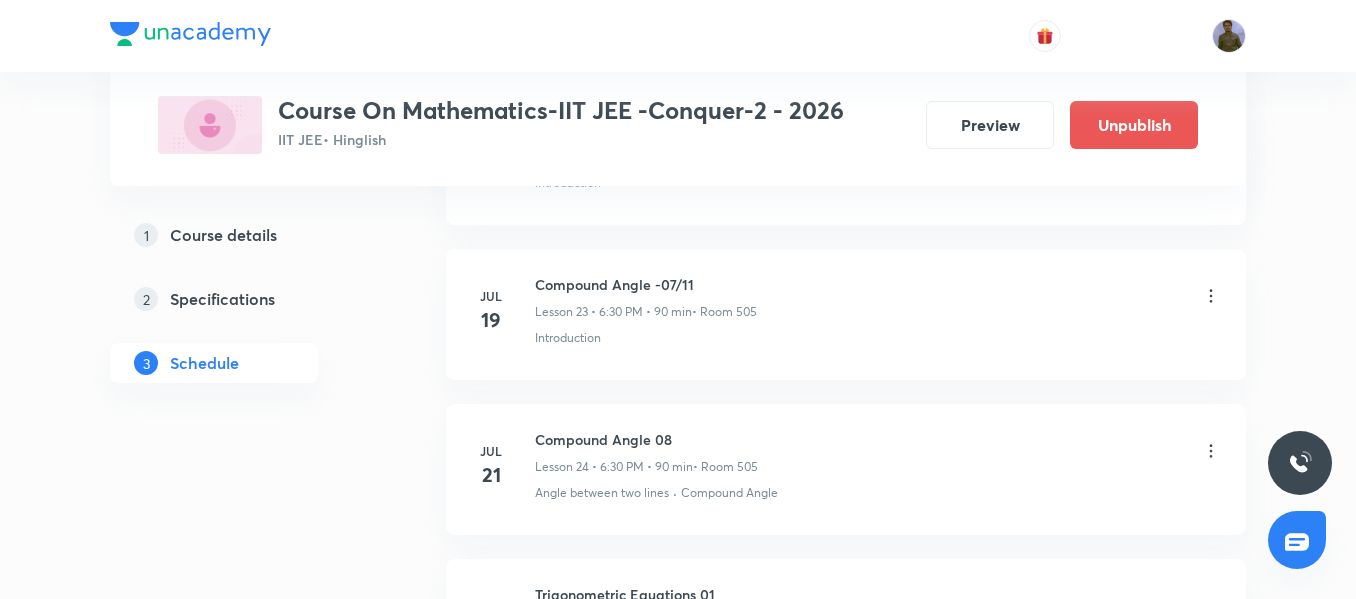scroll, scrollTop: 4700, scrollLeft: 0, axis: vertical 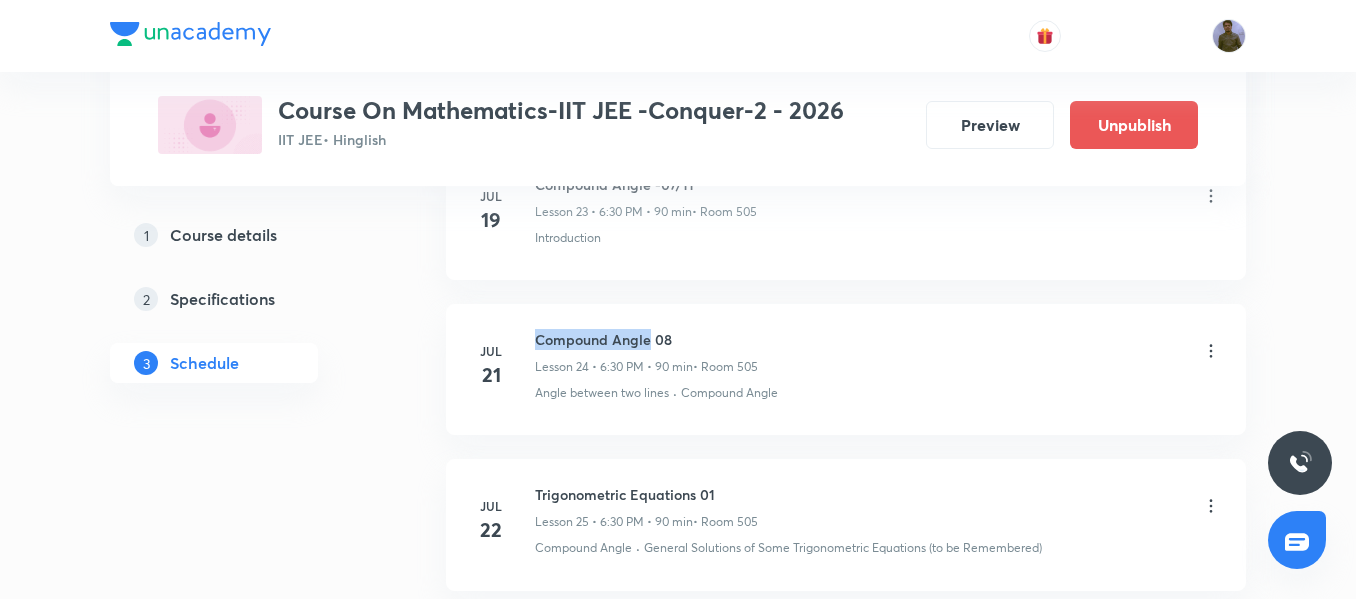drag, startPoint x: 543, startPoint y: 339, endPoint x: 650, endPoint y: 347, distance: 107.298645 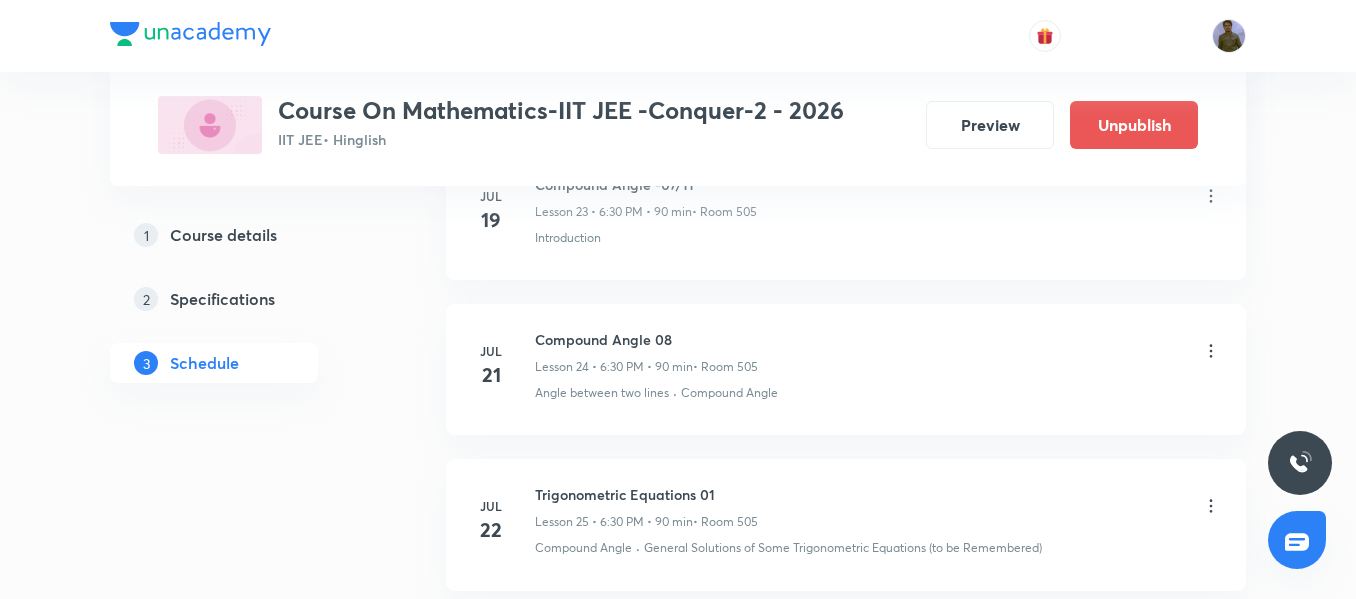 click on "Compound Angle 08" at bounding box center (646, 339) 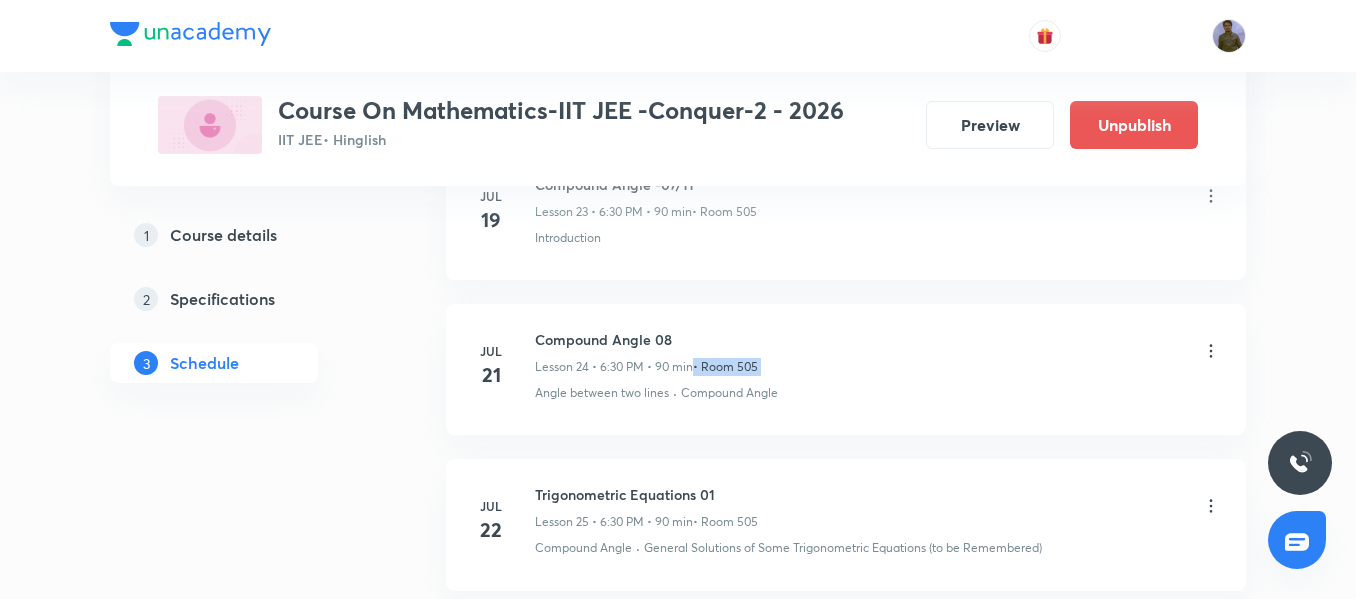 click on "Compound Angle 08 Lesson 24 • [TIME] • [DURATION]  • Room [NUMBER]" at bounding box center [878, 352] 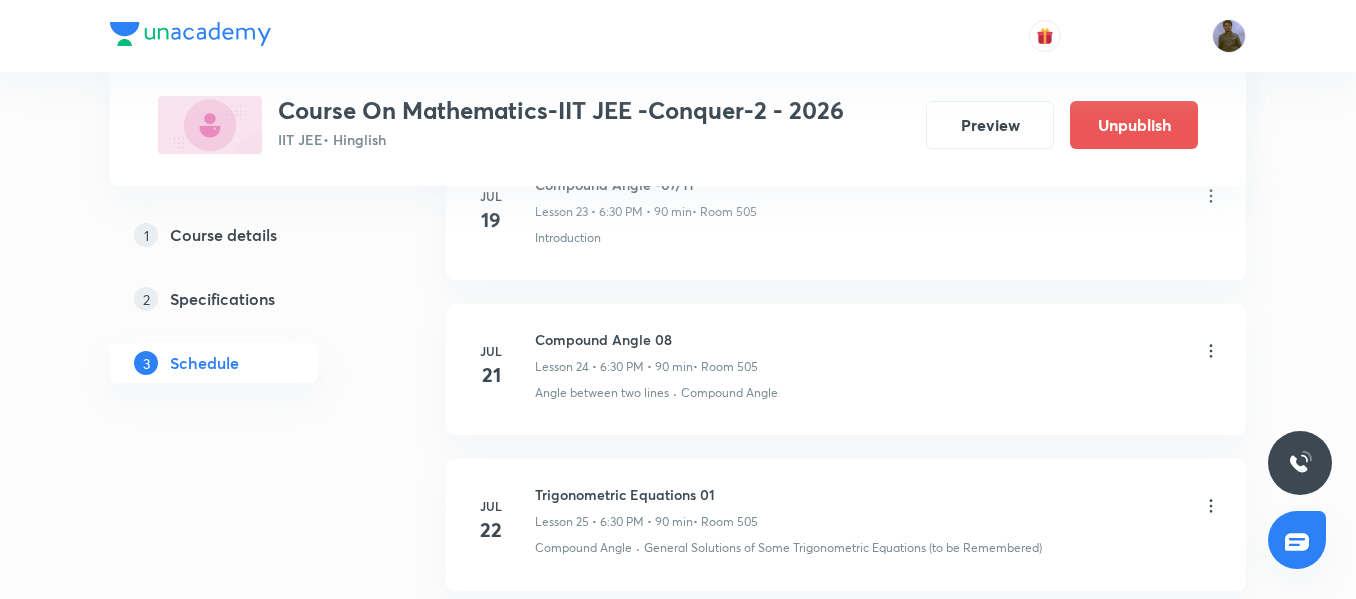 click on "Lesson 24 • 6:30 PM • 90 min" at bounding box center [614, 367] 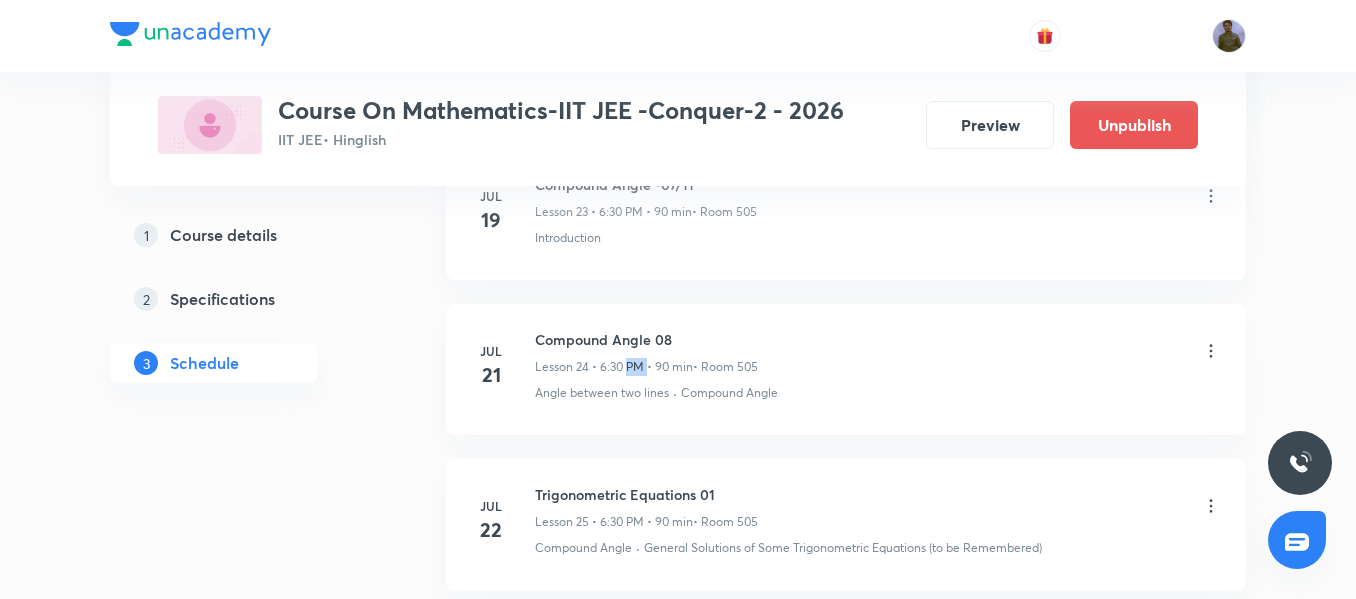 click on "Lesson 24 • 6:30 PM • 90 min" at bounding box center [614, 367] 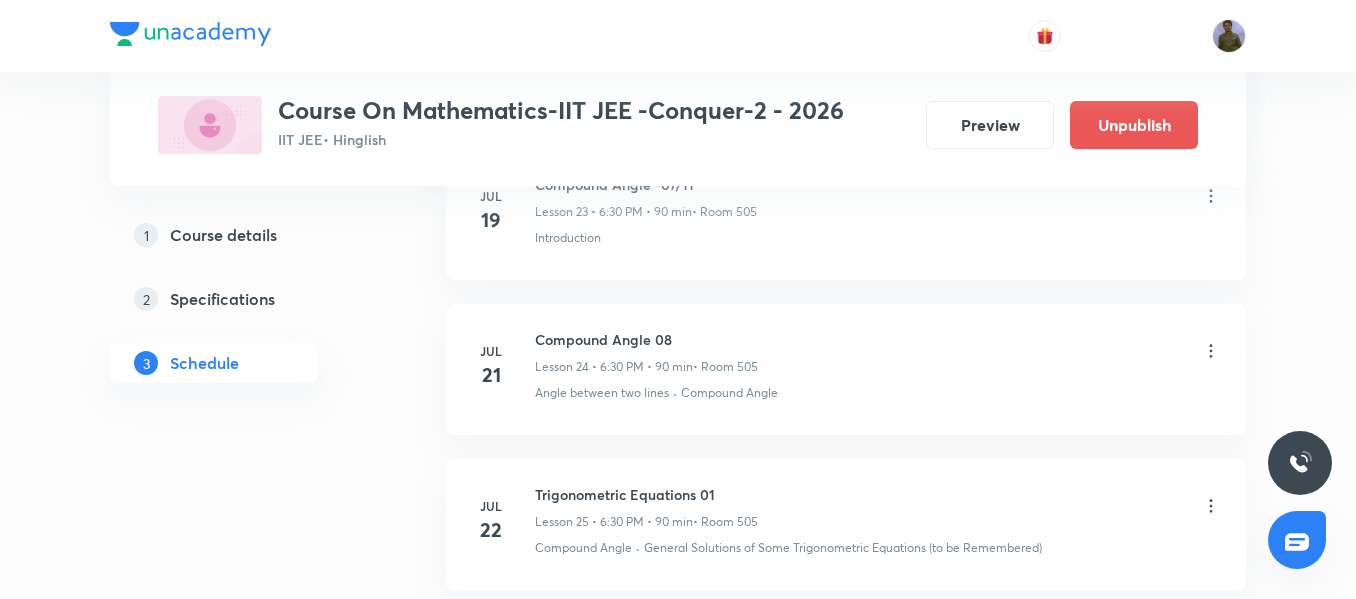 click on "[MONTH] [DAY] Compound Angle 08 Lesson 24 • [TIME] • [DURATION]  • Room [NUMBER] Angle between two lines · Compound Angle" at bounding box center [846, 369] 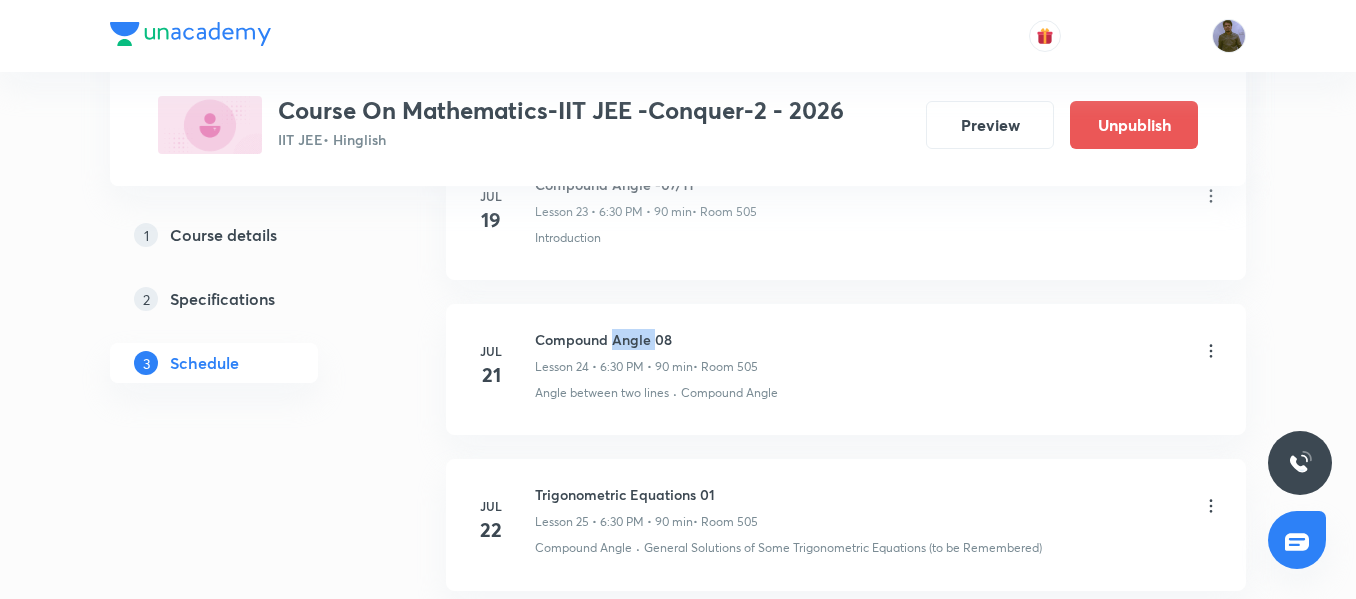 click on "[MONTH] [DAY] Compound Angle 08 Lesson 24 • [TIME] • [DURATION]  • Room [NUMBER] Angle between two lines · Compound Angle" at bounding box center (846, 369) 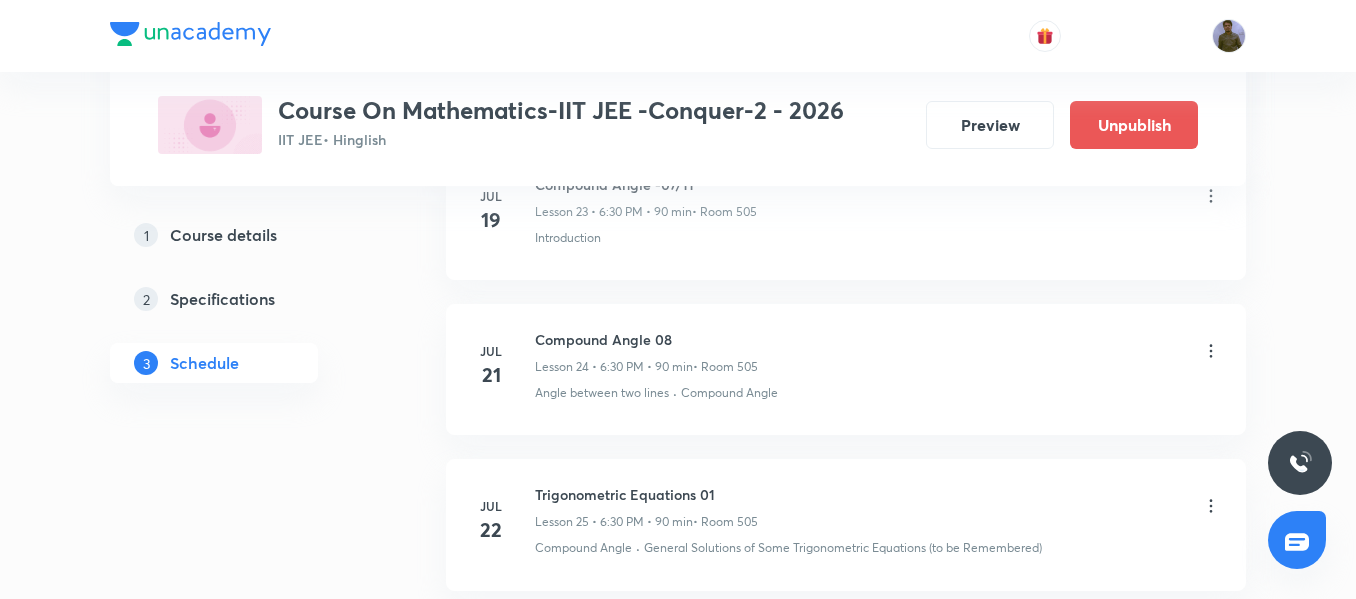 click on "[MONTH] [DAY] Compound Angle 08 Lesson 24 • [TIME] • [DURATION]  • Room [NUMBER] Angle between two lines · Compound Angle" at bounding box center [846, 369] 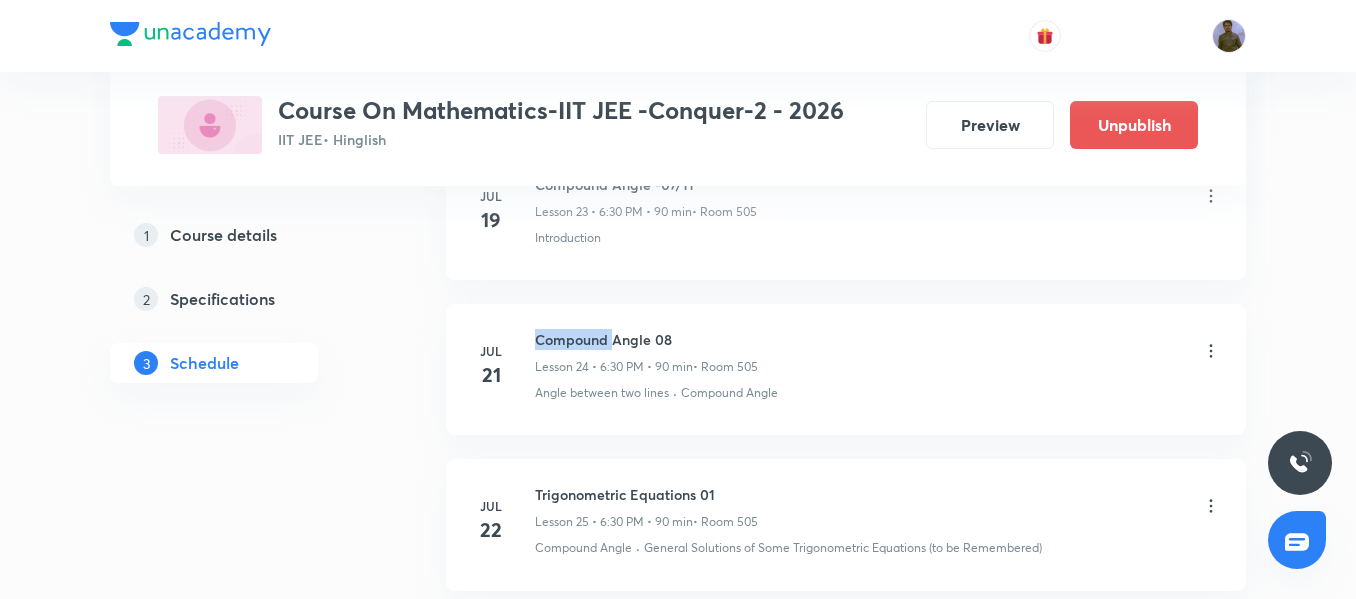 click on "[MONTH] [DAY] Compound Angle 08 Lesson 24 • [TIME] • [DURATION]  • Room [NUMBER] Angle between two lines · Compound Angle" at bounding box center [846, 369] 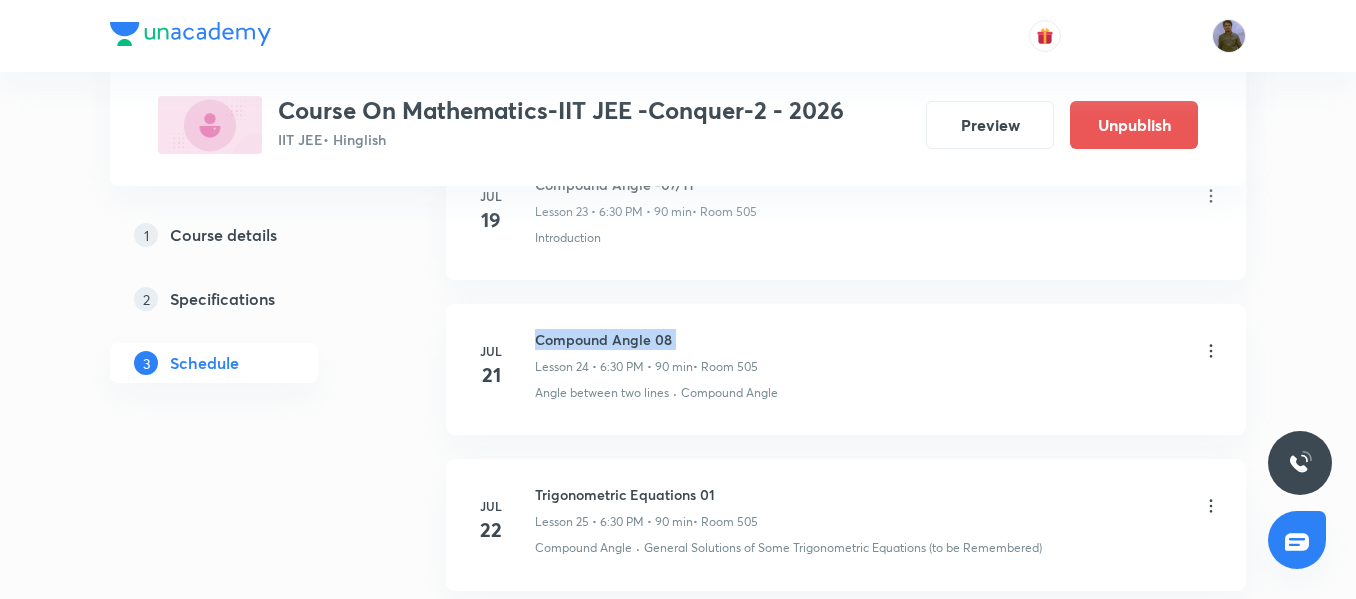 click on "[MONTH] [DAY] Compound Angle 08 Lesson 24 • [TIME] • [DURATION]  • Room [NUMBER] Angle between two lines · Compound Angle" at bounding box center [846, 369] 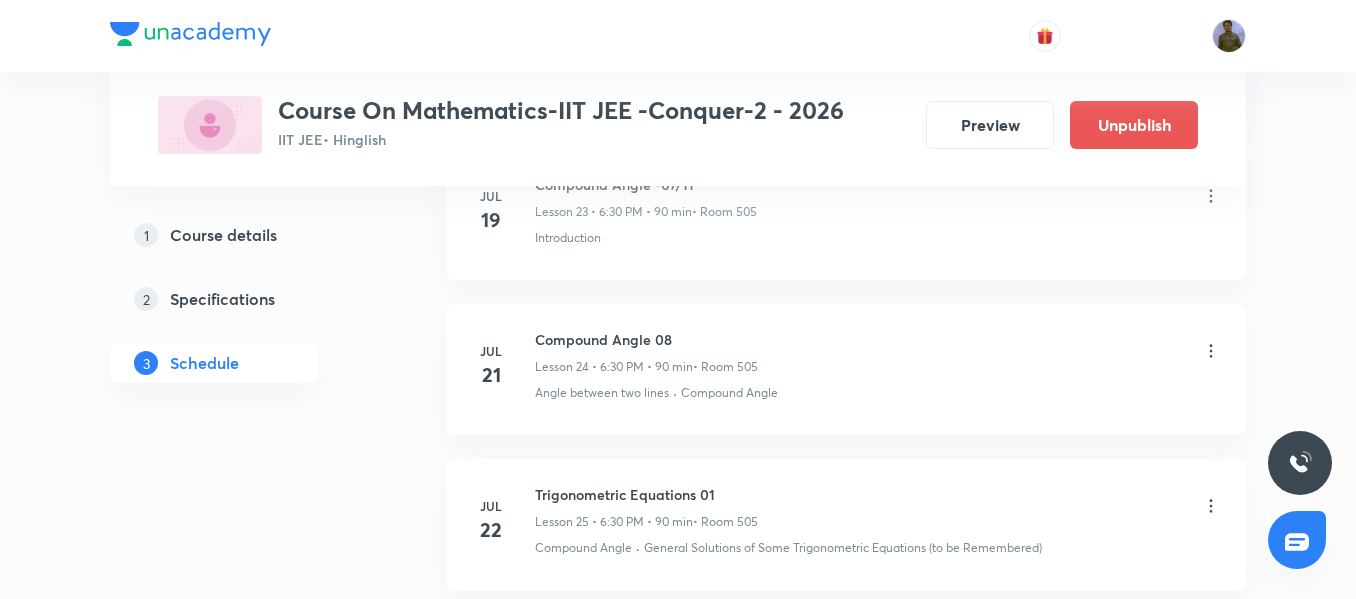click on "Compound Angle 08 Lesson 24 • [TIME] • [DURATION]  • Room [NUMBER]" at bounding box center [878, 352] 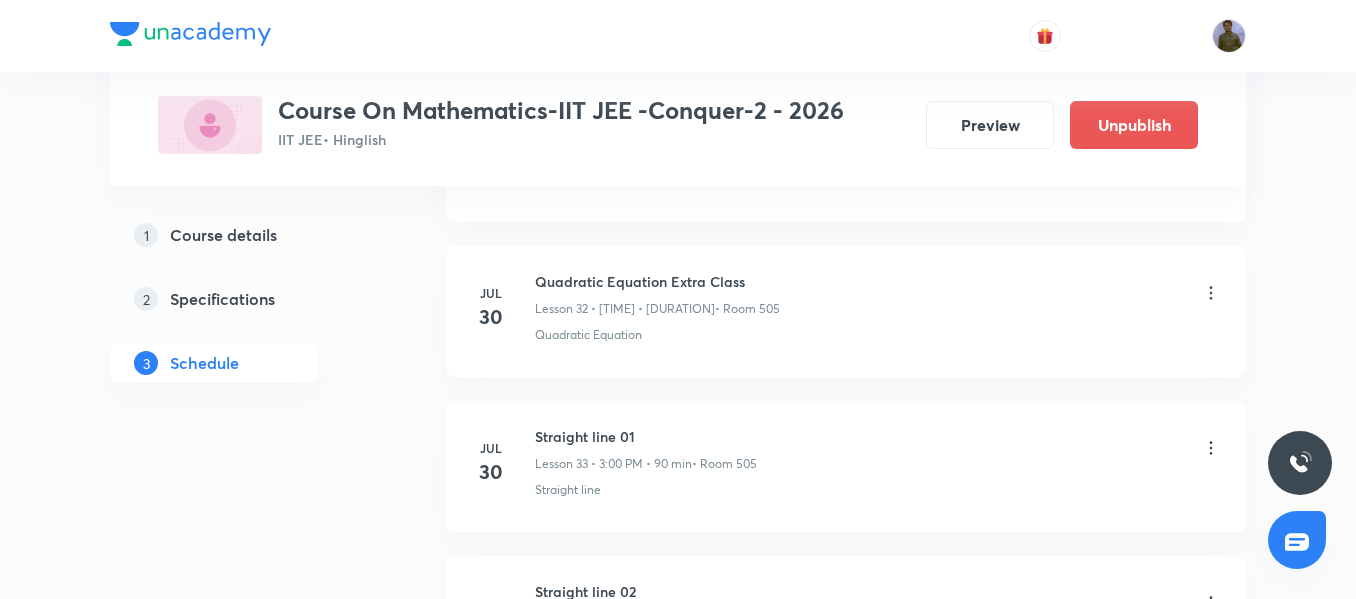 scroll, scrollTop: 5900, scrollLeft: 0, axis: vertical 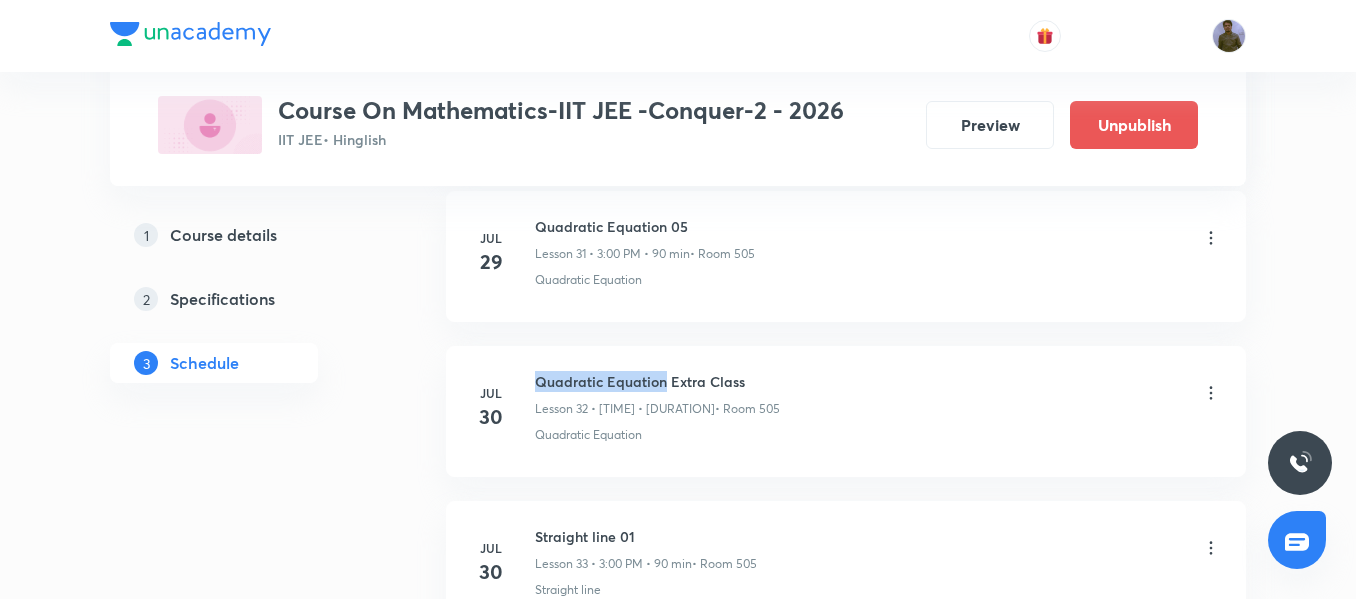 drag, startPoint x: 539, startPoint y: 377, endPoint x: 664, endPoint y: 382, distance: 125.09996 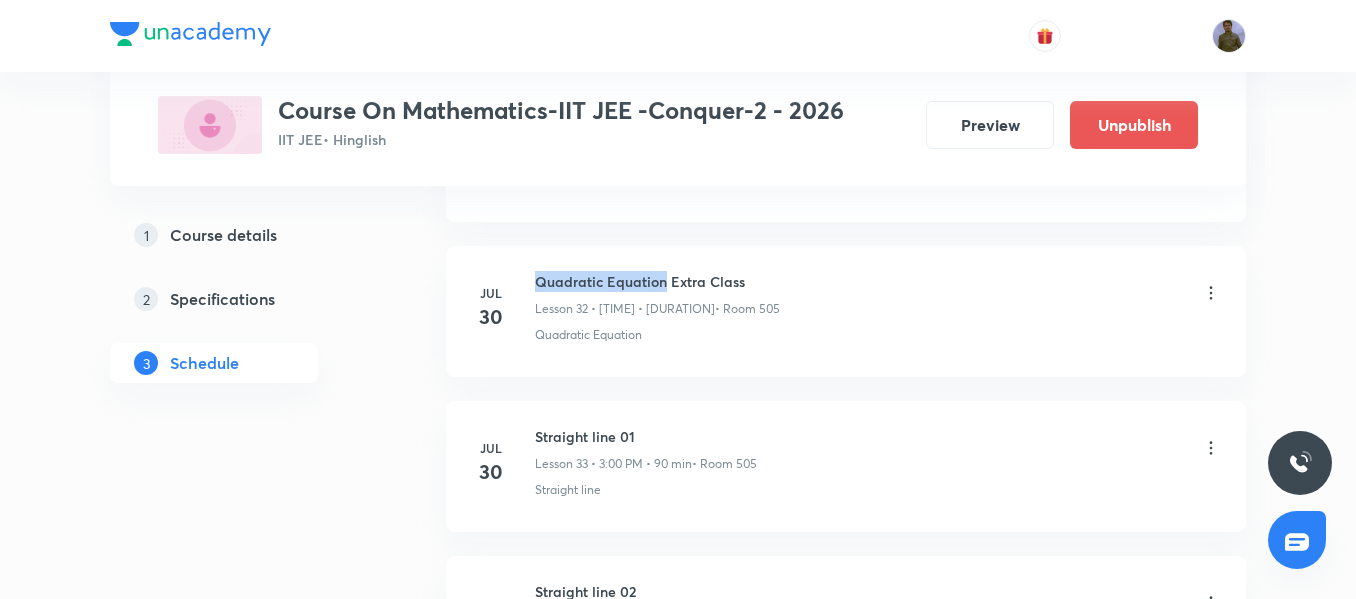 scroll, scrollTop: 6100, scrollLeft: 0, axis: vertical 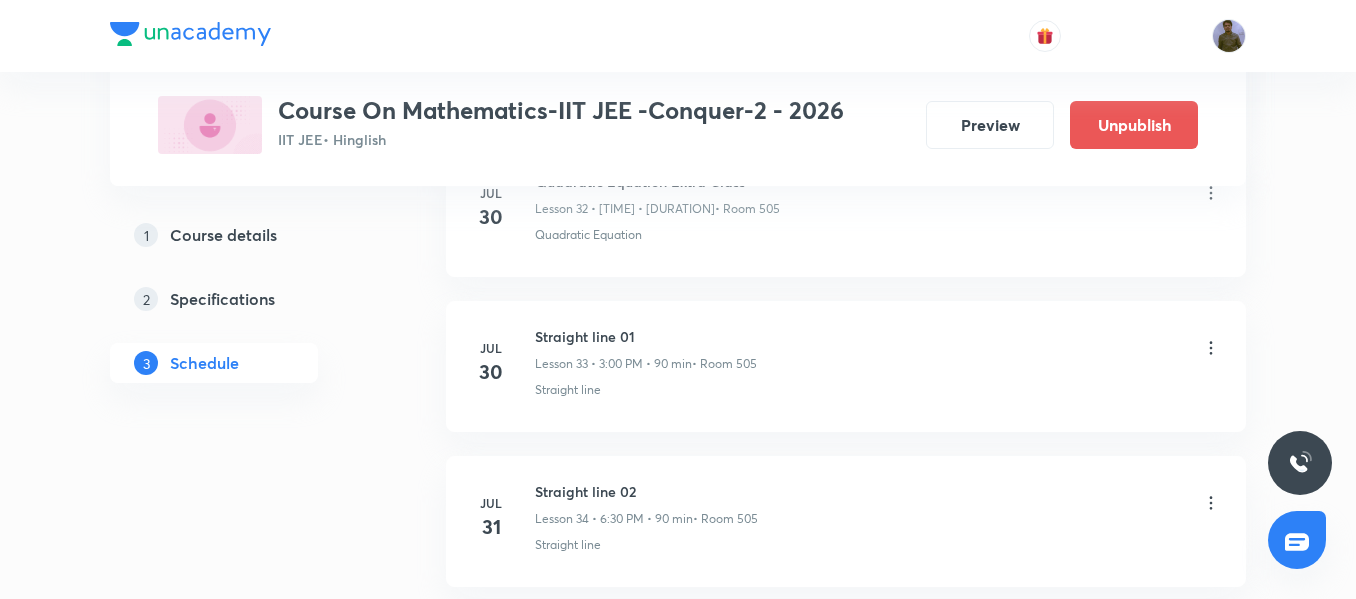 click on "[MONTH] [DAY] Quadratic Equation Extra Class Lesson 32 • [TIME] • [DURATION]  • Room [NUMBER] Quadratic Equation" at bounding box center [846, 211] 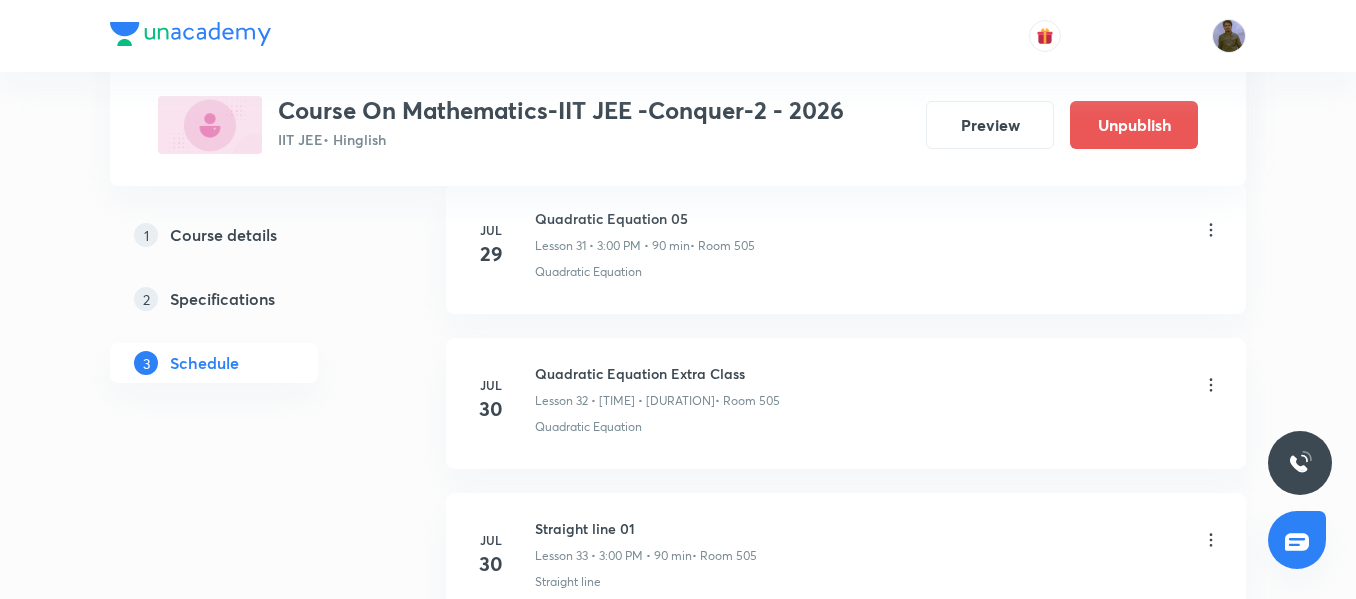 scroll, scrollTop: 5900, scrollLeft: 0, axis: vertical 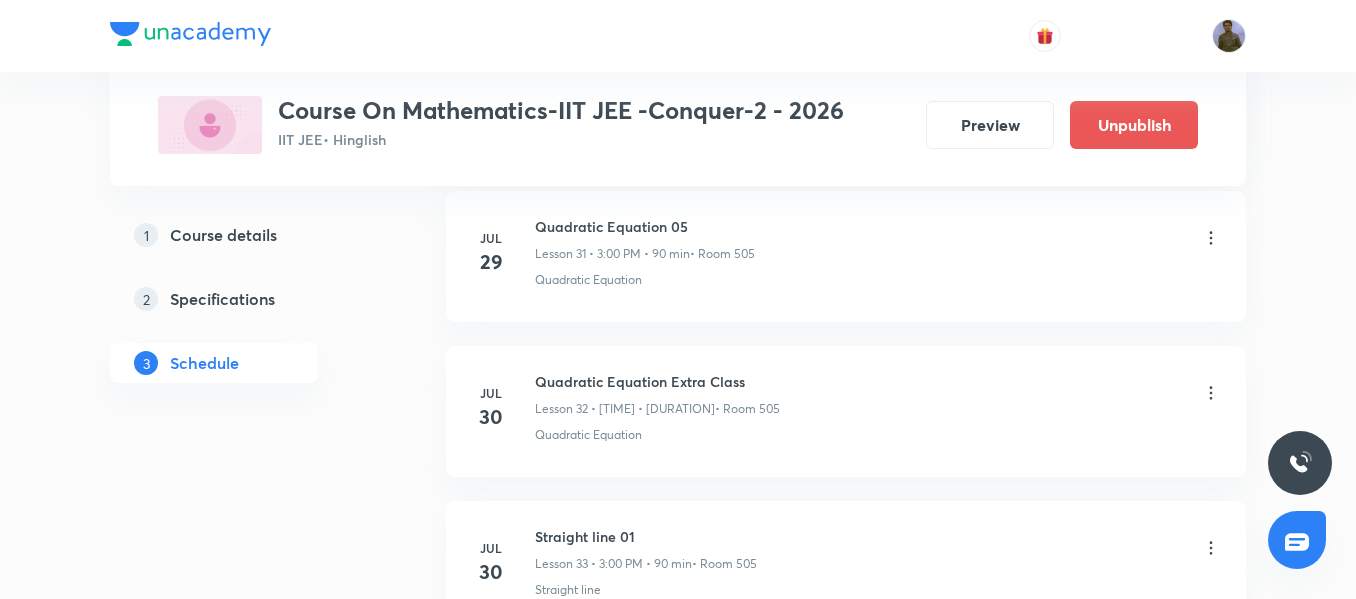 click on "Quadratic Equation Extra Class" at bounding box center [657, 381] 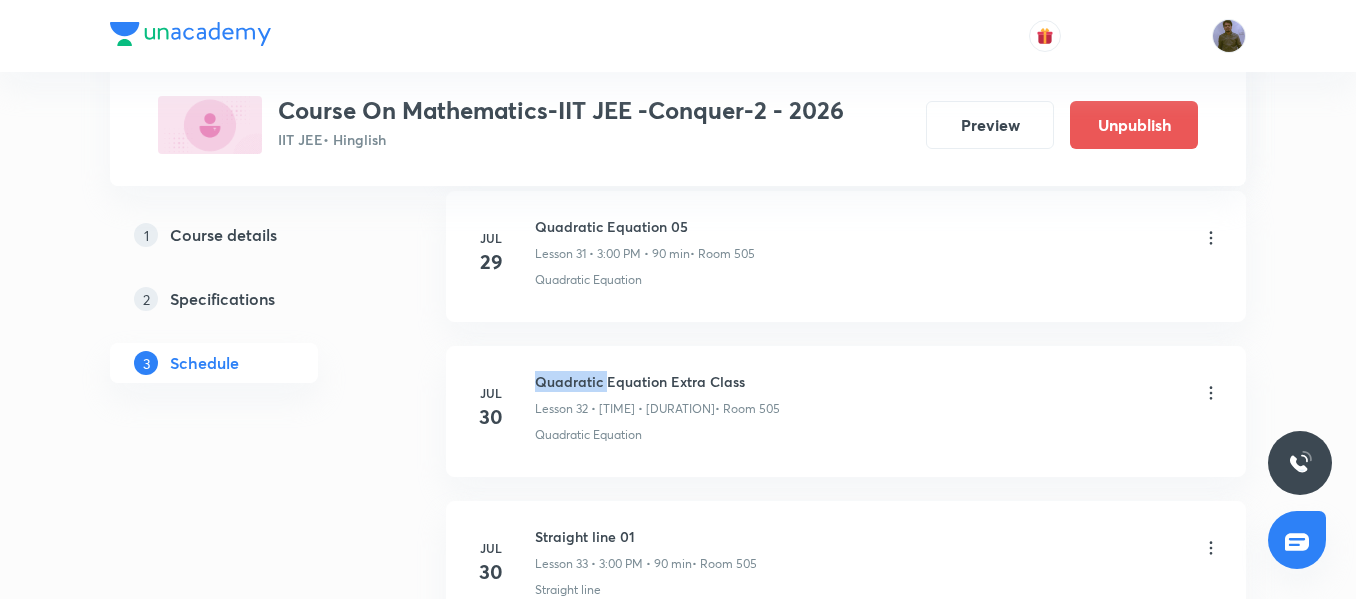 click on "Quadratic Equation Extra Class" at bounding box center [657, 381] 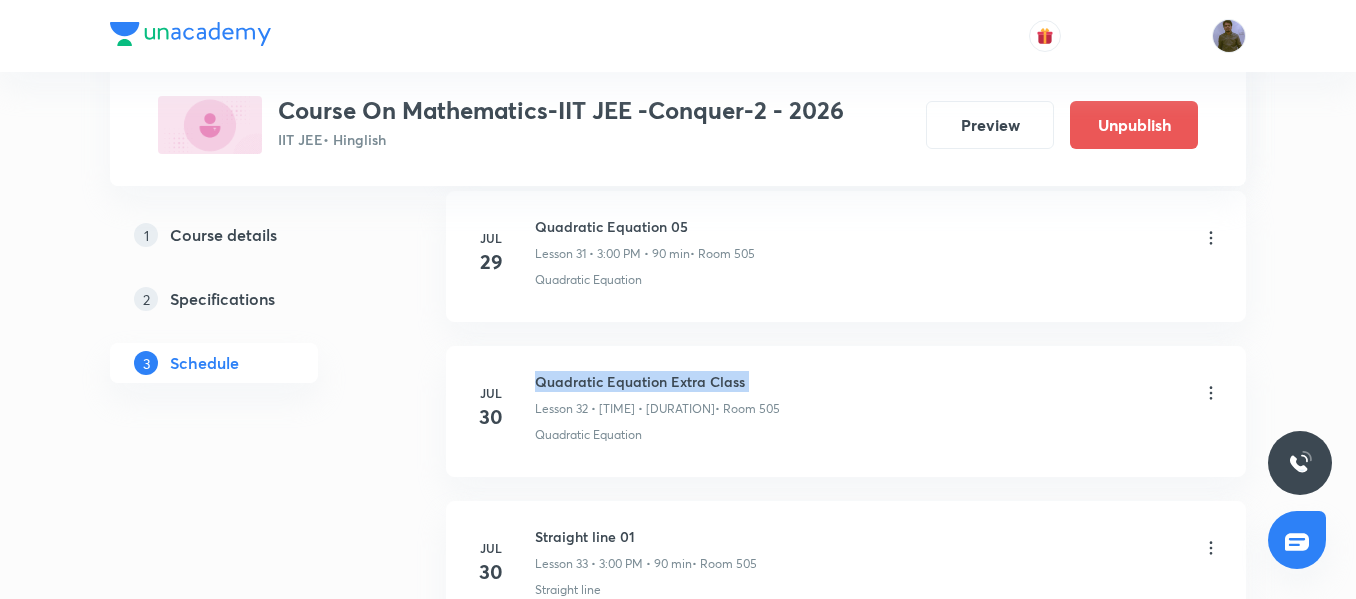 click on "Quadratic Equation Extra Class" at bounding box center (657, 381) 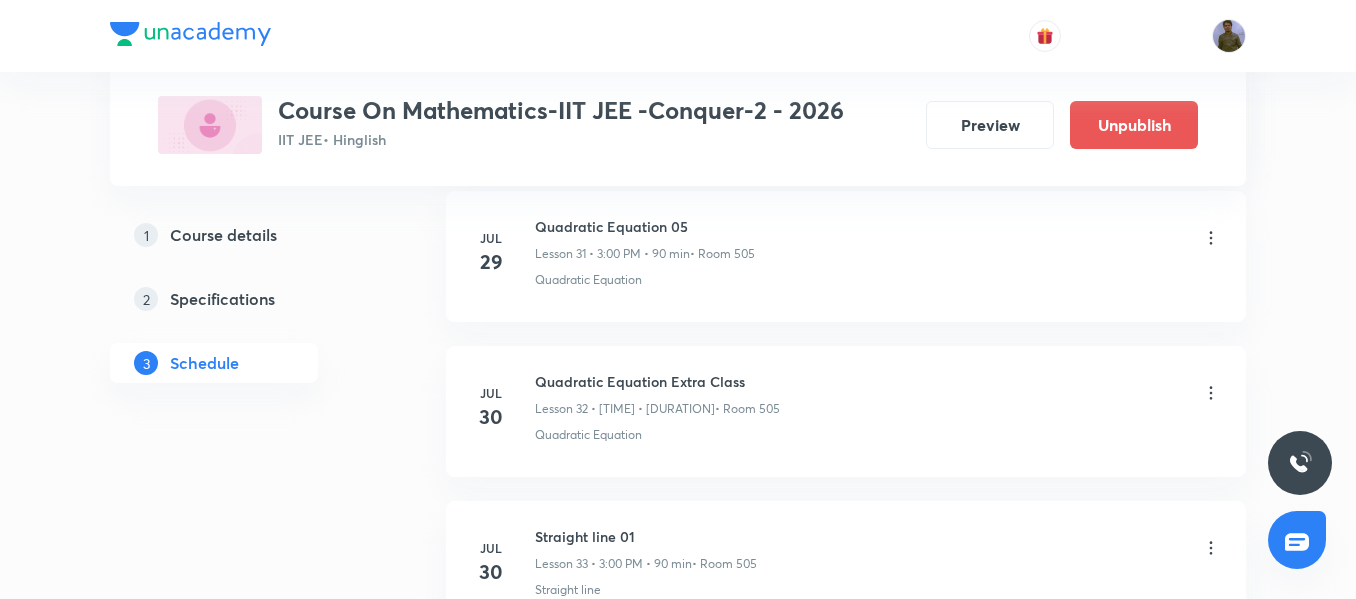 click on "Quadratic Equation" at bounding box center [878, 435] 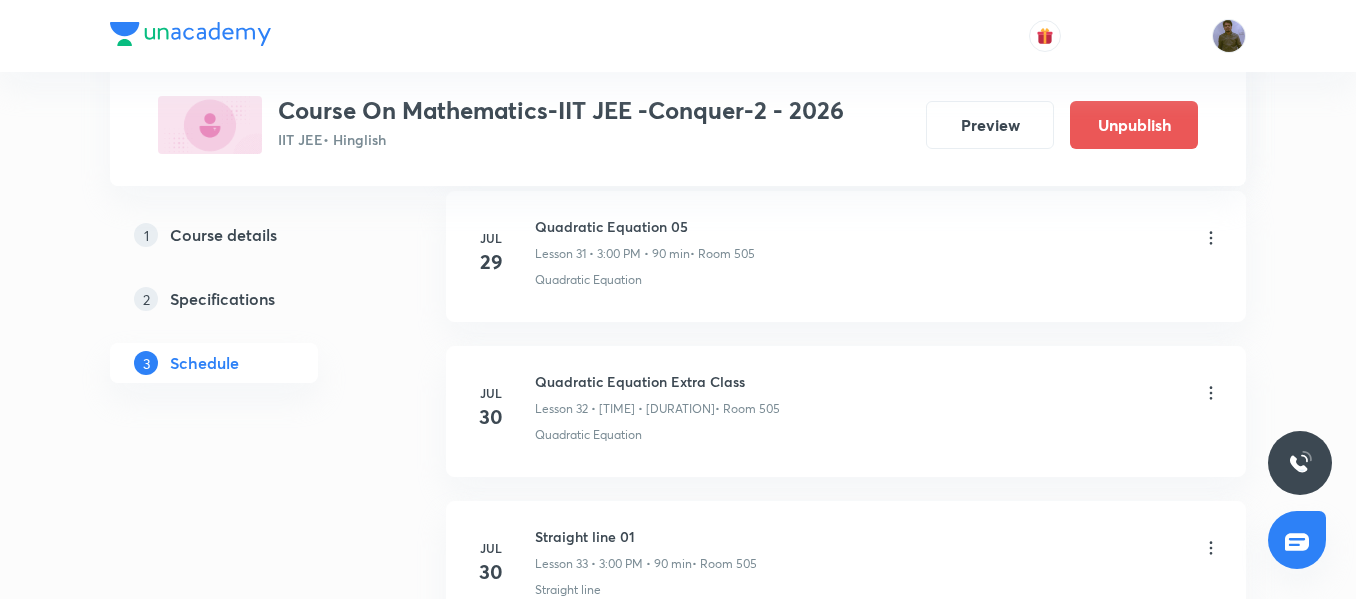 click on "Quadratic Equation Extra Class" at bounding box center [657, 381] 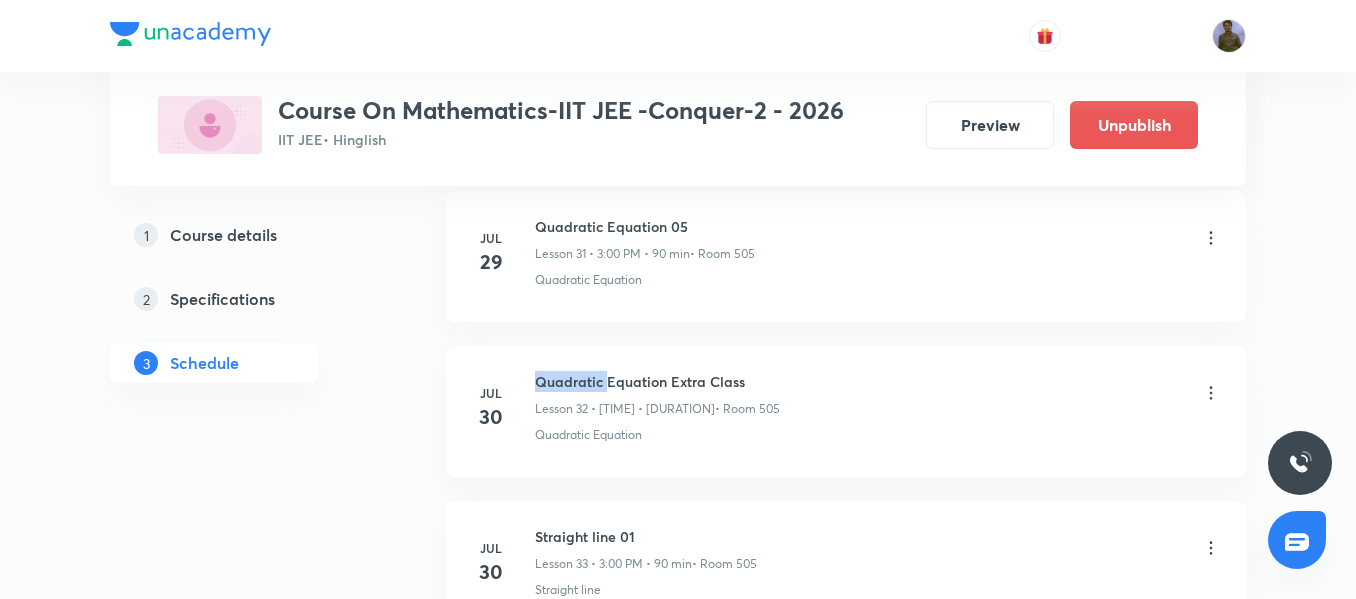 click on "Quadratic Equation Extra Class" at bounding box center [657, 381] 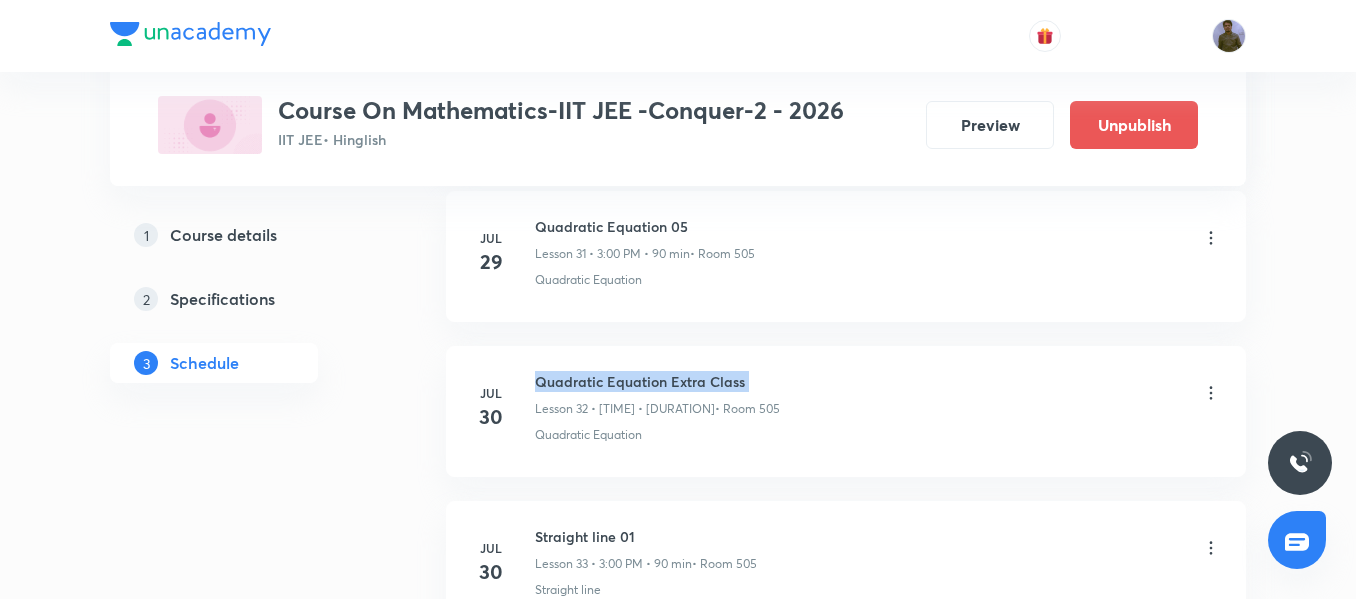 click on "Quadratic Equation Extra Class" at bounding box center (657, 381) 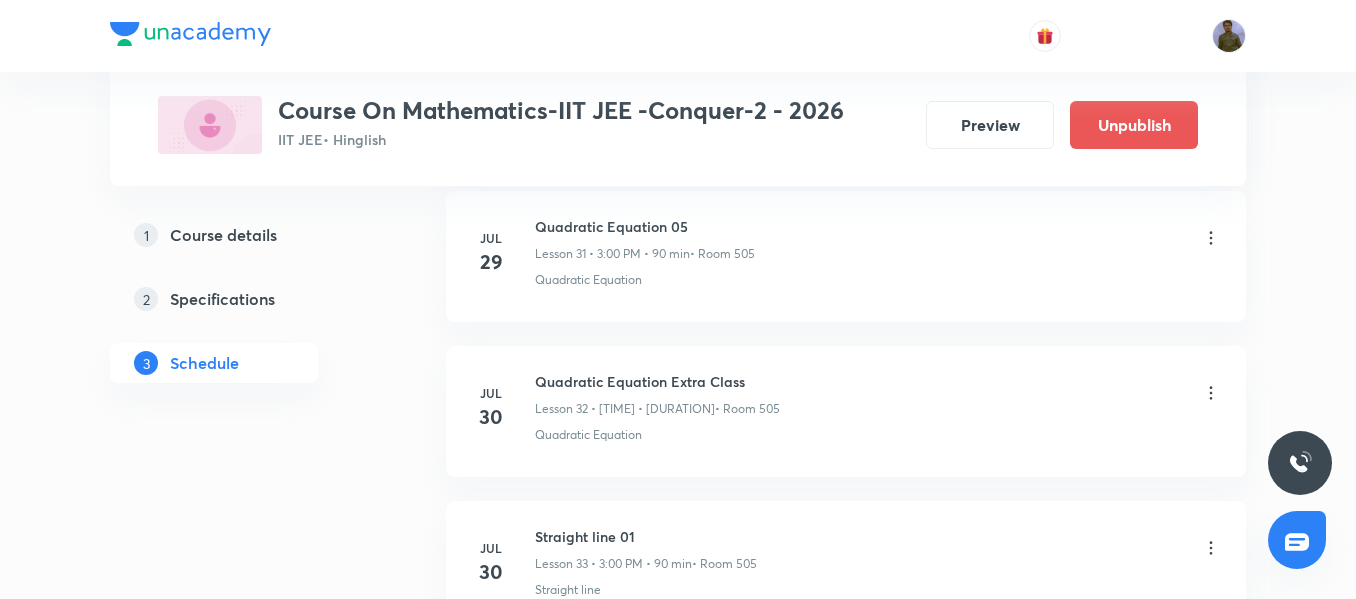 click on "Quadratic Equation" at bounding box center (878, 435) 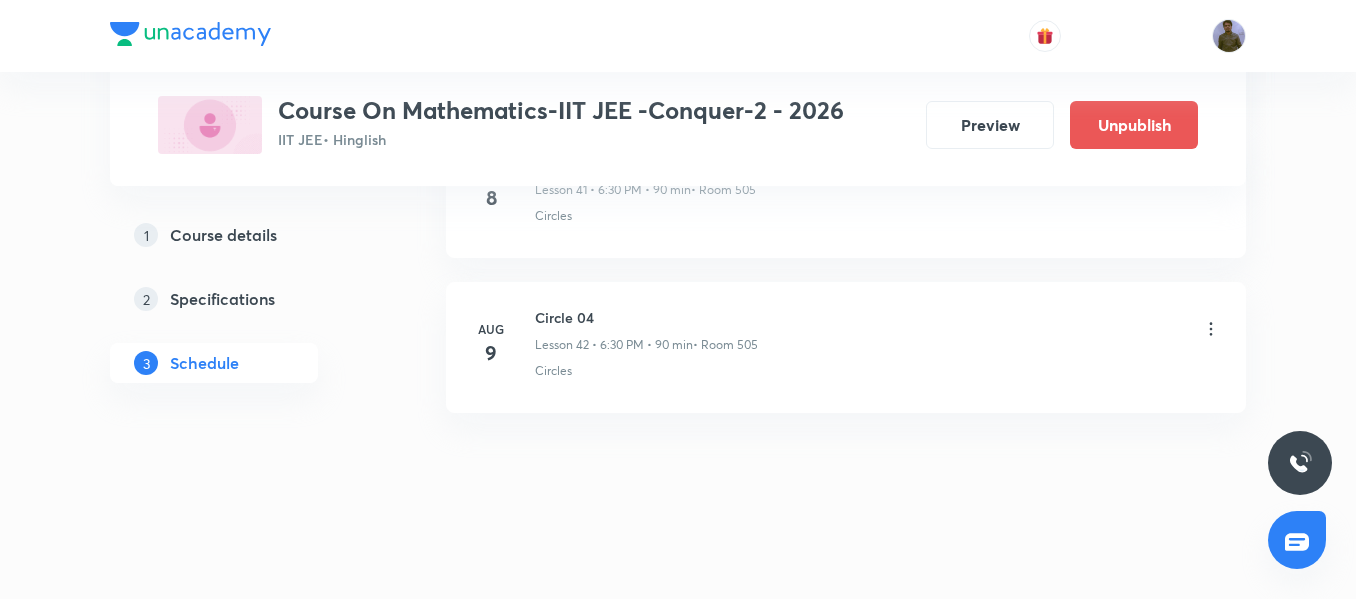 scroll, scrollTop: 7516, scrollLeft: 0, axis: vertical 